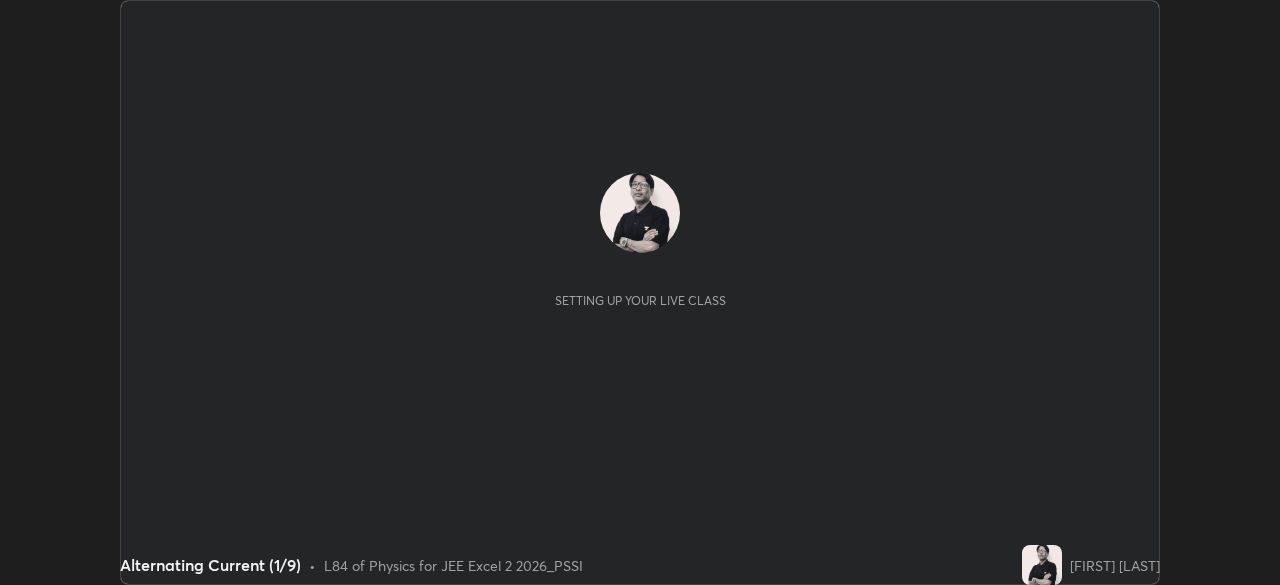 scroll, scrollTop: 0, scrollLeft: 0, axis: both 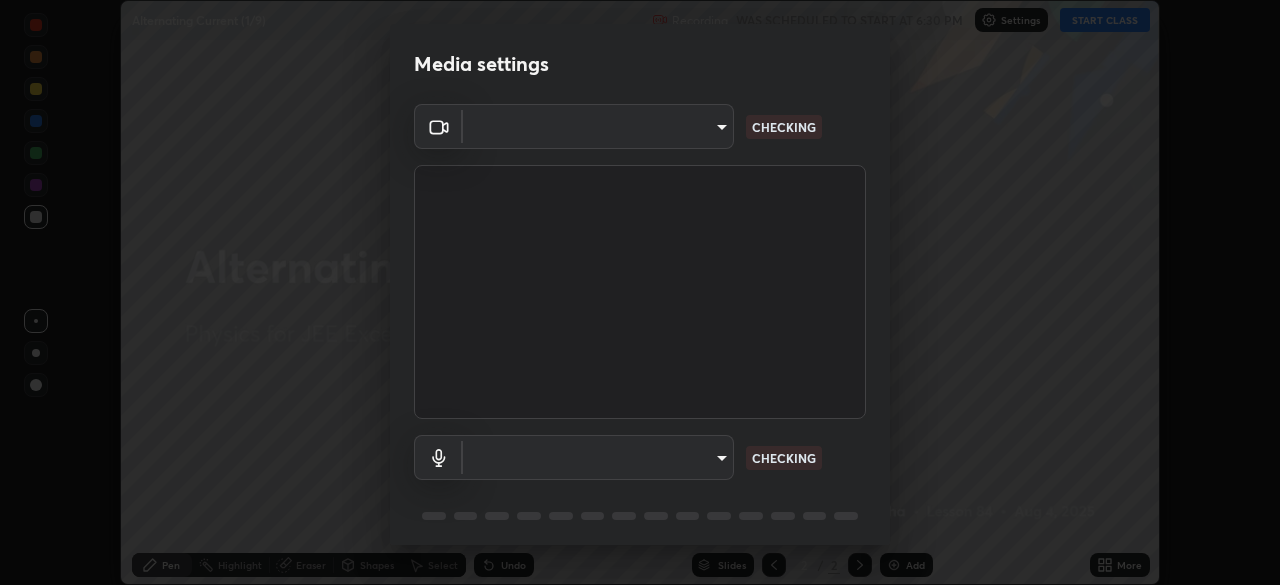 type on "2226f6d28742a26b6e0b51399fa030018956b8f43105e33b3be5017931f45398" 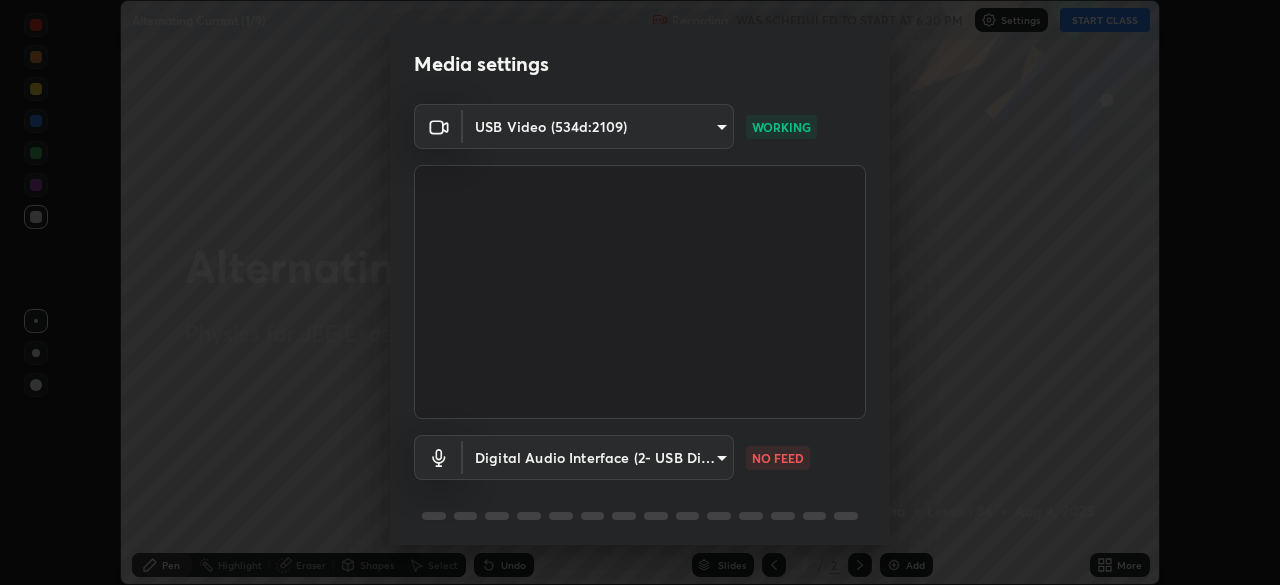 click on "Erase all Alternating Current (1/9) Recording WAS SCHEDULED TO START AT 6:30 PM Settings START CLASS Setting up your live class Alternating Current (1/9) • L84 of Physics for JEE Excel 2 2026_PSSI [FIRST] [LAST] Pen Highlight Eraser Shapes Select Undo Slides 2 / 2 Add More No doubts shared Encourage your learners to ask a doubt for better clarity Report an issue Reason for reporting Buffering Chat not working Audio - Video sync issue Educator video quality low ​ Attach an image Report Media settings USB Video (534d:2109) [HASH] WORKING Digital Audio Interface (2- USB Digital Audio) [HASH] NO FEED 1 / 5 Next" at bounding box center (640, 292) 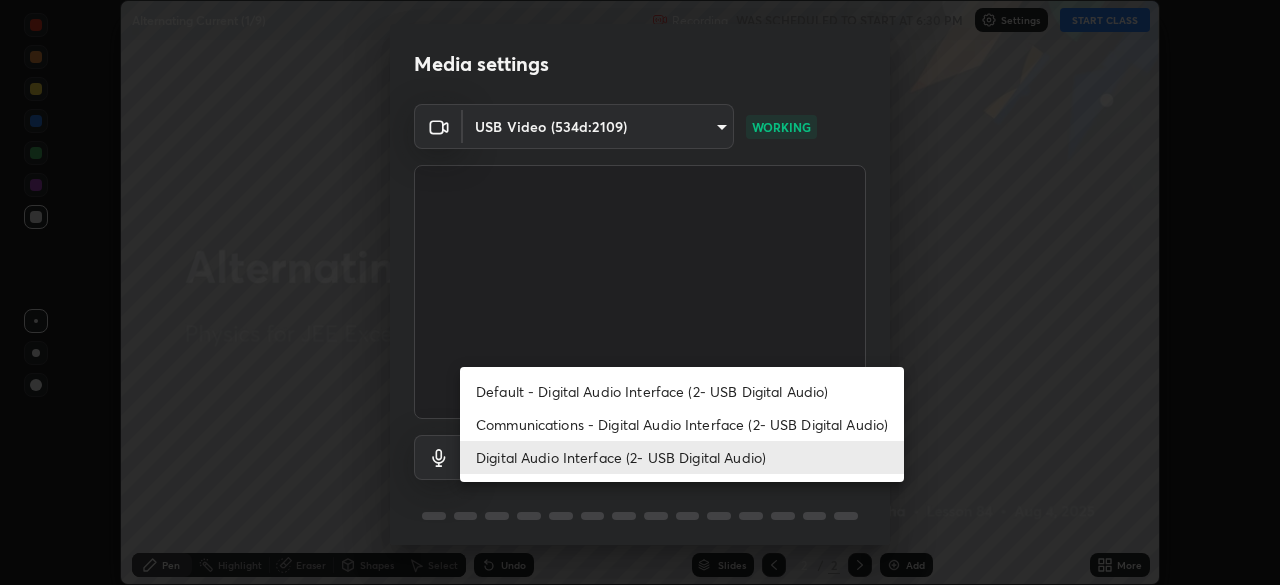 click on "Default - Digital Audio Interface (2- USB Digital Audio) Communications - Digital Audio Interface (2- USB Digital Audio) Digital Audio Interface (2- USB Digital Audio)" at bounding box center (682, 424) 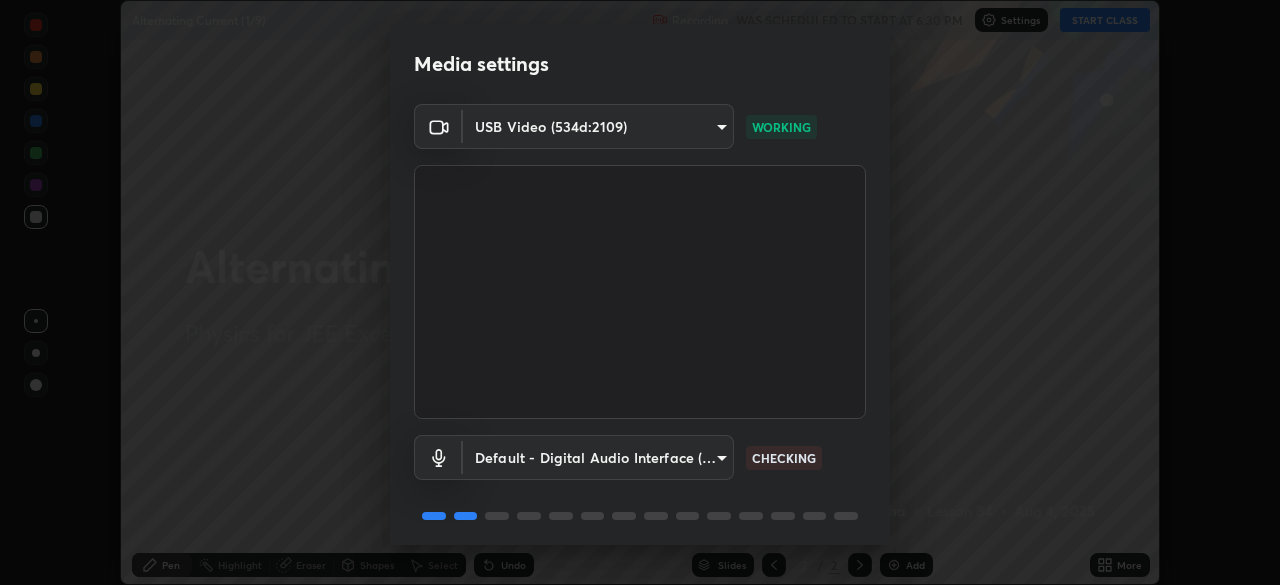 click on "Erase all Alternating Current (1/9) Recording WAS SCHEDULED TO START AT 6:30 PM Settings START CLASS Setting up your live class Alternating Current (1/9) • L84 of Physics for JEE Excel 2 2026_PSSI [FIRST] [LAST] Pen Highlight Eraser Shapes Select Undo Slides 2 / 2 Add More No doubts shared Encourage your learners to ask a doubt for better clarity Report an issue Reason for reporting Buffering Chat not working Audio - Video sync issue Educator video quality low ​ Attach an image Report Media settings USB Video (534d:2109) [HASH] WORKING Default - Digital Audio Interface (2- USB Digital Audio) default CHECKING 1 / 5 Next" at bounding box center [640, 292] 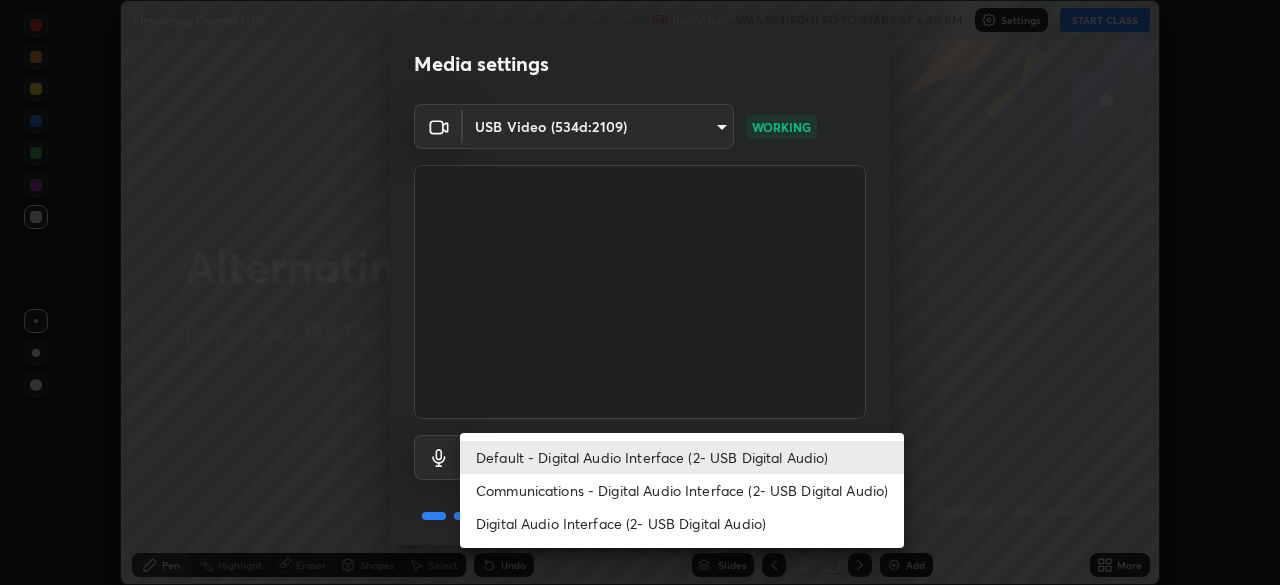 click on "Default - Digital Audio Interface (2- USB Digital Audio)" at bounding box center (682, 457) 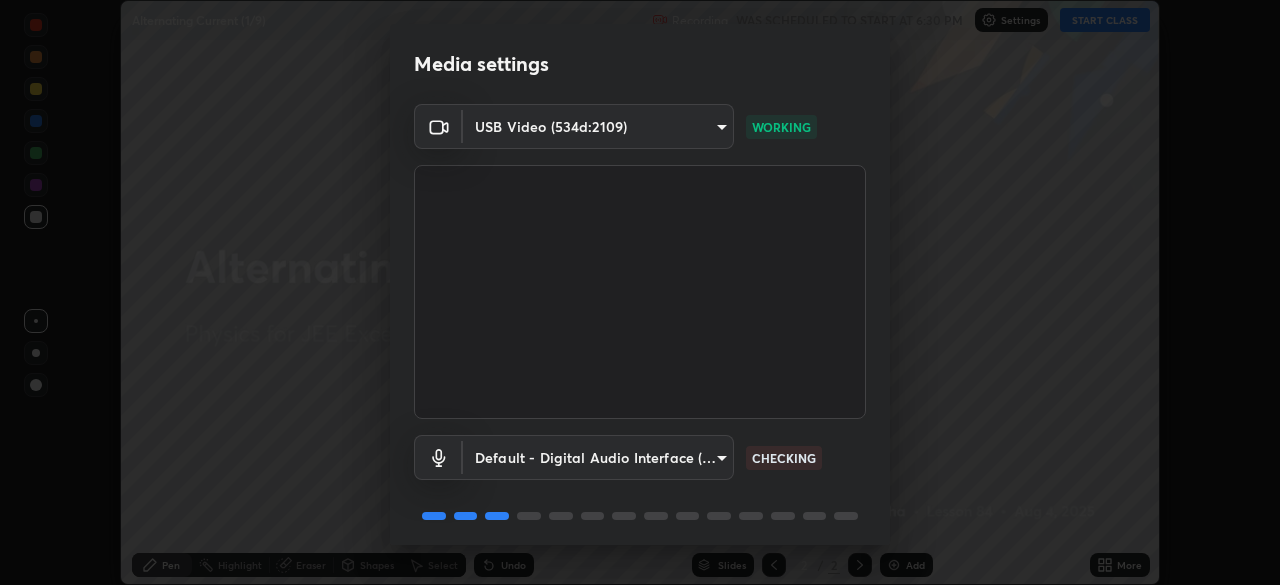 click on "Erase all Alternating Current (1/9) Recording WAS SCHEDULED TO START AT 6:30 PM Settings START CLASS Setting up your live class Alternating Current (1/9) • L84 of Physics for JEE Excel 2 2026_PSSI [FIRST] [LAST] Pen Highlight Eraser Shapes Select Undo Slides 2 / 2 Add More No doubts shared Encourage your learners to ask a doubt for better clarity Report an issue Reason for reporting Buffering Chat not working Audio - Video sync issue Educator video quality low ​ Attach an image Report Media settings USB Video (534d:2109) [HASH] WORKING Default - Digital Audio Interface (2- USB Digital Audio) default CHECKING 1 / 5 Next" at bounding box center [640, 292] 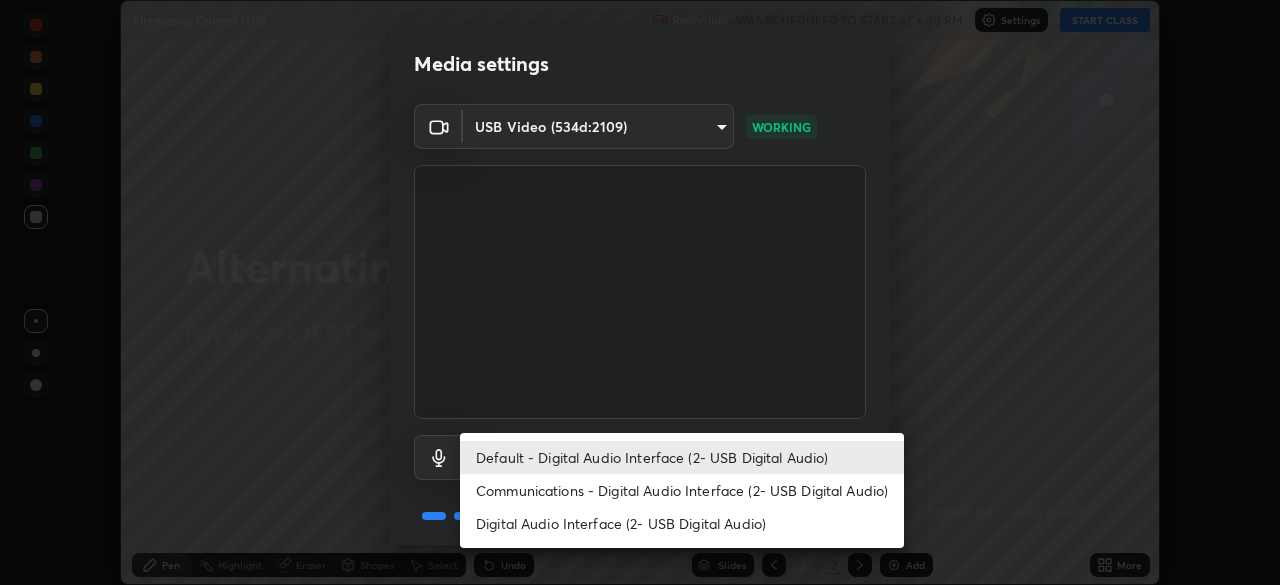 click on "Digital Audio Interface (2- USB Digital Audio)" at bounding box center [682, 523] 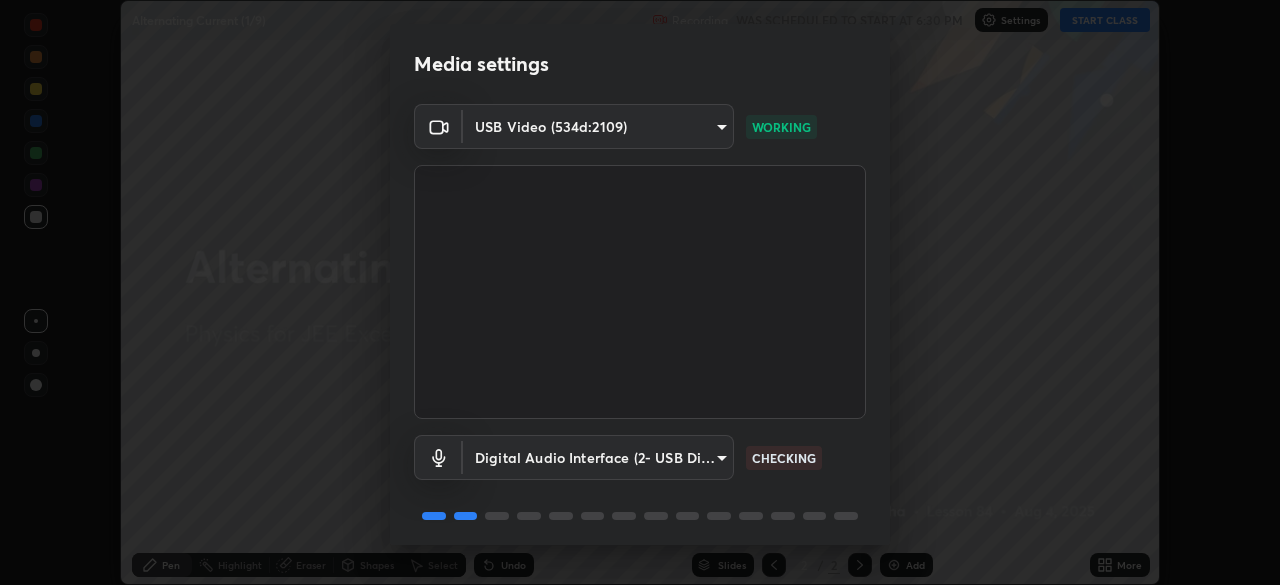 scroll, scrollTop: 71, scrollLeft: 0, axis: vertical 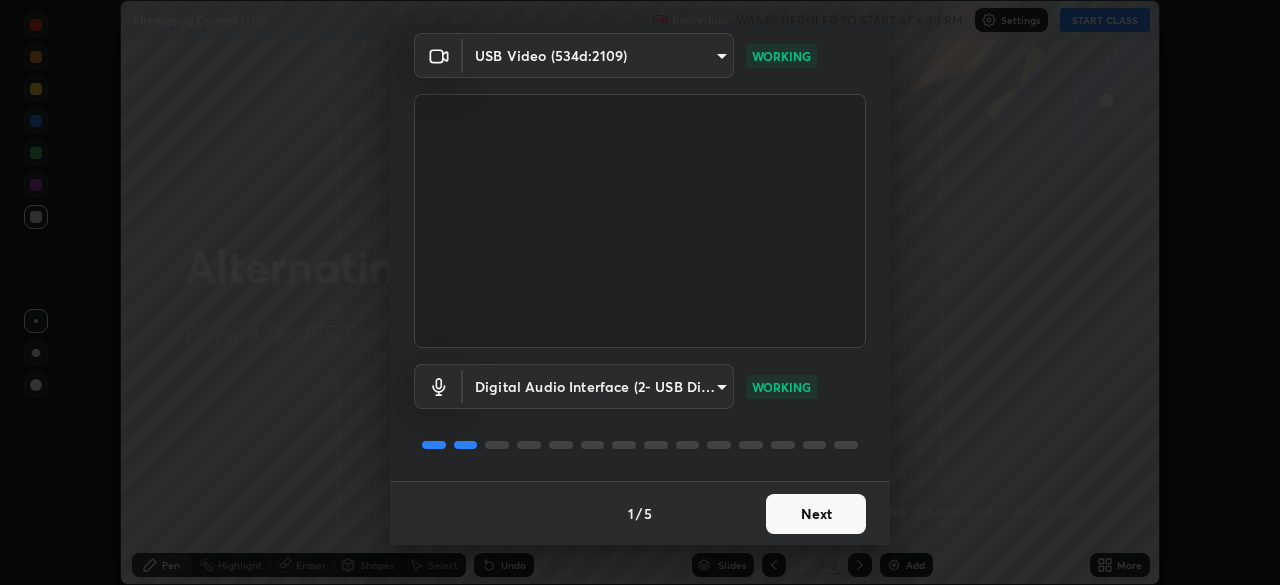 click on "Next" at bounding box center (816, 514) 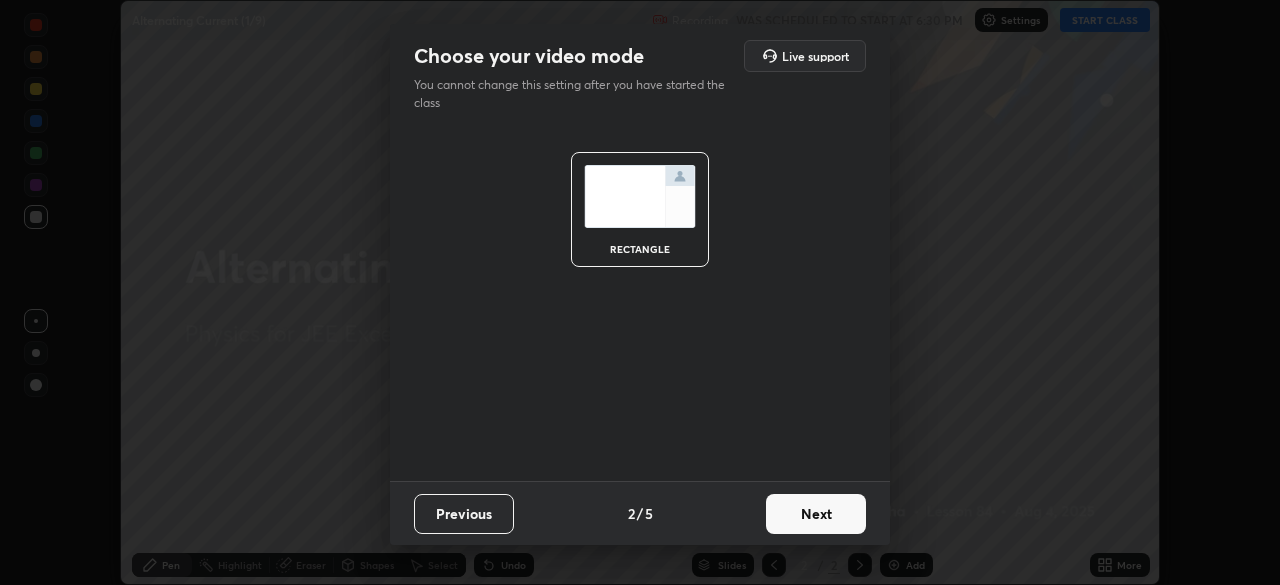 scroll, scrollTop: 0, scrollLeft: 0, axis: both 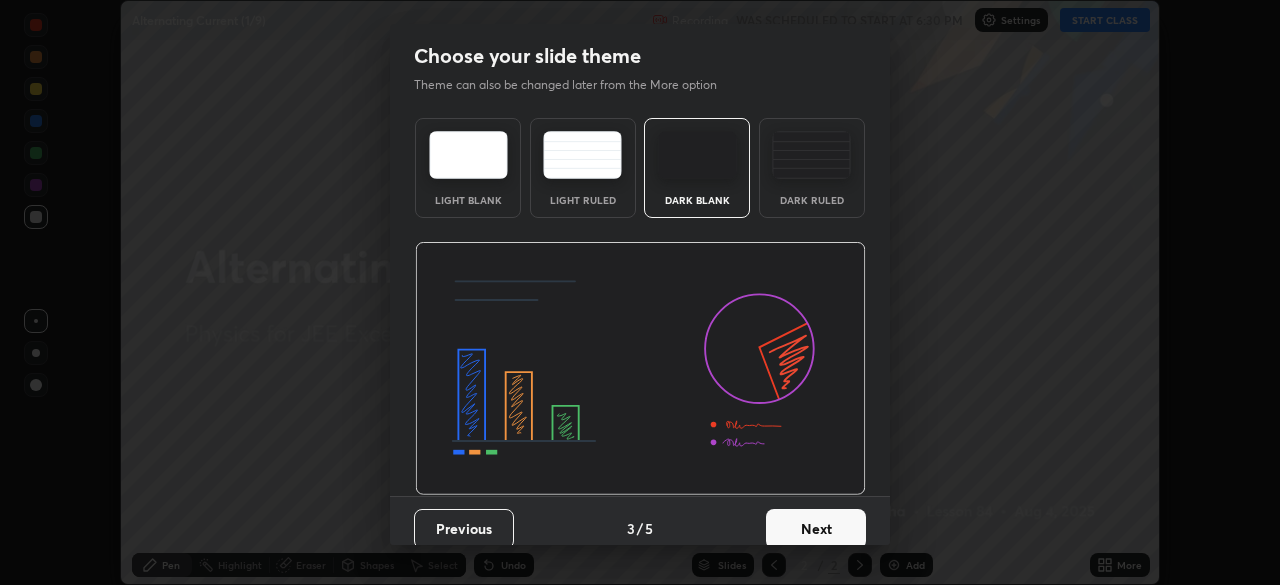 click on "Next" at bounding box center [816, 529] 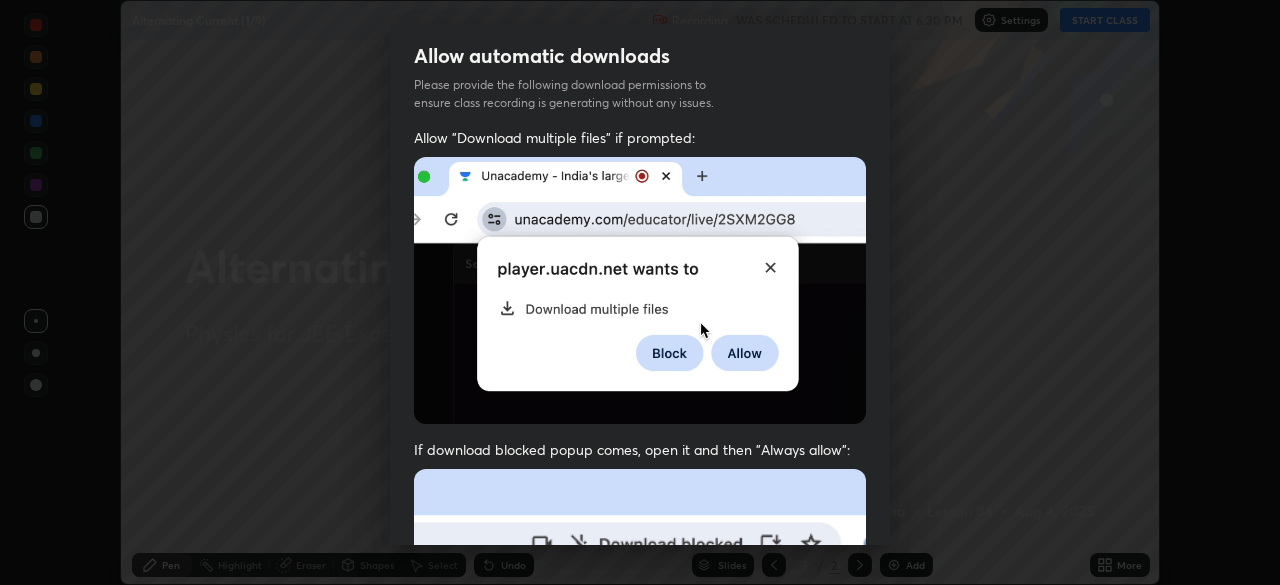 click at bounding box center (640, 687) 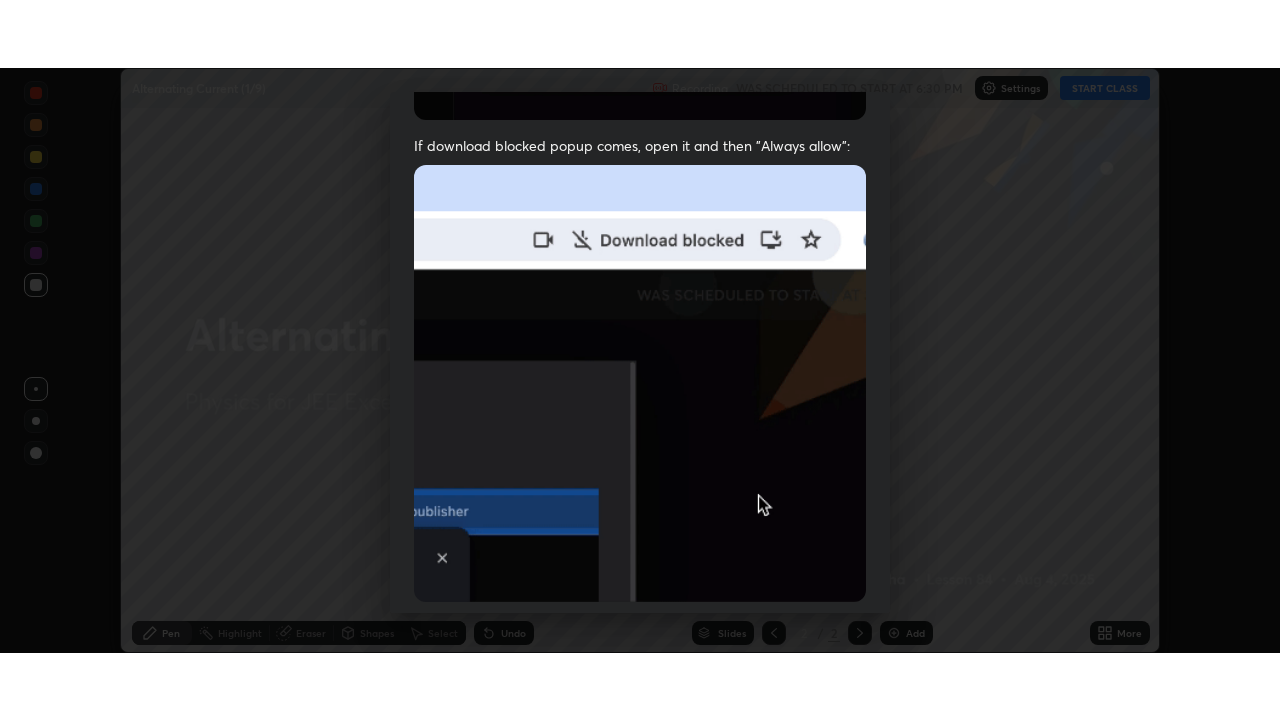 scroll, scrollTop: 479, scrollLeft: 0, axis: vertical 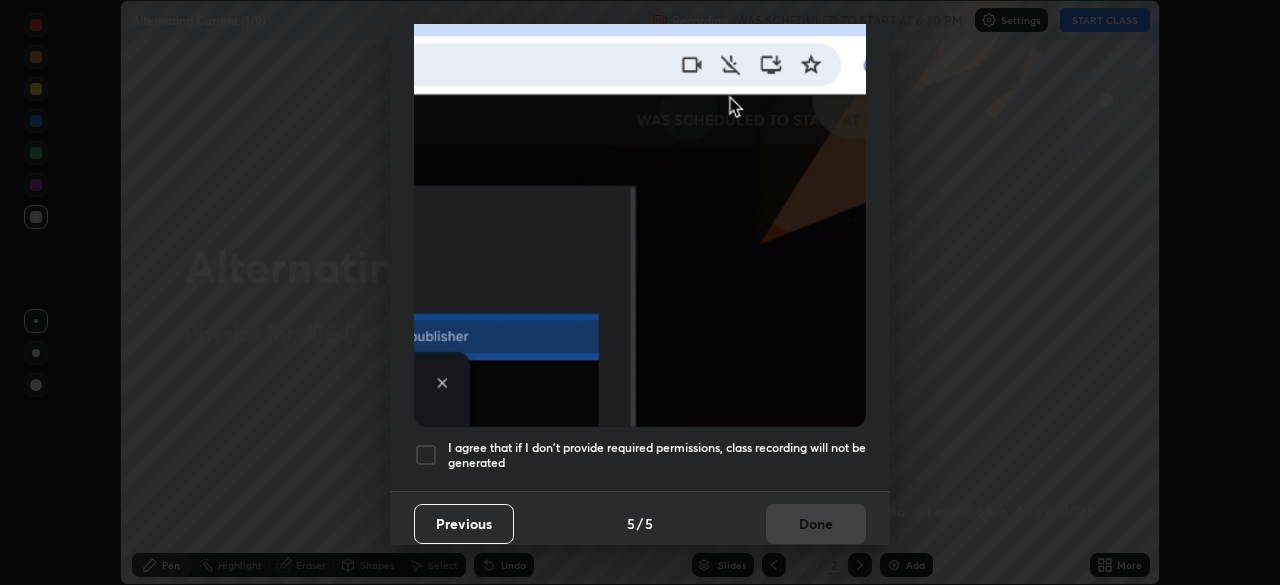 click at bounding box center (426, 455) 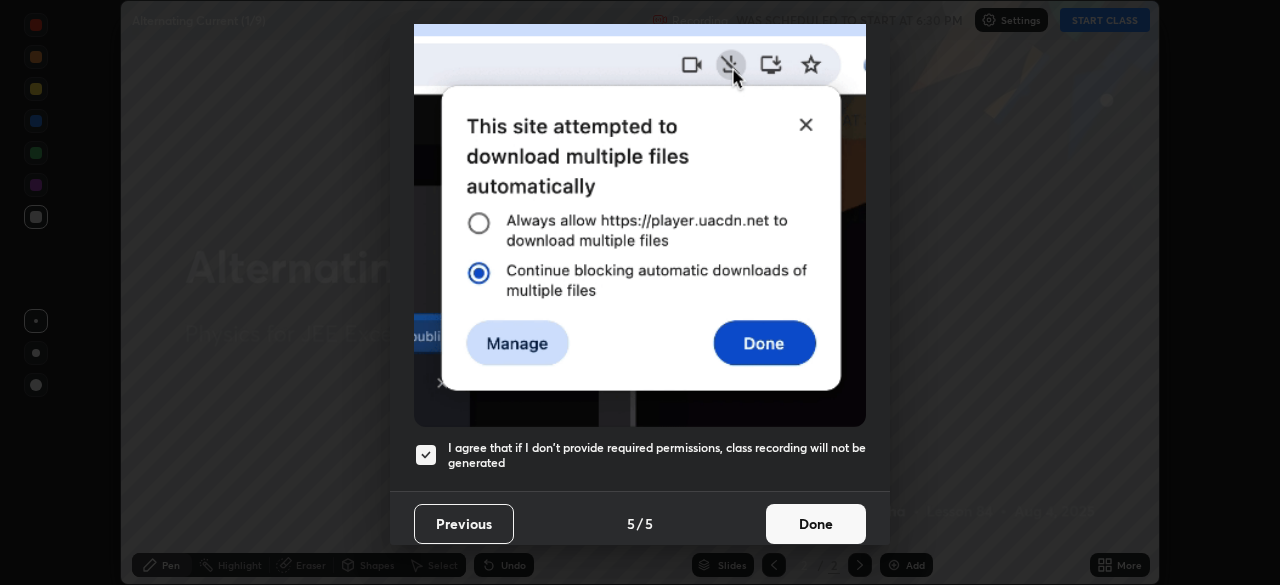 click on "Done" at bounding box center (816, 524) 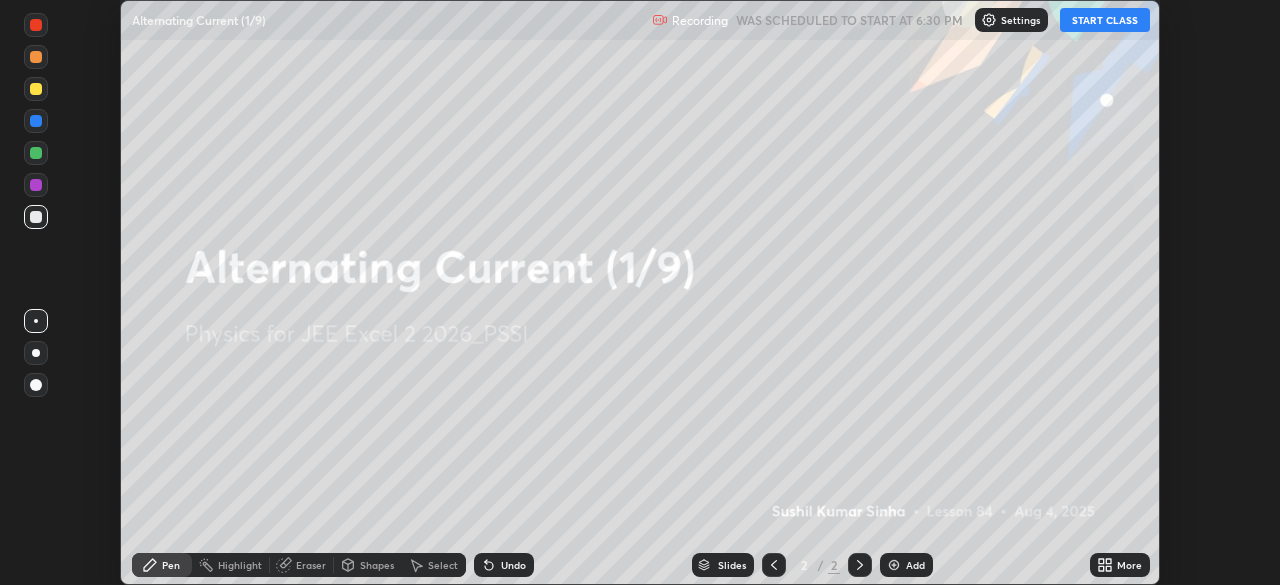 click on "START CLASS" at bounding box center (1105, 20) 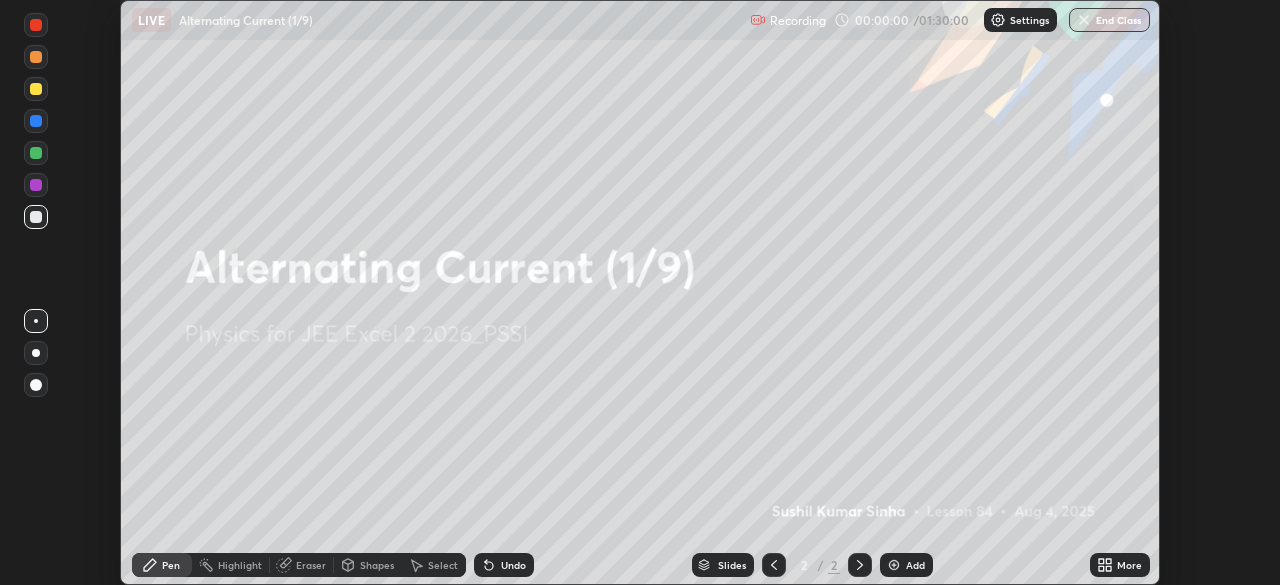 click on "More" at bounding box center (1129, 565) 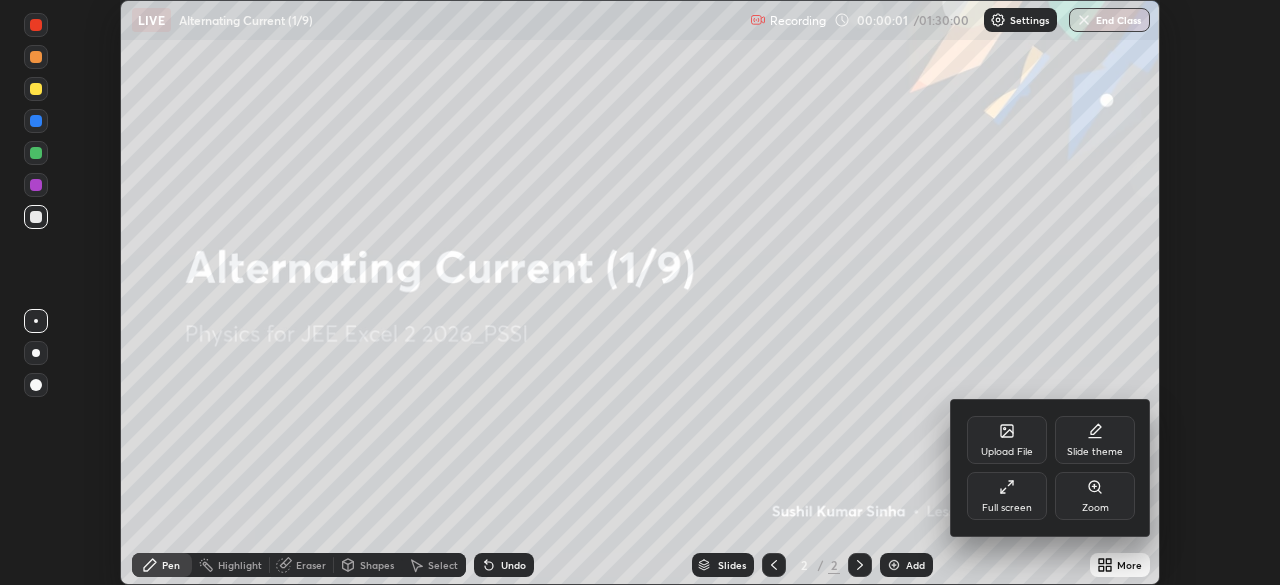 click on "Full screen" at bounding box center (1007, 496) 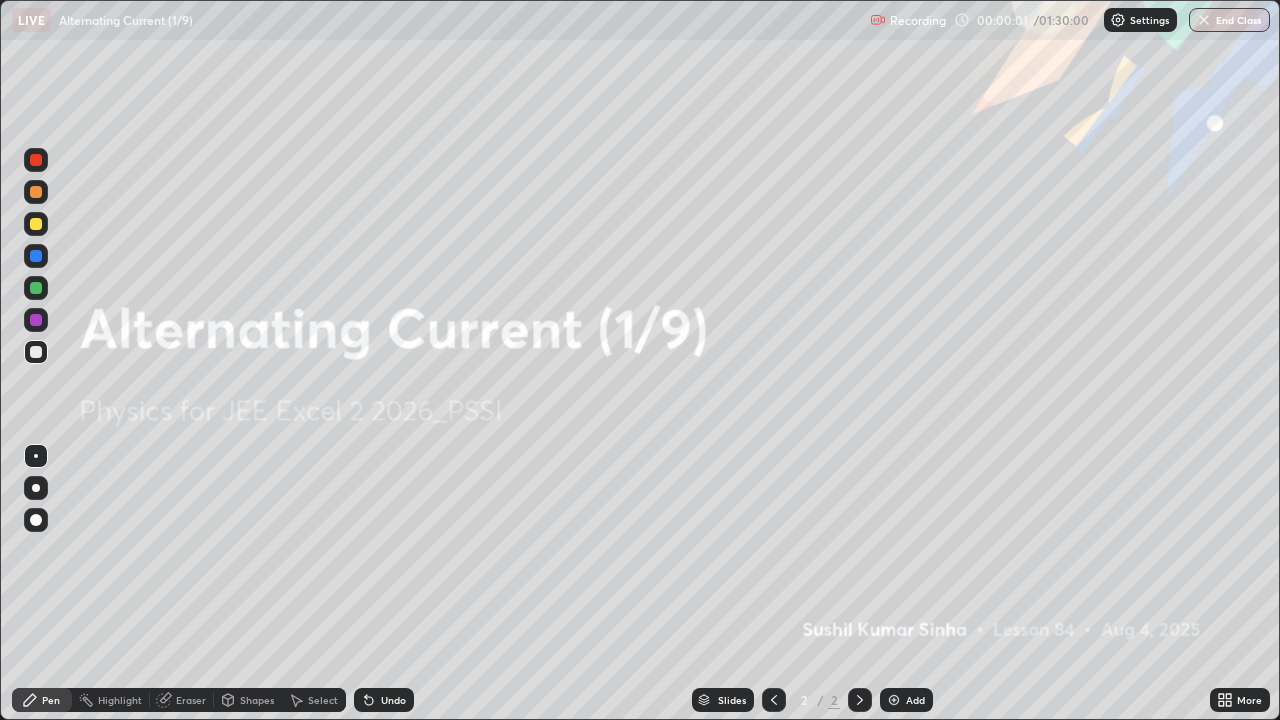 scroll, scrollTop: 99280, scrollLeft: 98720, axis: both 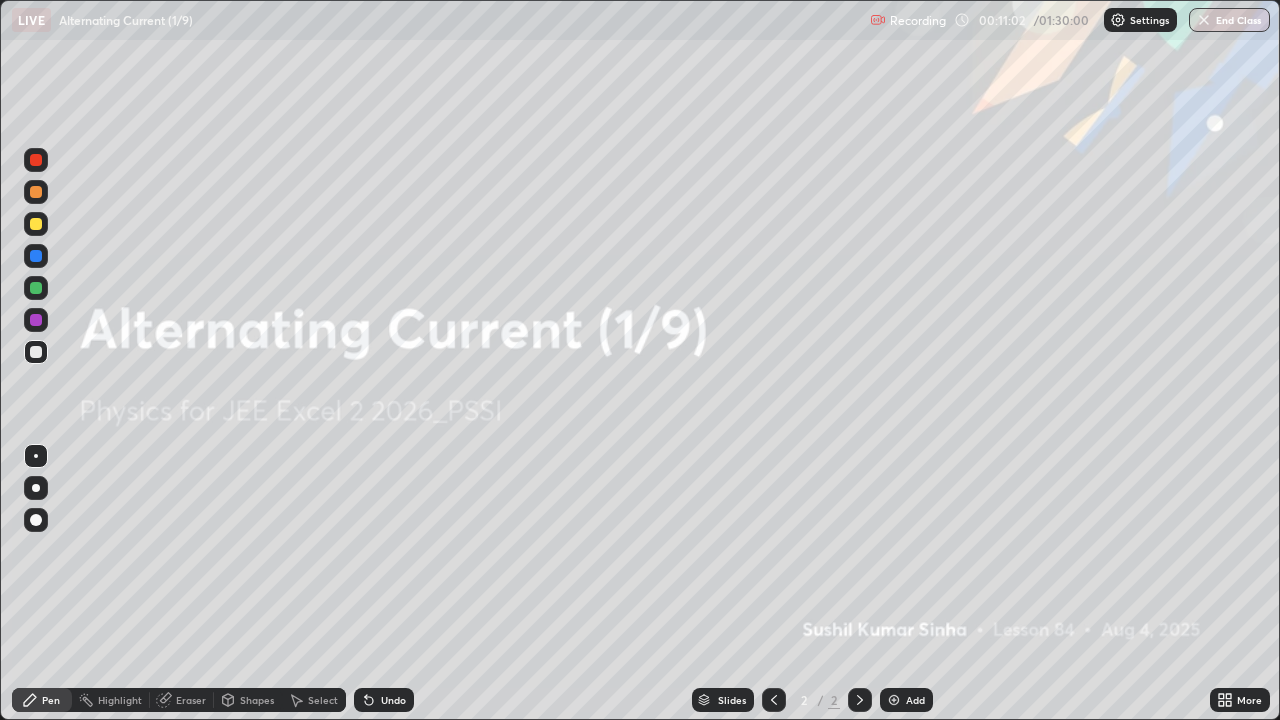 click 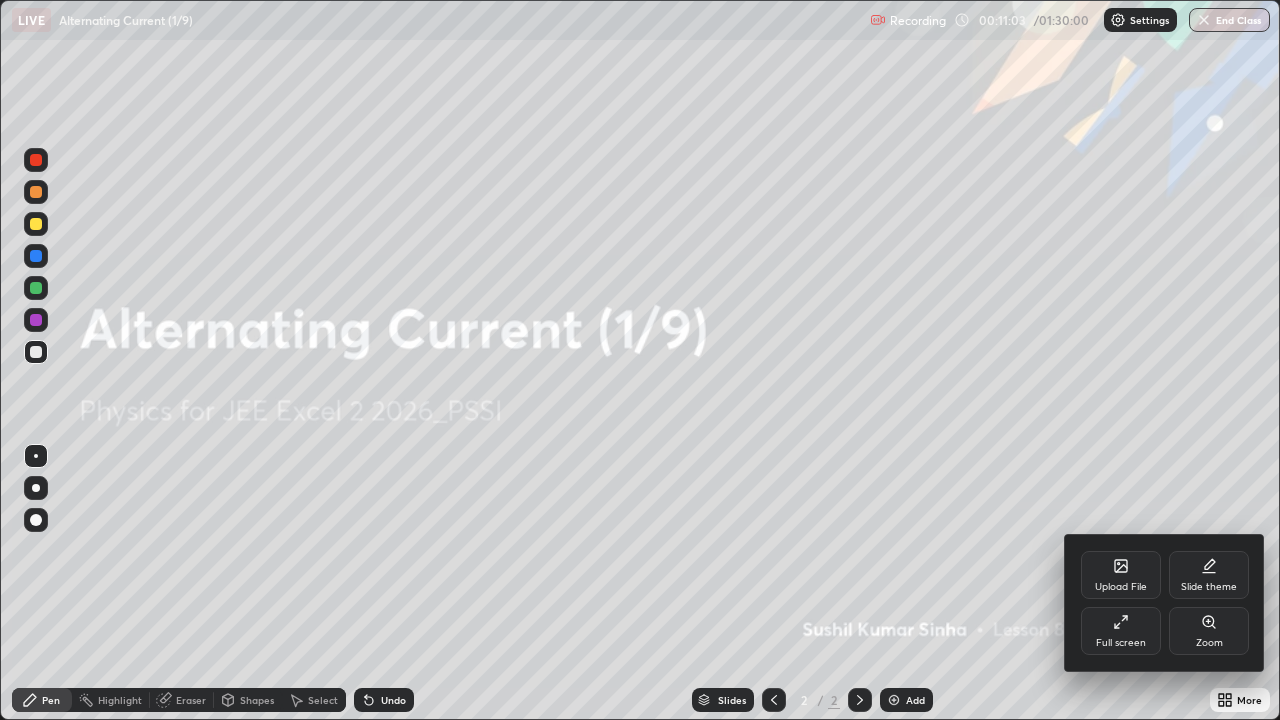 click 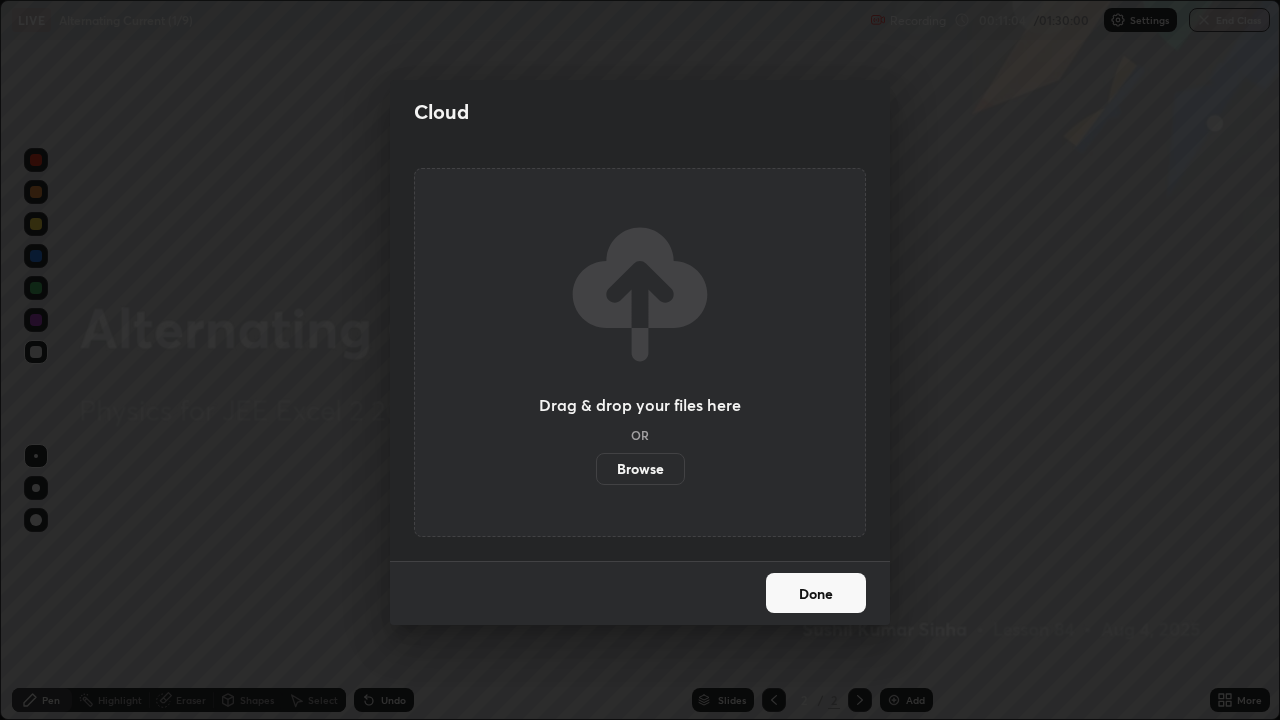 click on "Browse" at bounding box center (640, 469) 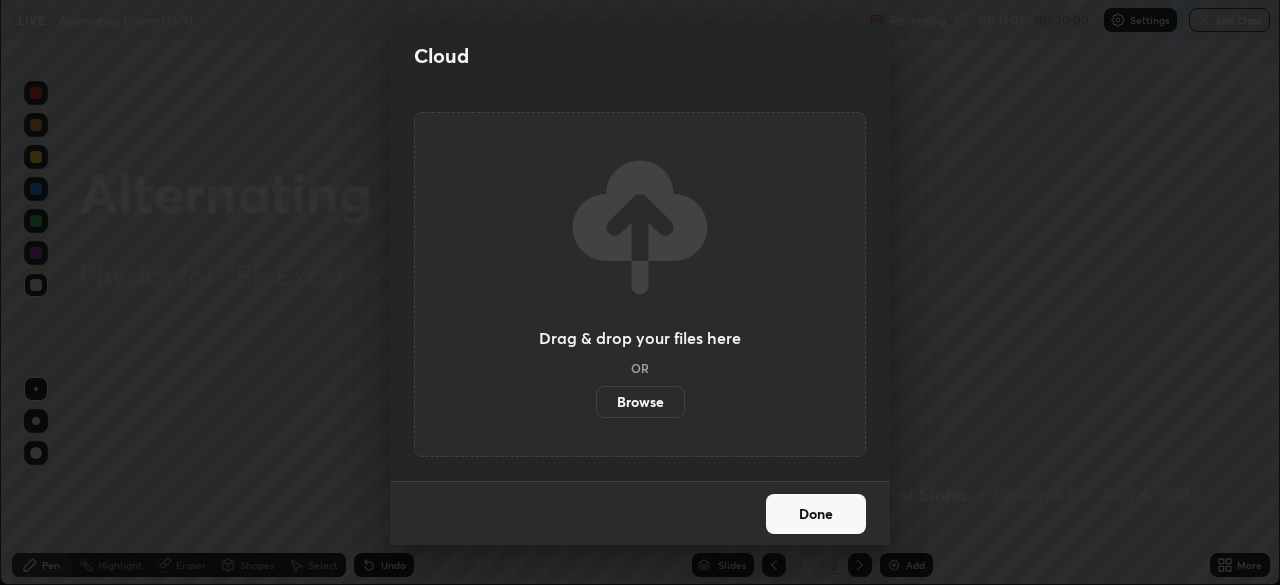 scroll, scrollTop: 585, scrollLeft: 1280, axis: both 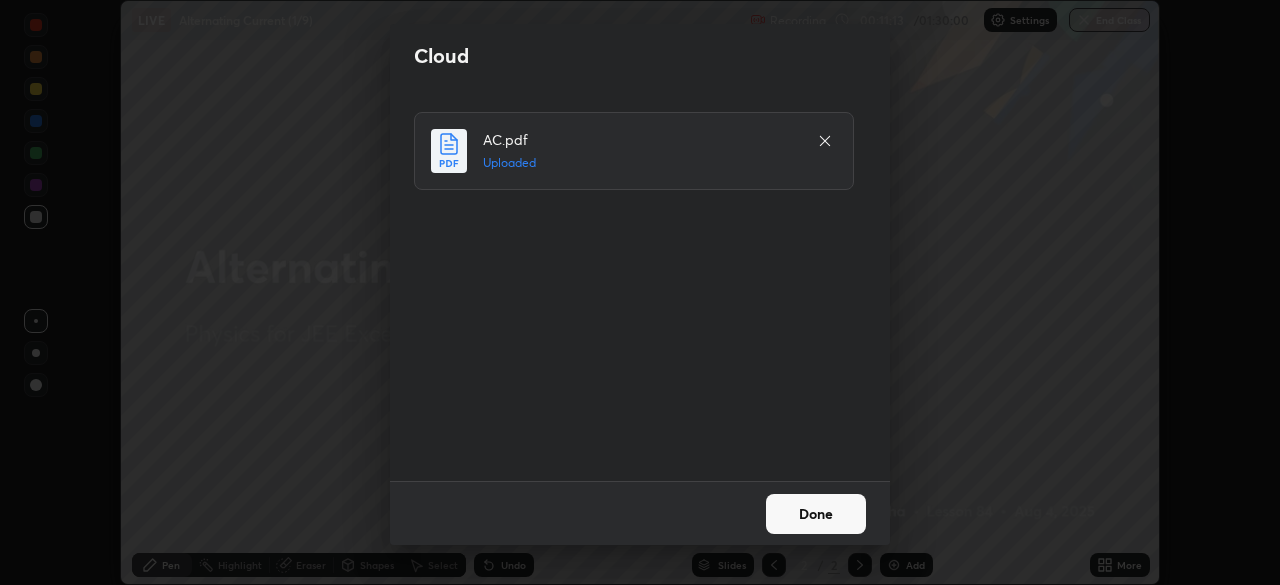 click on "Done" at bounding box center [816, 514] 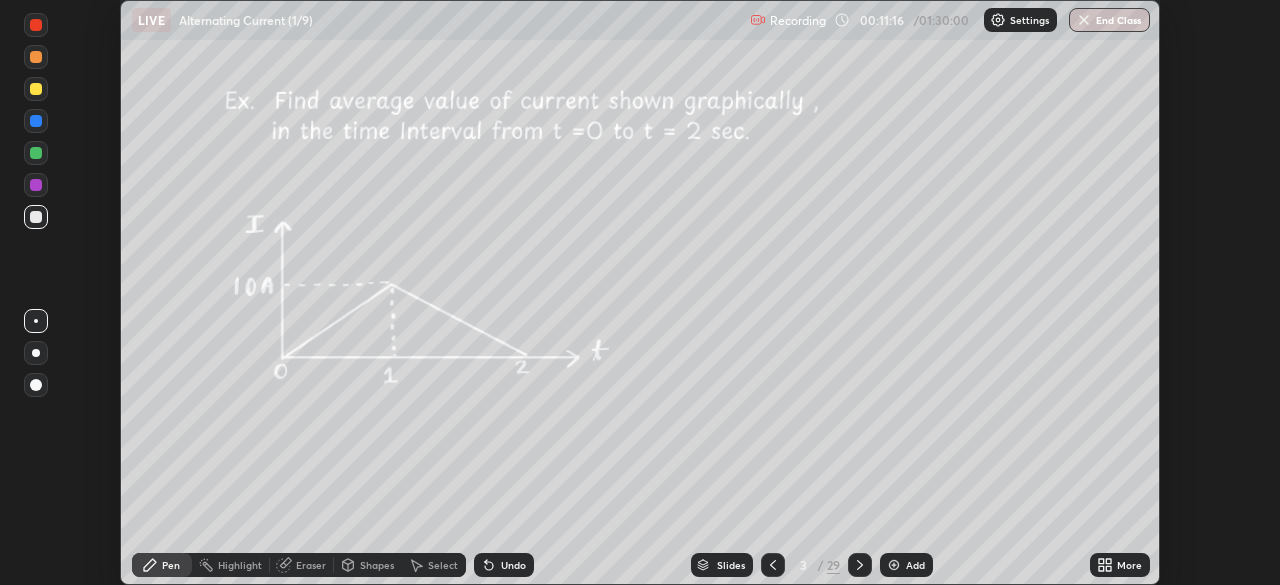 click 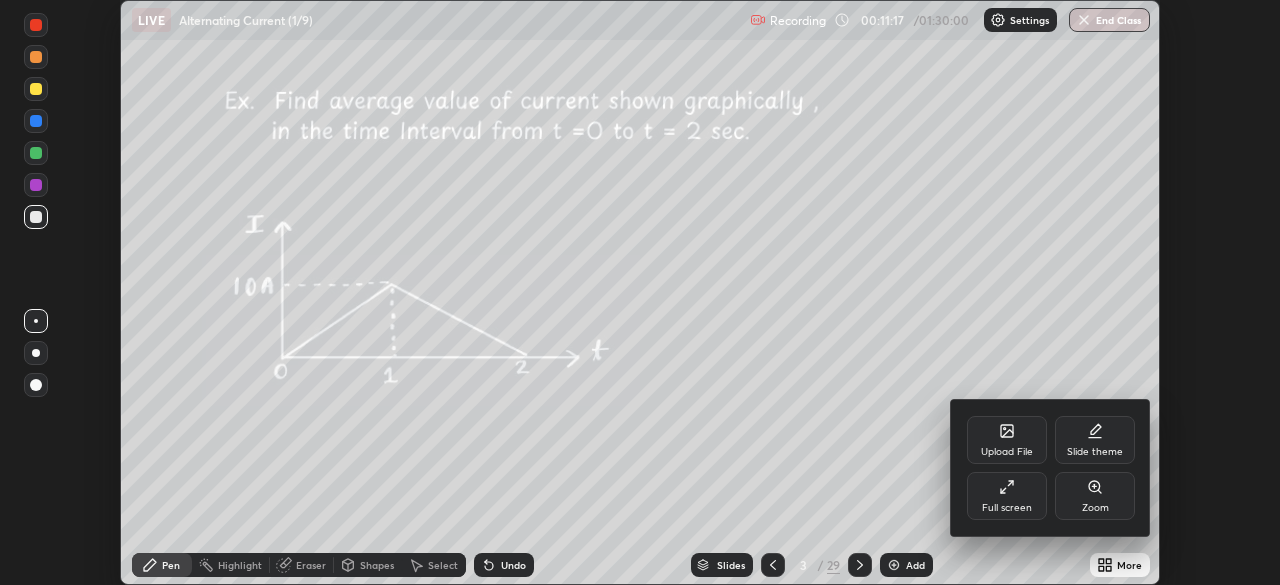 click on "Full screen" at bounding box center (1007, 496) 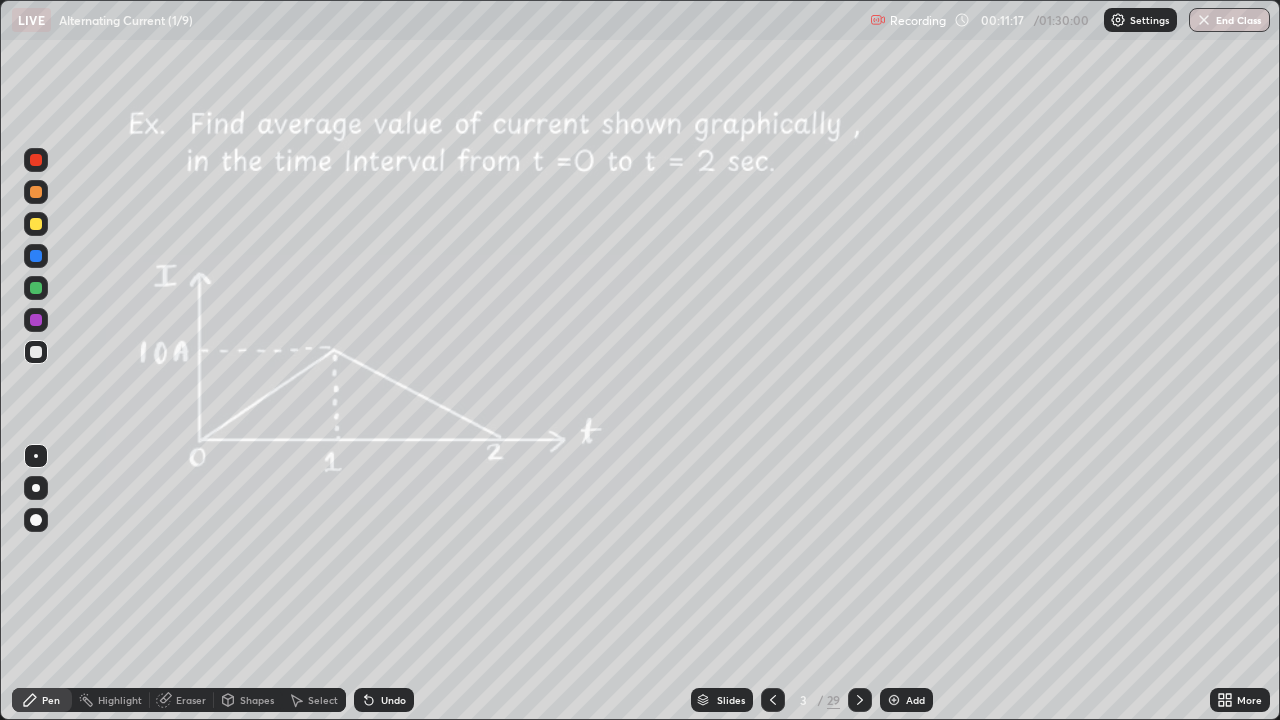 scroll, scrollTop: 99280, scrollLeft: 98720, axis: both 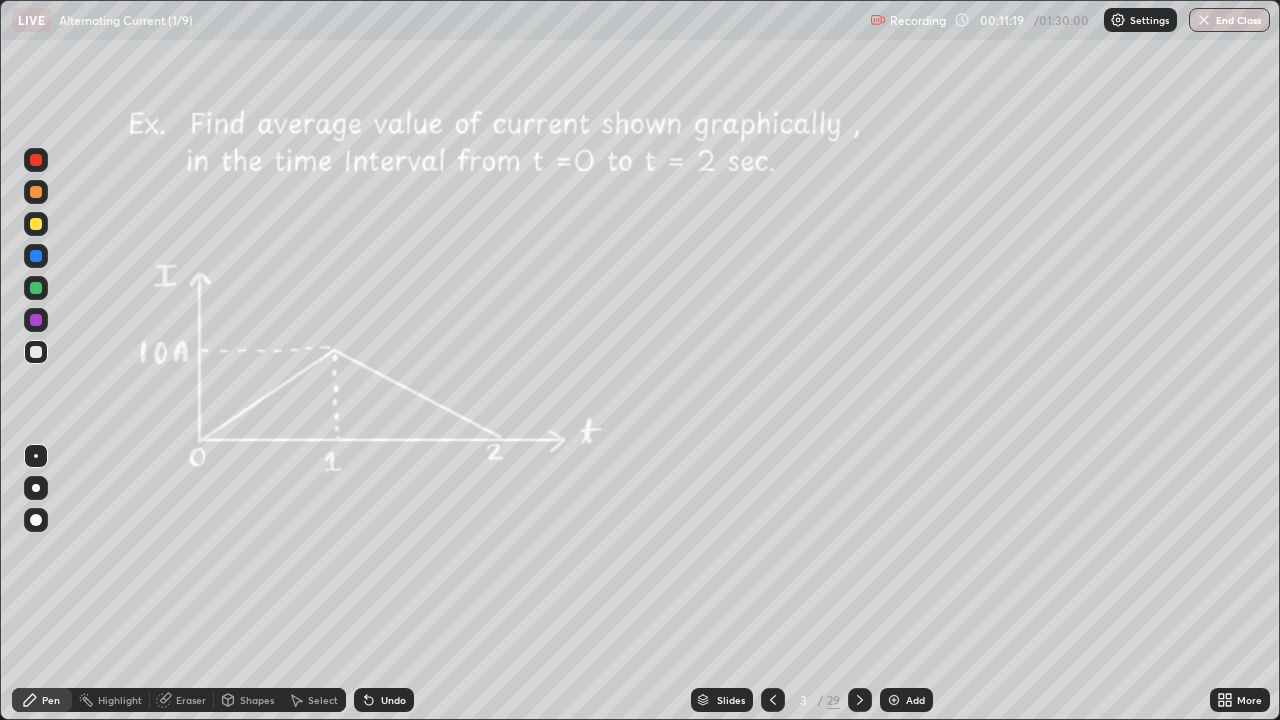 click 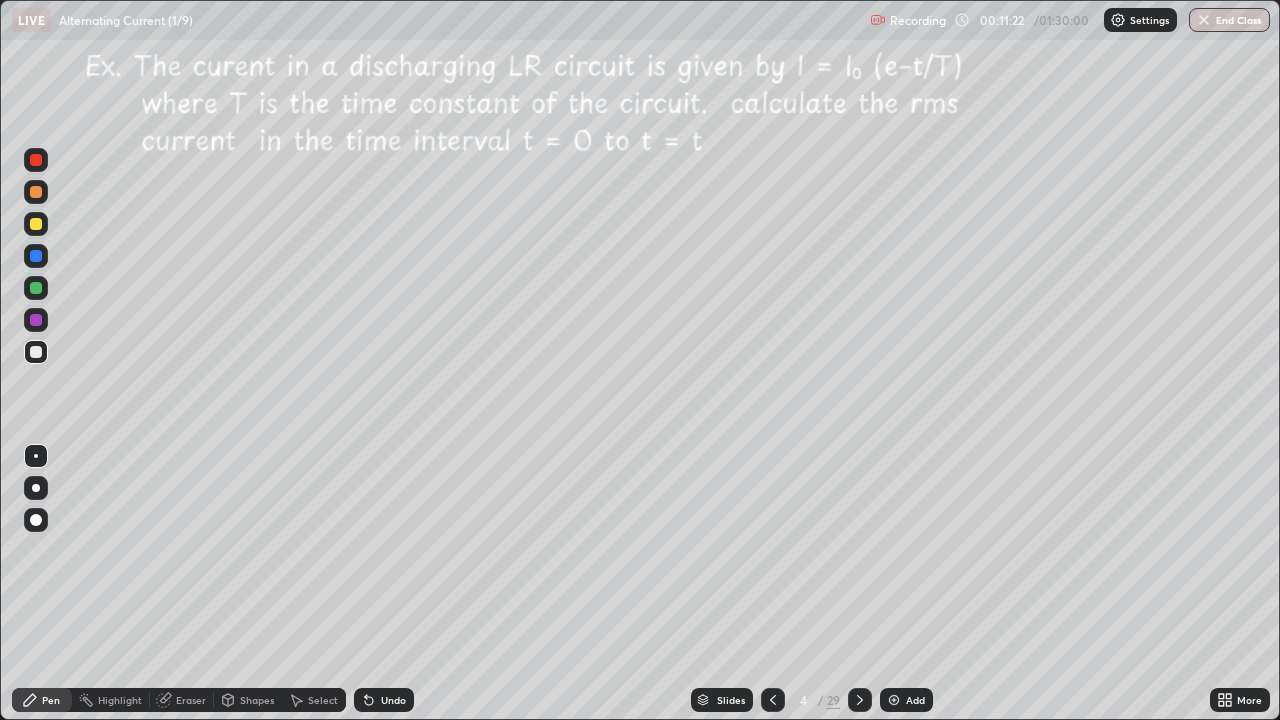 click 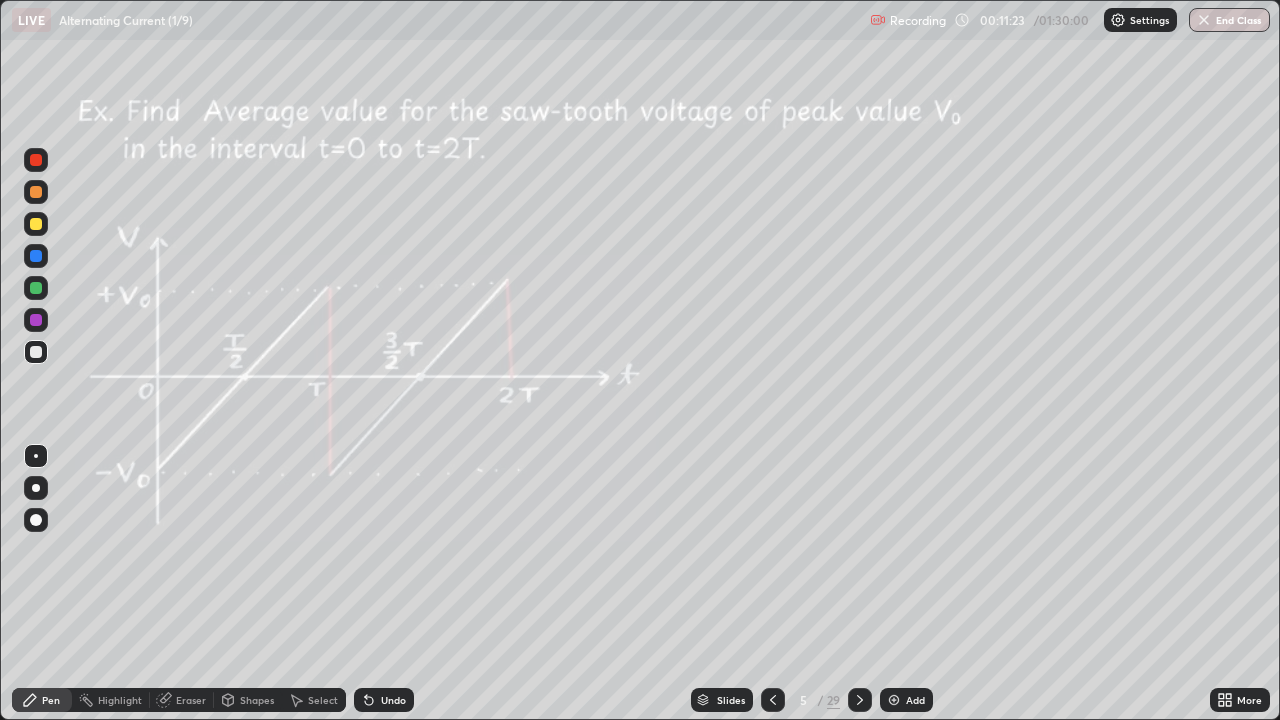 click 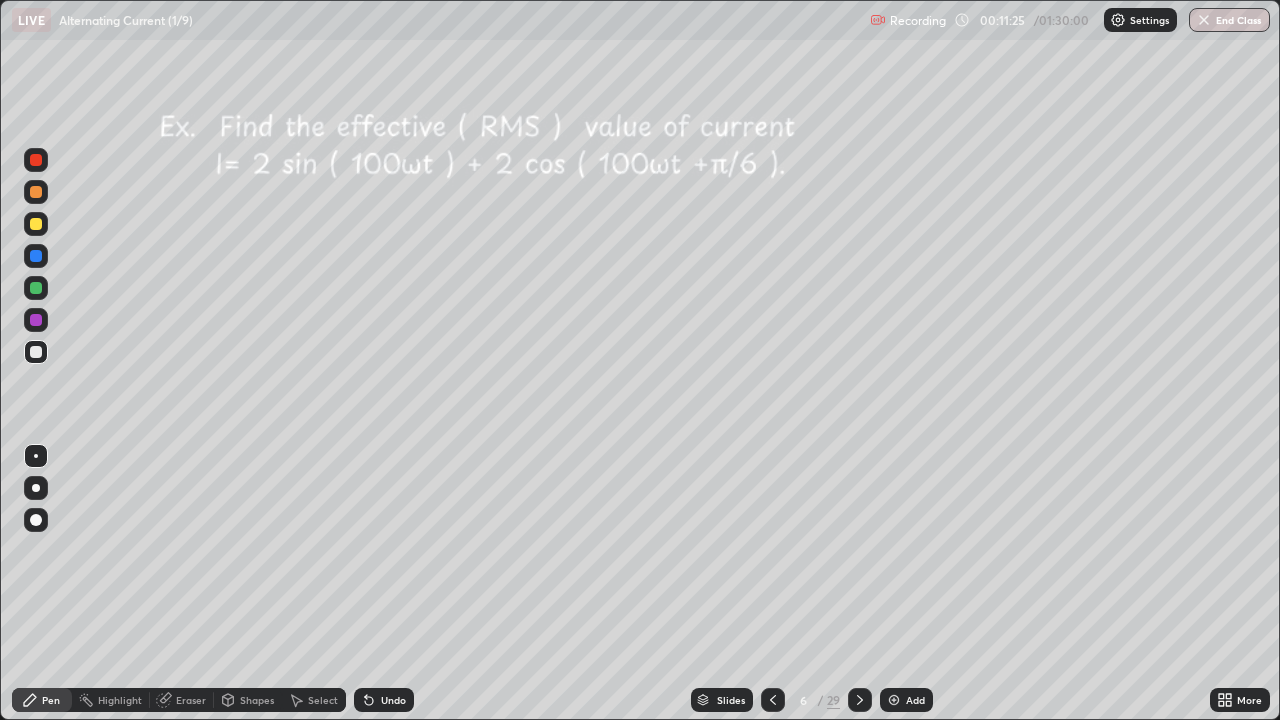 click 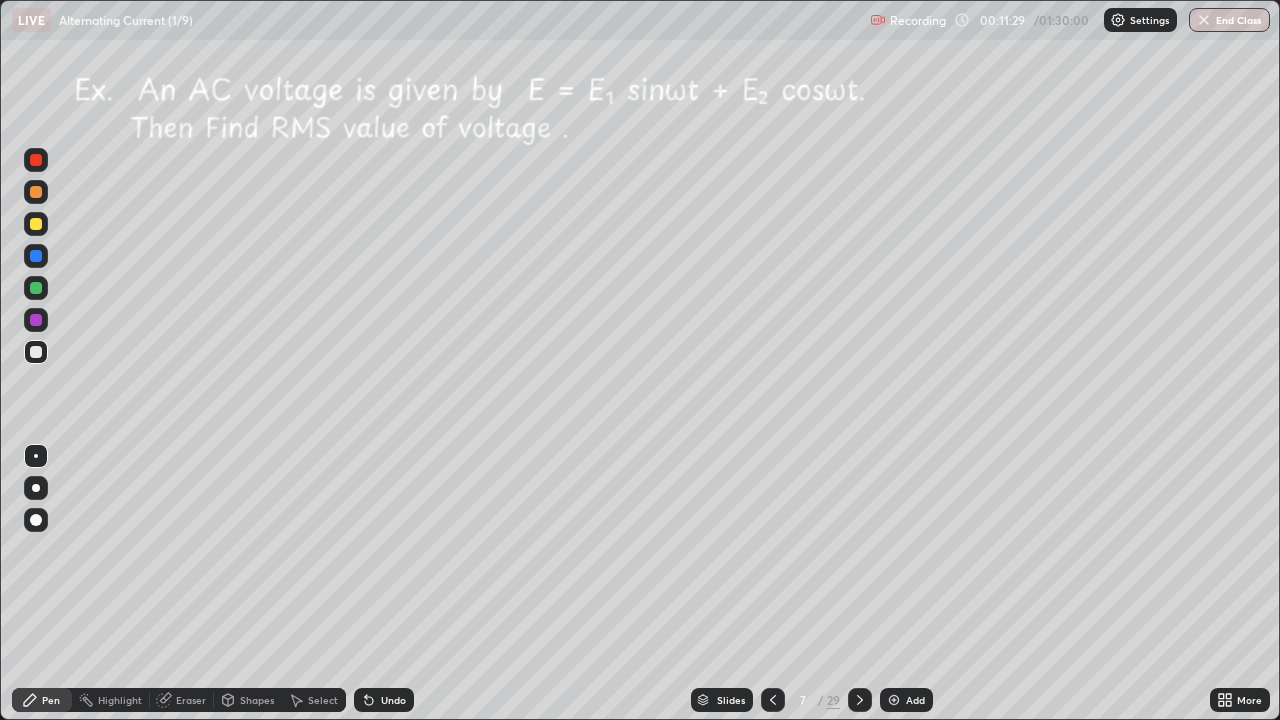click 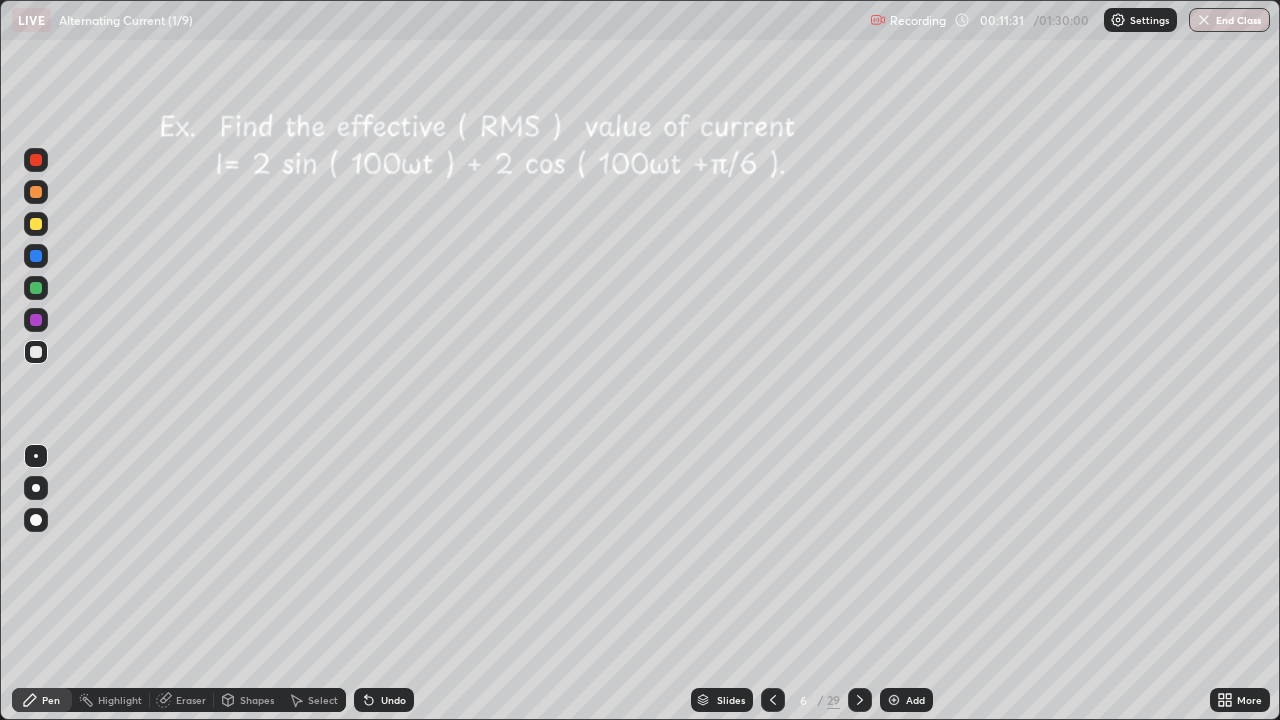 click 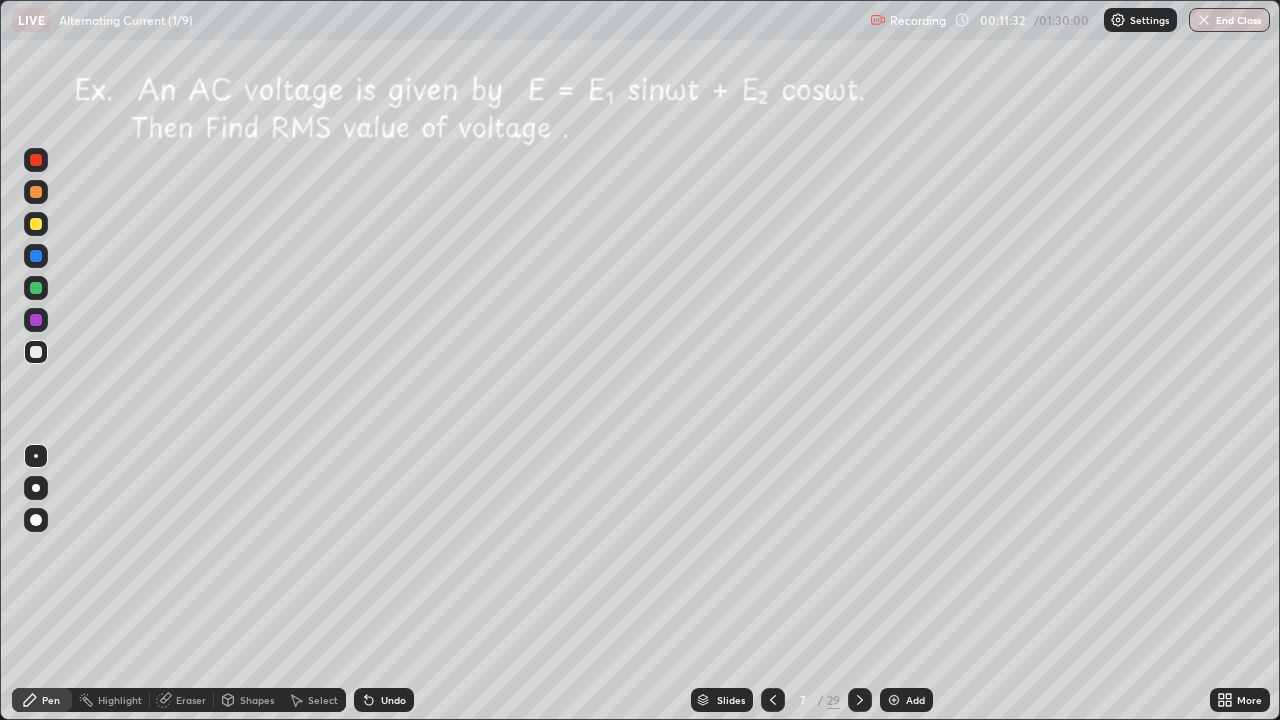 click 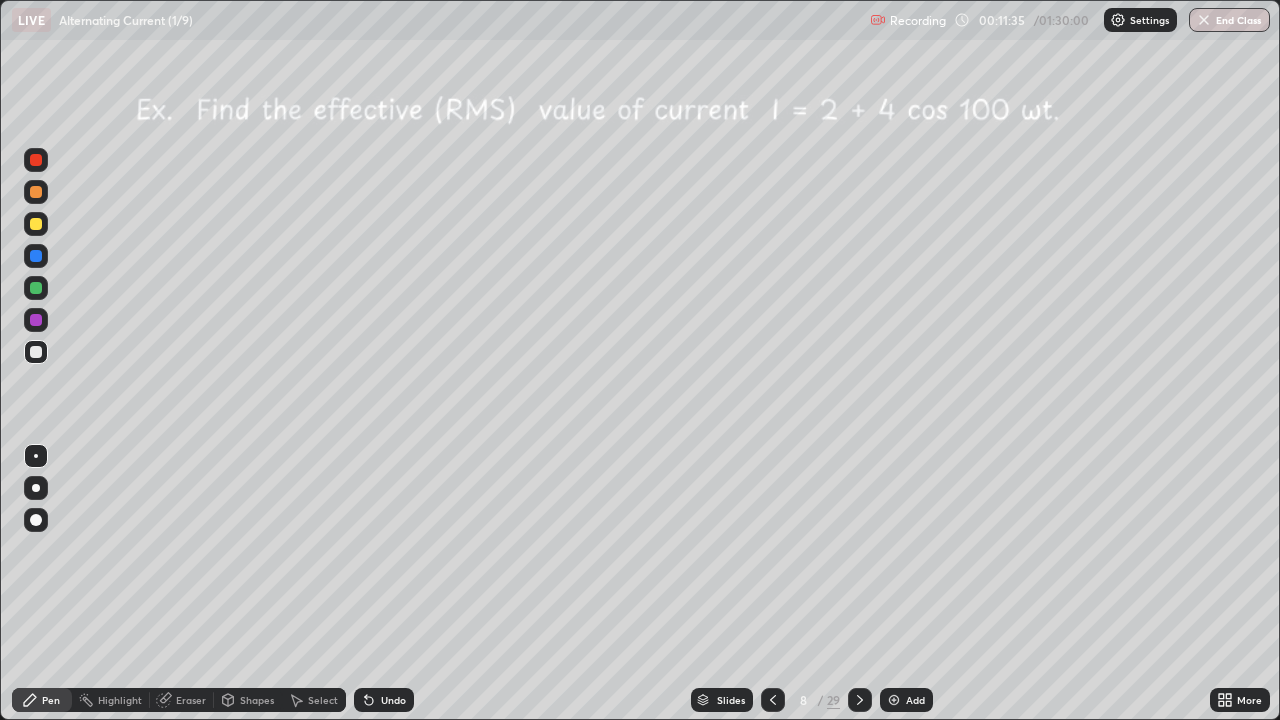 click 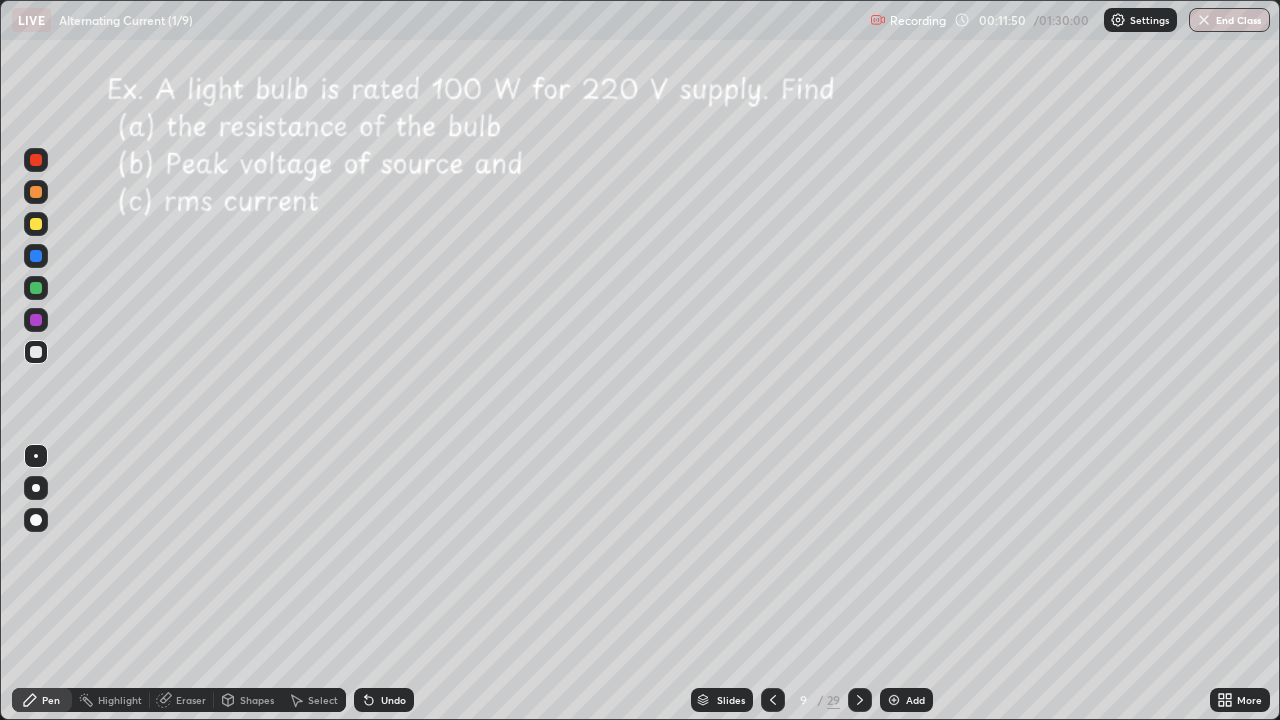 click 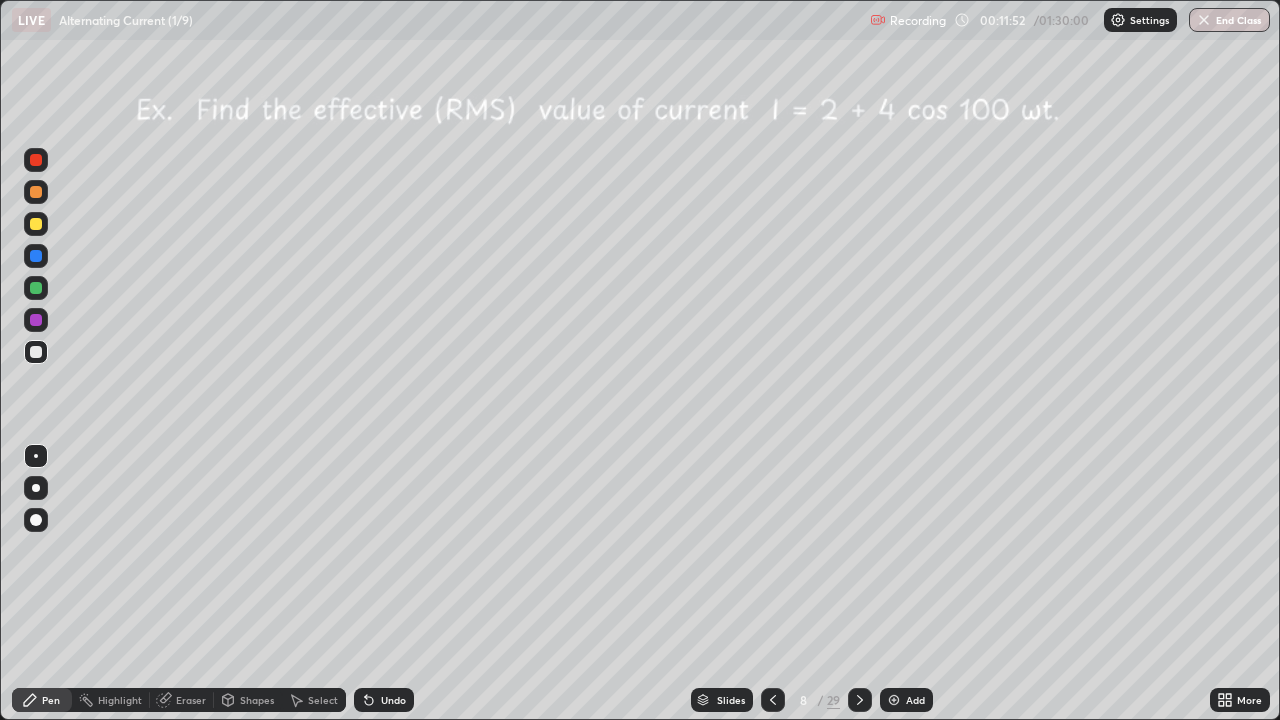 click 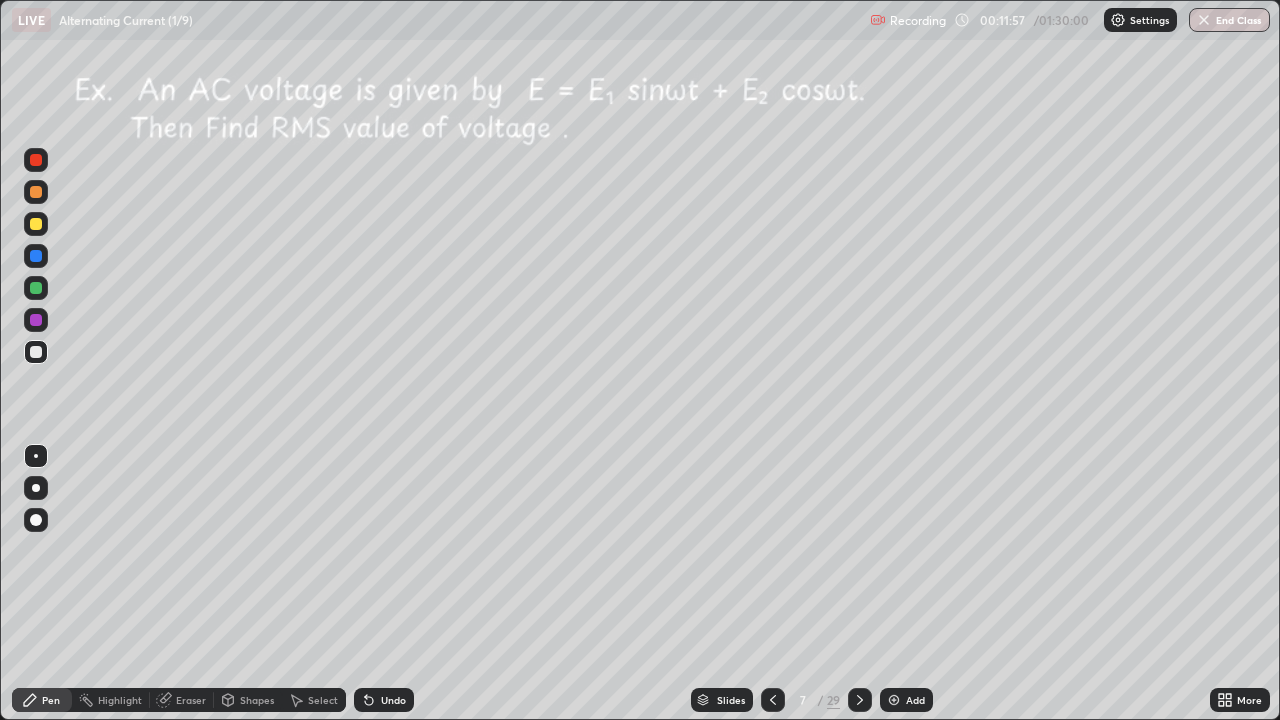 click at bounding box center [36, 288] 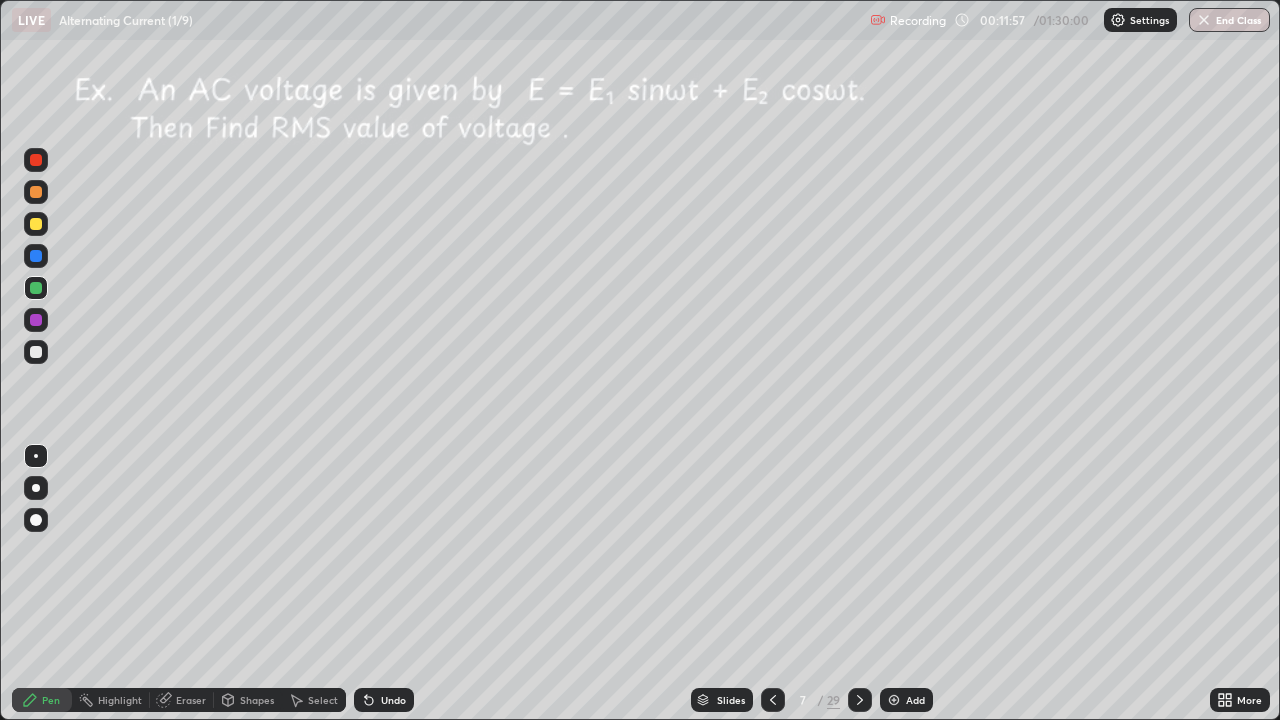 click at bounding box center [36, 288] 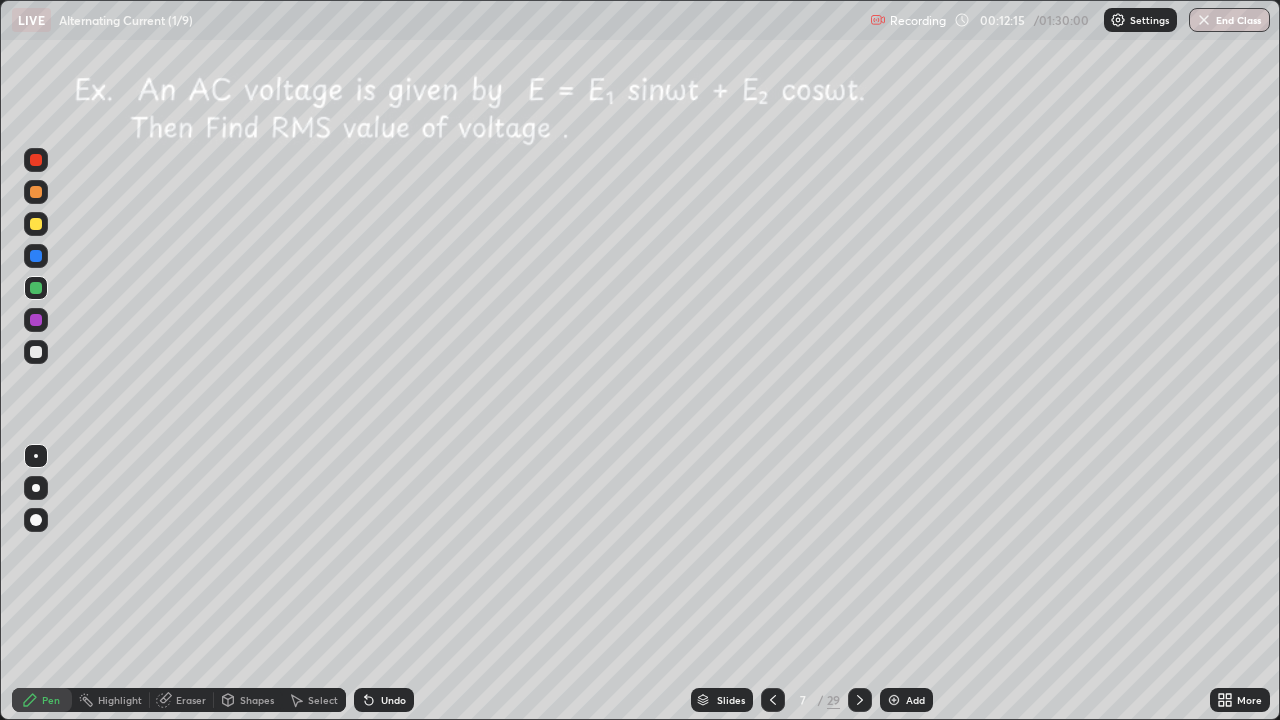 click at bounding box center [36, 224] 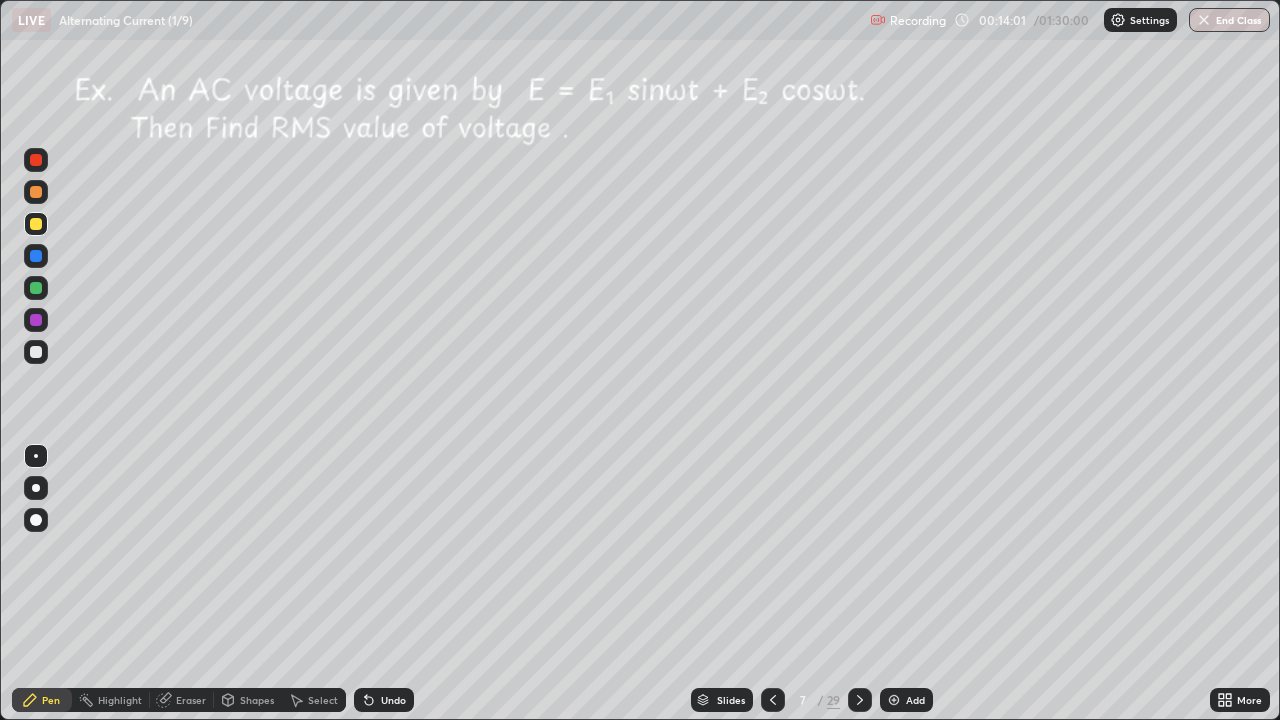 click at bounding box center [36, 320] 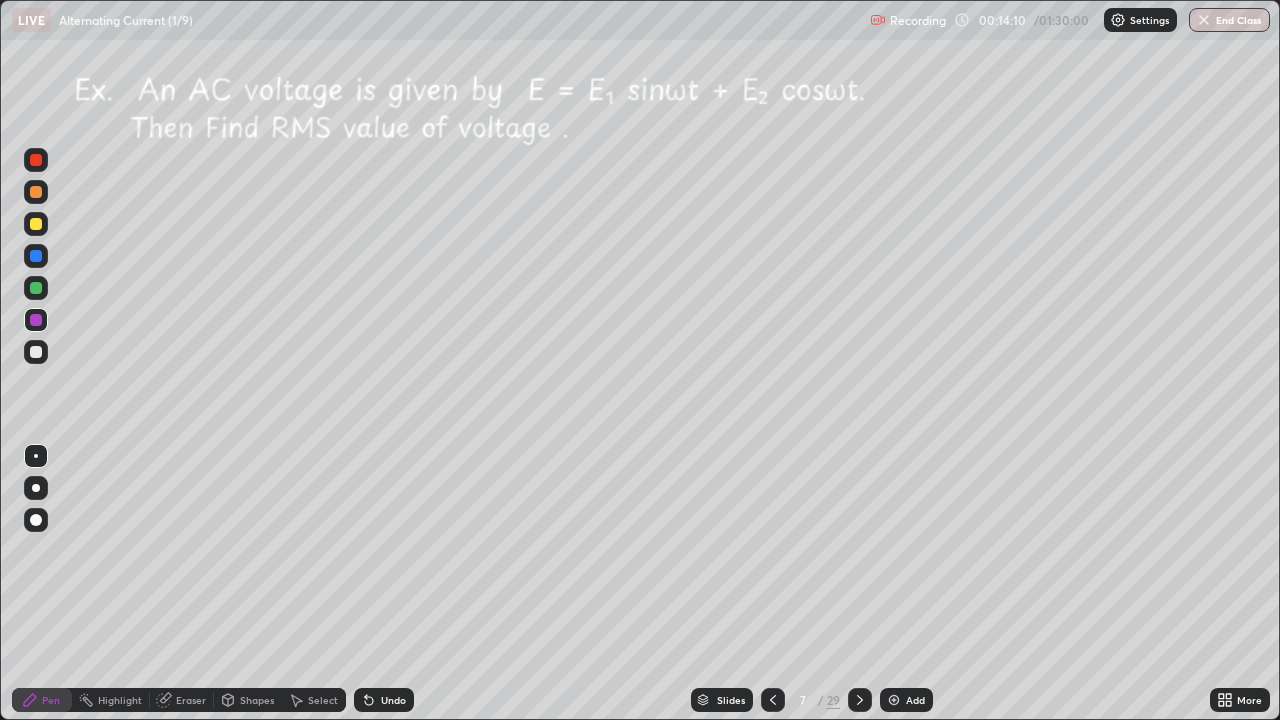 click at bounding box center (36, 224) 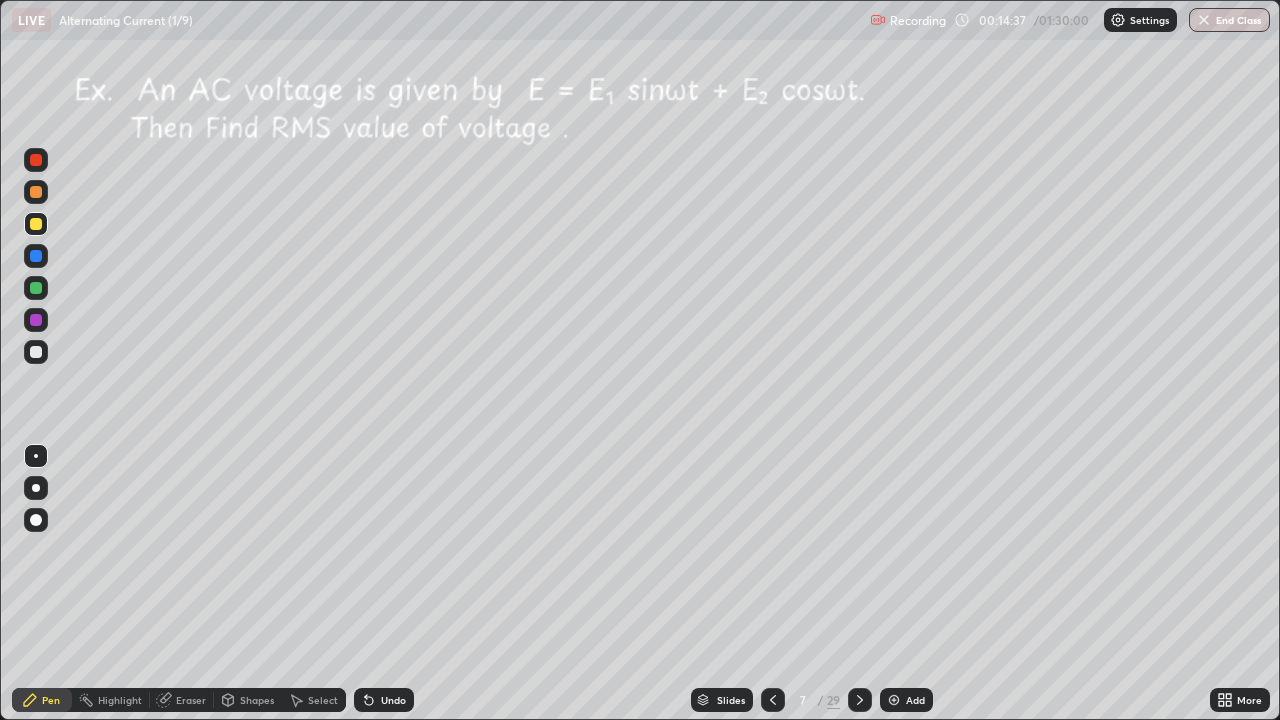 click at bounding box center [36, 320] 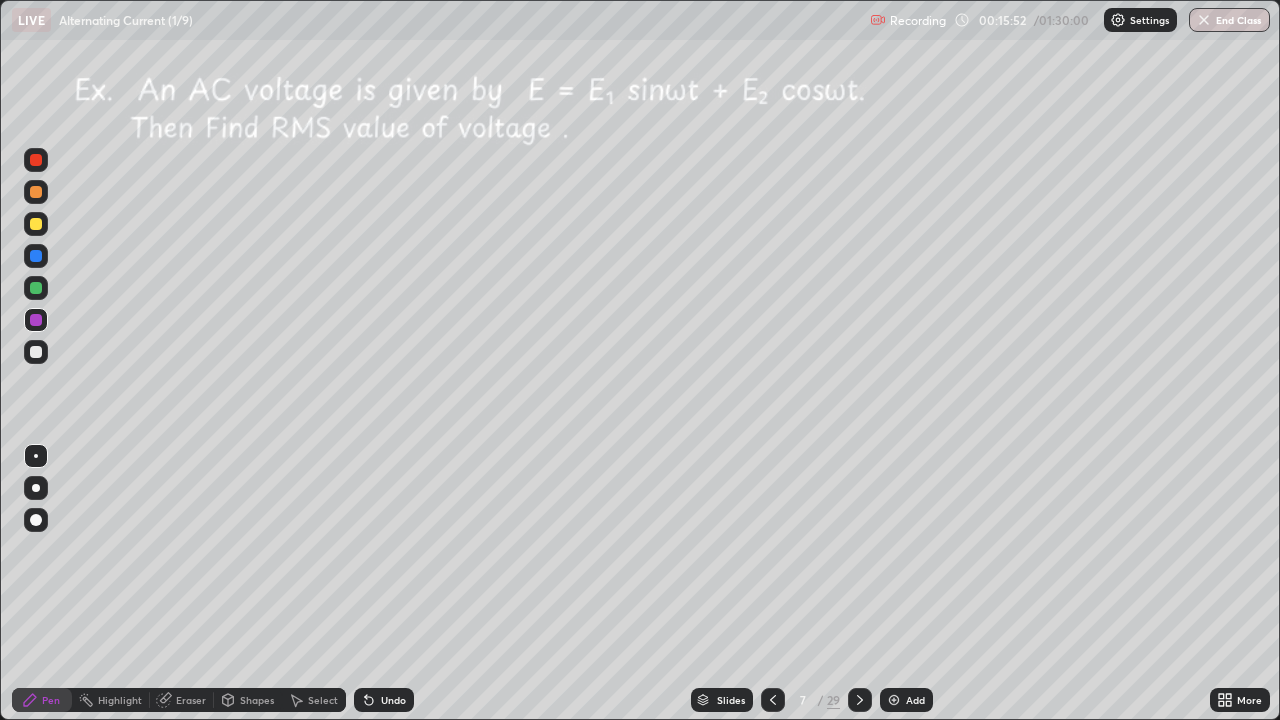 click 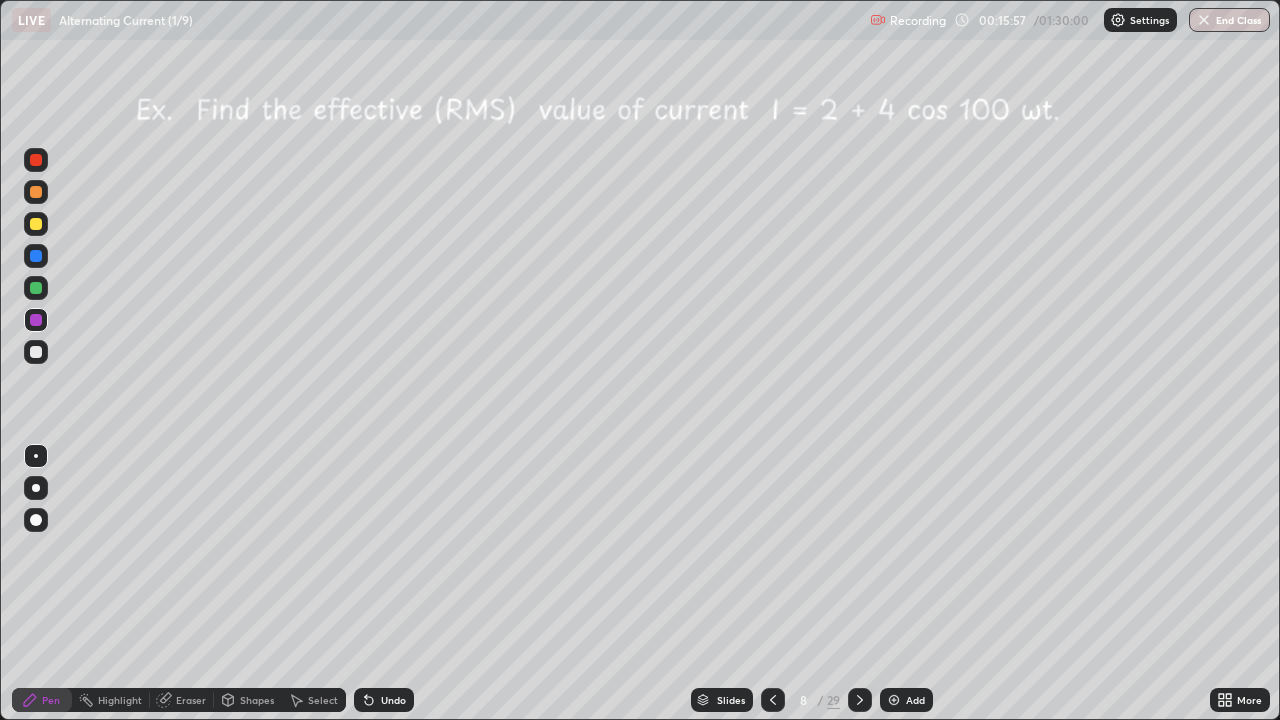 click at bounding box center (36, 224) 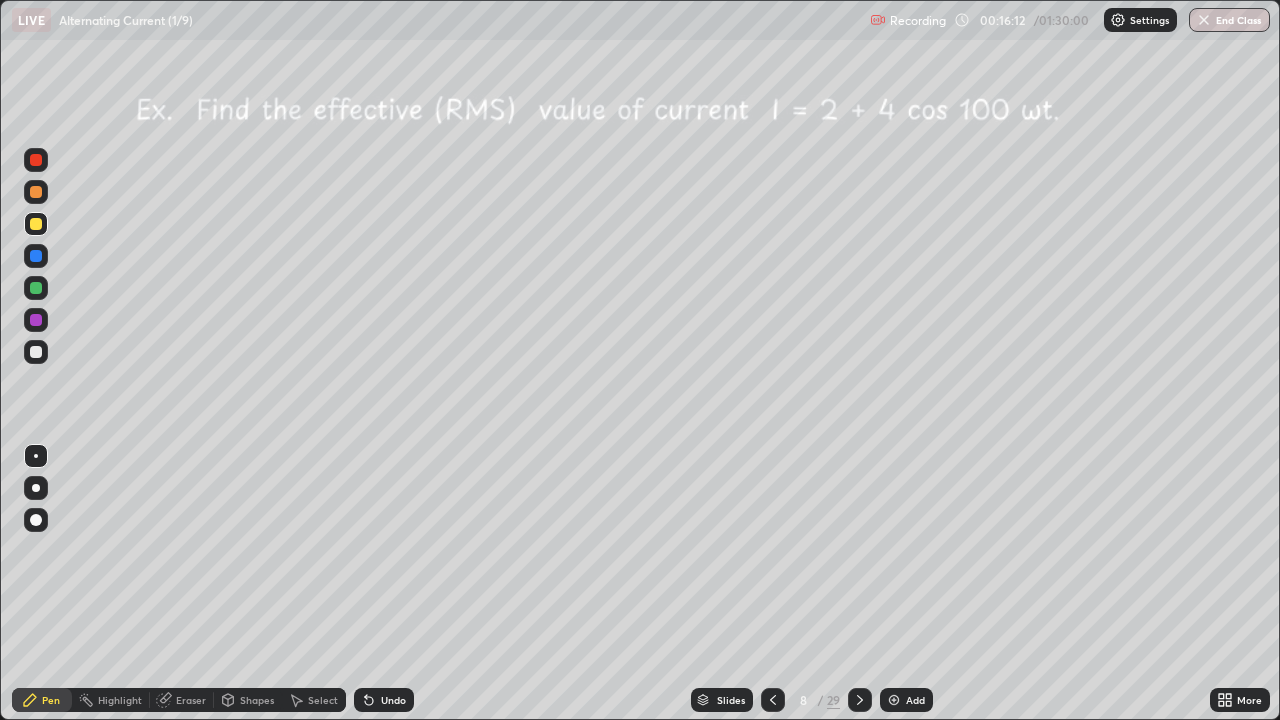click 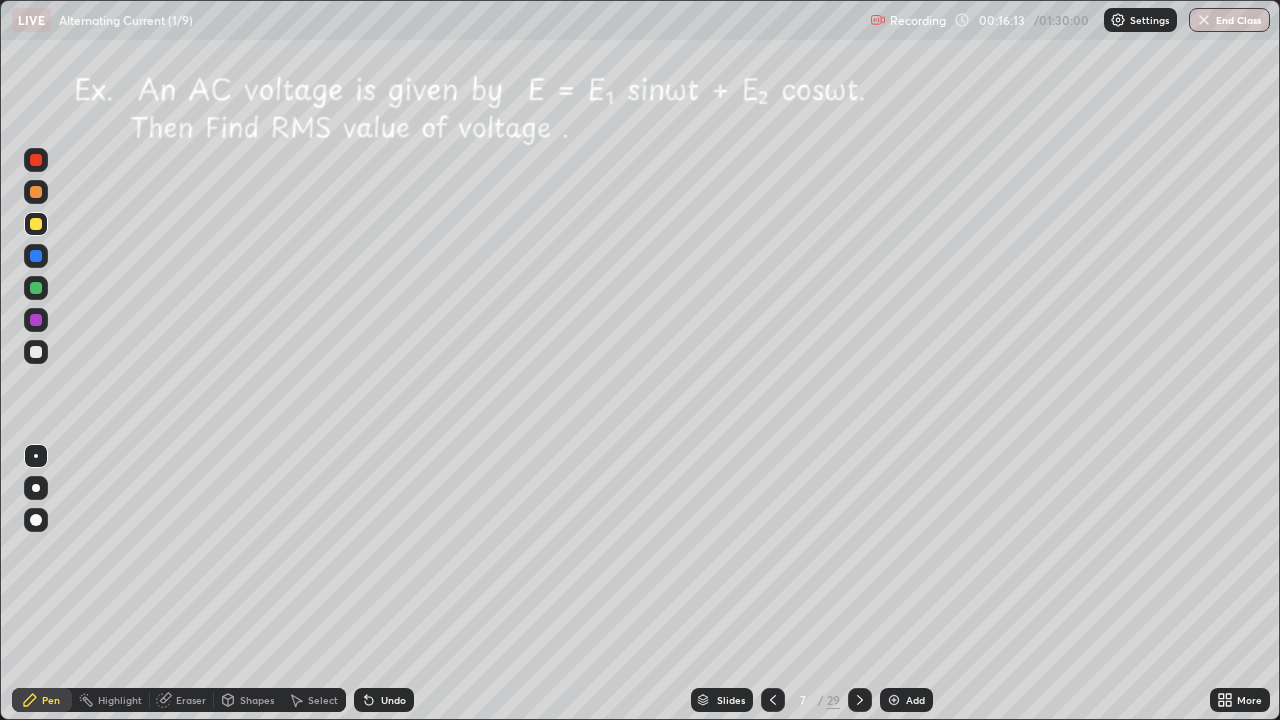 click at bounding box center [773, 700] 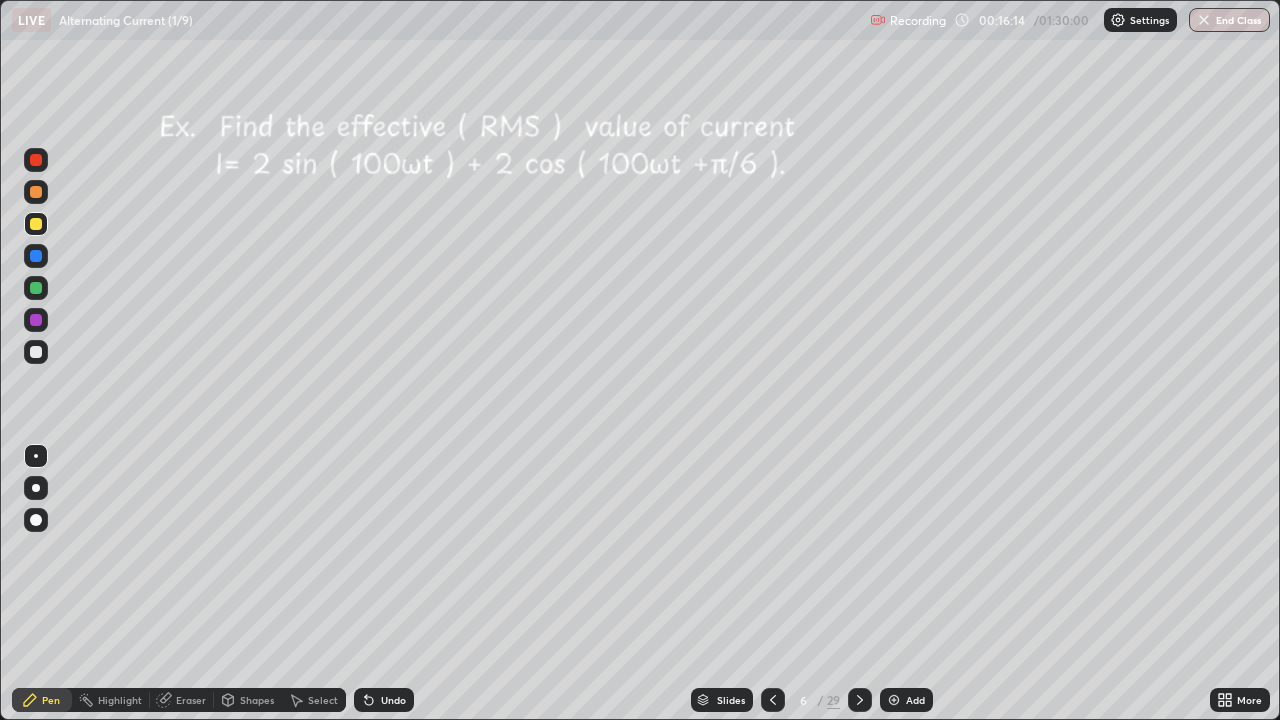 click at bounding box center (773, 700) 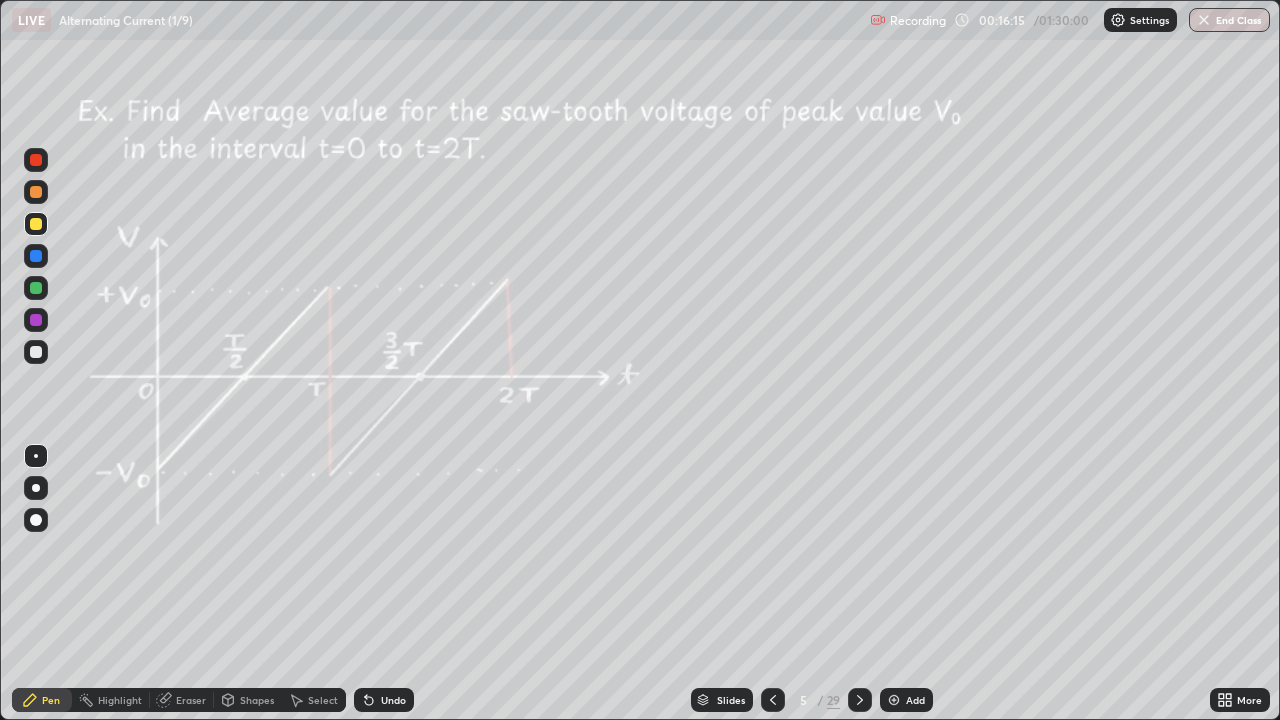 click at bounding box center (773, 700) 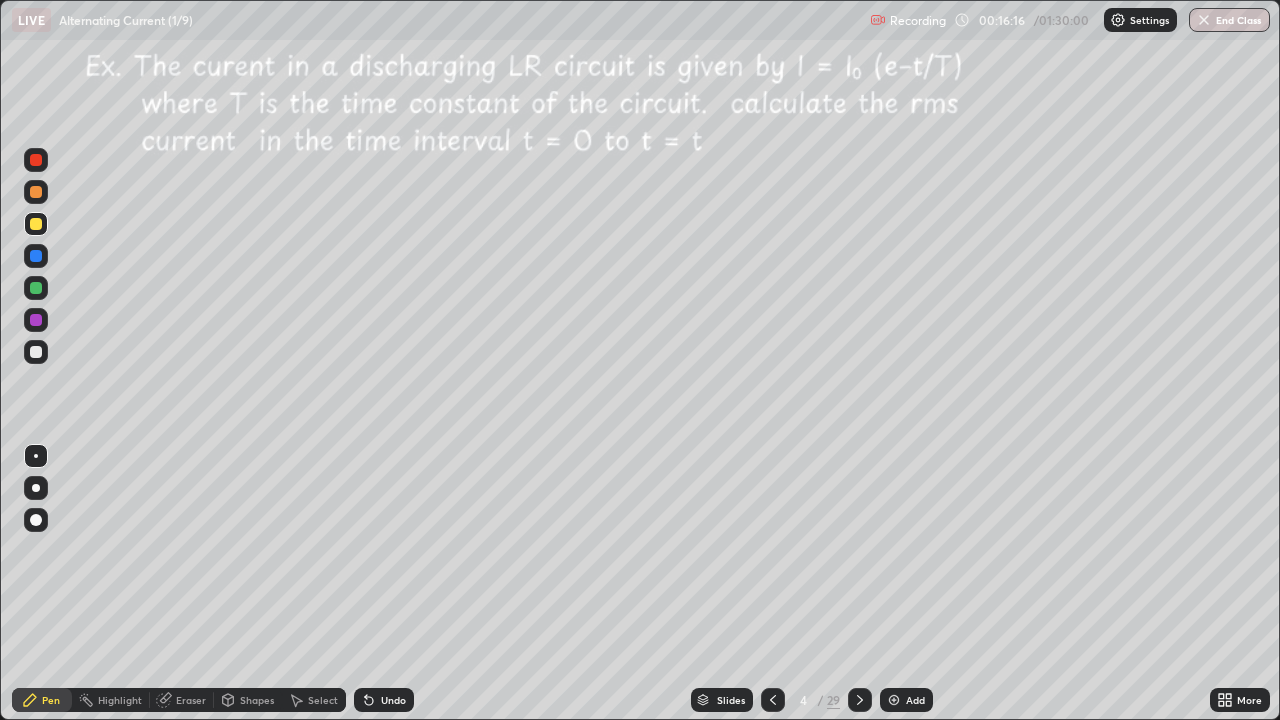 click 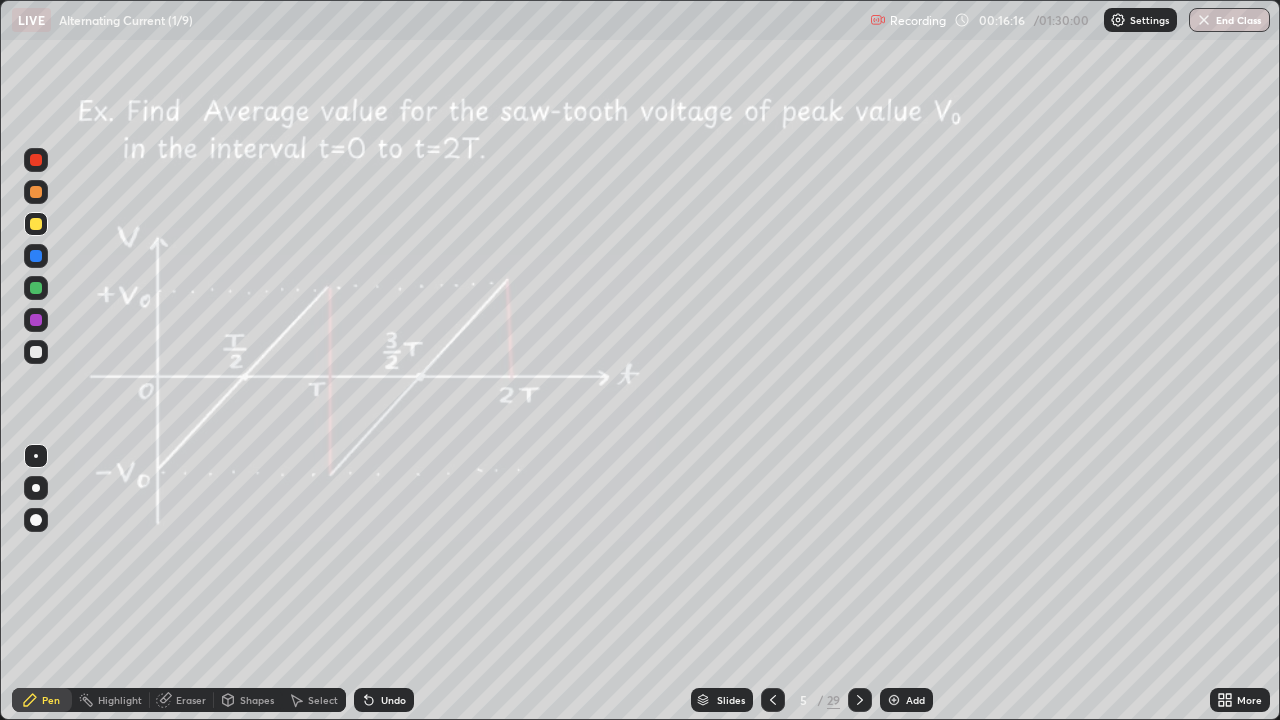 click 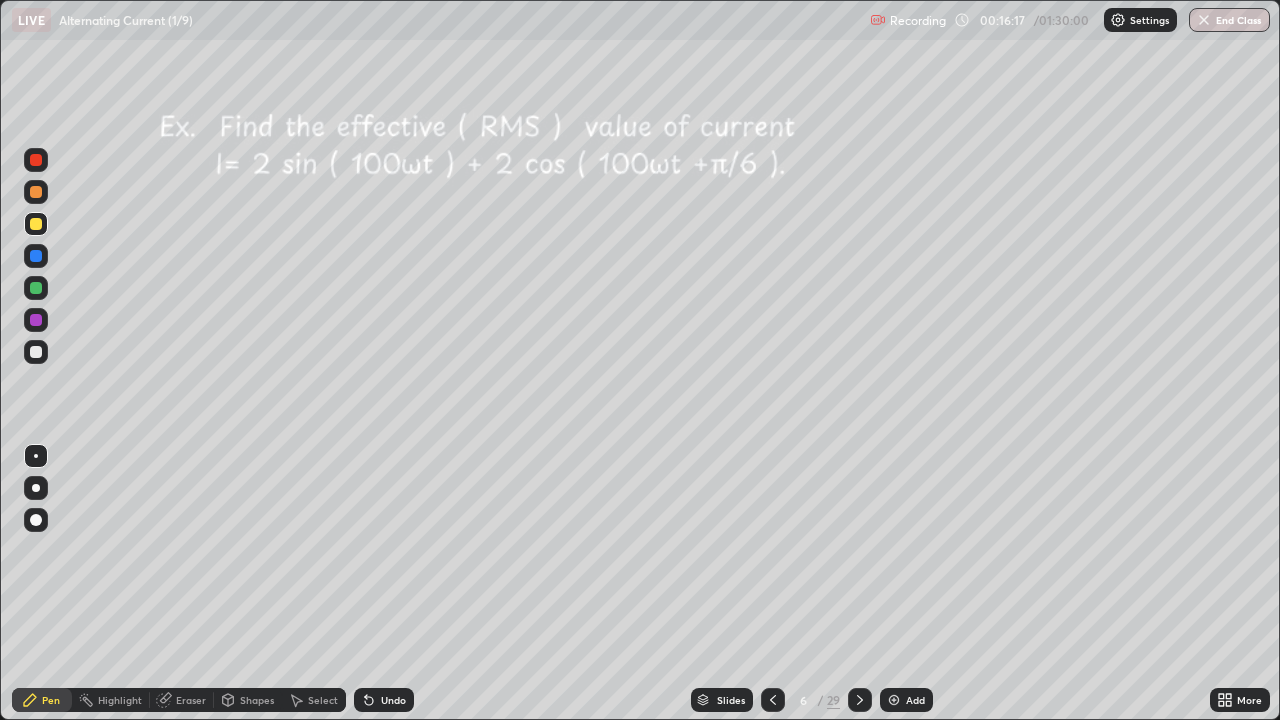 click 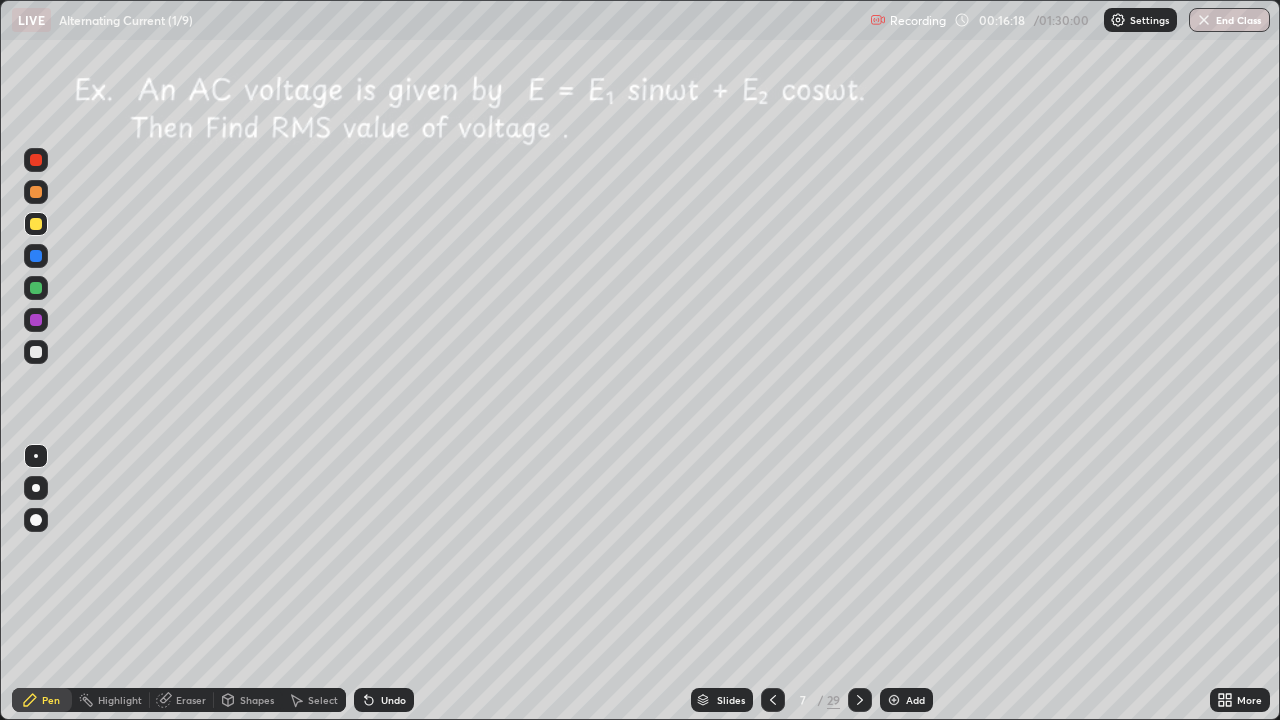 click 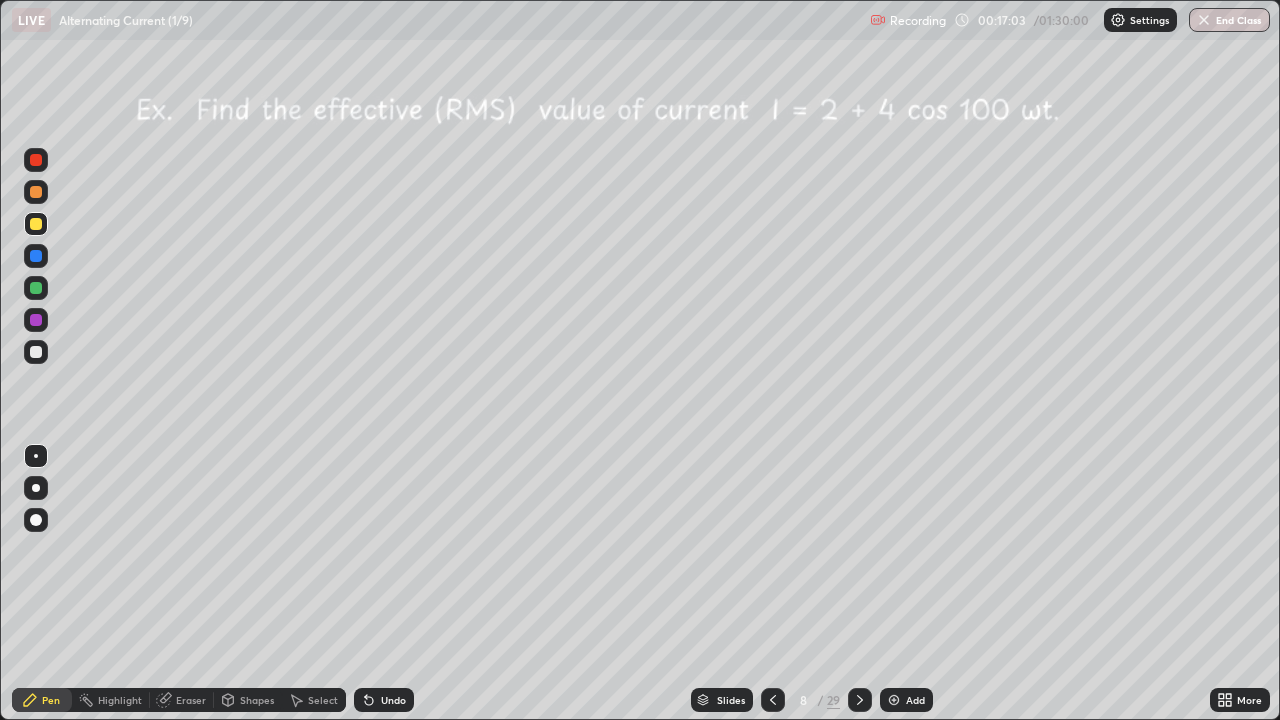 click 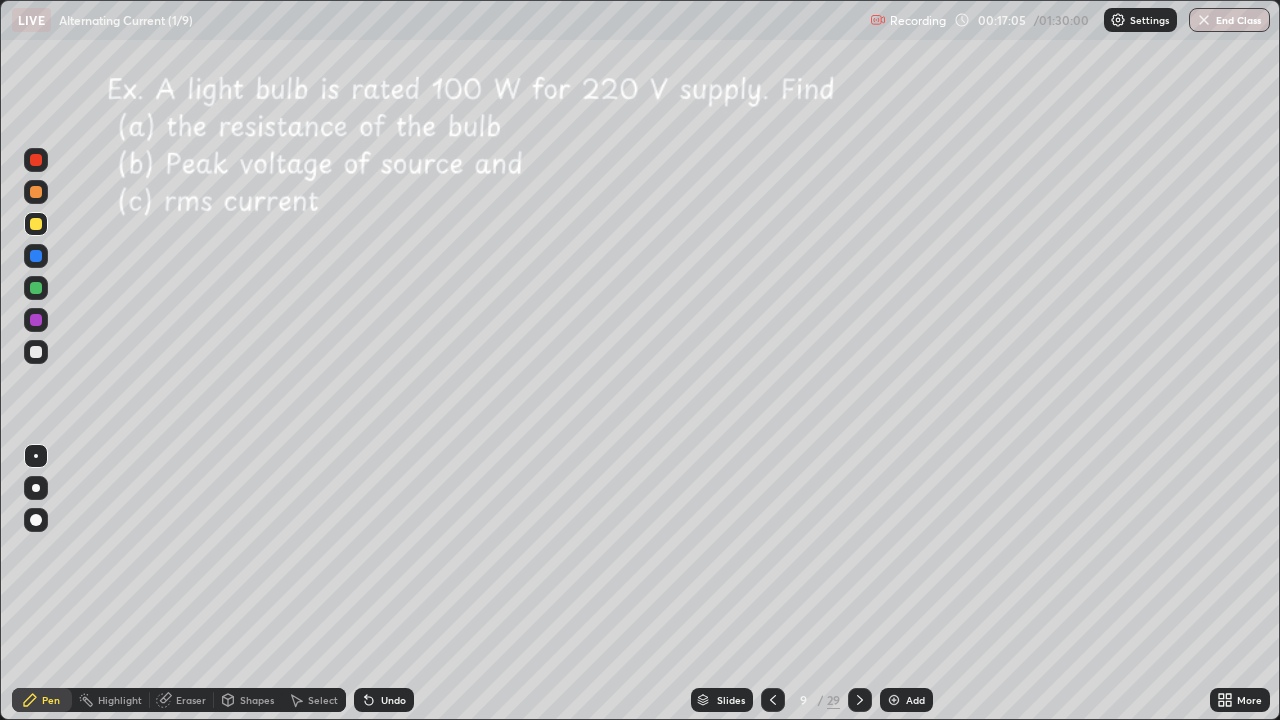 click 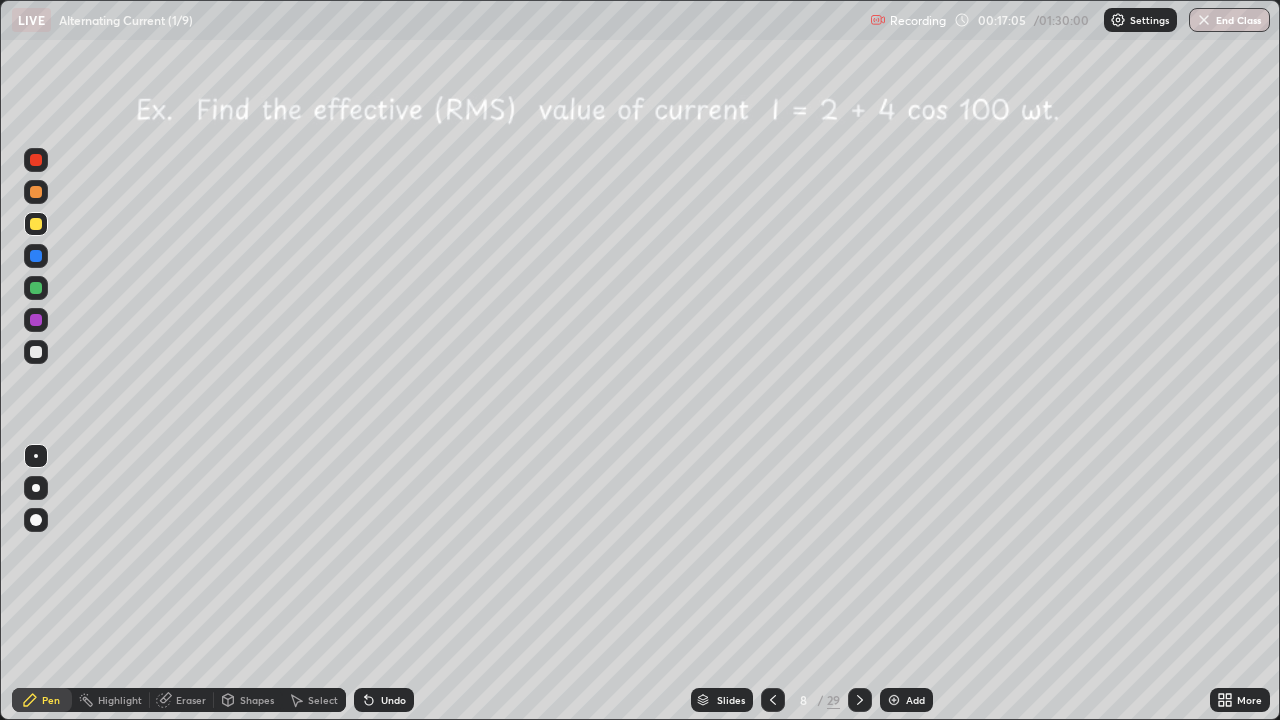 click 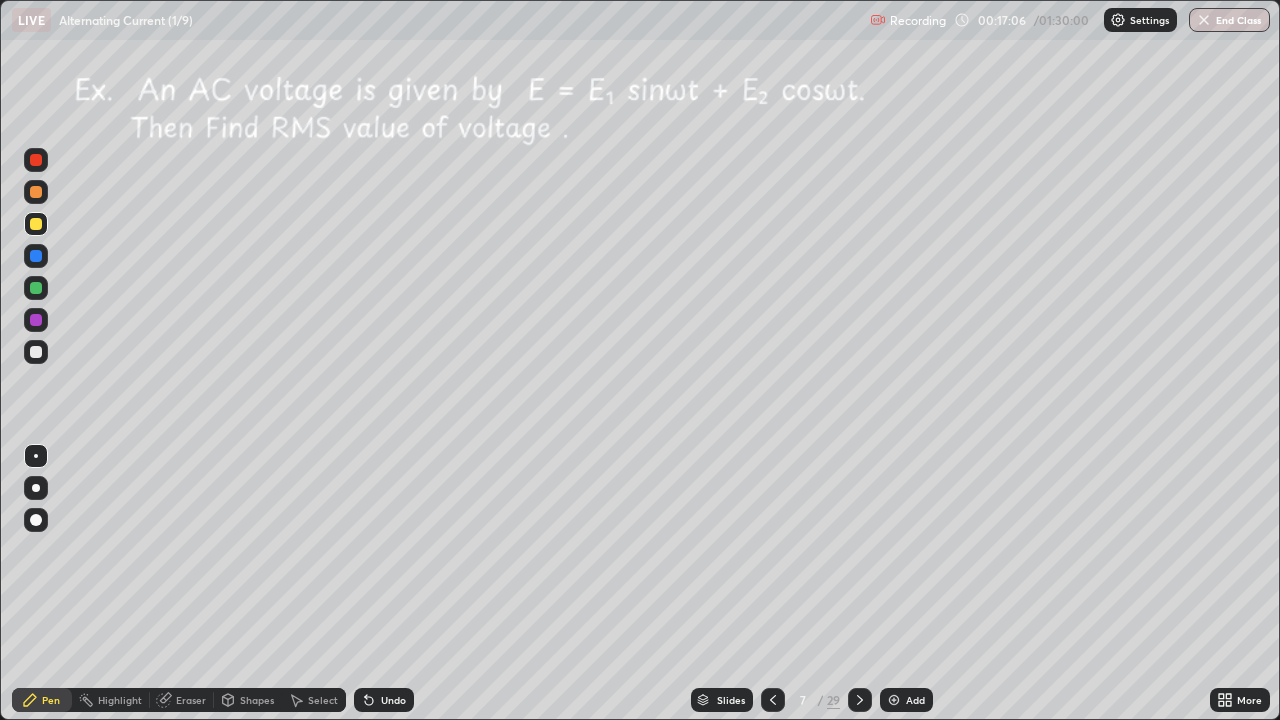 click 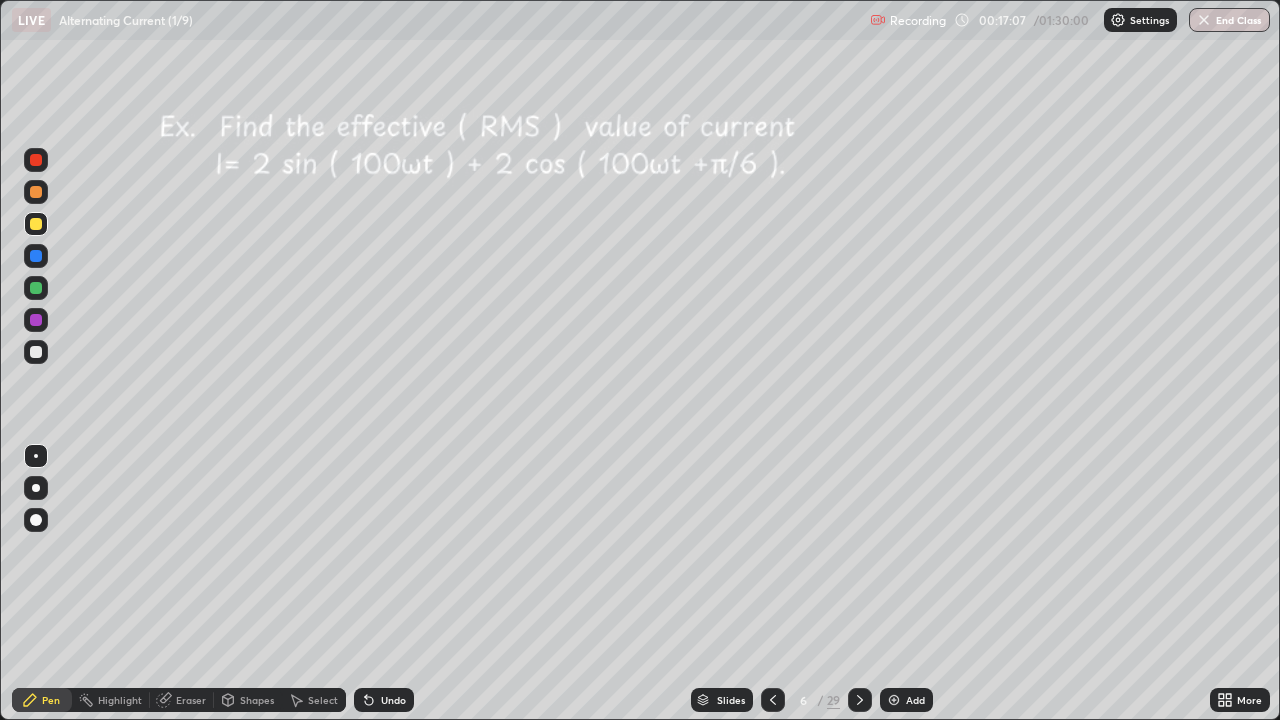 click at bounding box center (773, 700) 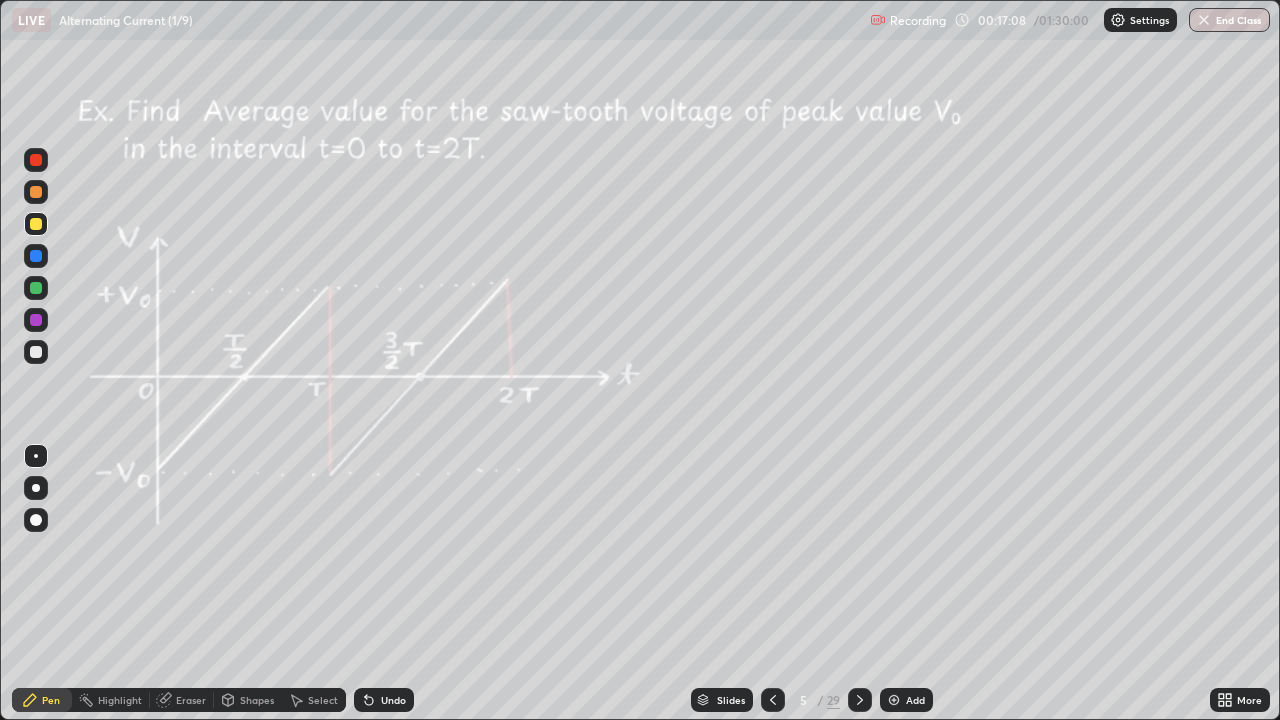 click 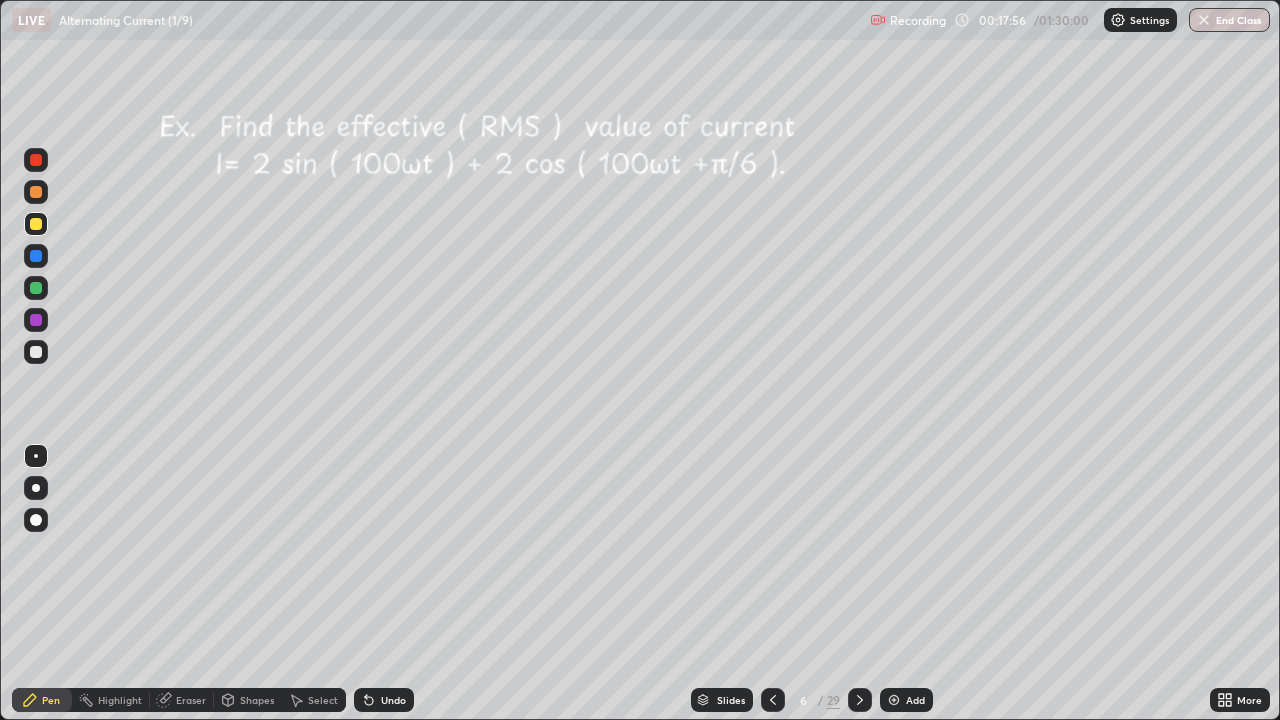 click 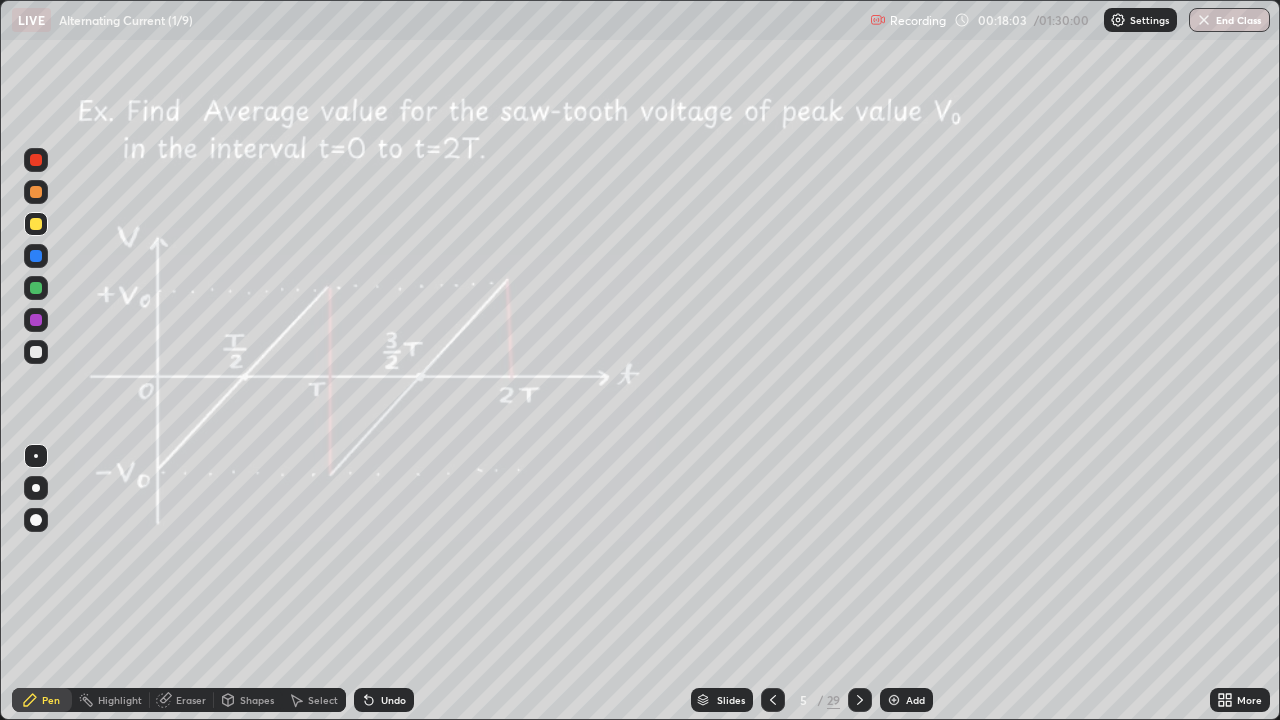 click 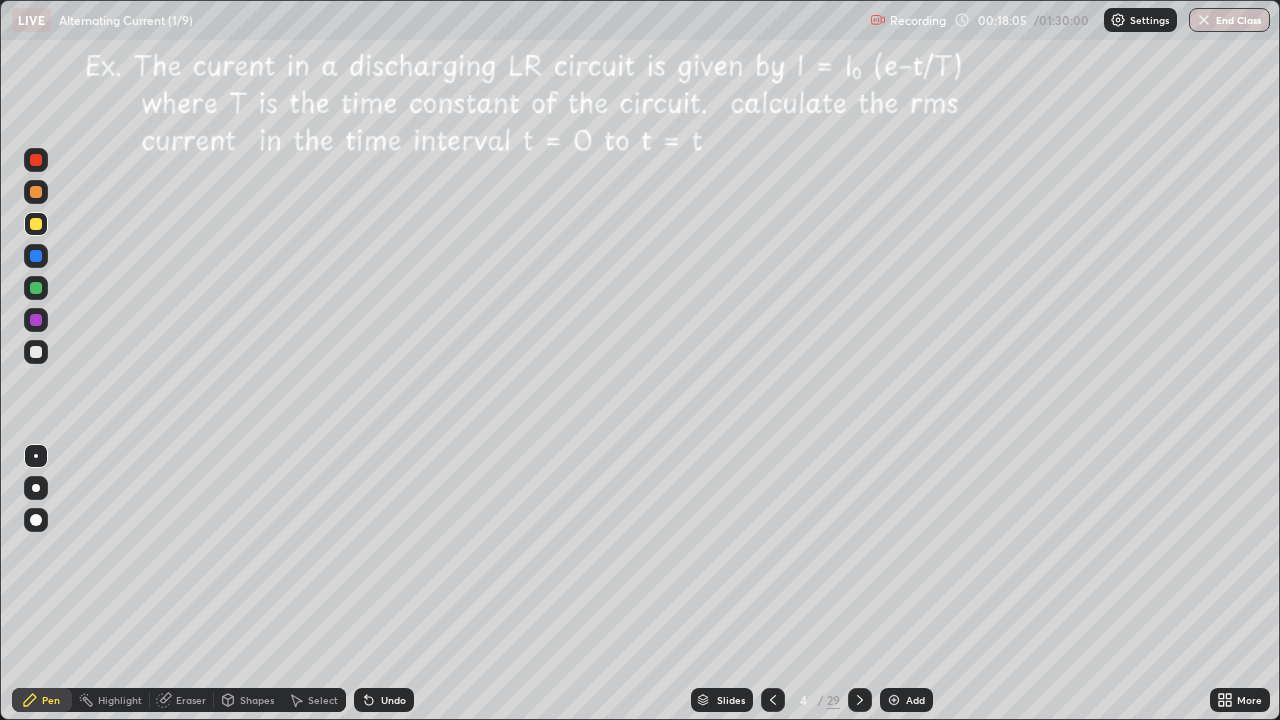 click 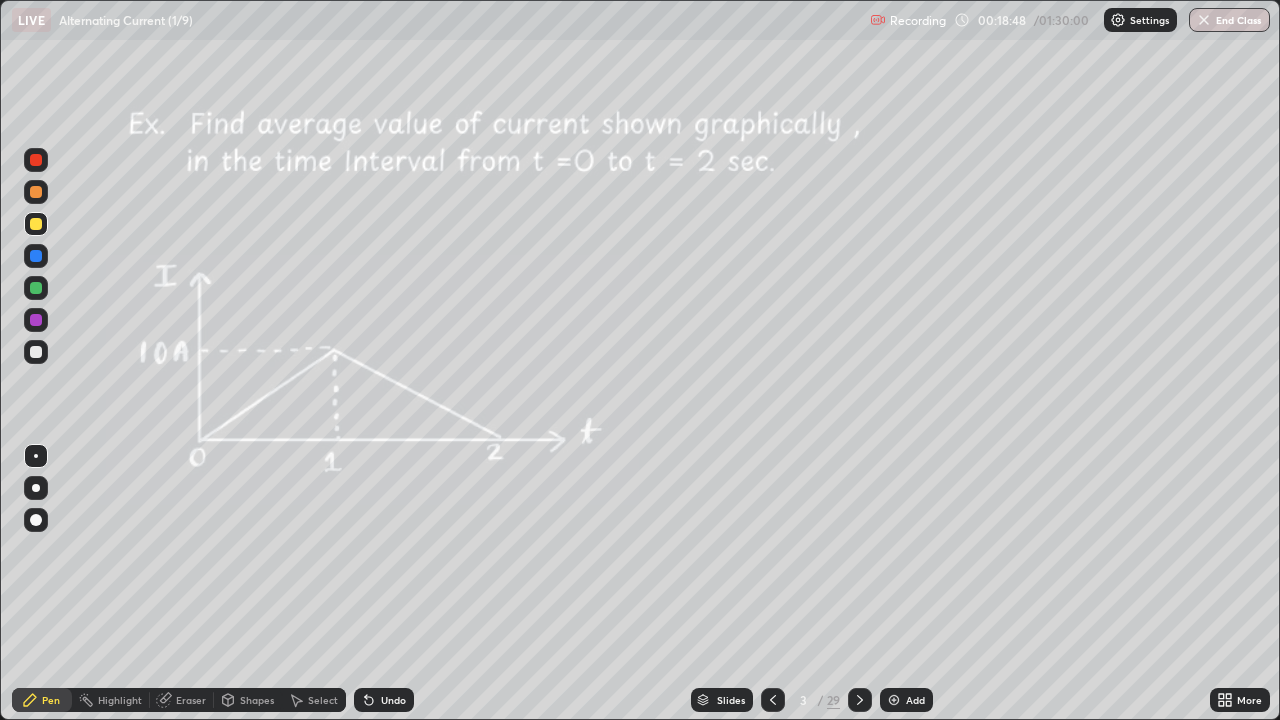click at bounding box center (860, 700) 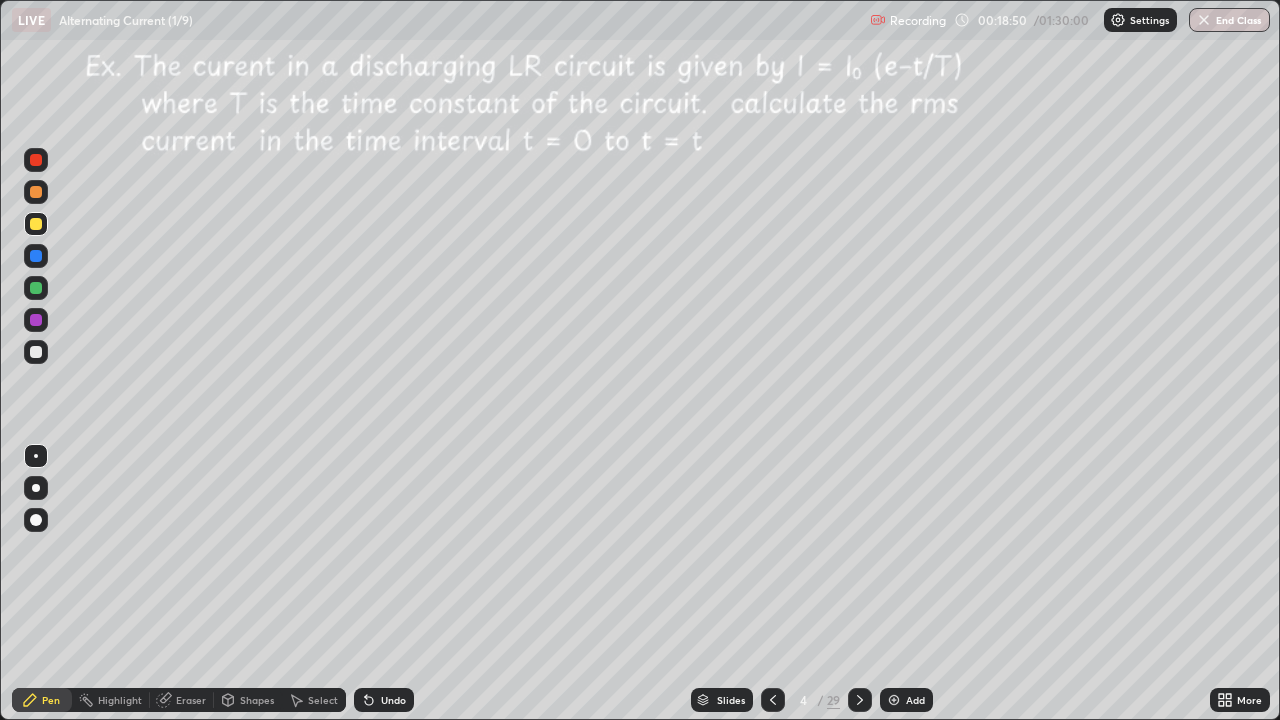 click 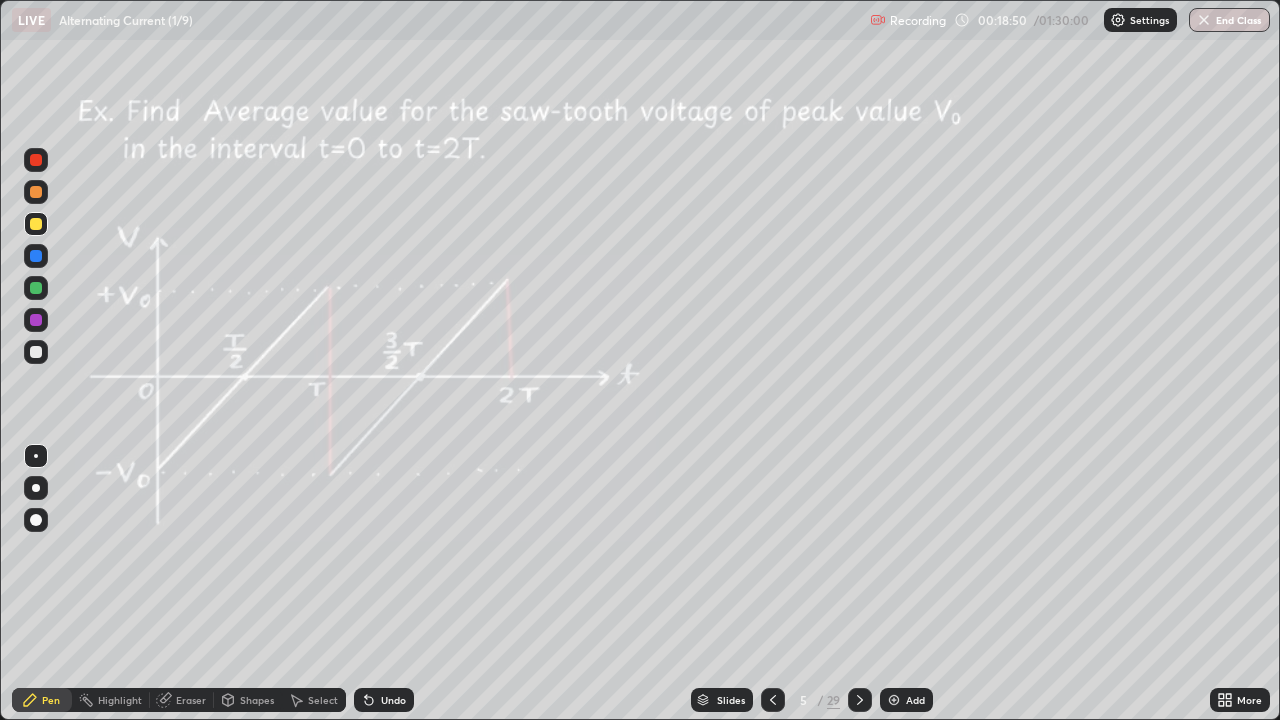 click 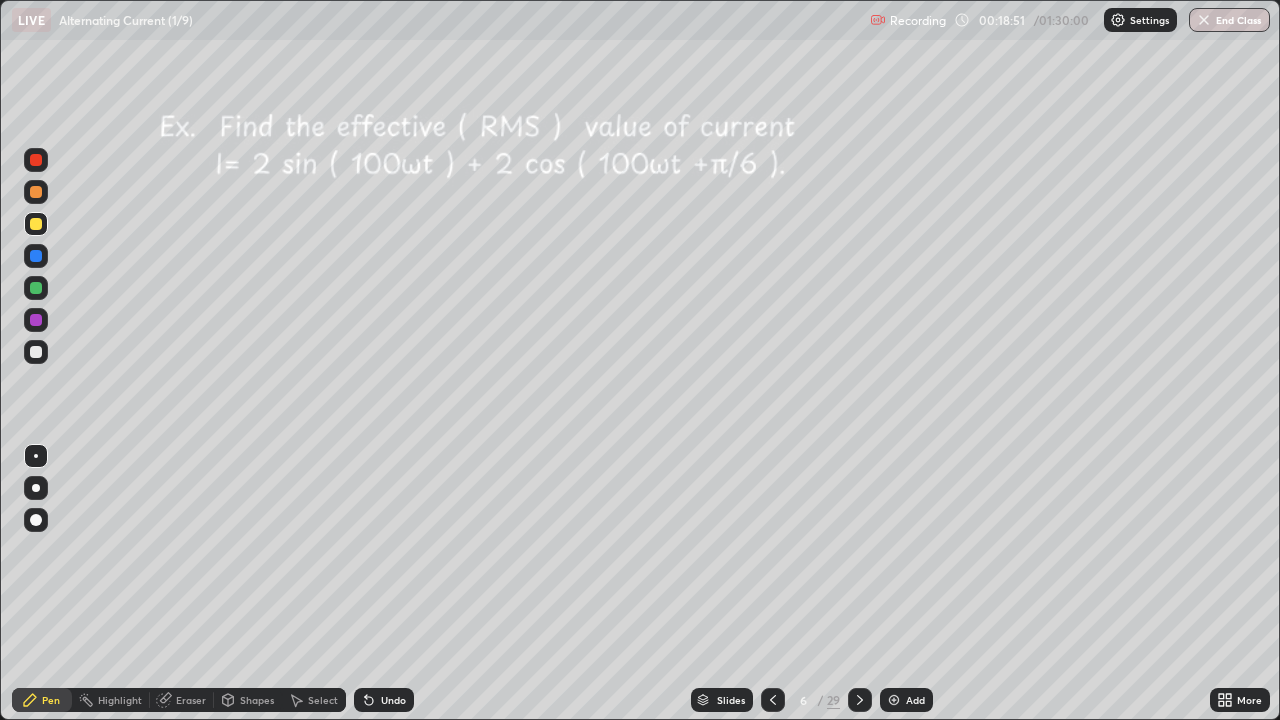 click 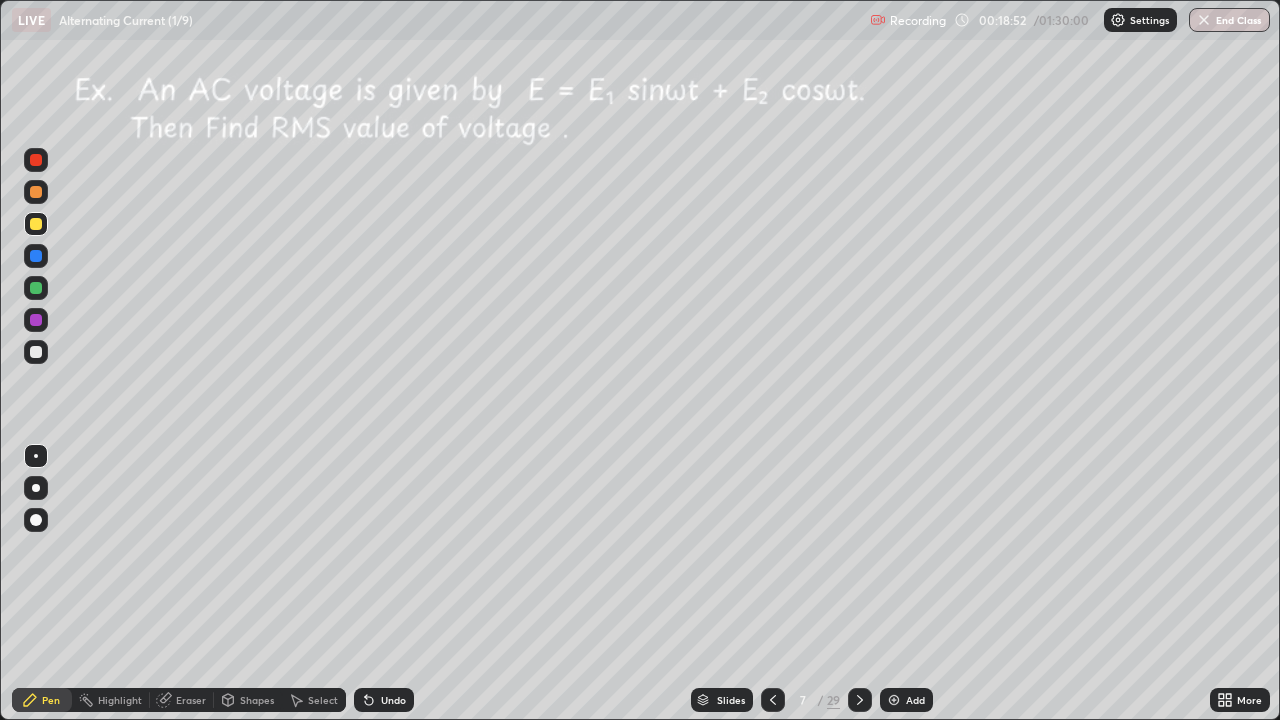 click 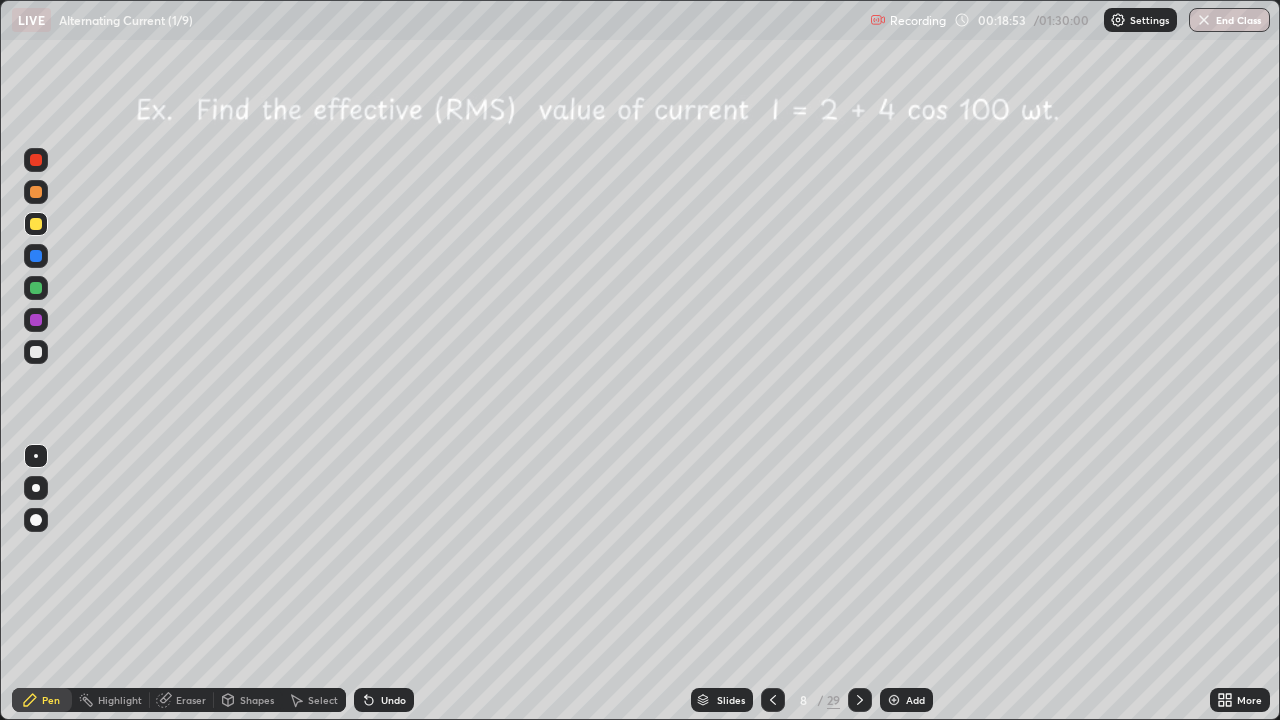 click 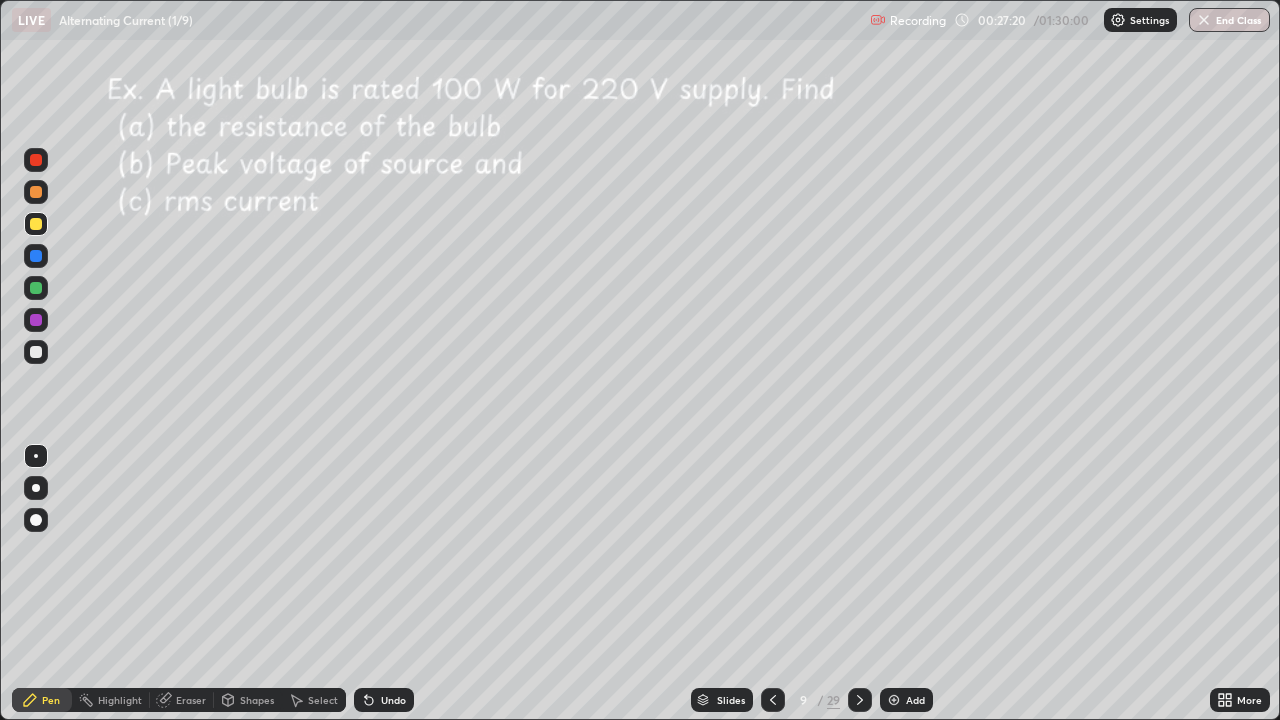 click on "Undo" at bounding box center (393, 700) 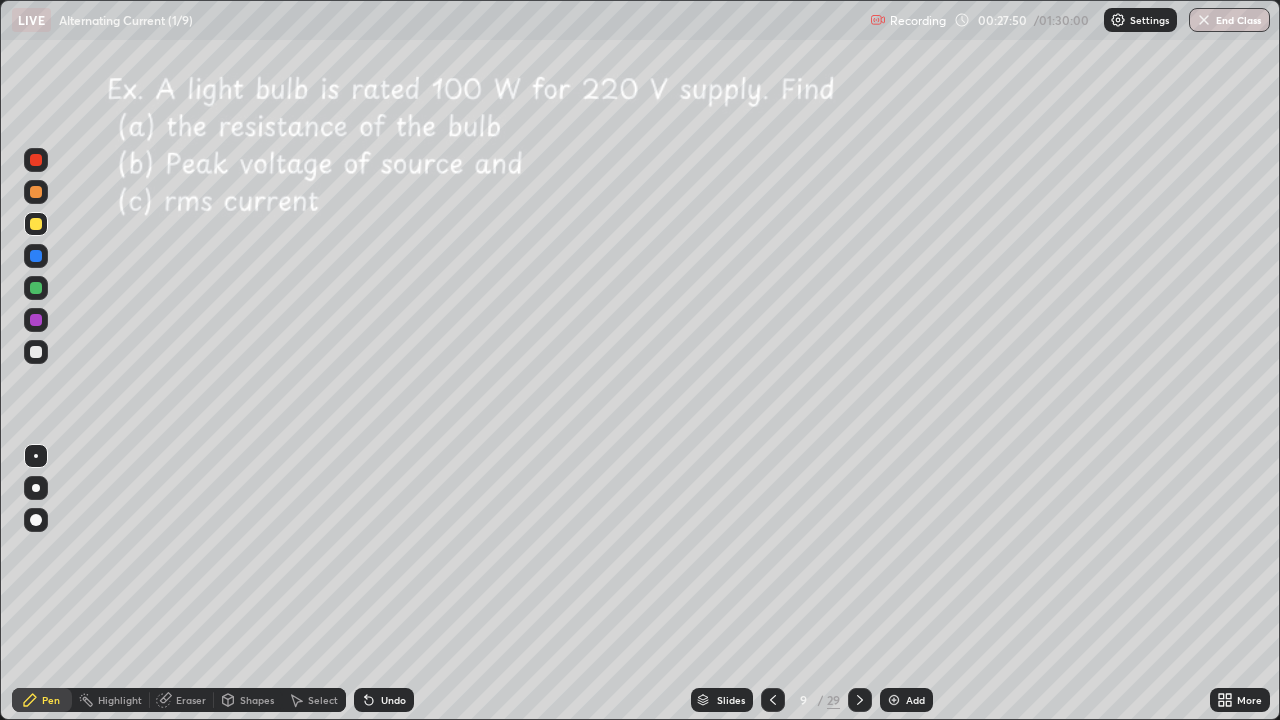 click on "Undo" at bounding box center [393, 700] 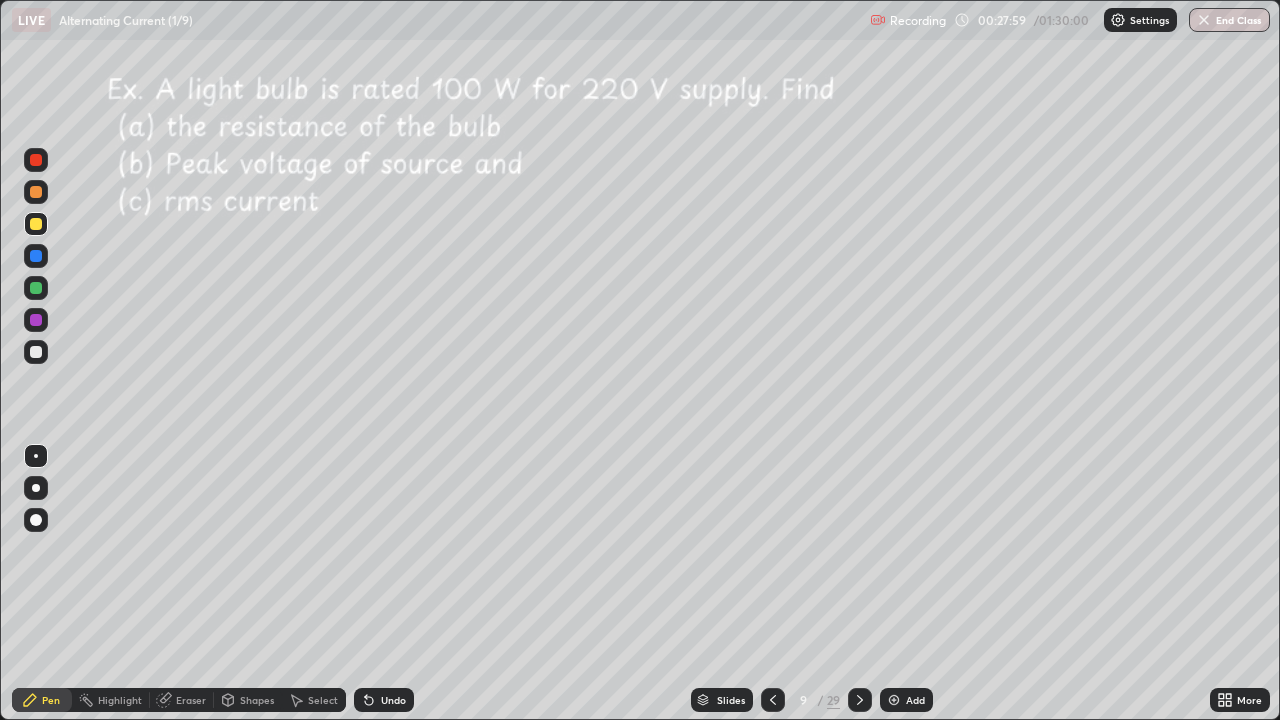 click on "Select" at bounding box center (323, 700) 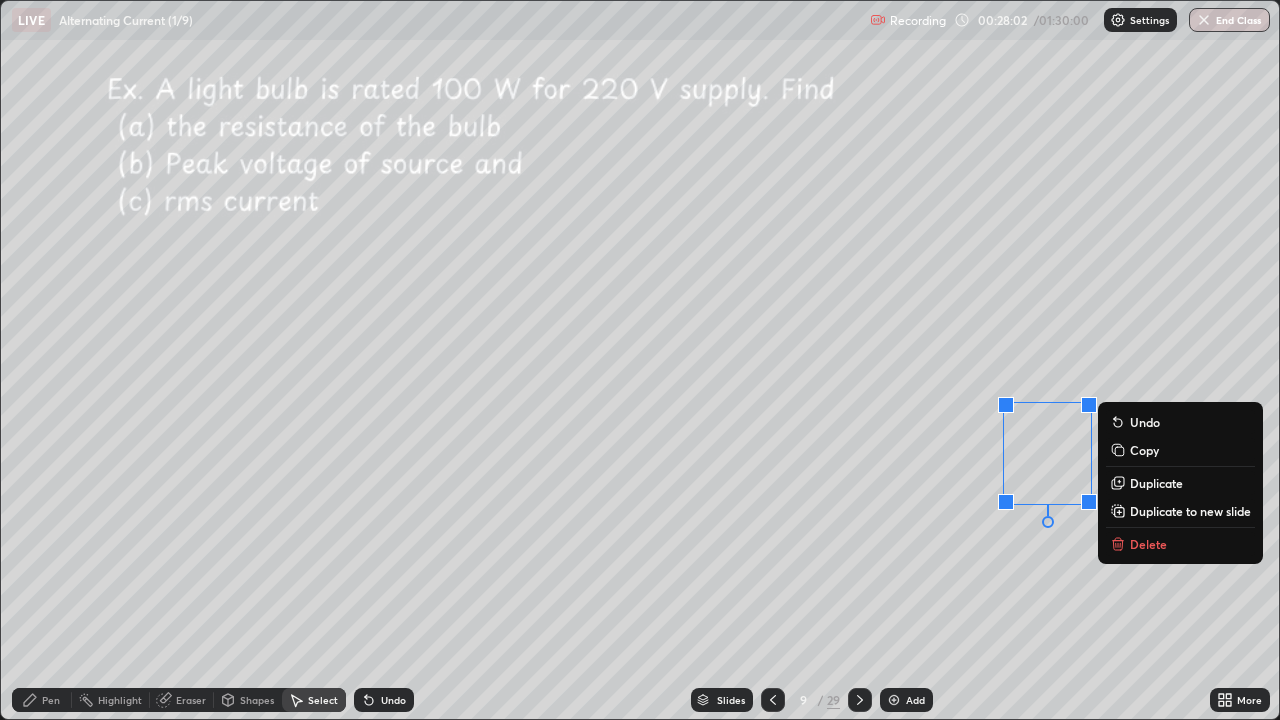 click on "Delete" at bounding box center [1148, 544] 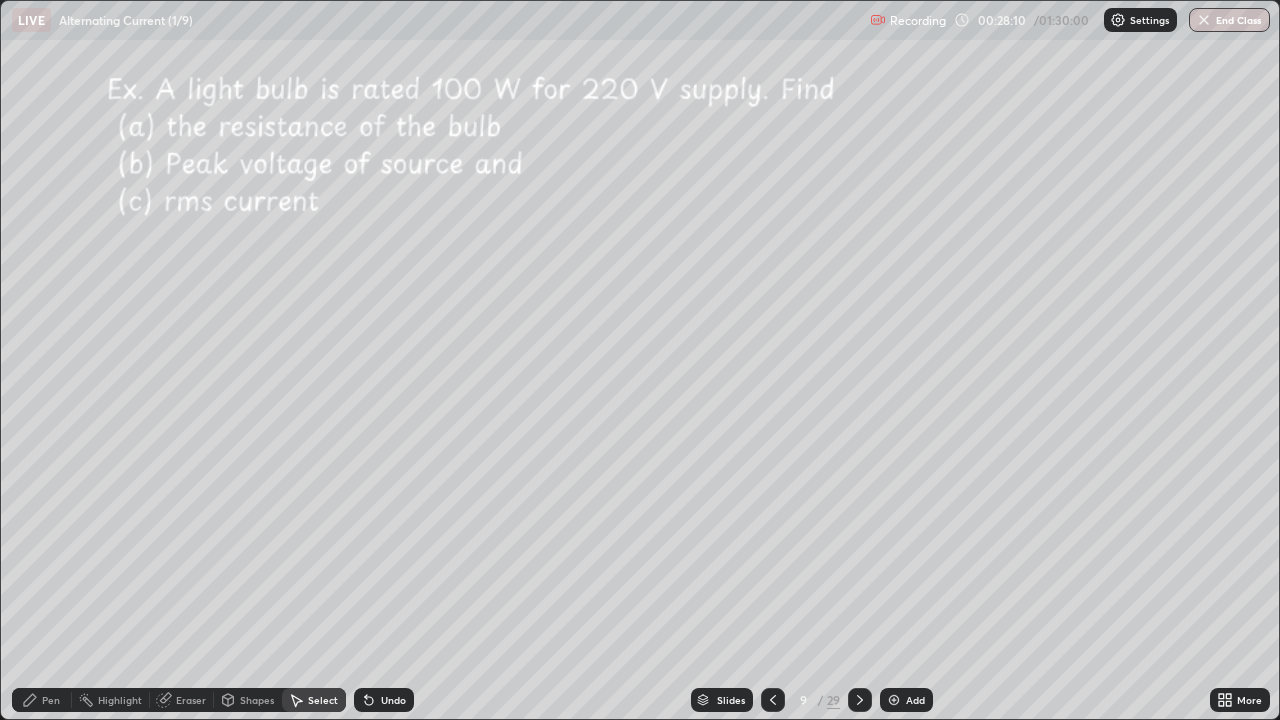 click on "0 ° Undo Copy Duplicate Duplicate to new slide Delete" at bounding box center (640, 360) 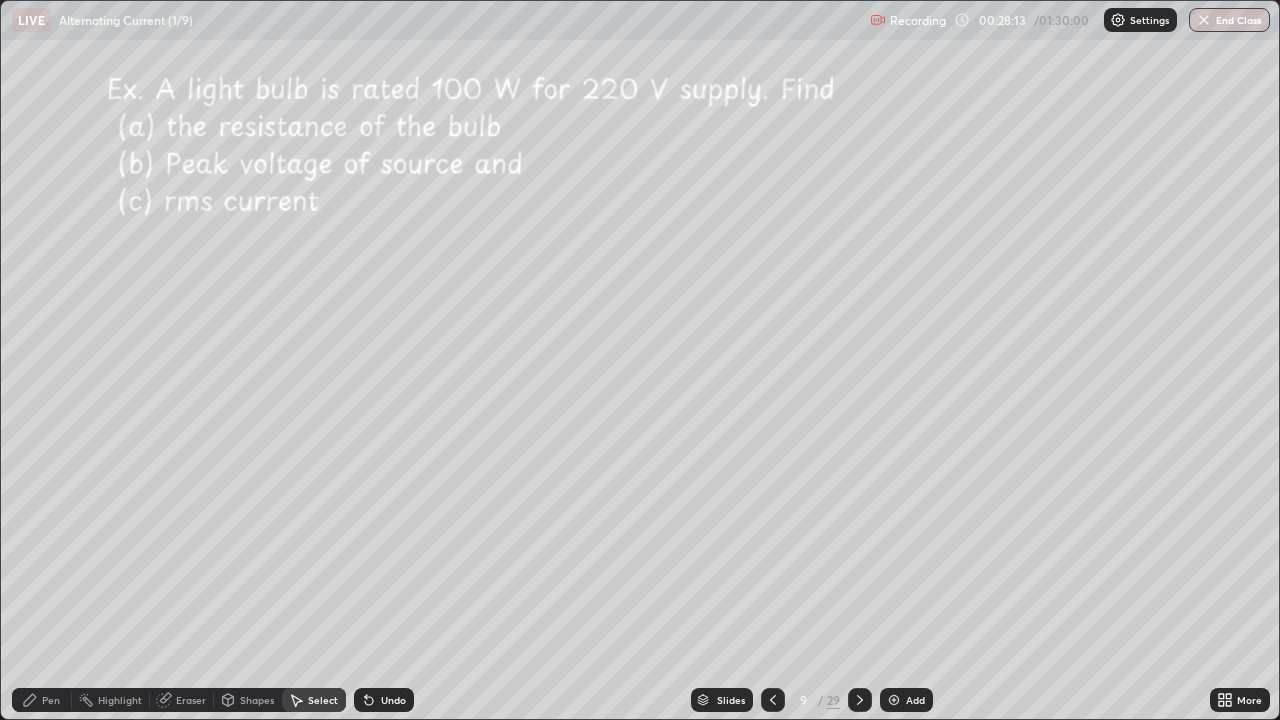 click on "Pen" at bounding box center (51, 700) 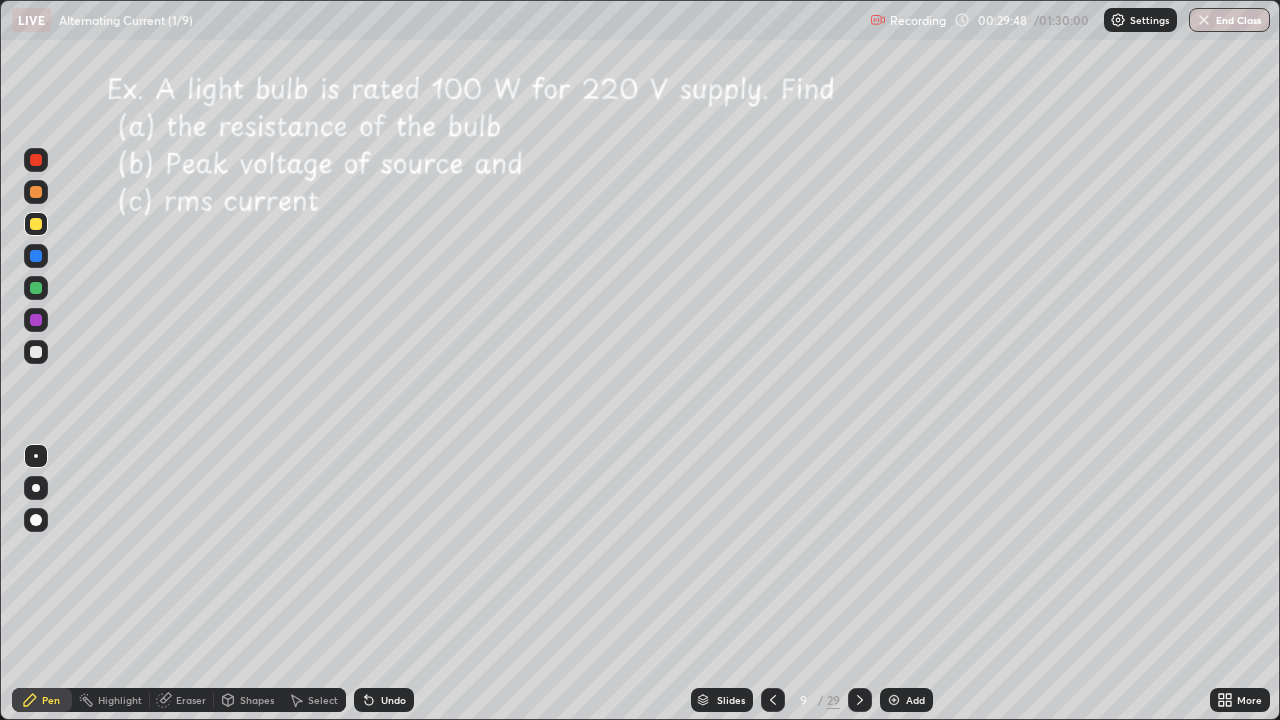 click at bounding box center [894, 700] 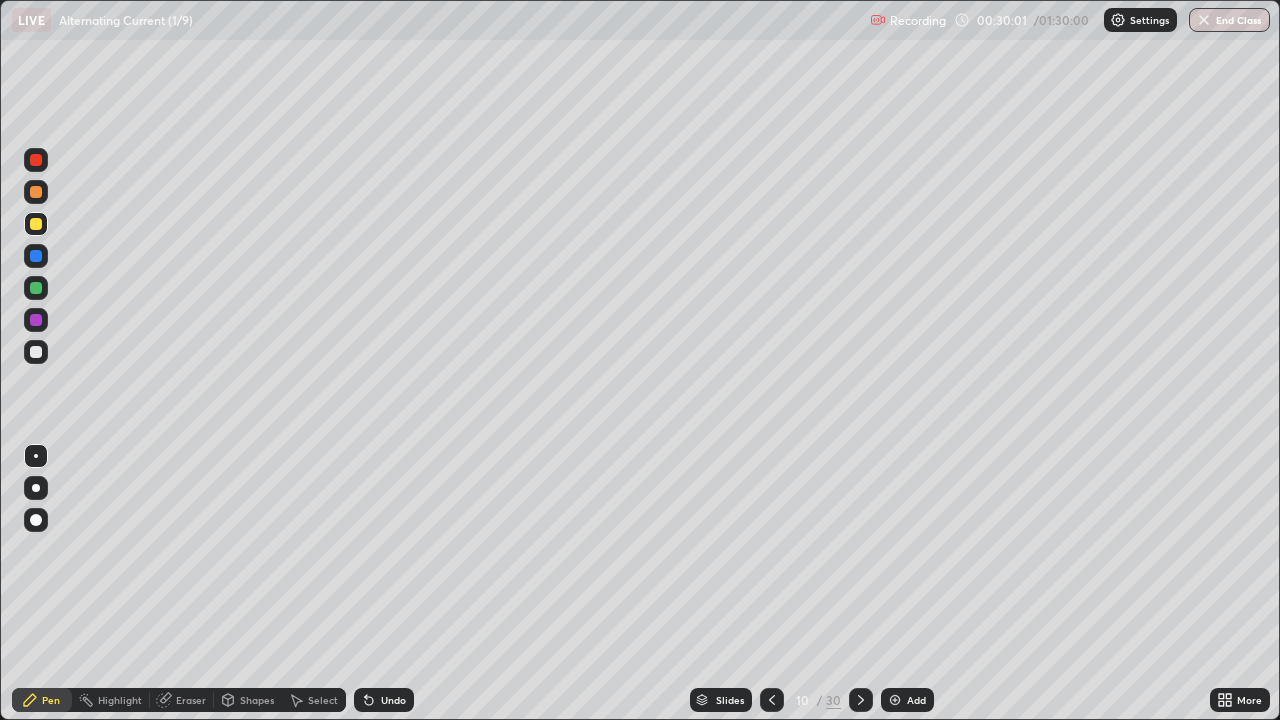 click at bounding box center [36, 352] 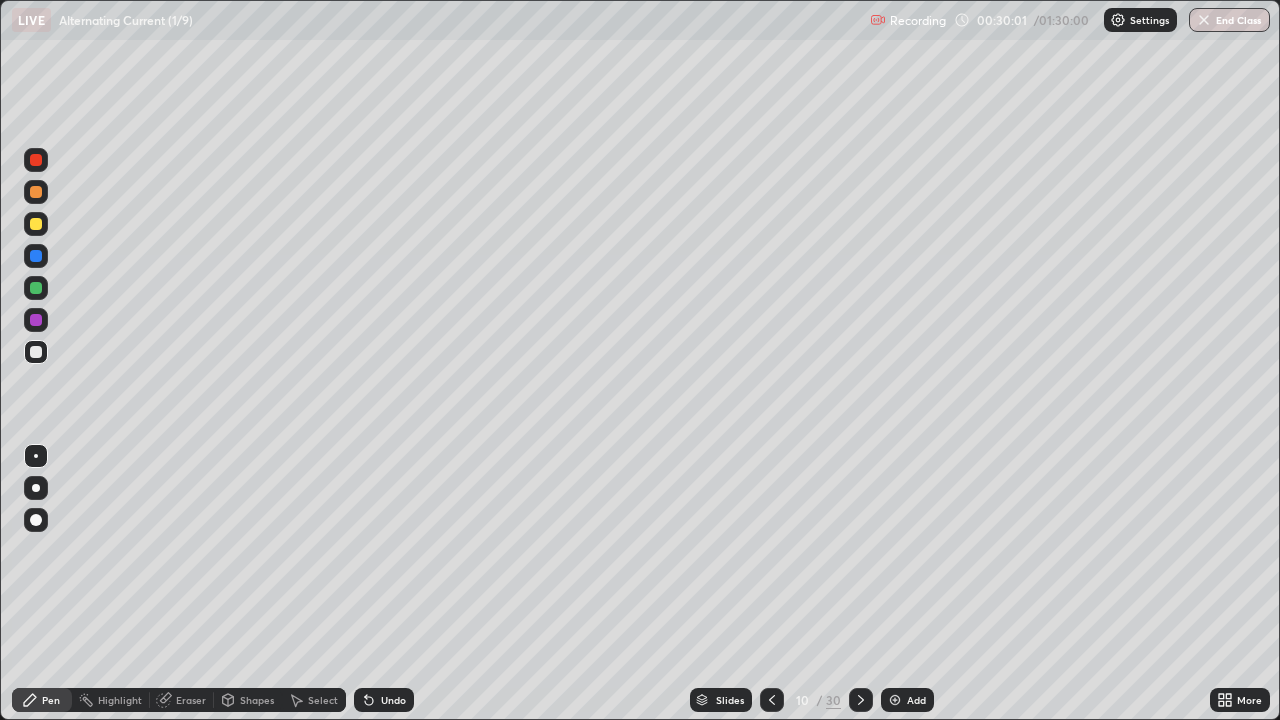 click at bounding box center [36, 352] 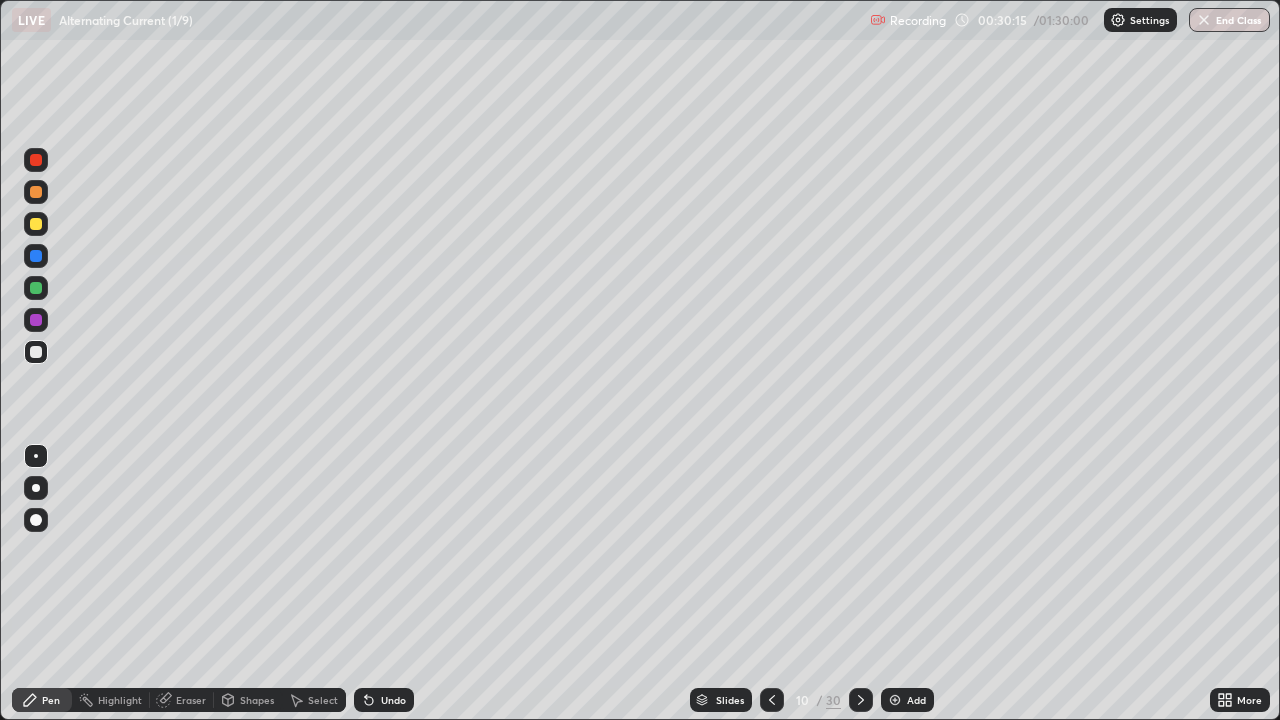click on "Undo" at bounding box center (384, 700) 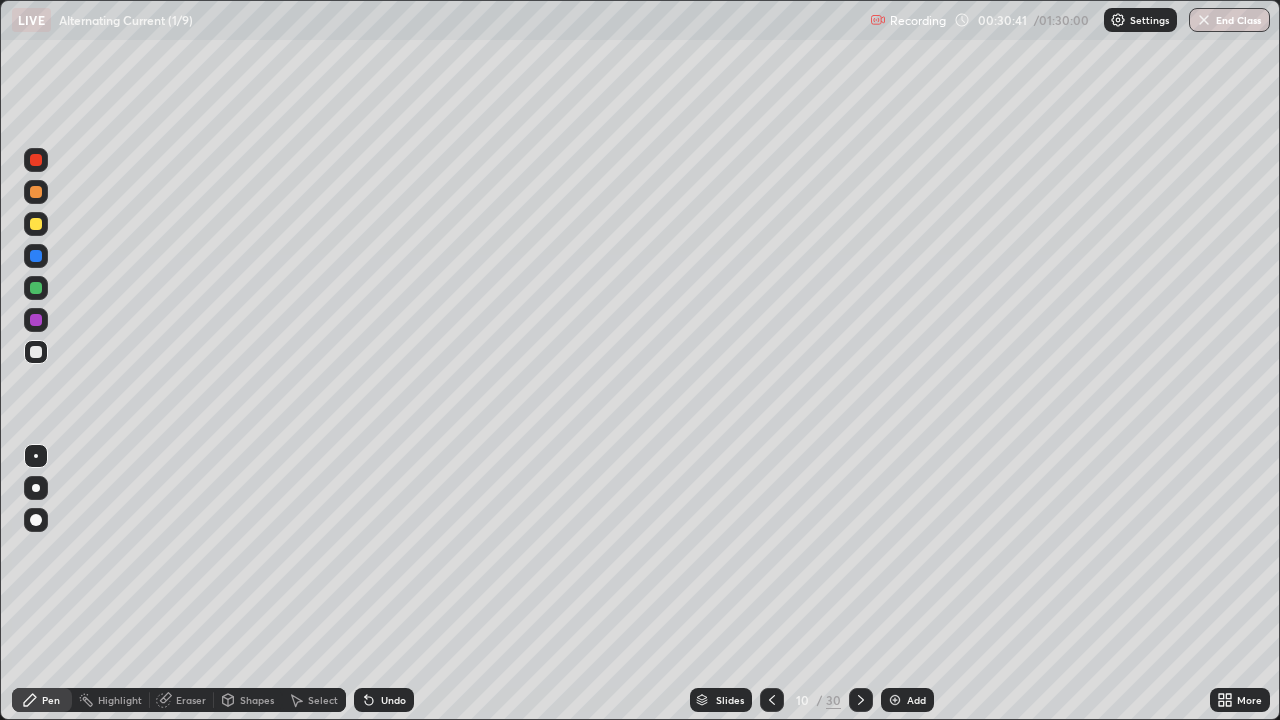 click at bounding box center (36, 288) 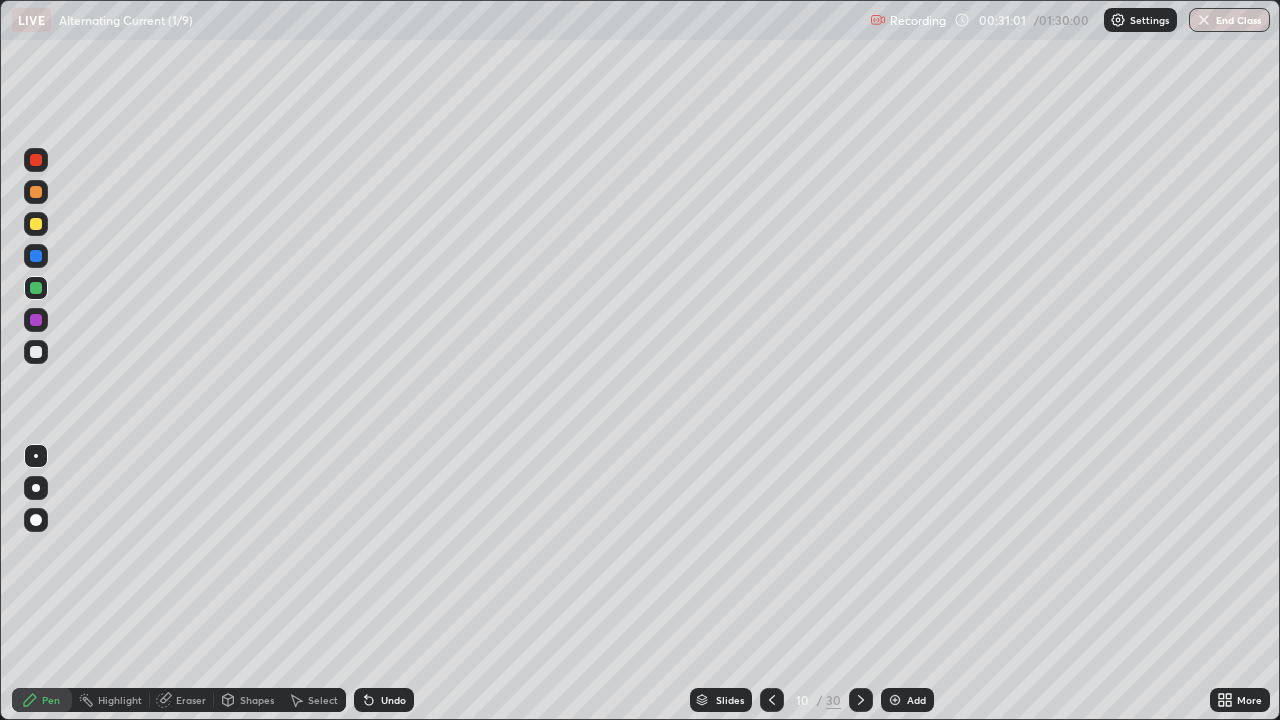 click at bounding box center (36, 352) 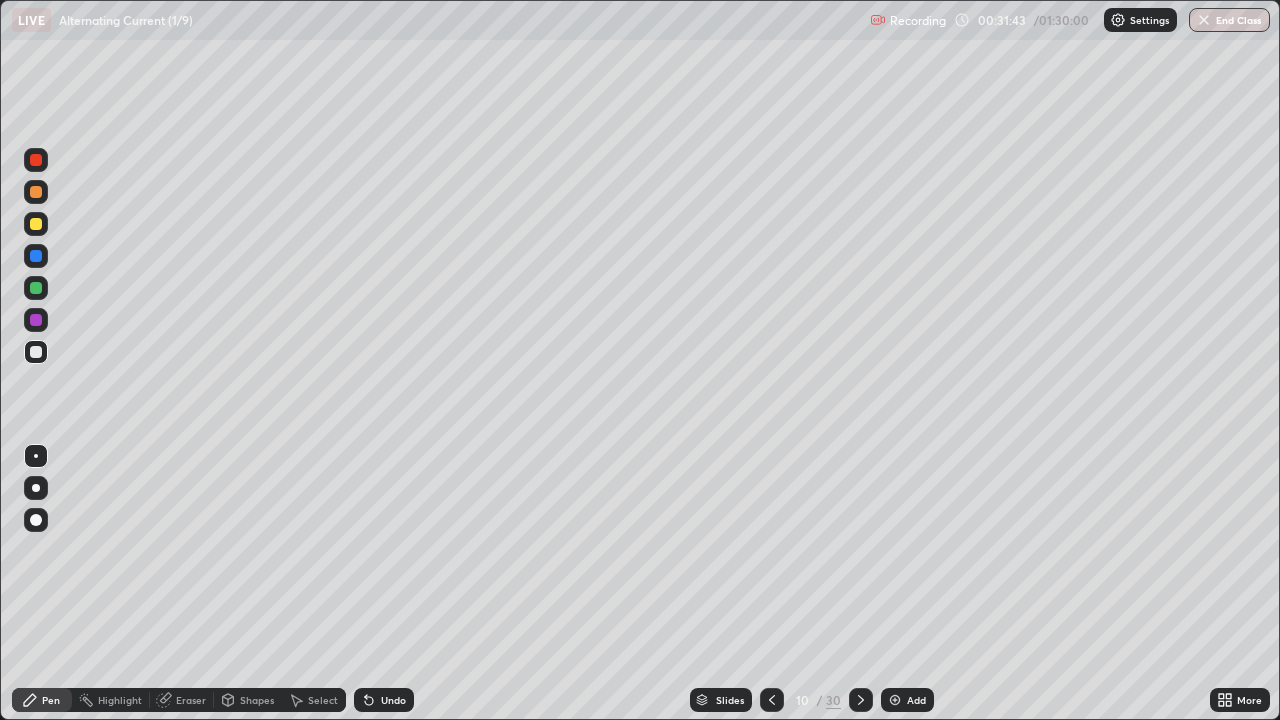 click on "Shapes" at bounding box center [257, 700] 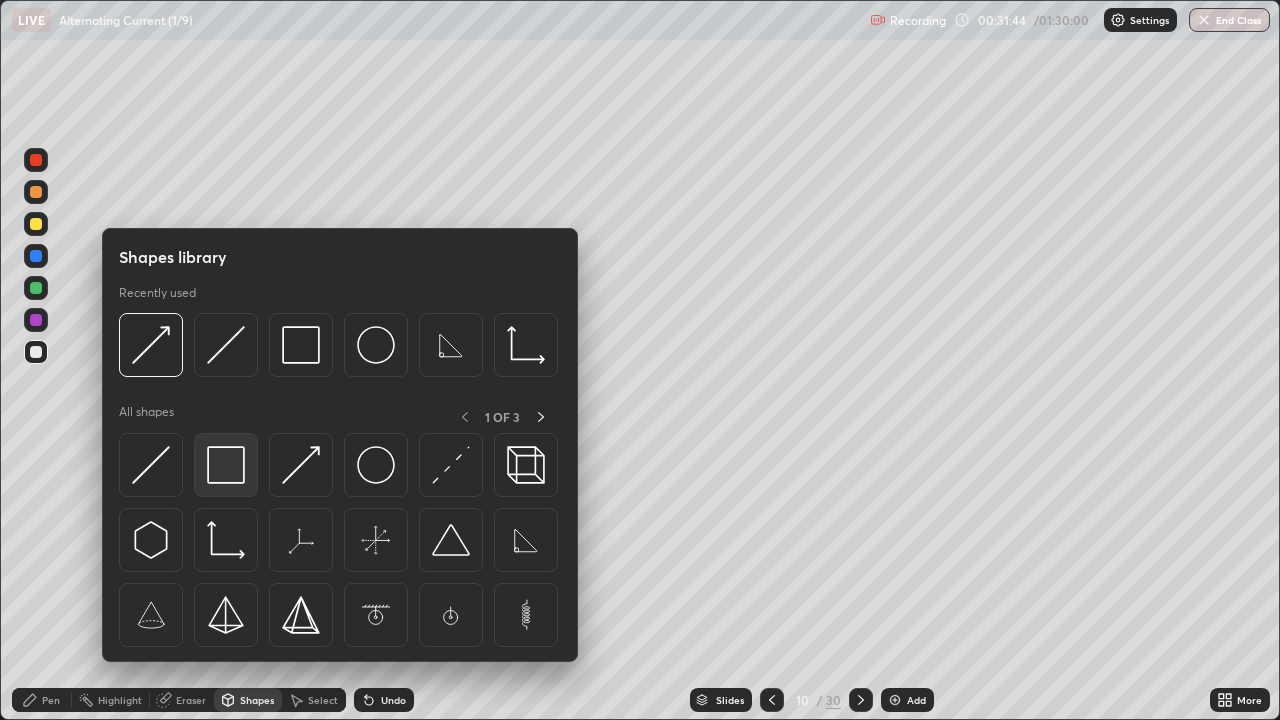 click at bounding box center (226, 465) 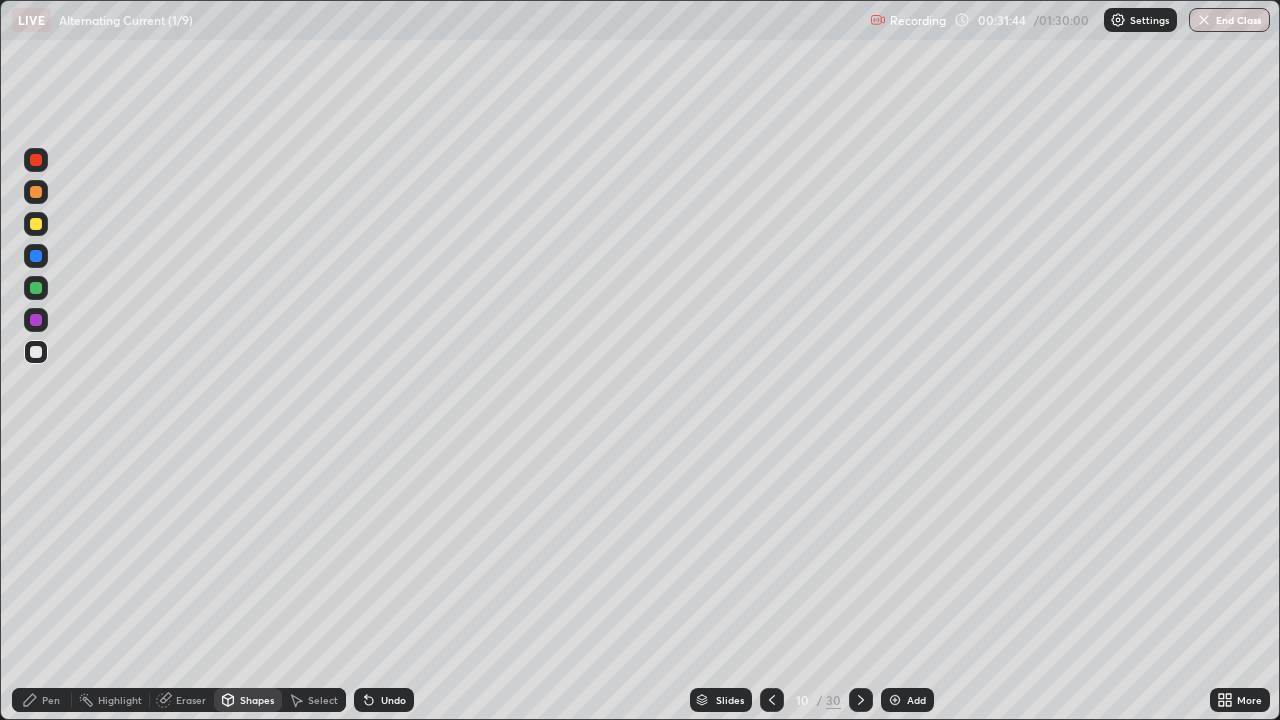 click at bounding box center [36, 320] 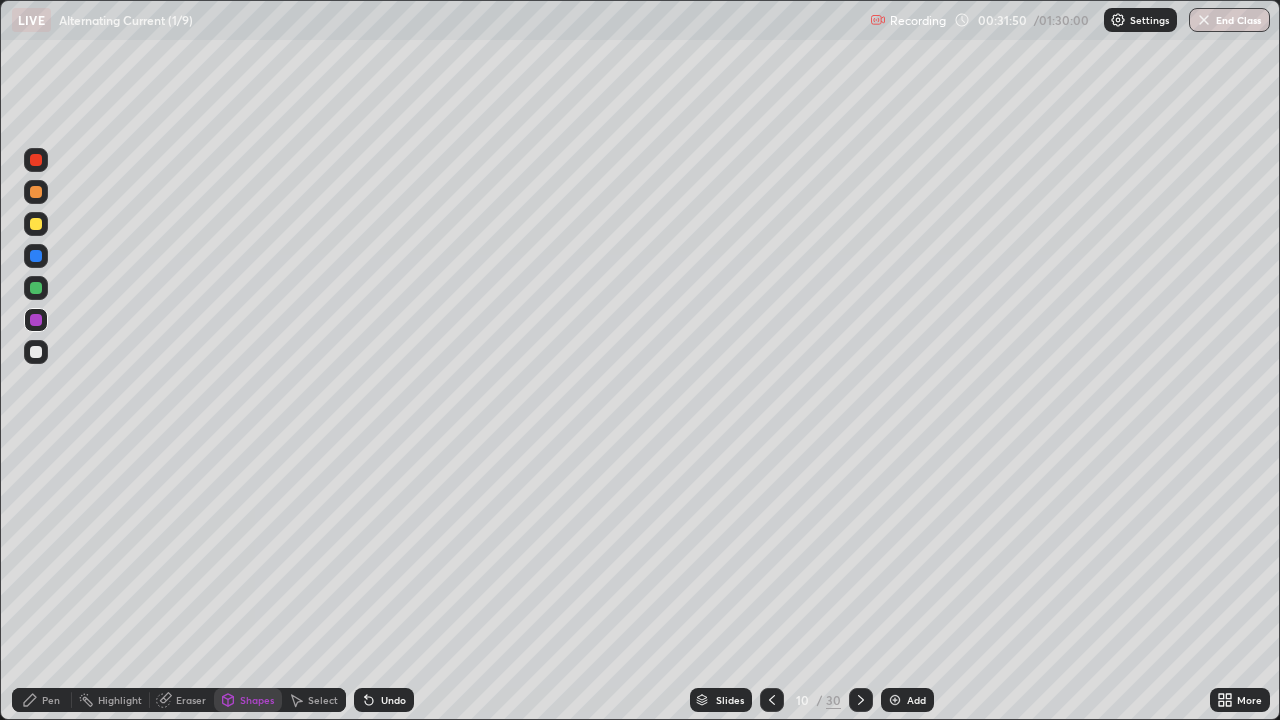 click on "Pen" at bounding box center [51, 700] 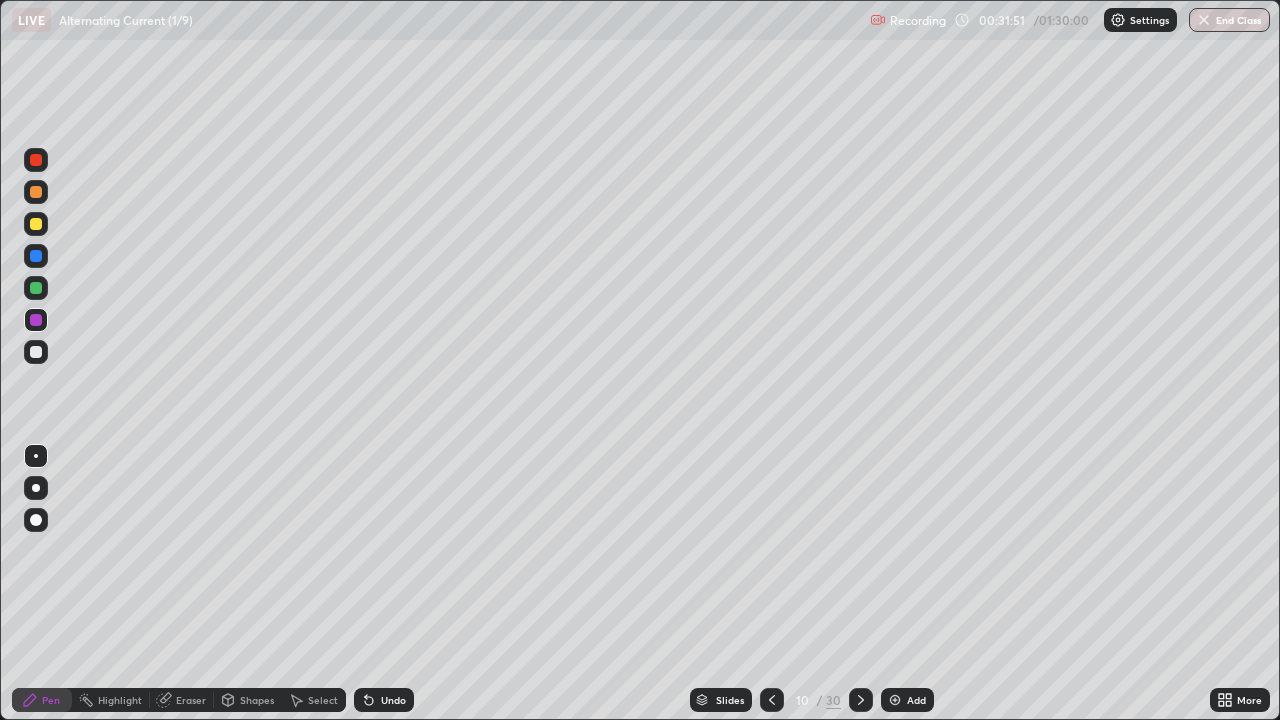 click at bounding box center (36, 288) 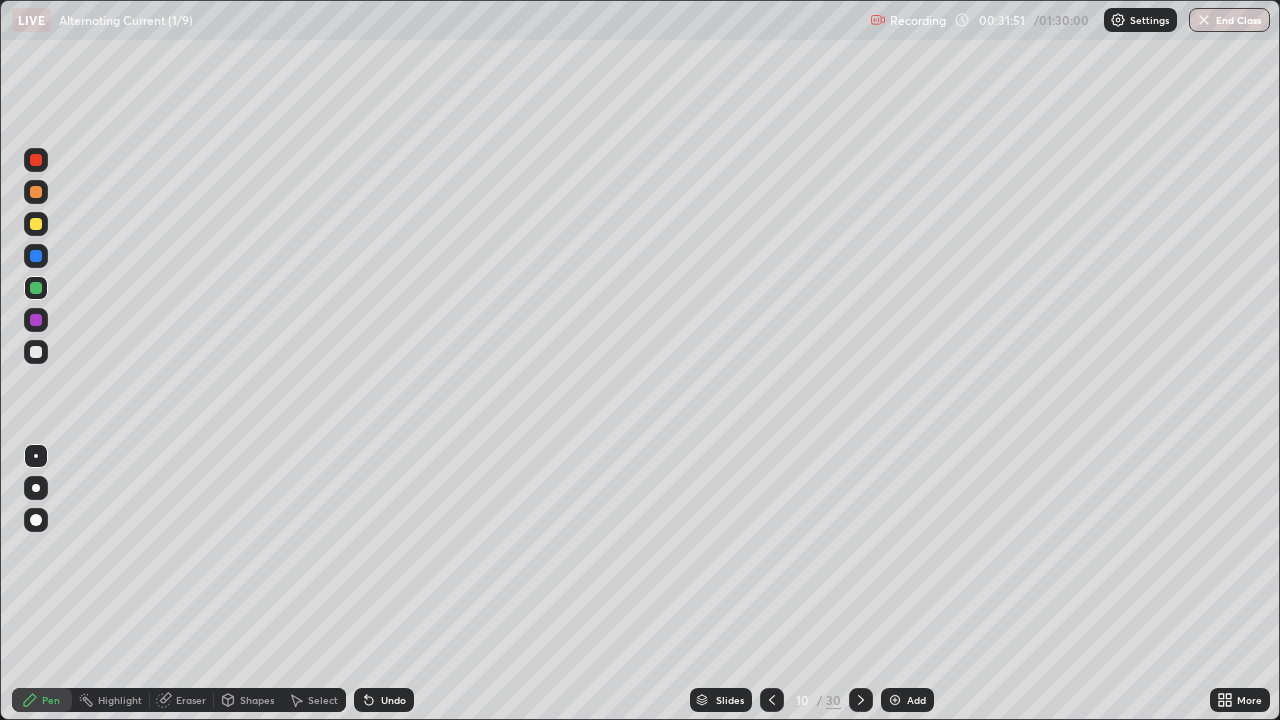 click at bounding box center [36, 288] 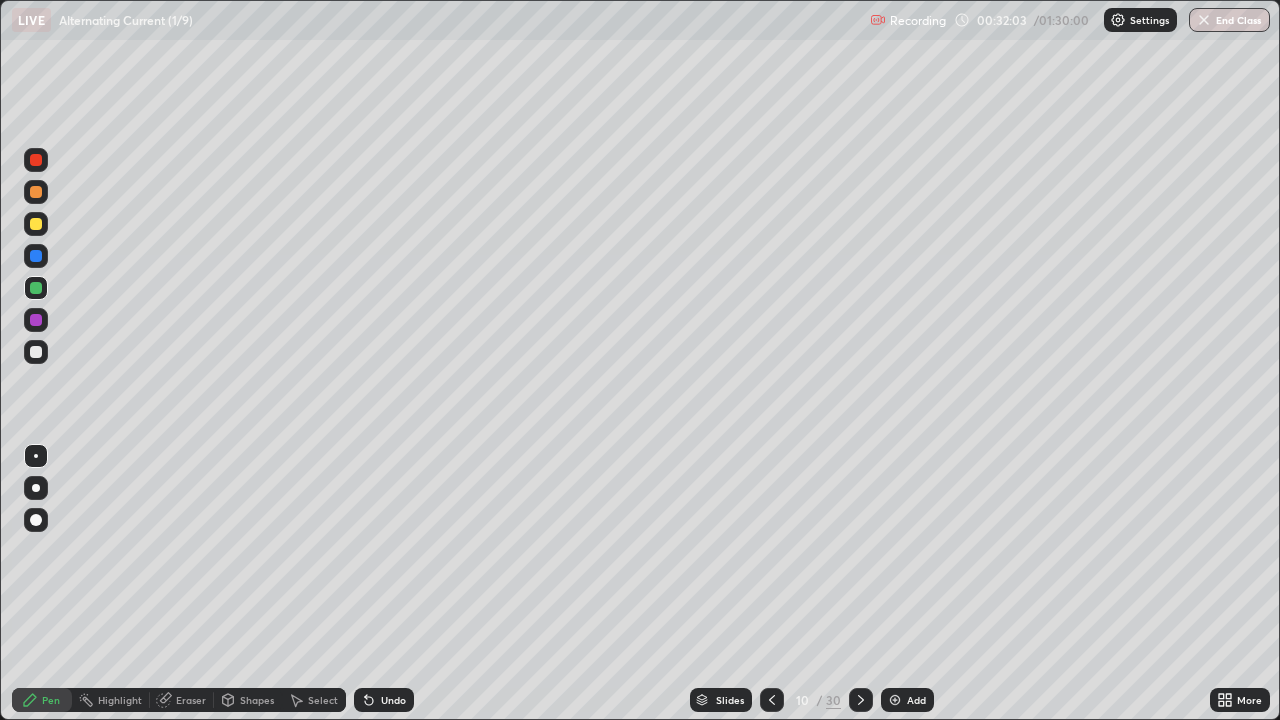 click at bounding box center (36, 256) 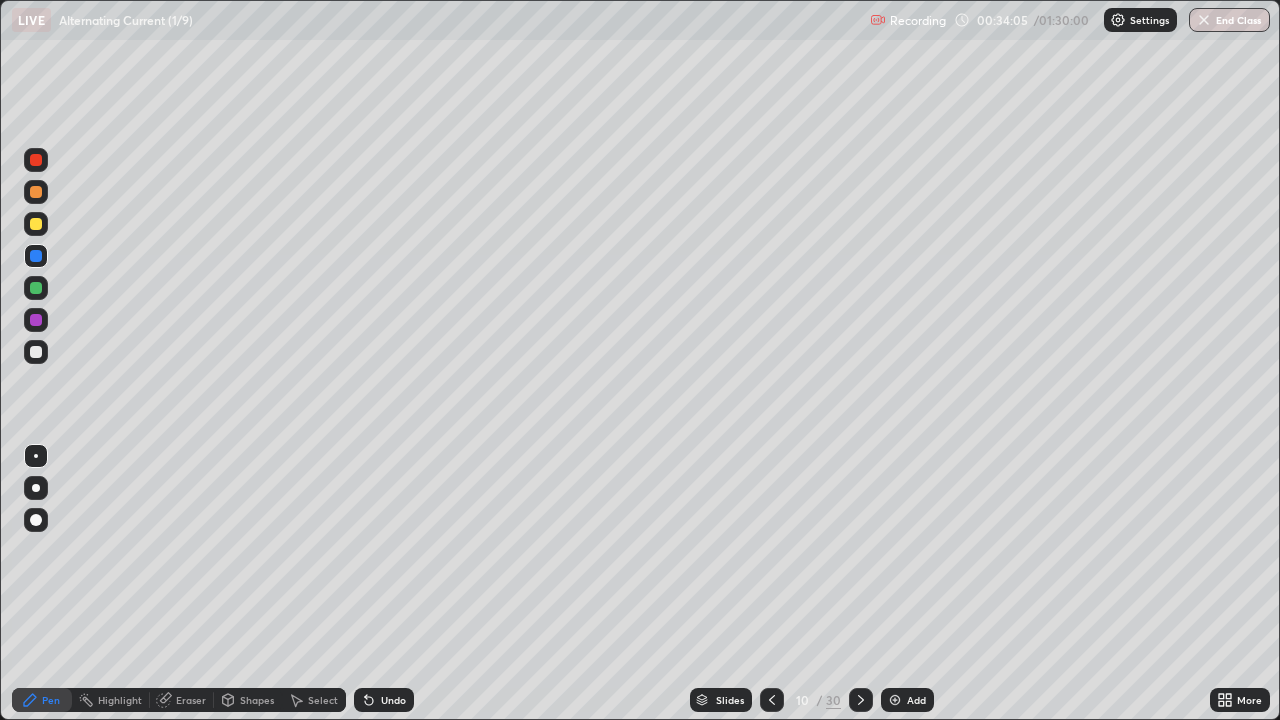 click on "Shapes" at bounding box center (257, 700) 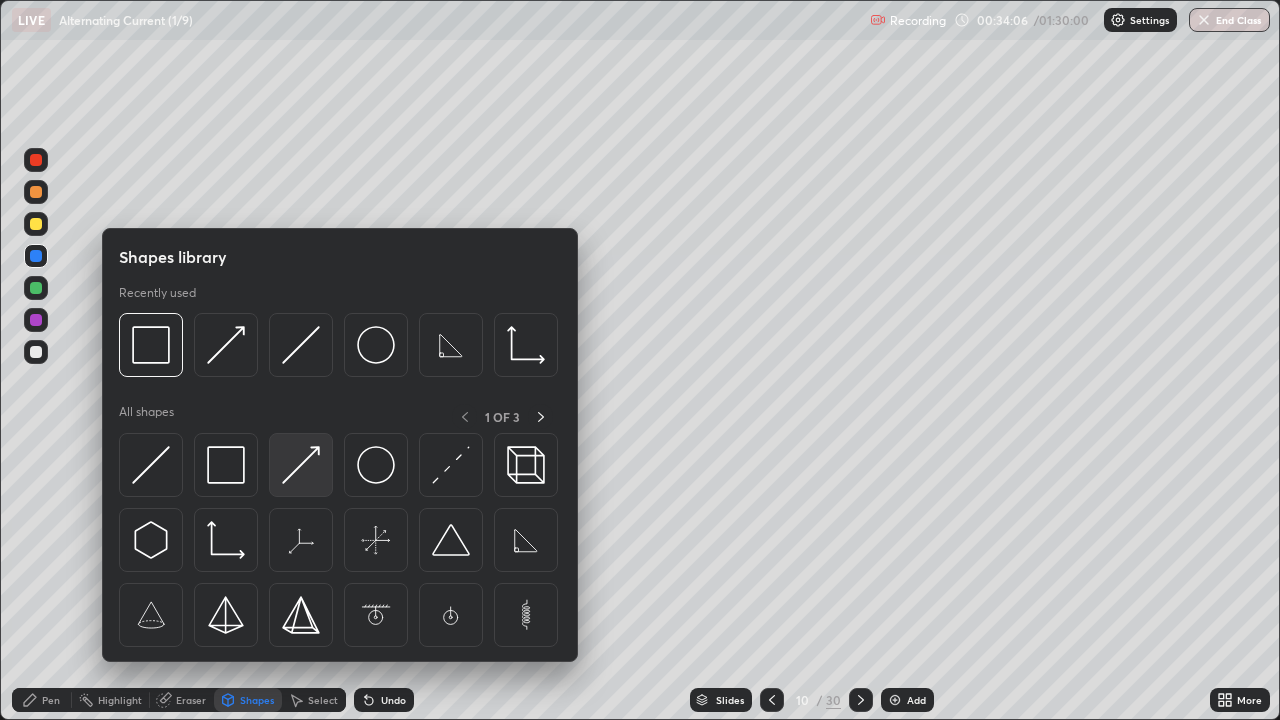 click at bounding box center [301, 465] 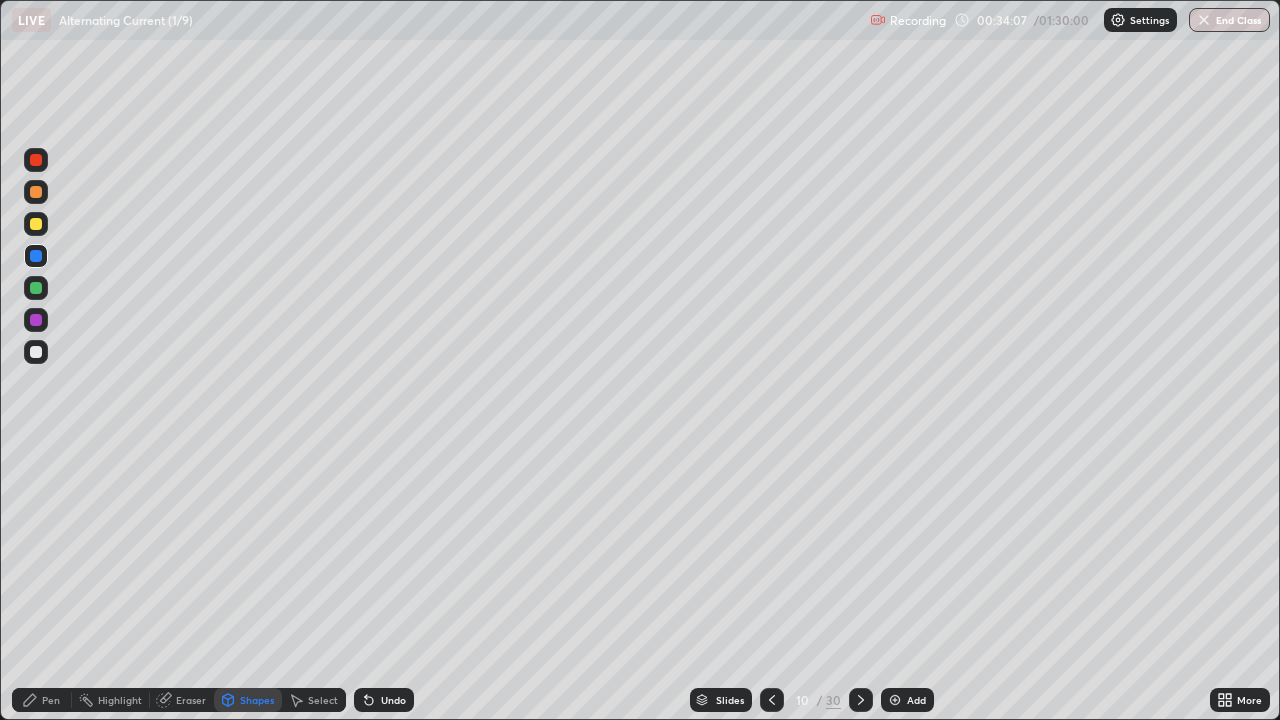 click at bounding box center [36, 224] 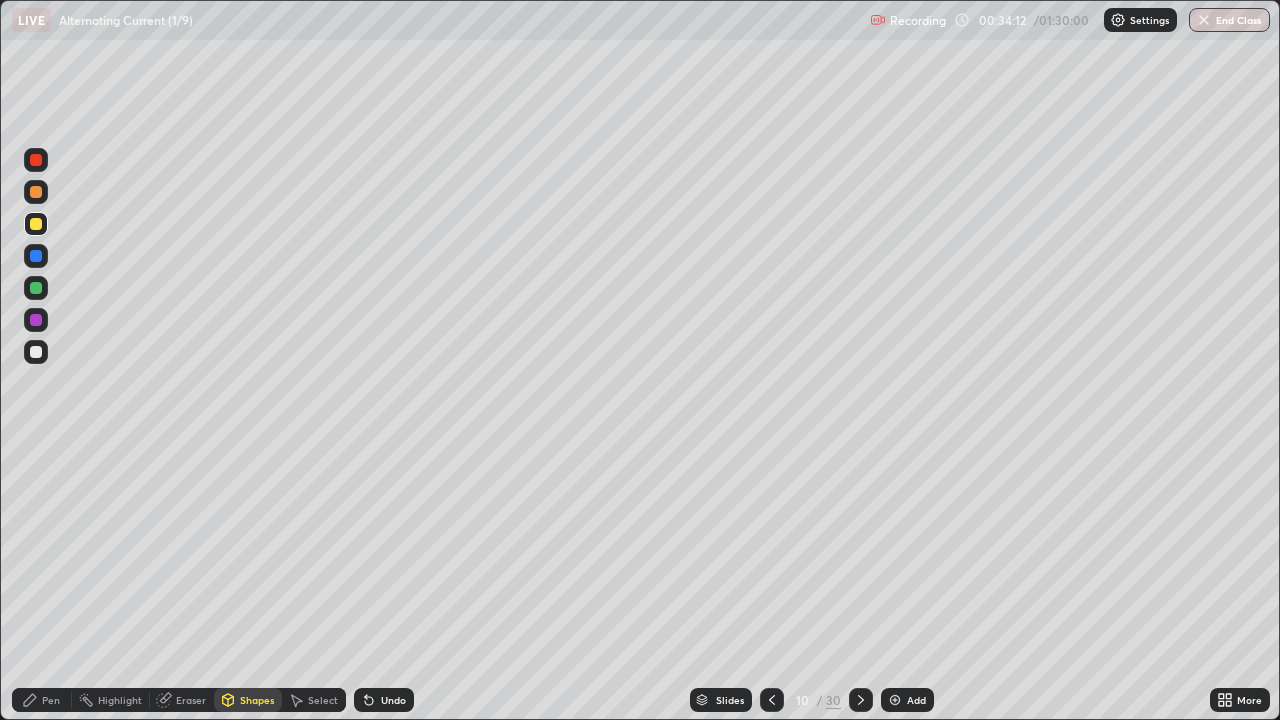 click on "Pen" at bounding box center (42, 700) 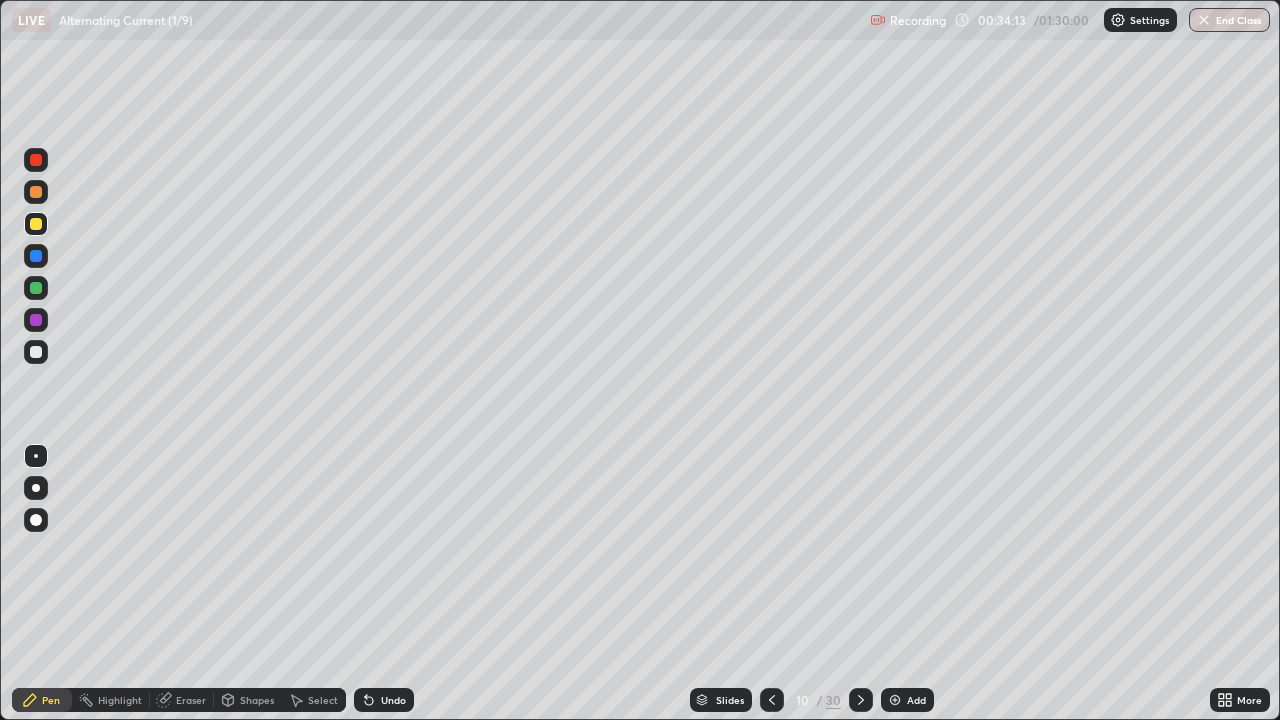 click at bounding box center (36, 160) 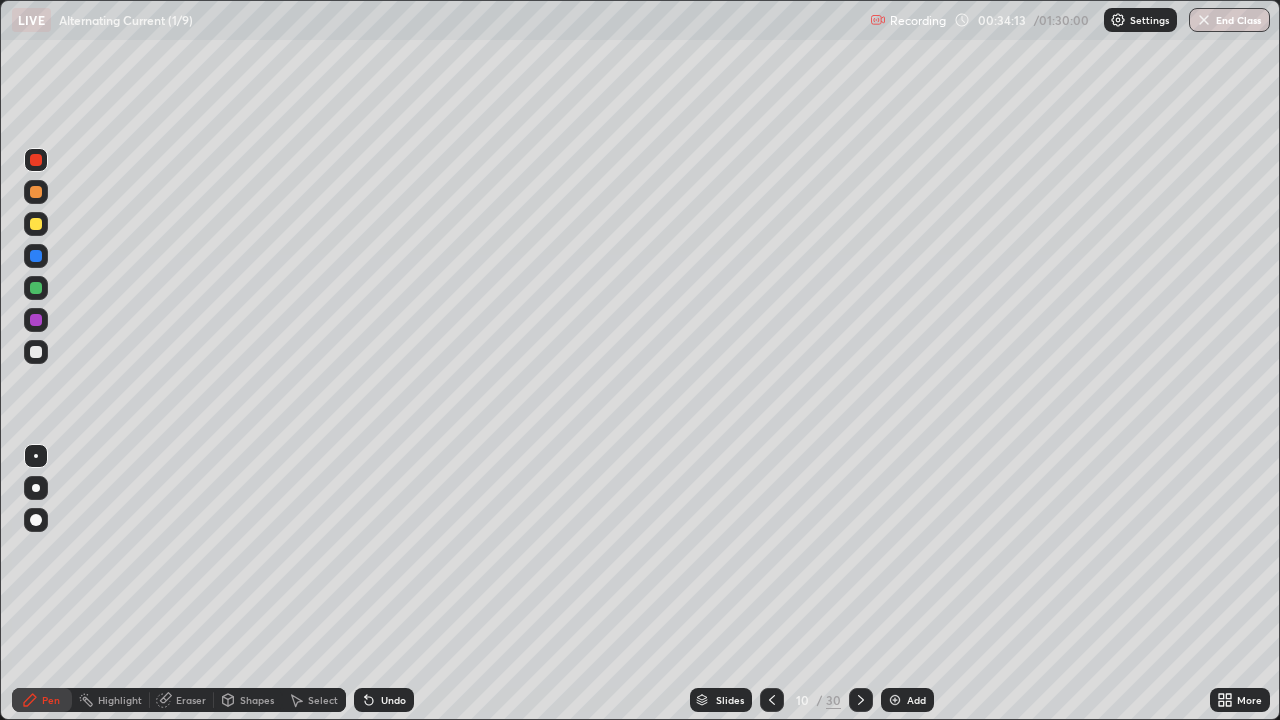 click at bounding box center [36, 160] 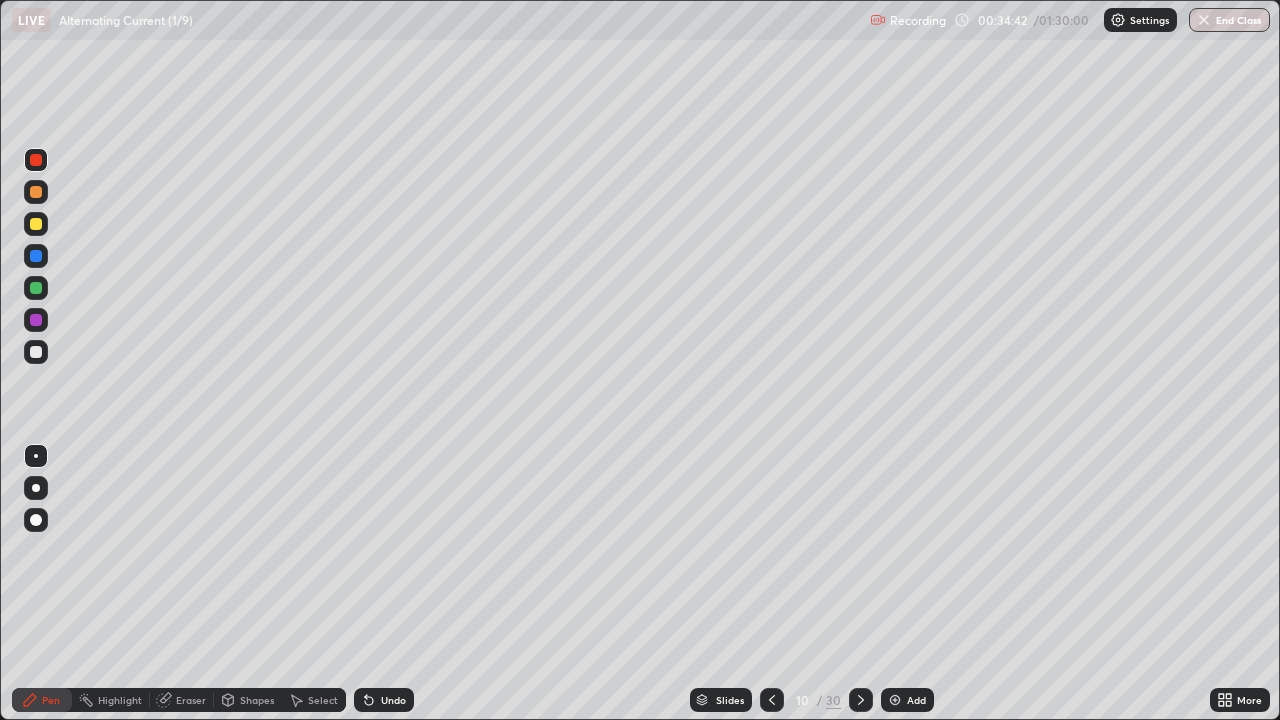 click on "Shapes" at bounding box center [257, 700] 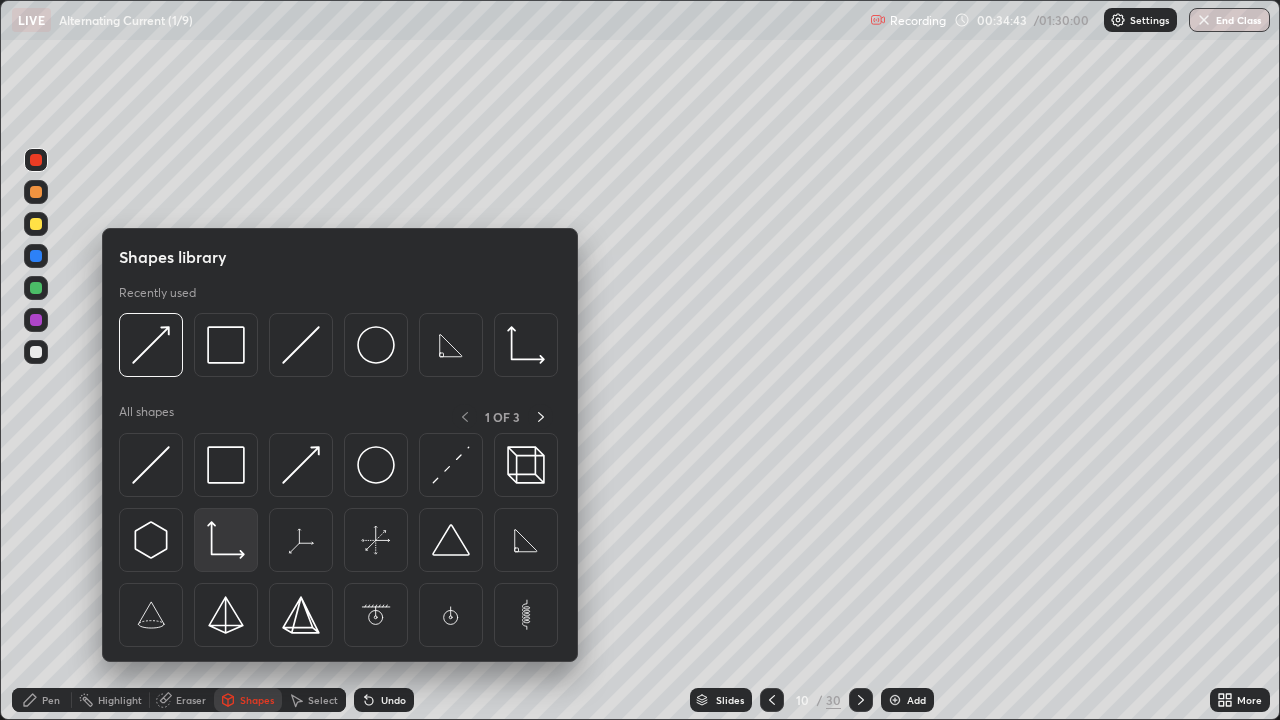 click at bounding box center (226, 540) 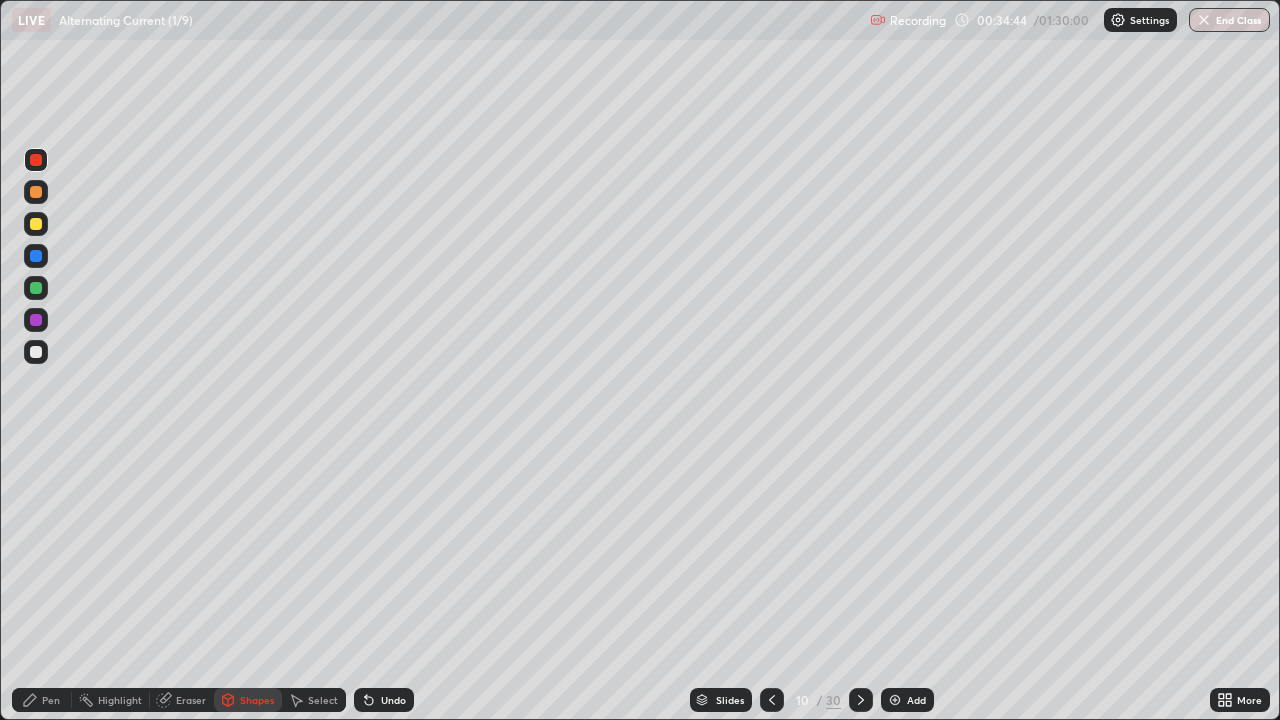 click at bounding box center (36, 352) 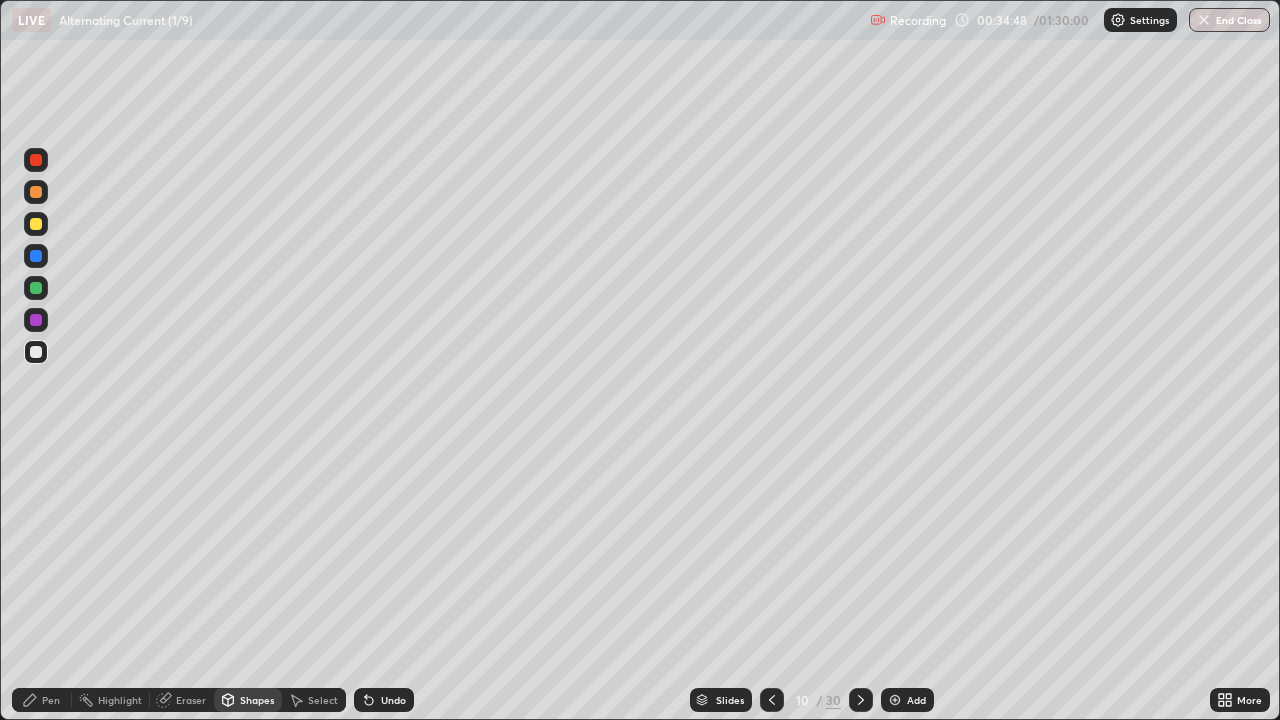 click on "Shapes" at bounding box center (257, 700) 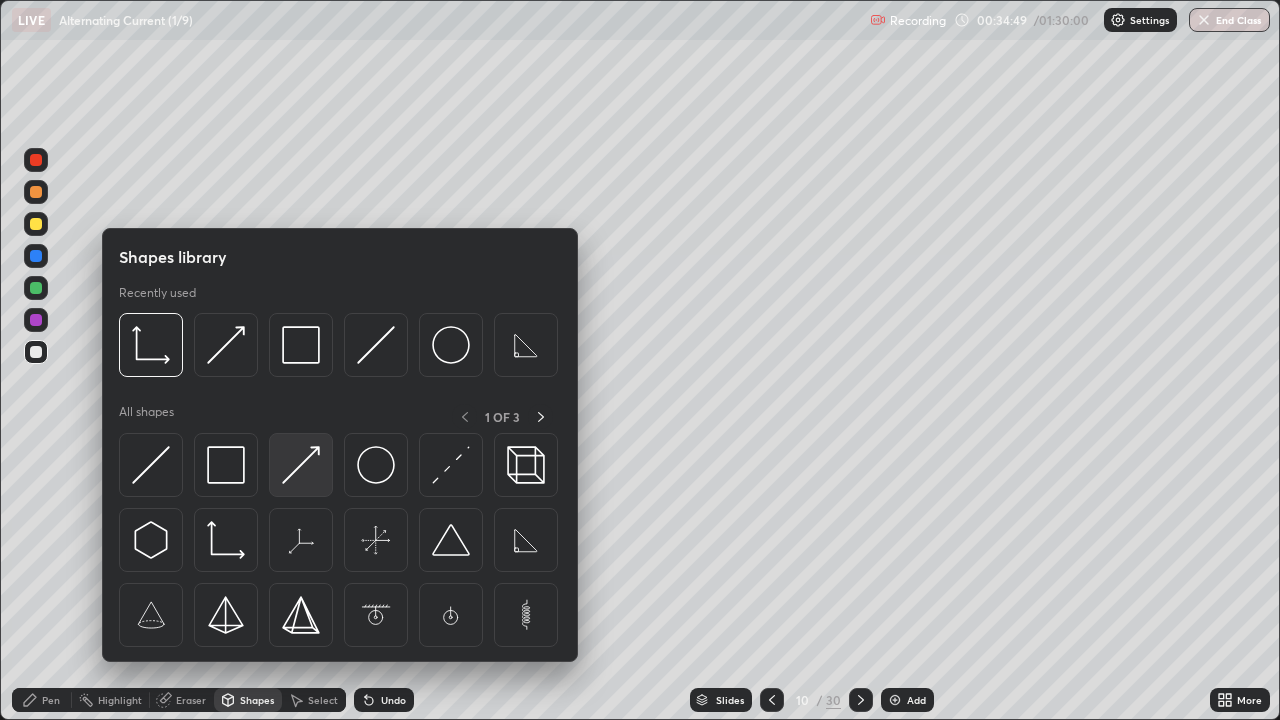 click at bounding box center (301, 465) 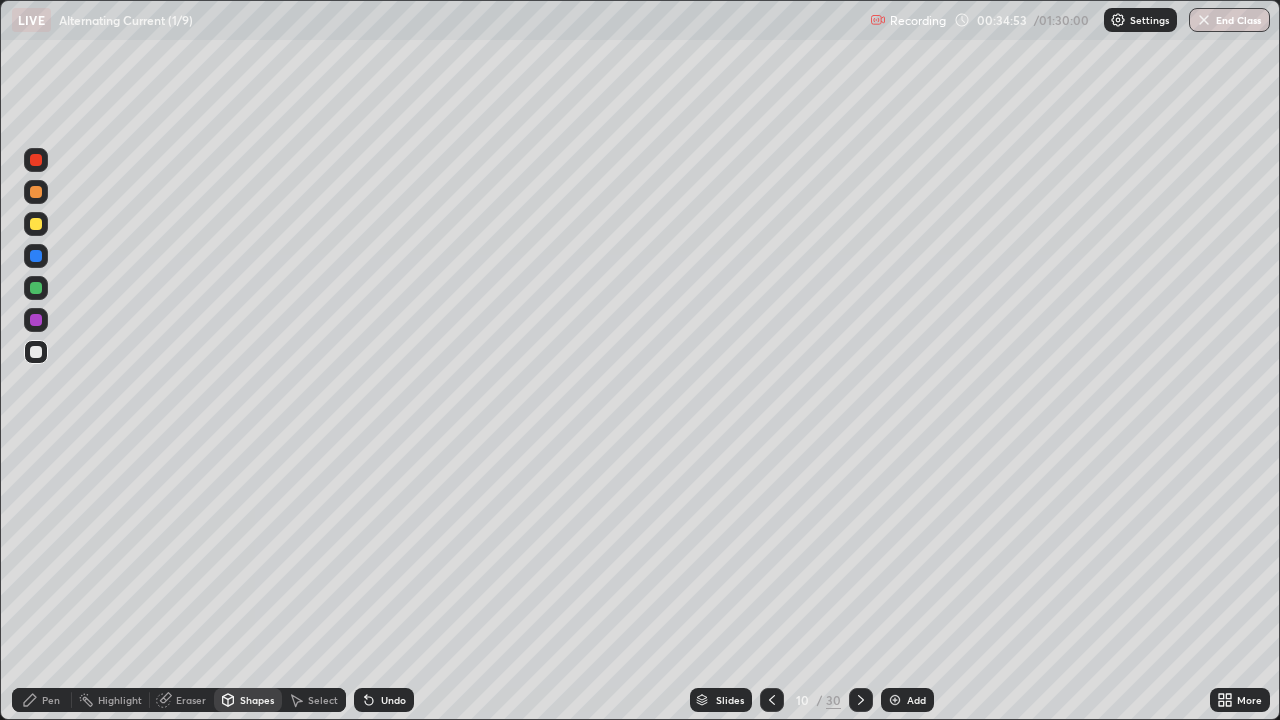 click on "Pen" at bounding box center [42, 700] 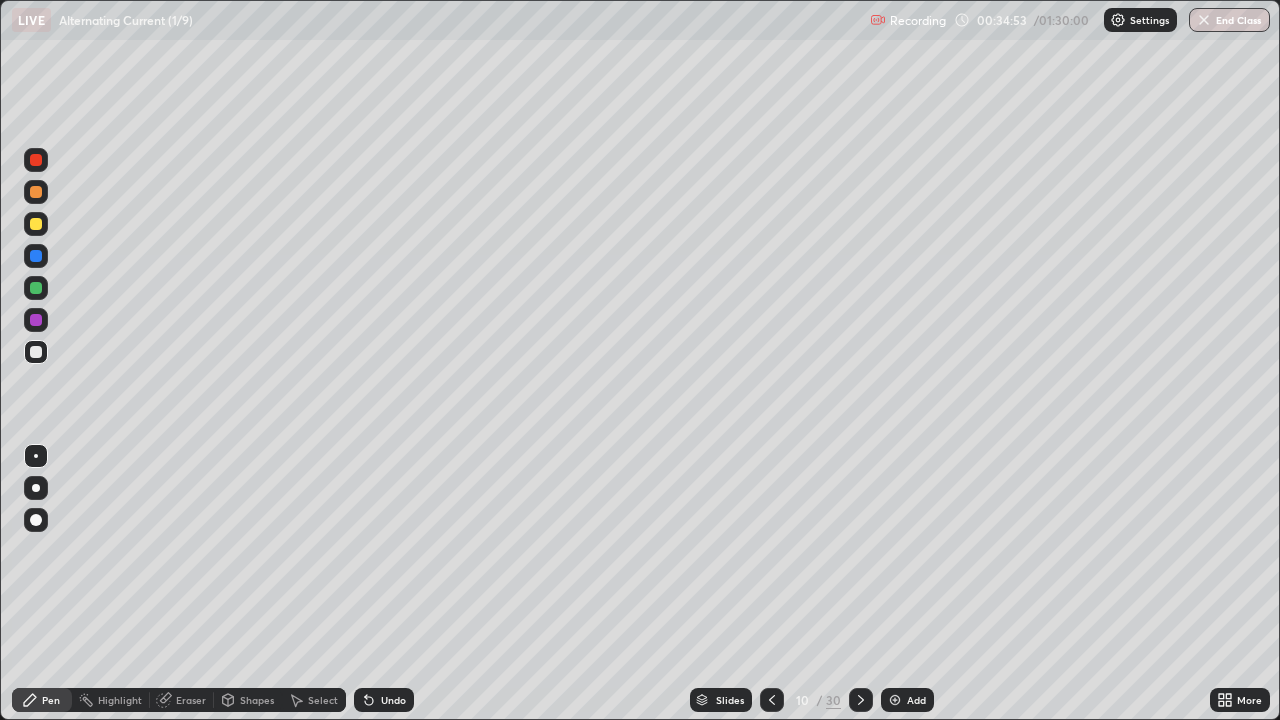 click at bounding box center (36, 288) 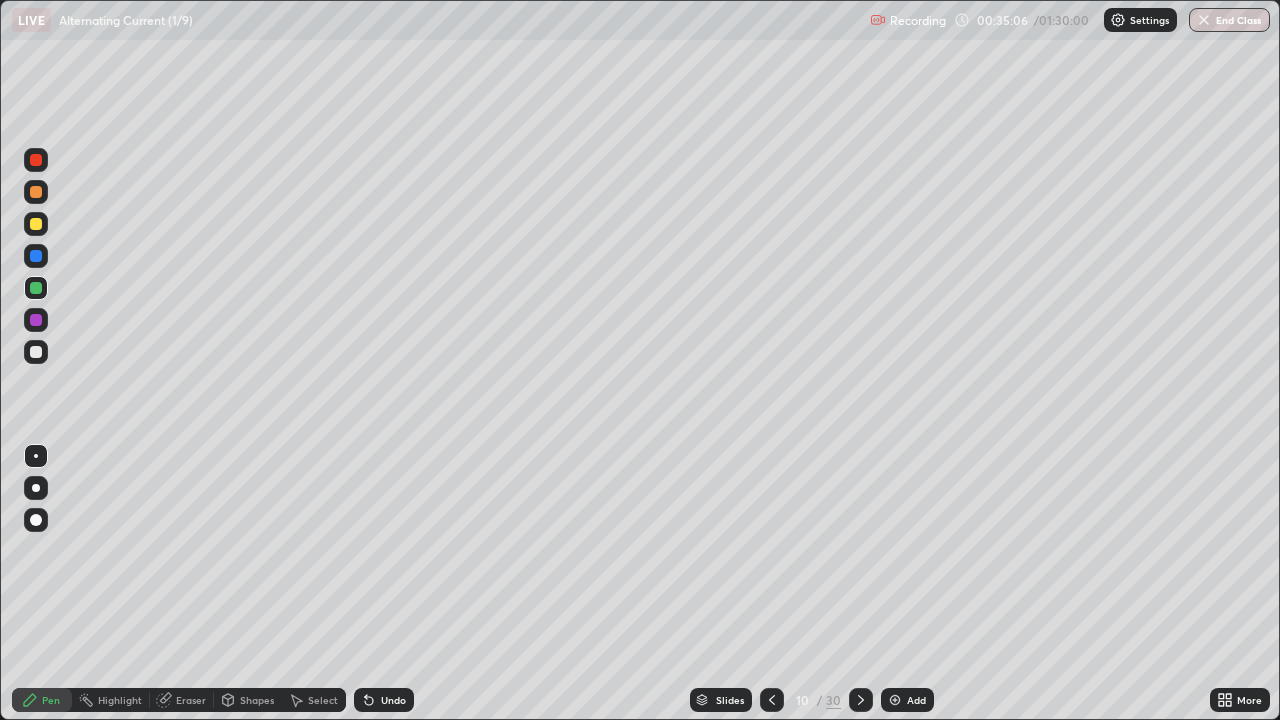 click at bounding box center (36, 160) 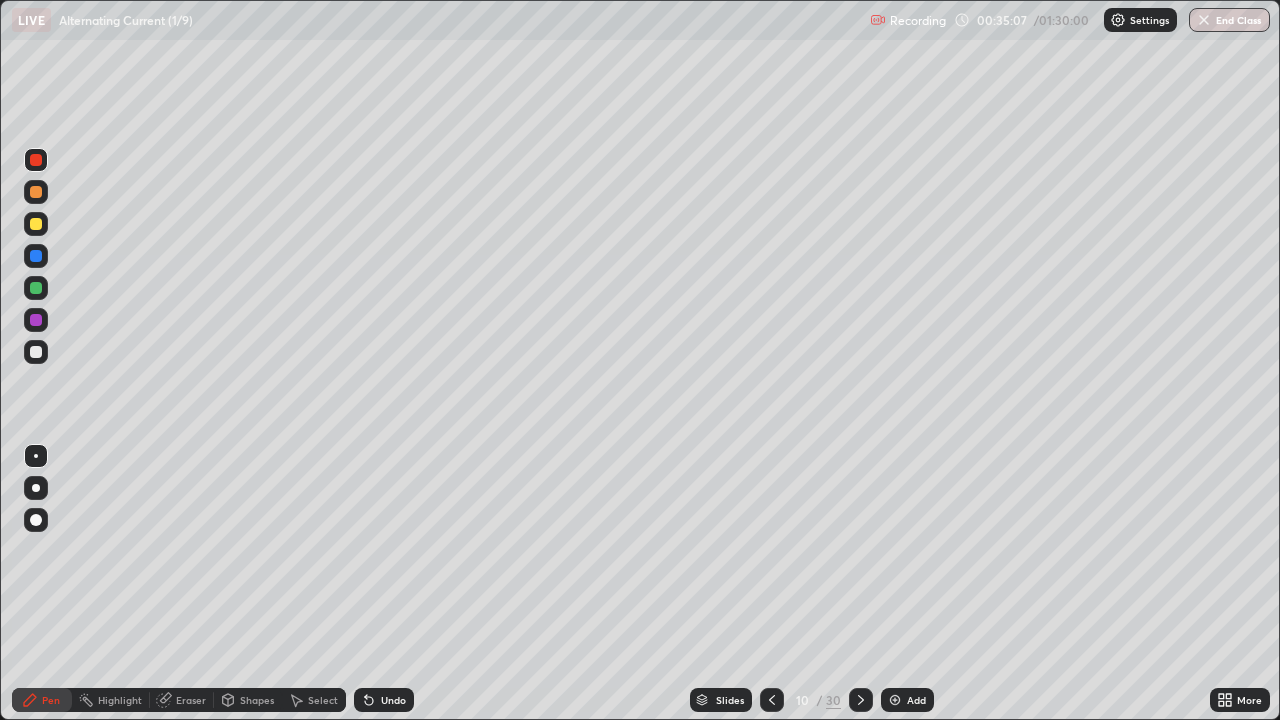 click at bounding box center (36, 160) 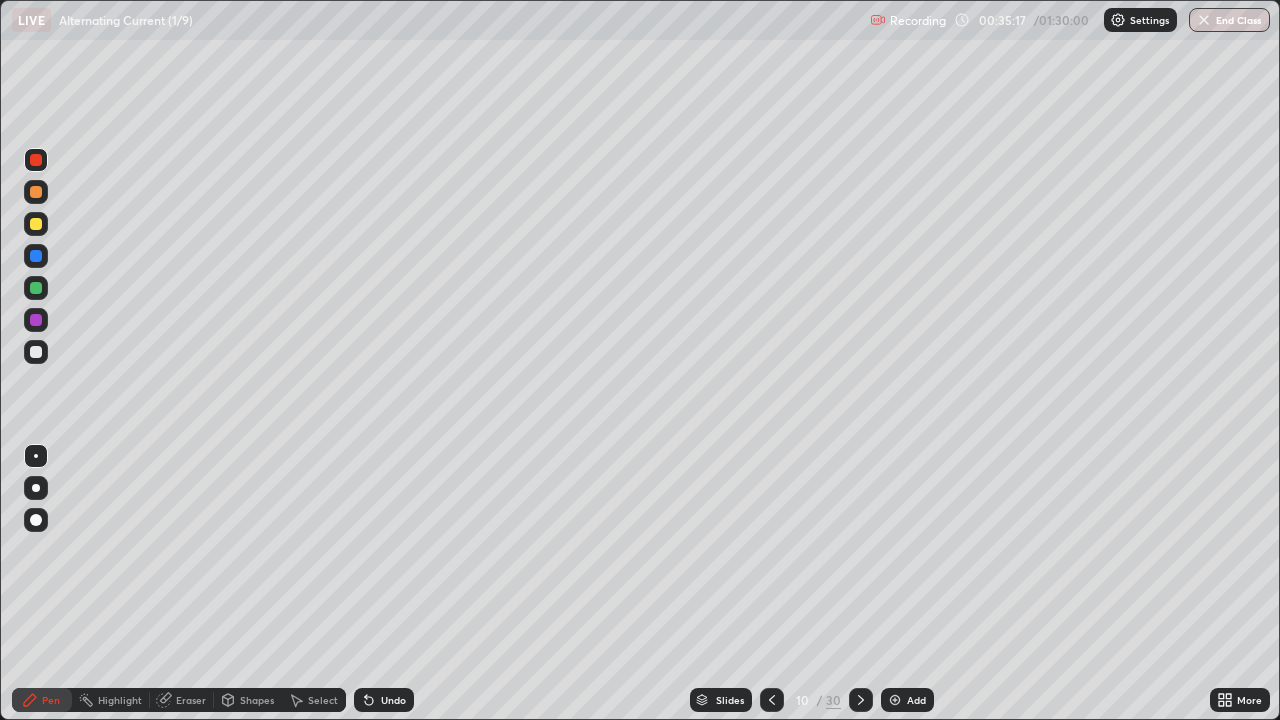click at bounding box center [36, 288] 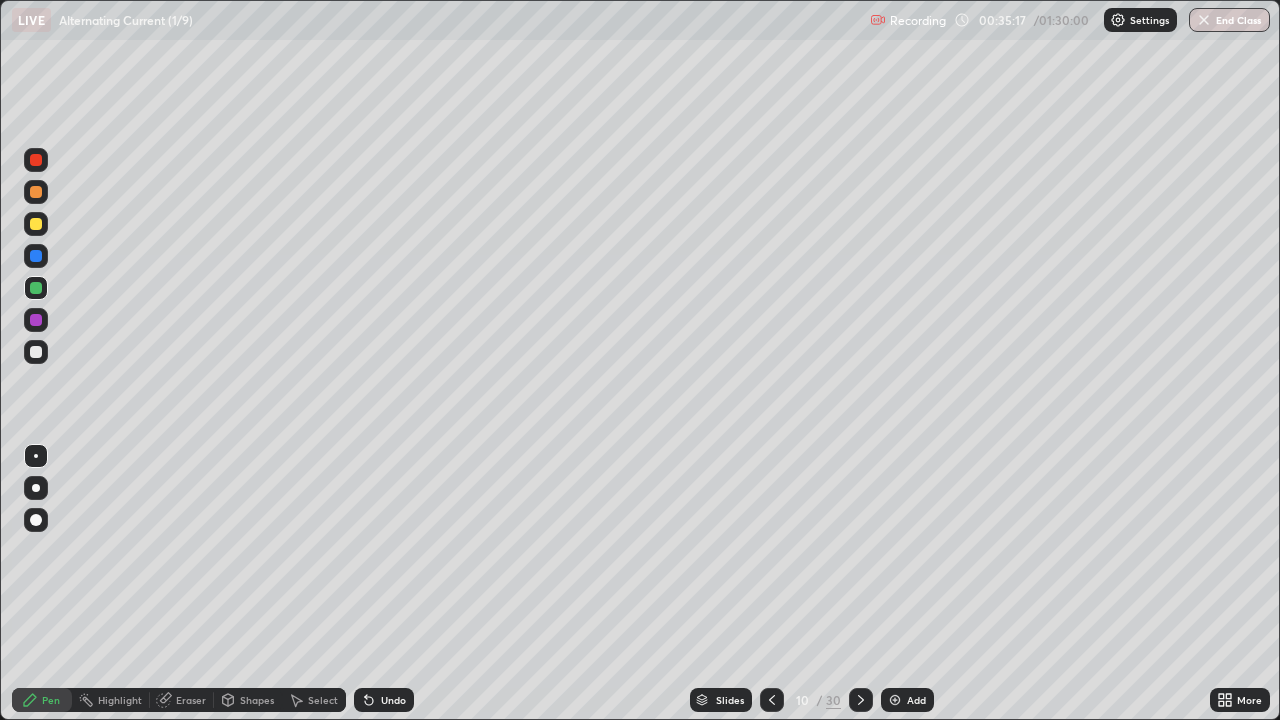 click at bounding box center [36, 288] 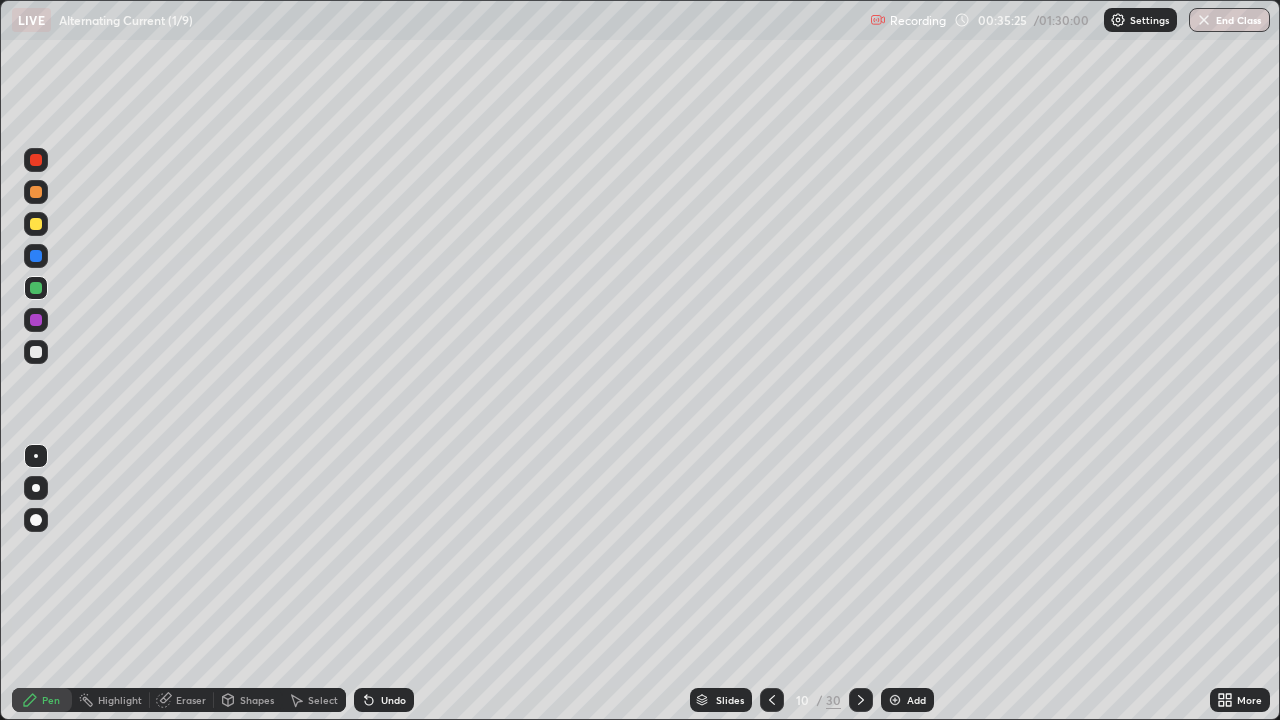 click at bounding box center [36, 160] 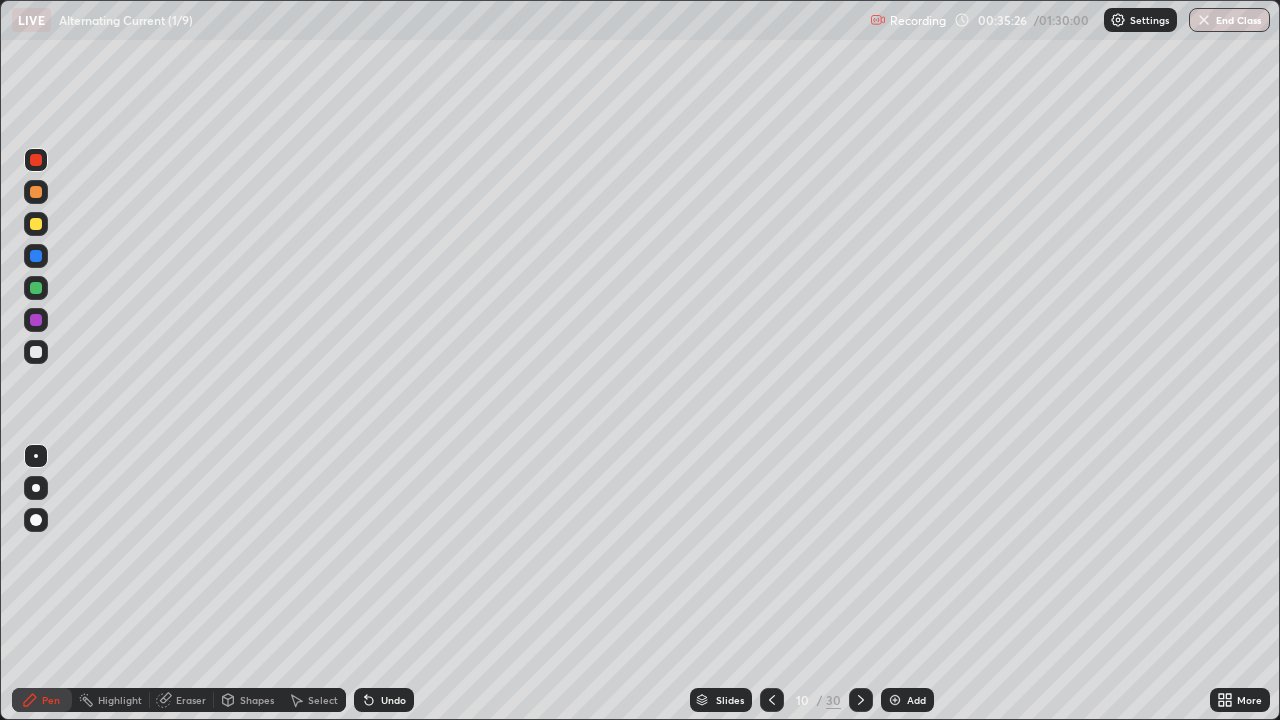 click at bounding box center (36, 160) 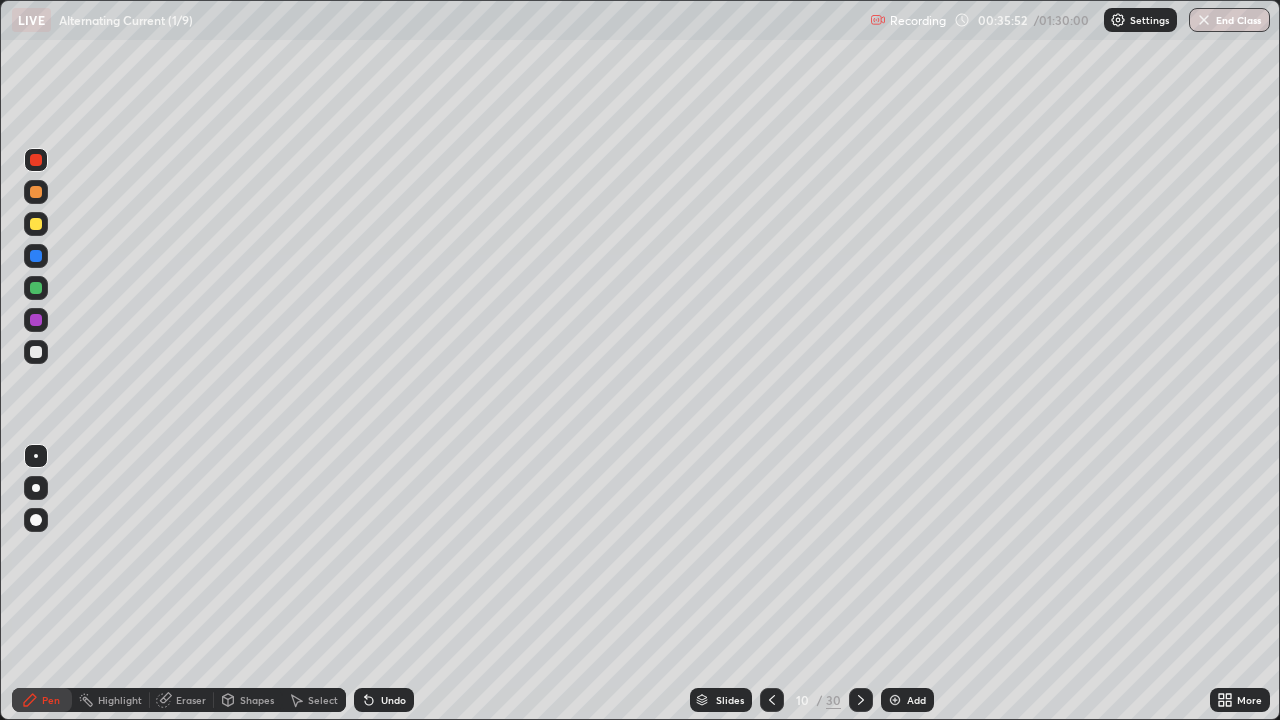 click at bounding box center (895, 700) 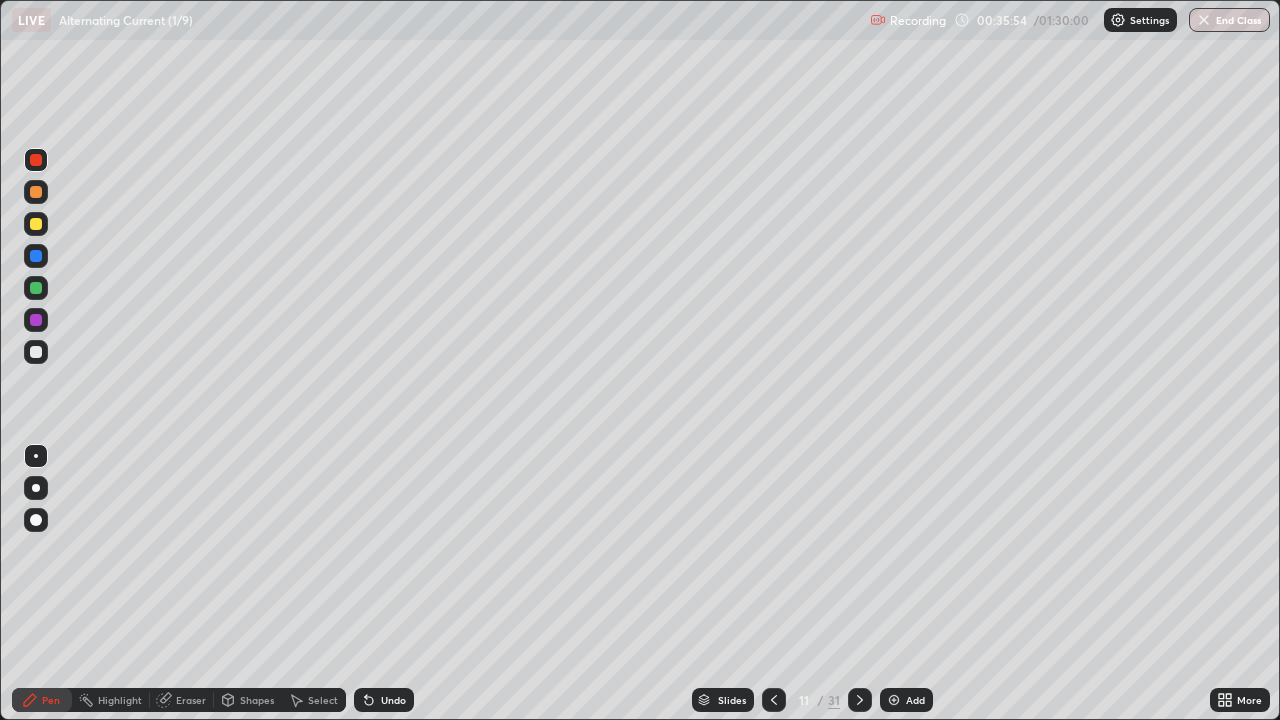 click at bounding box center [36, 352] 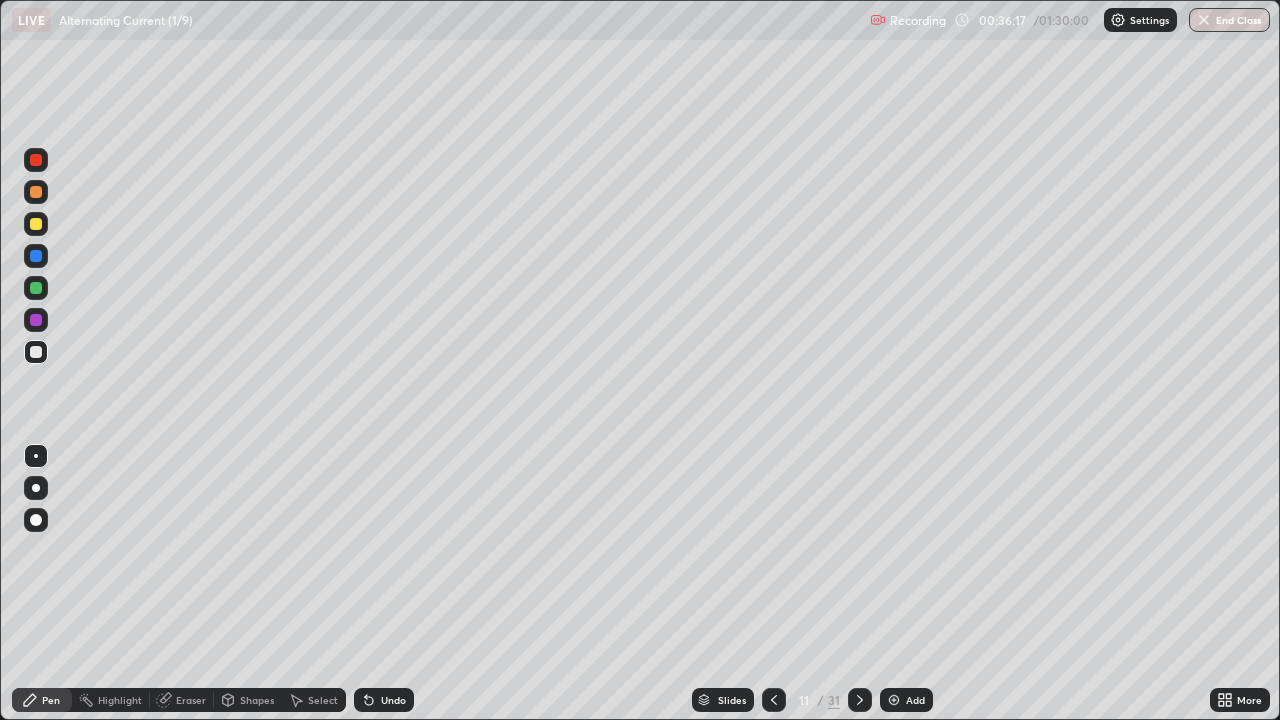 click at bounding box center [36, 288] 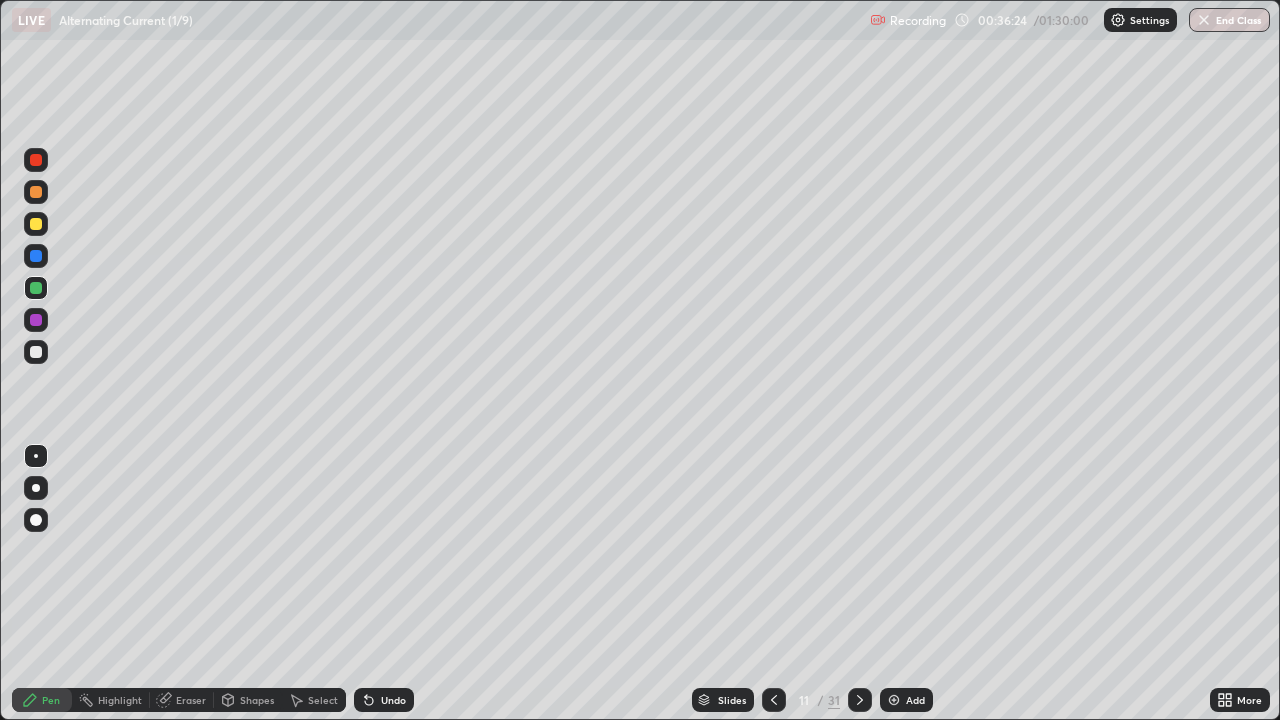click at bounding box center (36, 224) 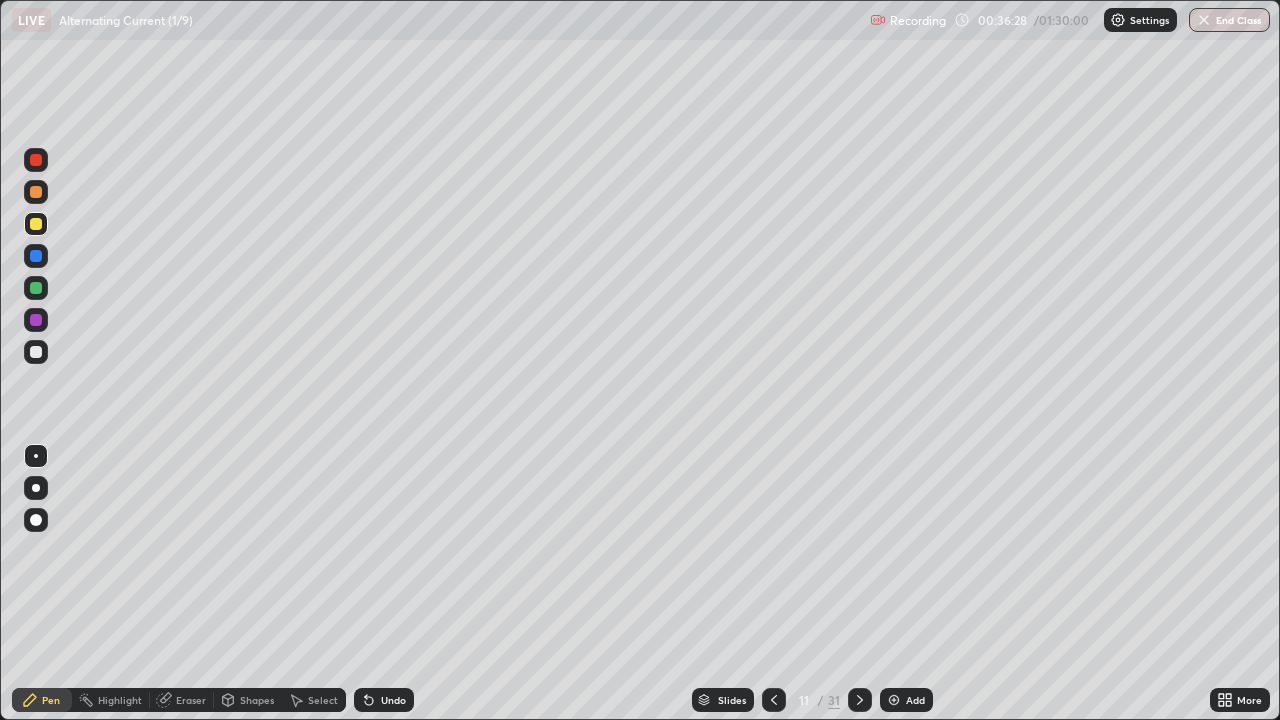 click at bounding box center (36, 160) 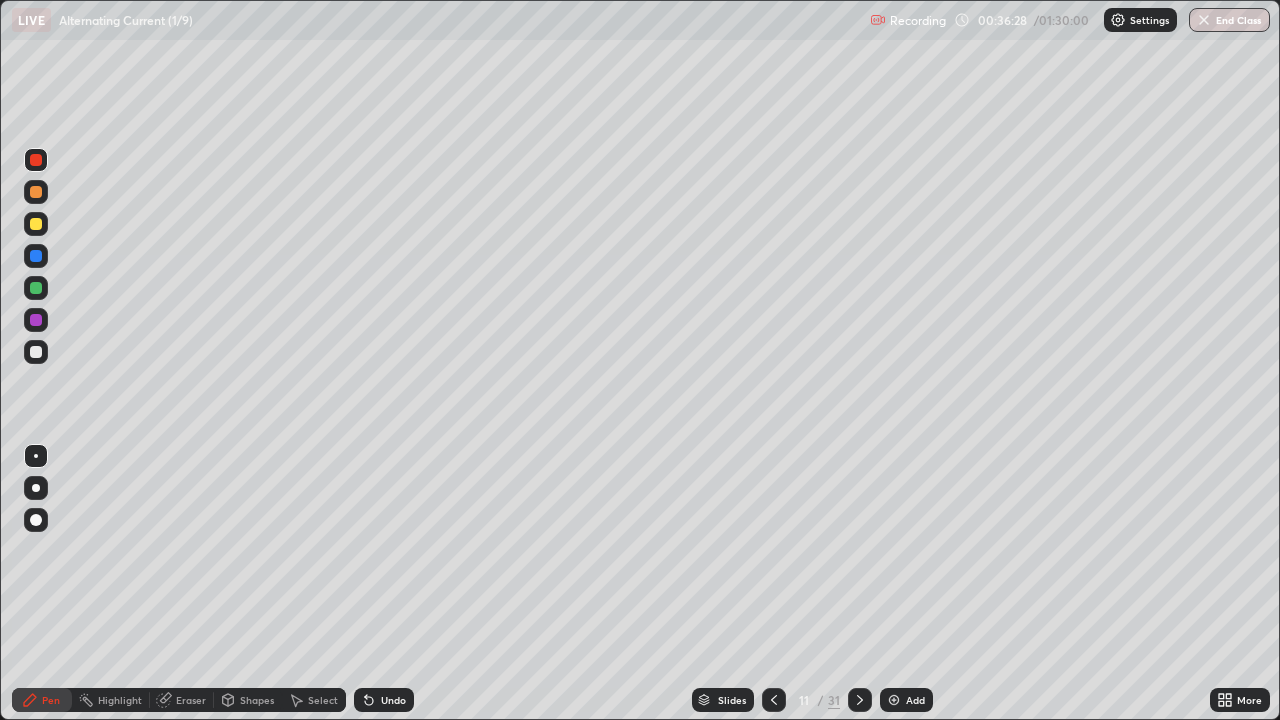 click at bounding box center [36, 160] 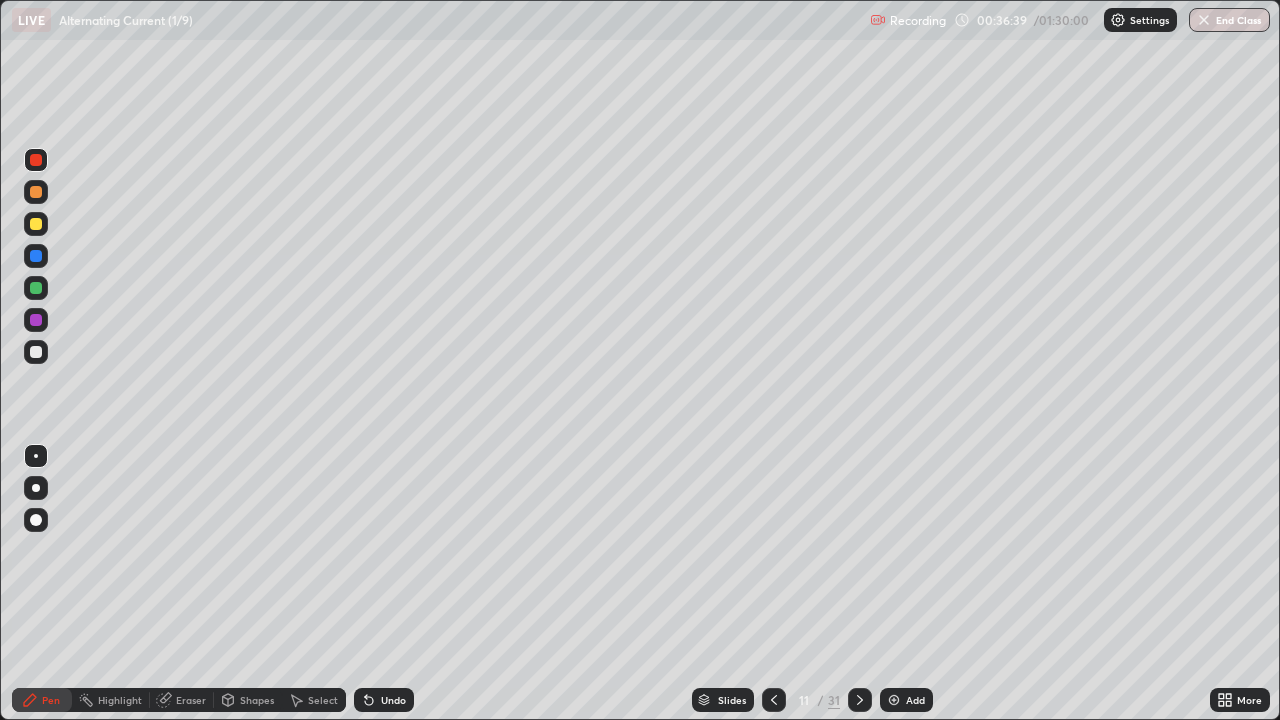 click at bounding box center [36, 288] 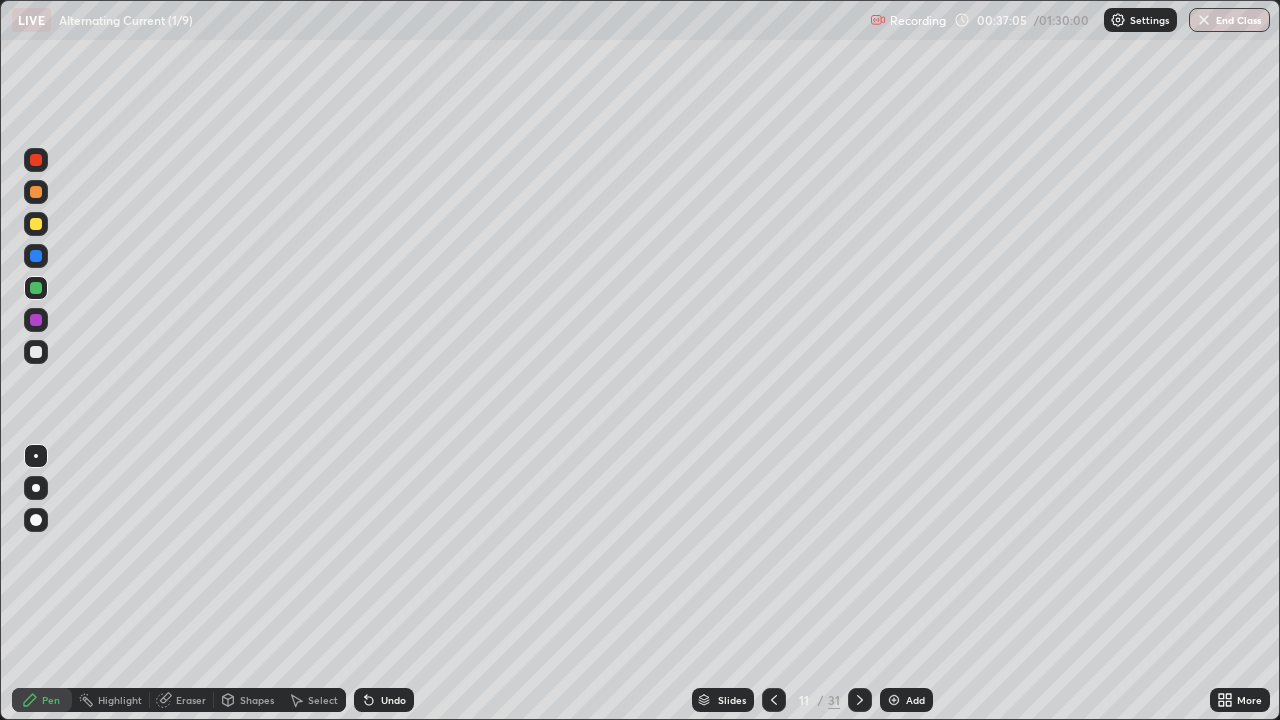 click on "Select" at bounding box center [314, 700] 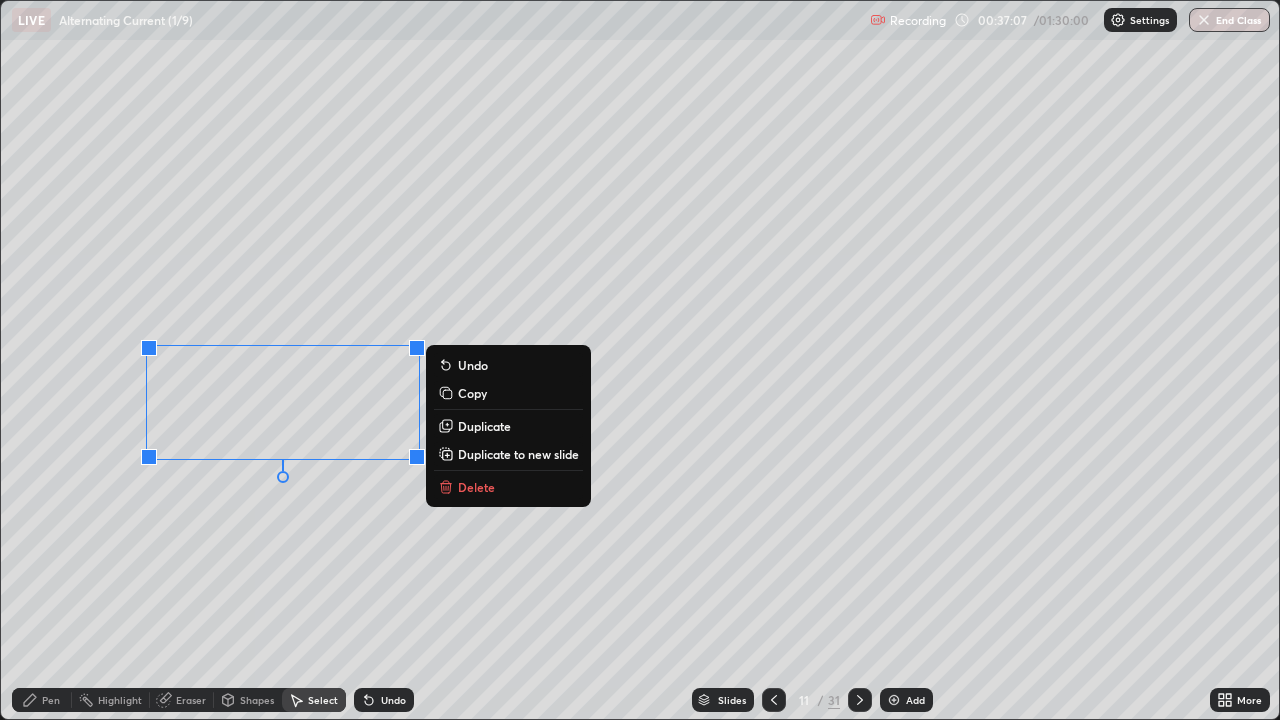 click on "0 ° Undo Copy Duplicate Duplicate to new slide Delete" at bounding box center (640, 360) 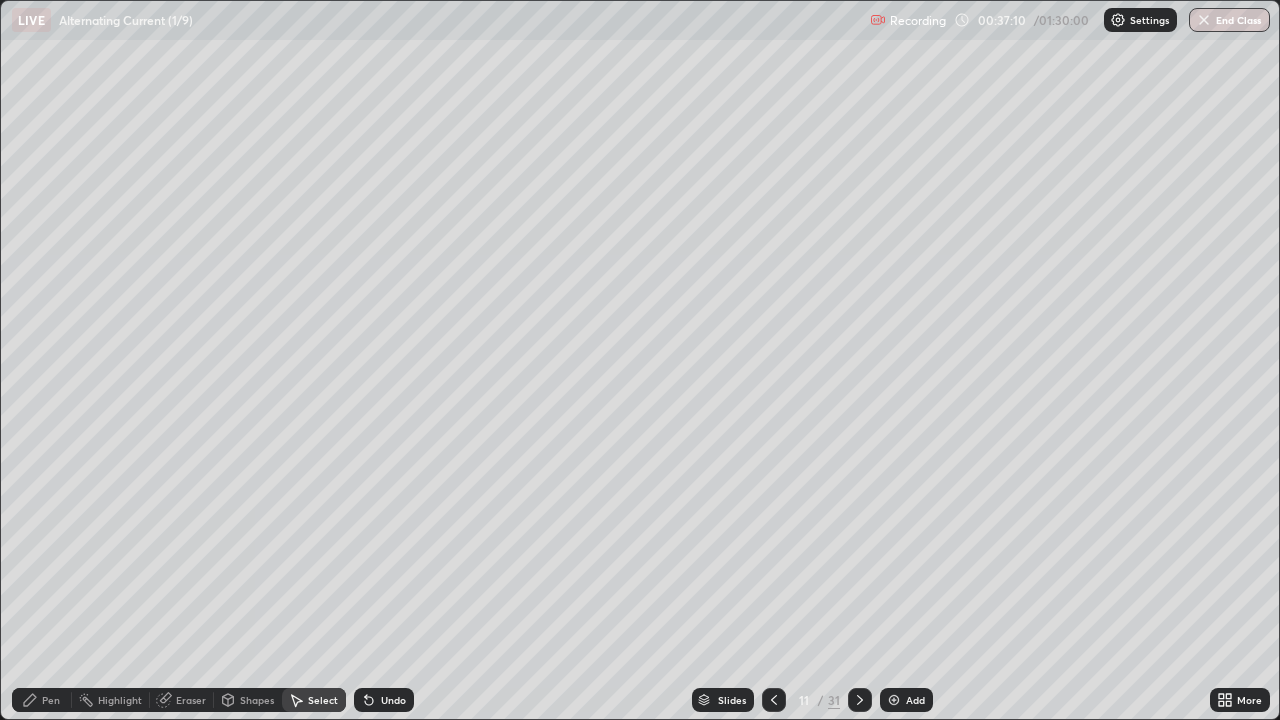 click on "Pen" at bounding box center [51, 700] 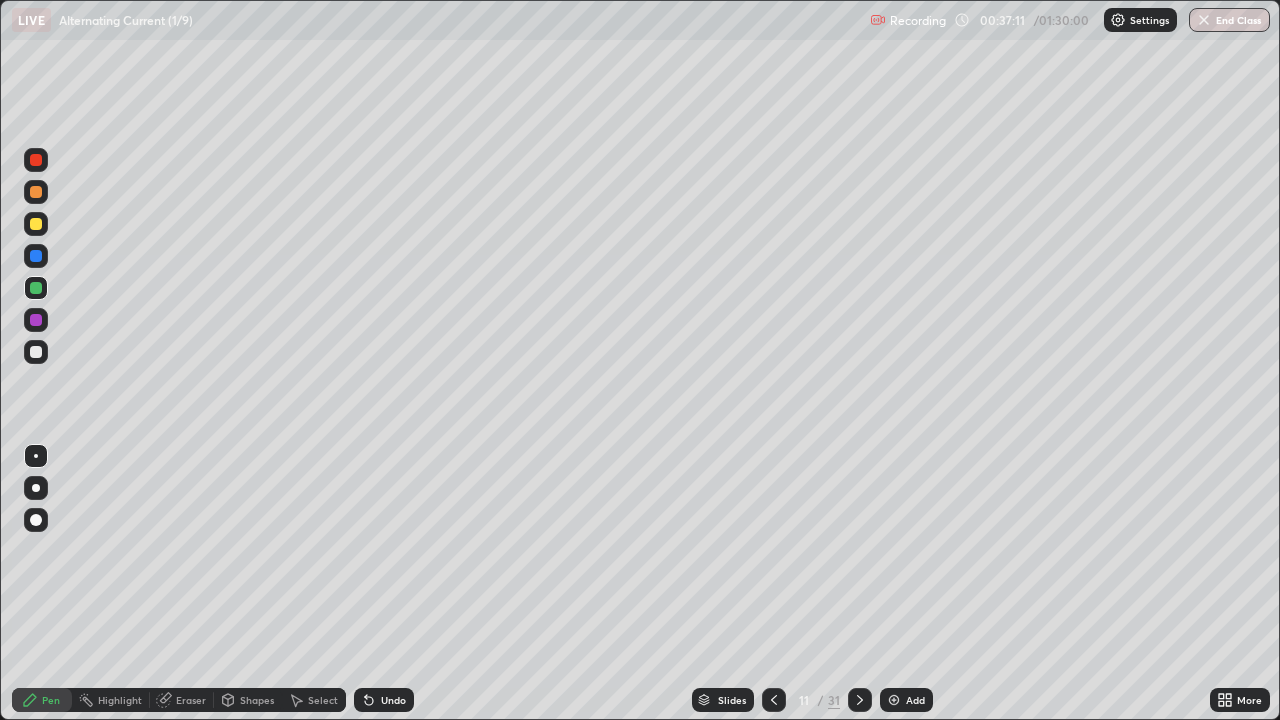 click at bounding box center [36, 320] 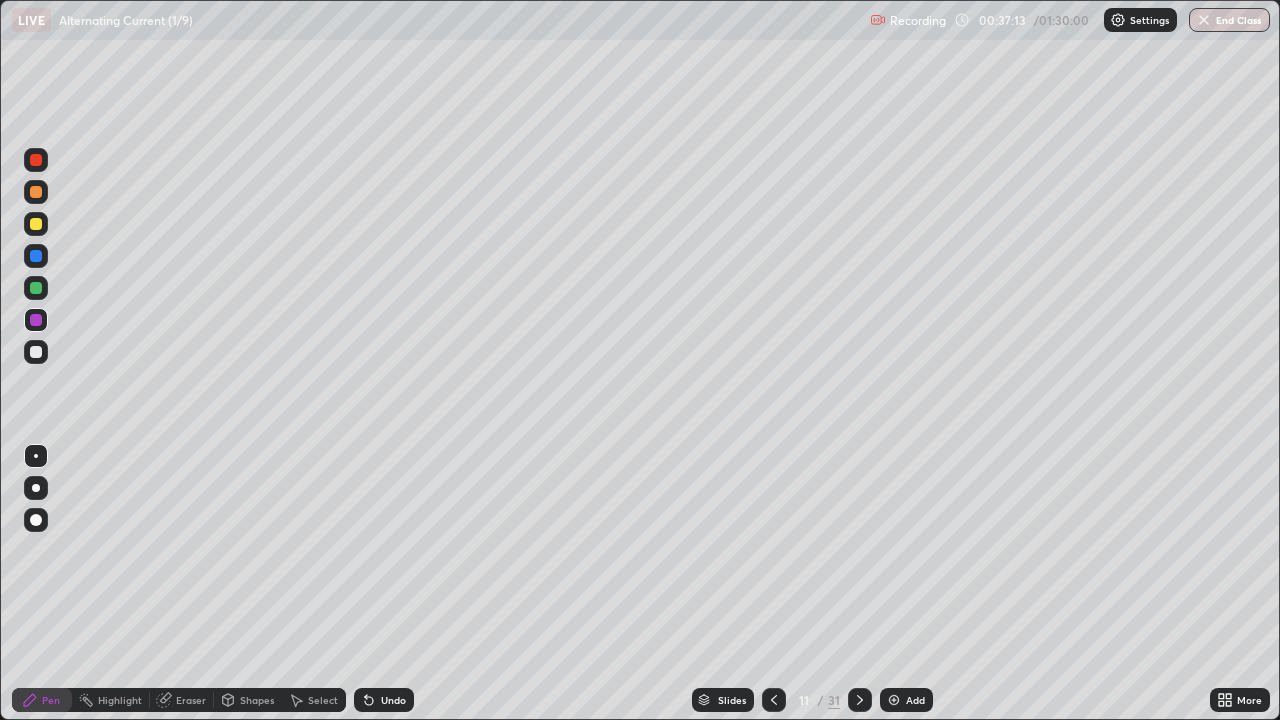 click at bounding box center (36, 288) 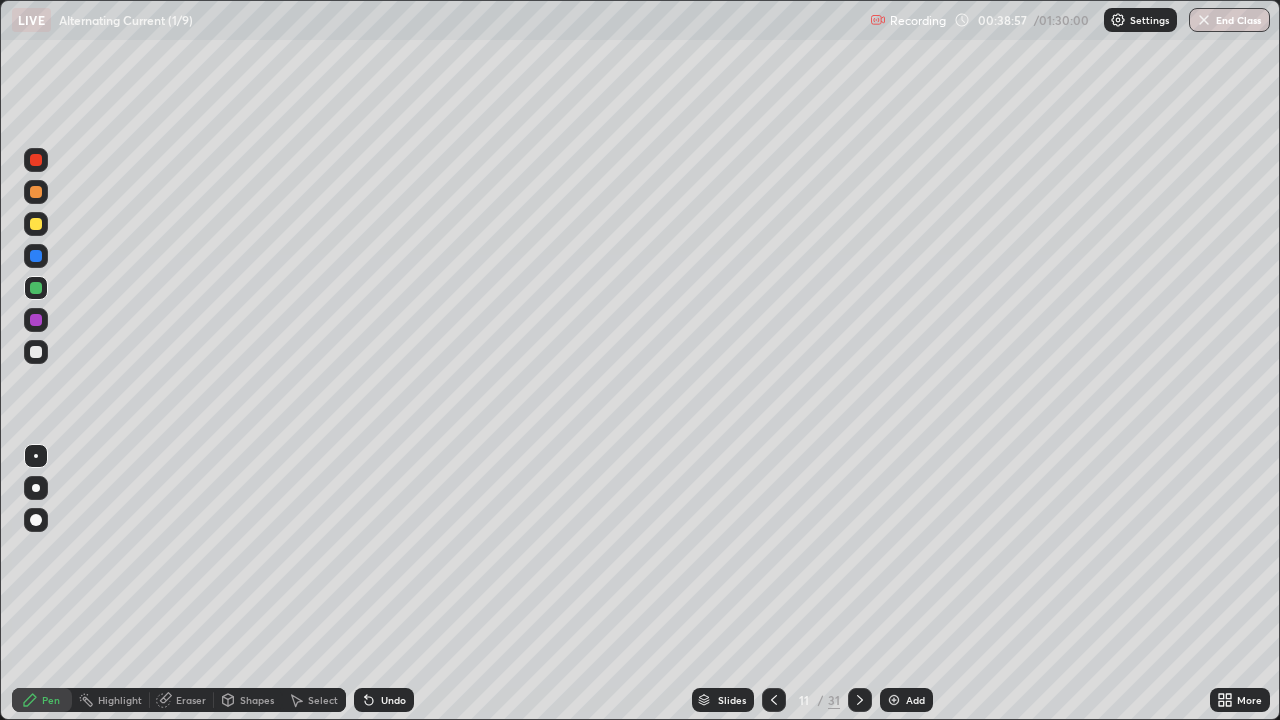 click on "Shapes" at bounding box center (257, 700) 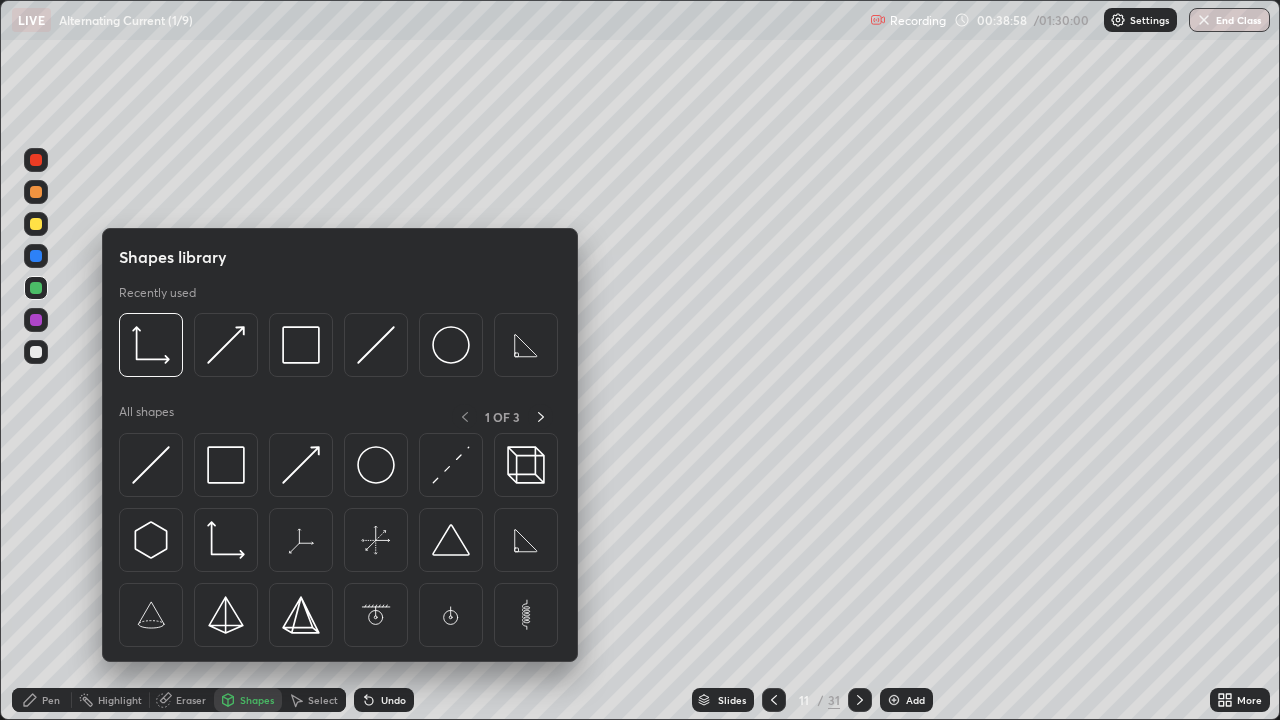 click on "Select" at bounding box center [314, 700] 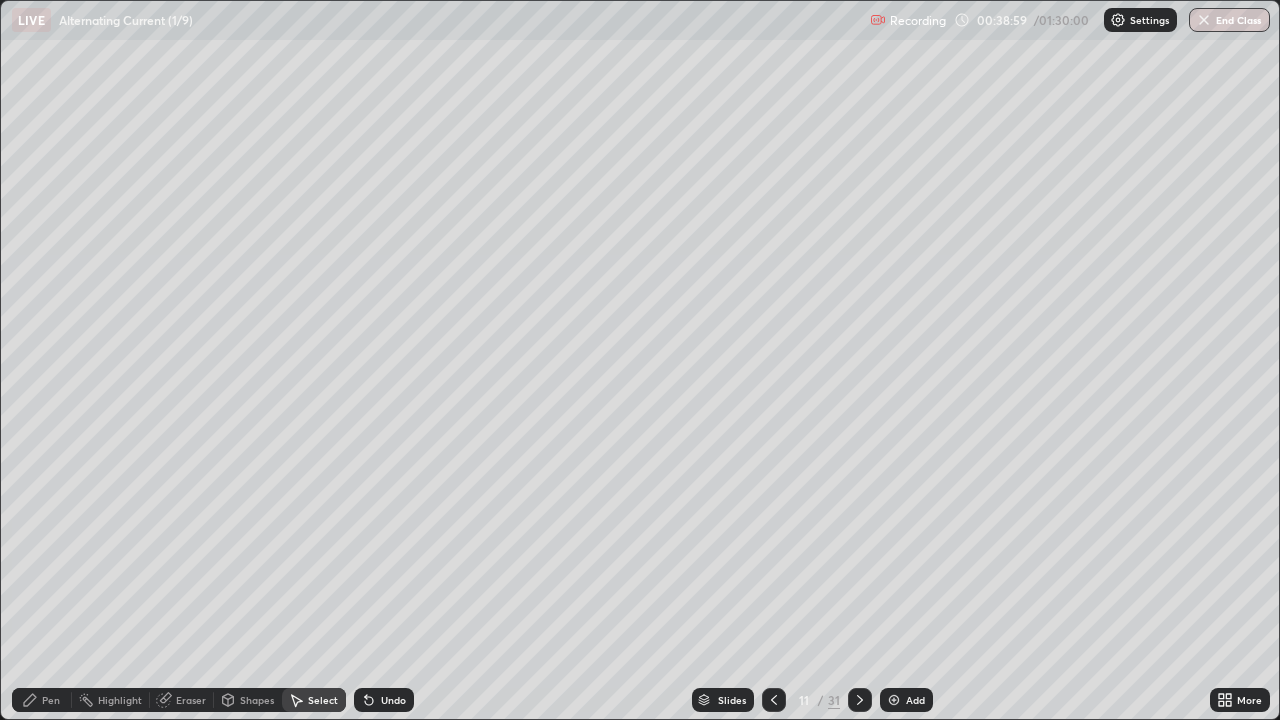 click on "Shapes" at bounding box center [257, 700] 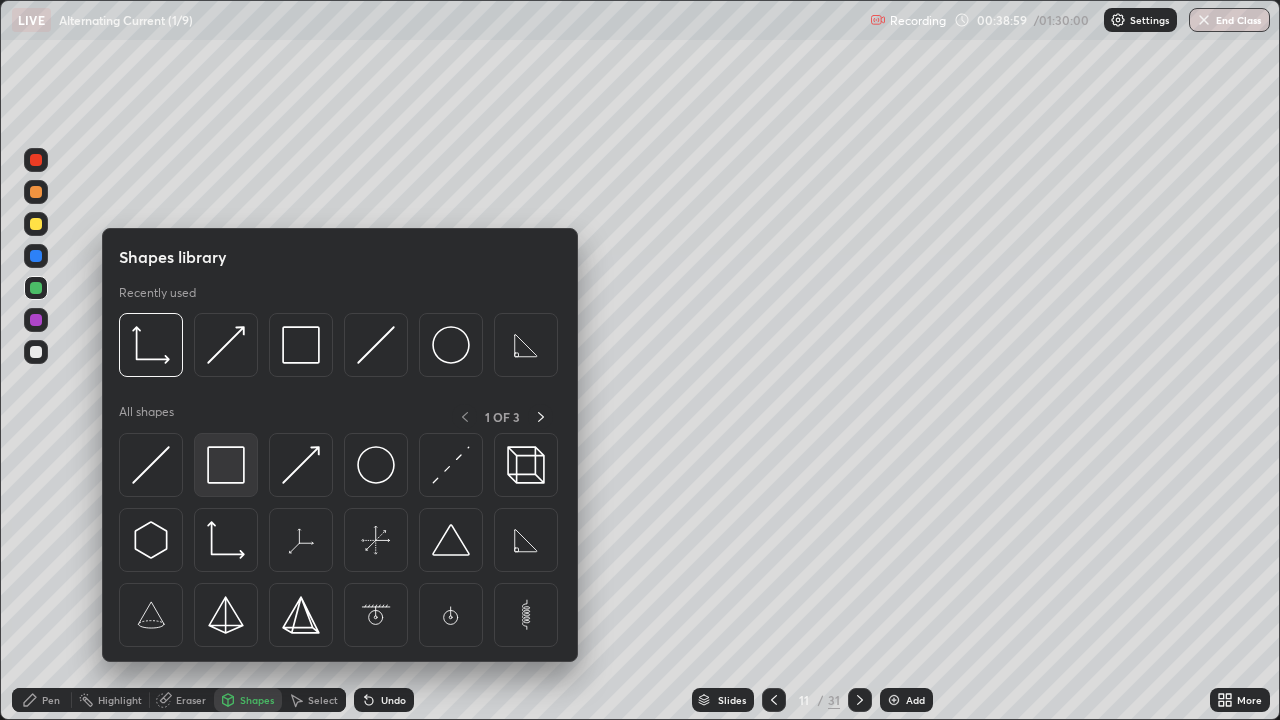click at bounding box center [226, 465] 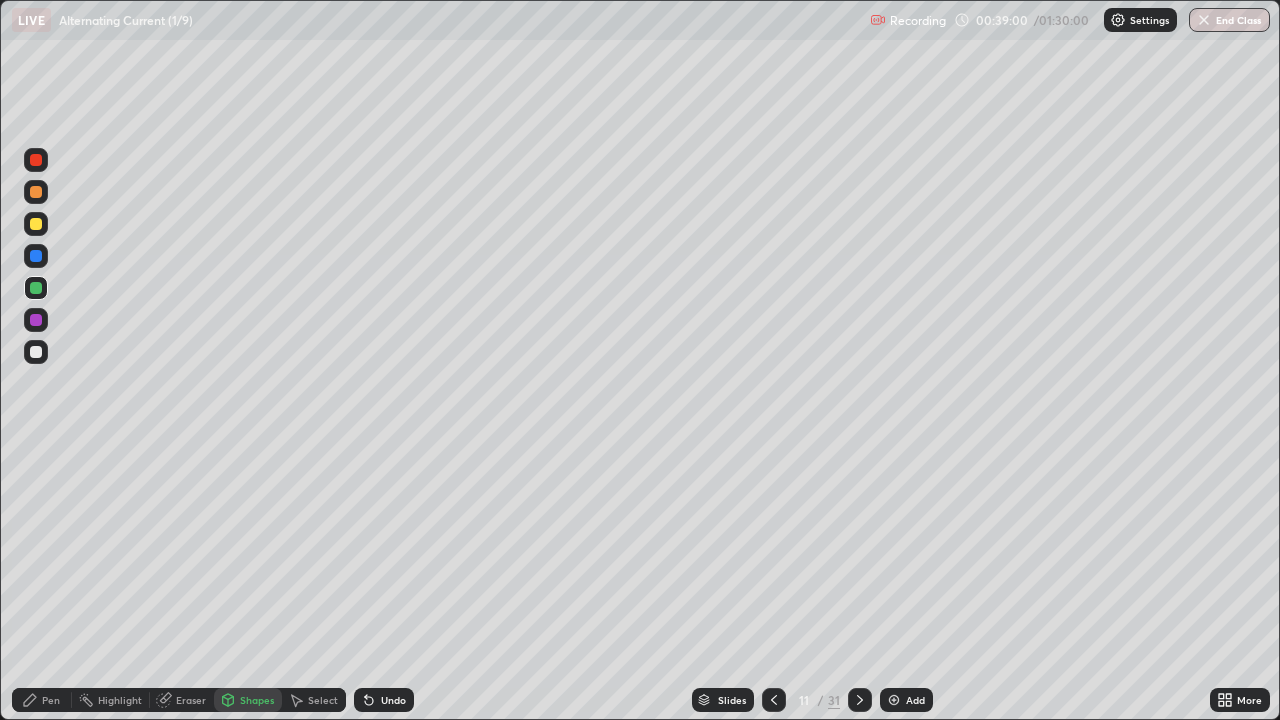 click at bounding box center (36, 320) 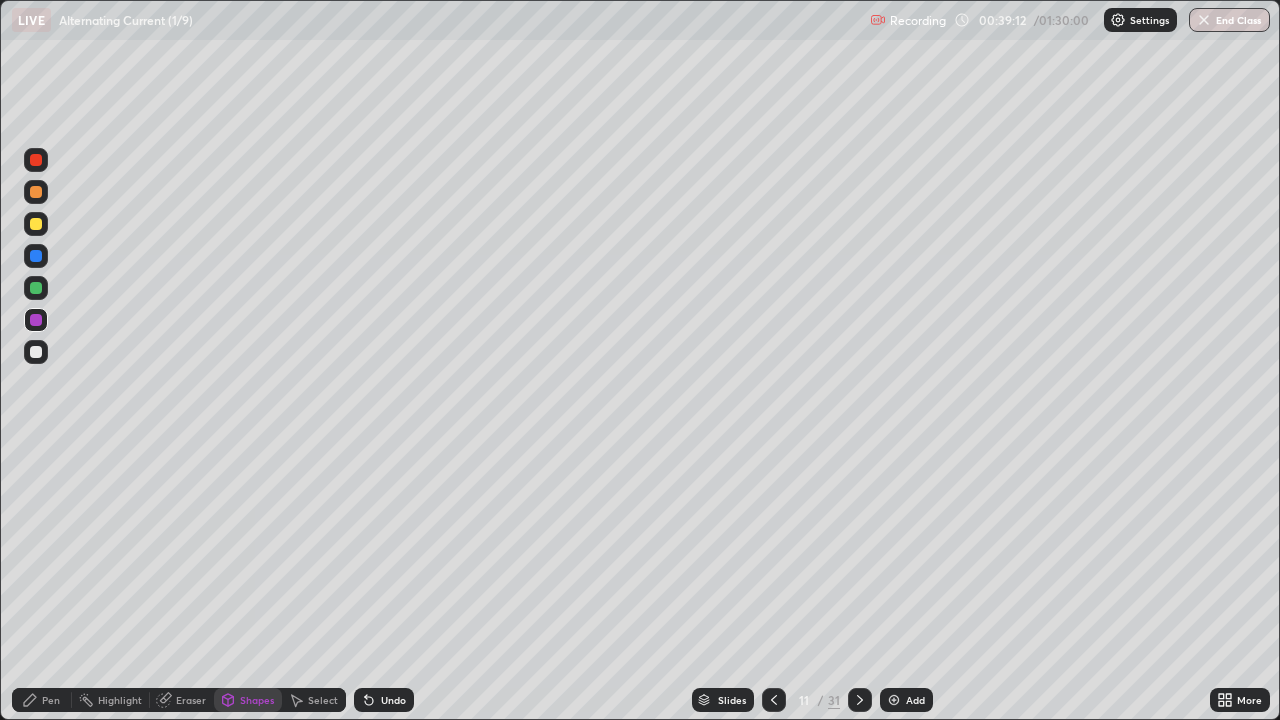 click at bounding box center [36, 256] 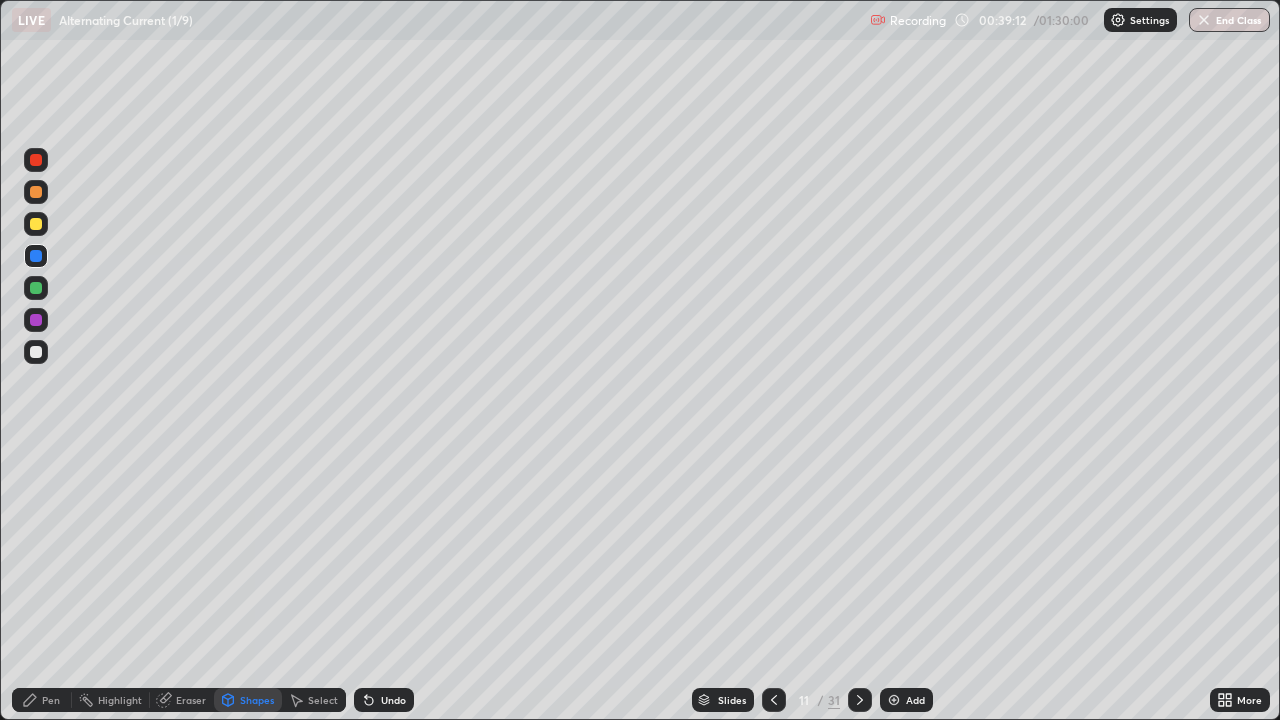 click at bounding box center [36, 256] 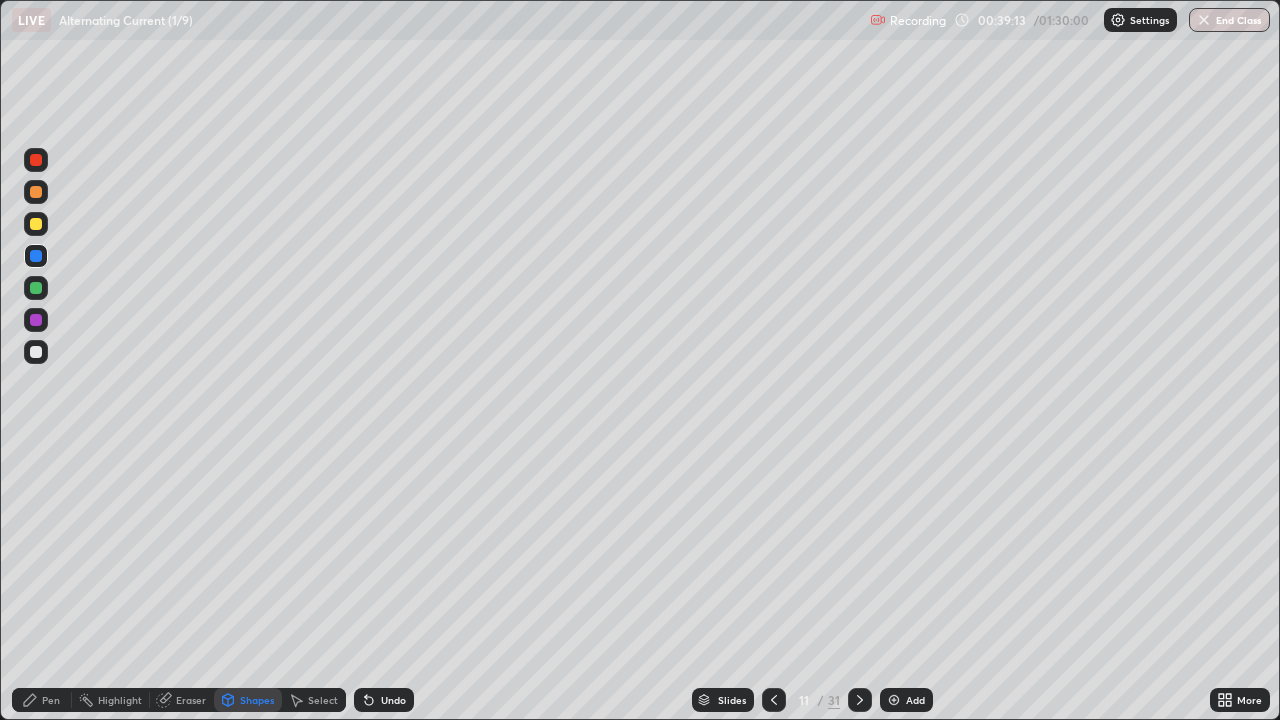 click on "Pen" at bounding box center (51, 700) 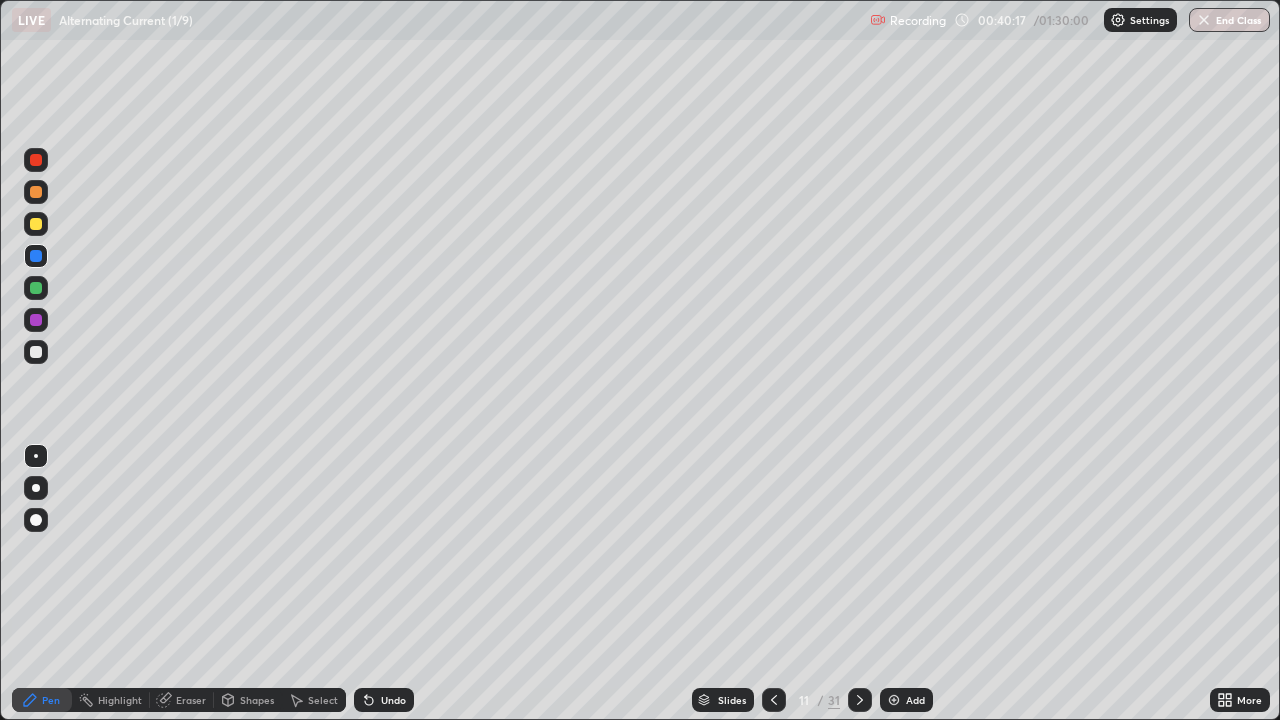 click on "Shapes" at bounding box center (257, 700) 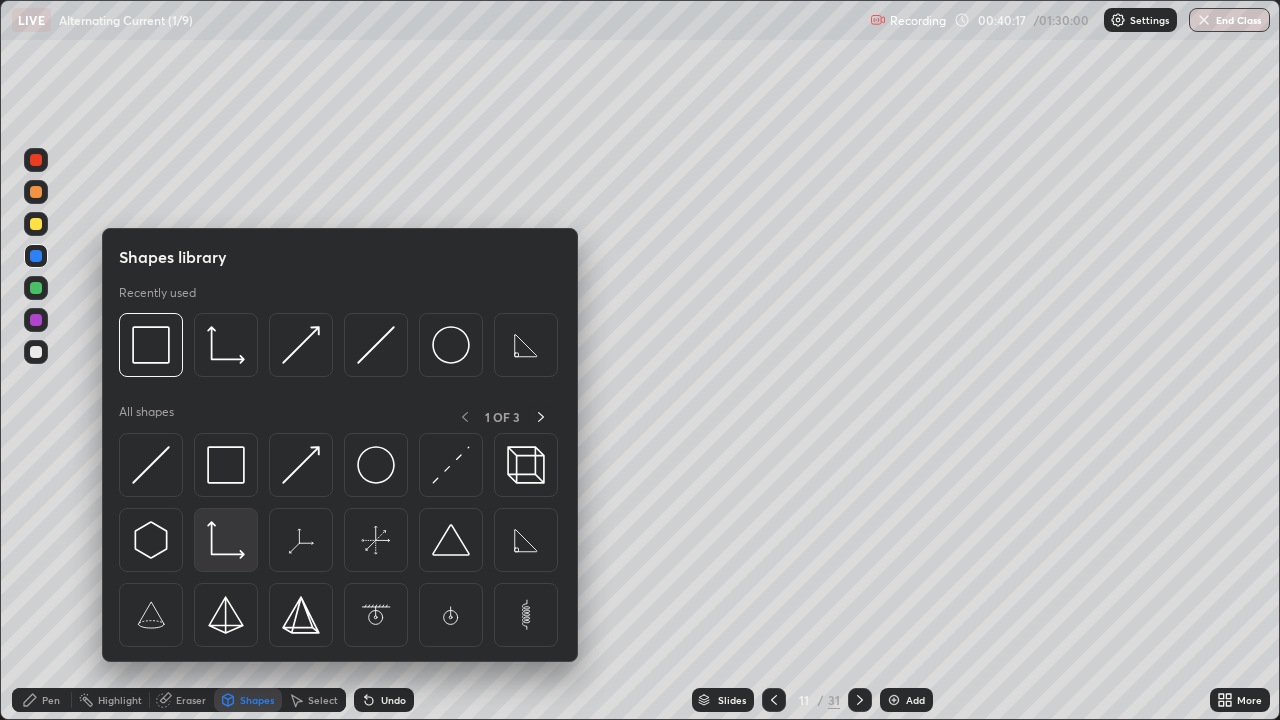 click at bounding box center [226, 540] 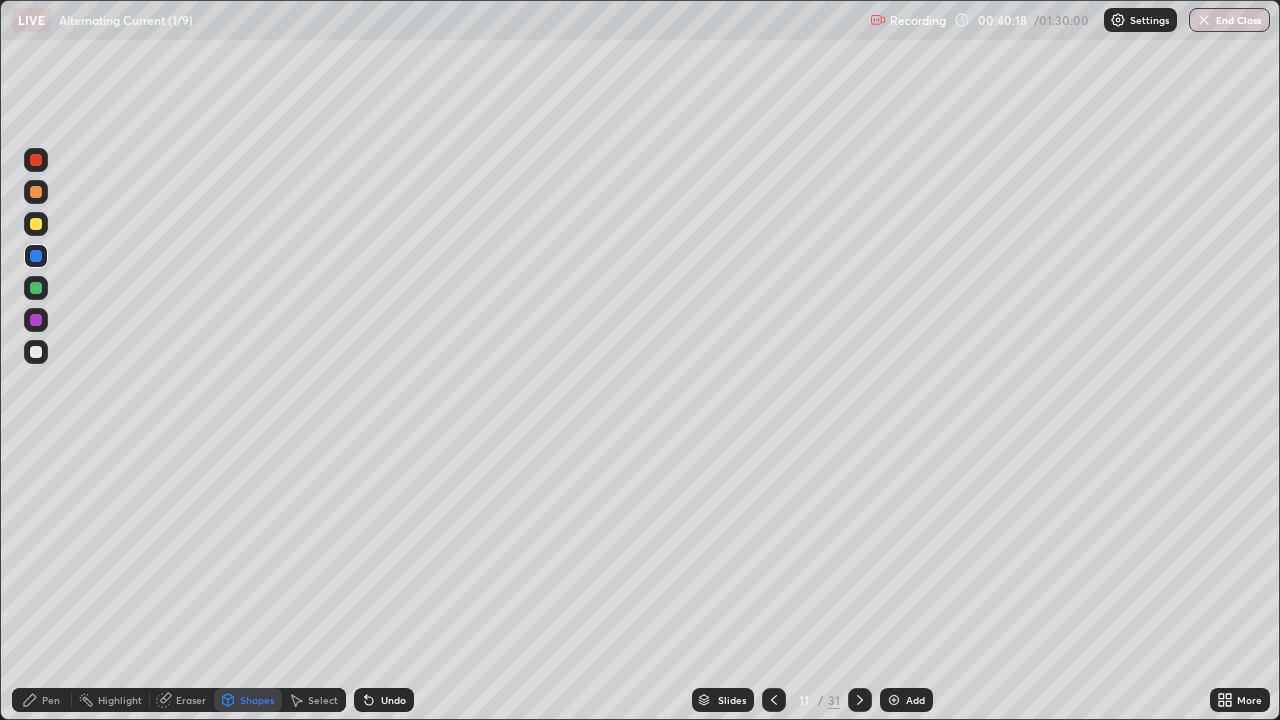 click at bounding box center [36, 352] 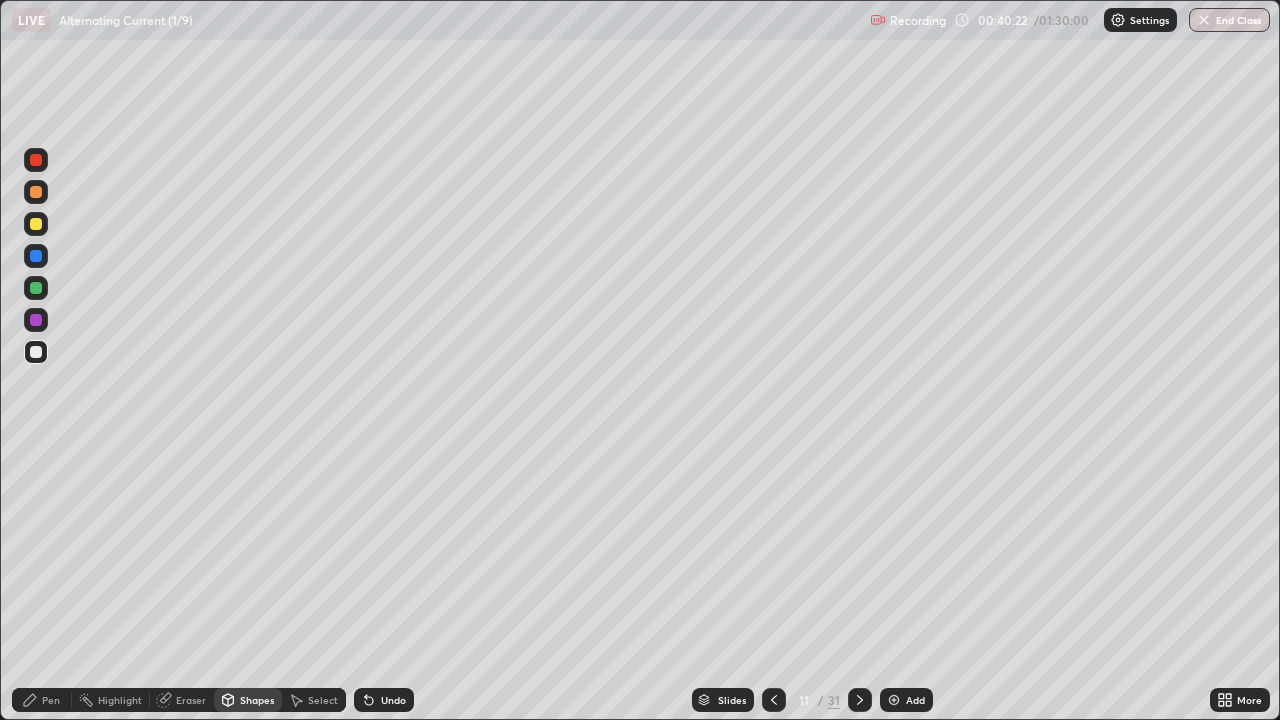 click on "Shapes" at bounding box center (257, 700) 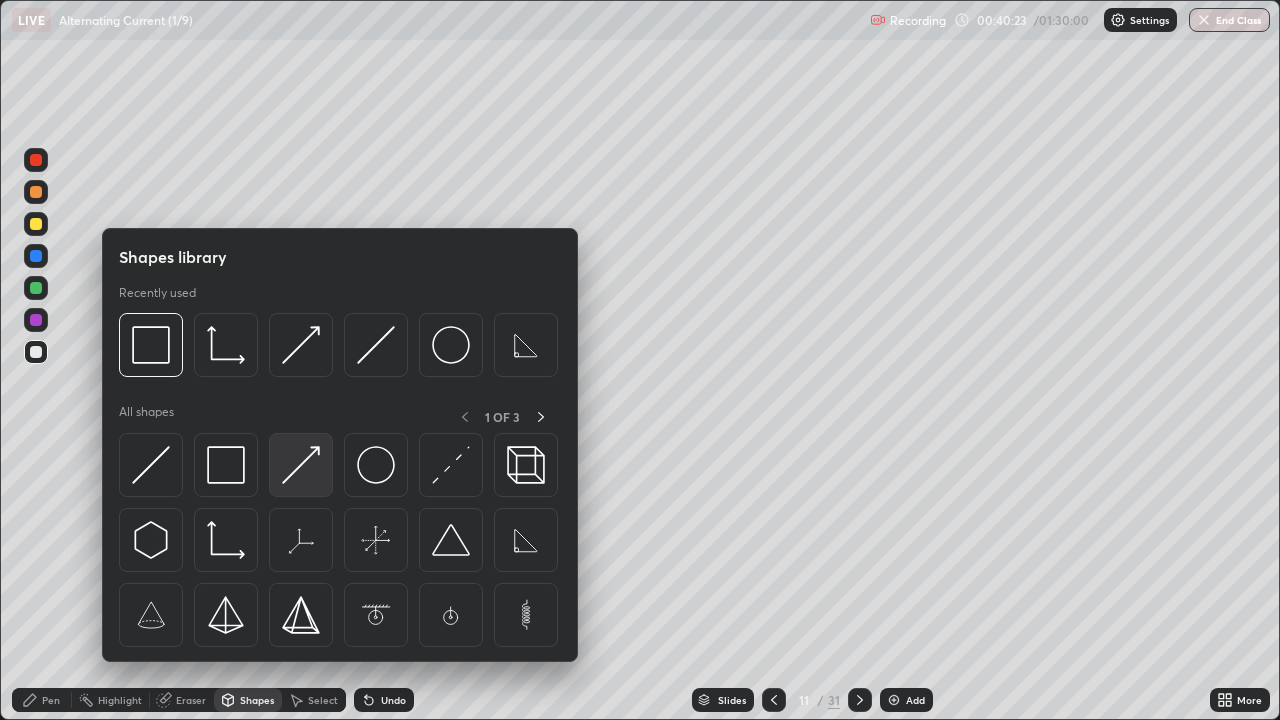 click at bounding box center [301, 465] 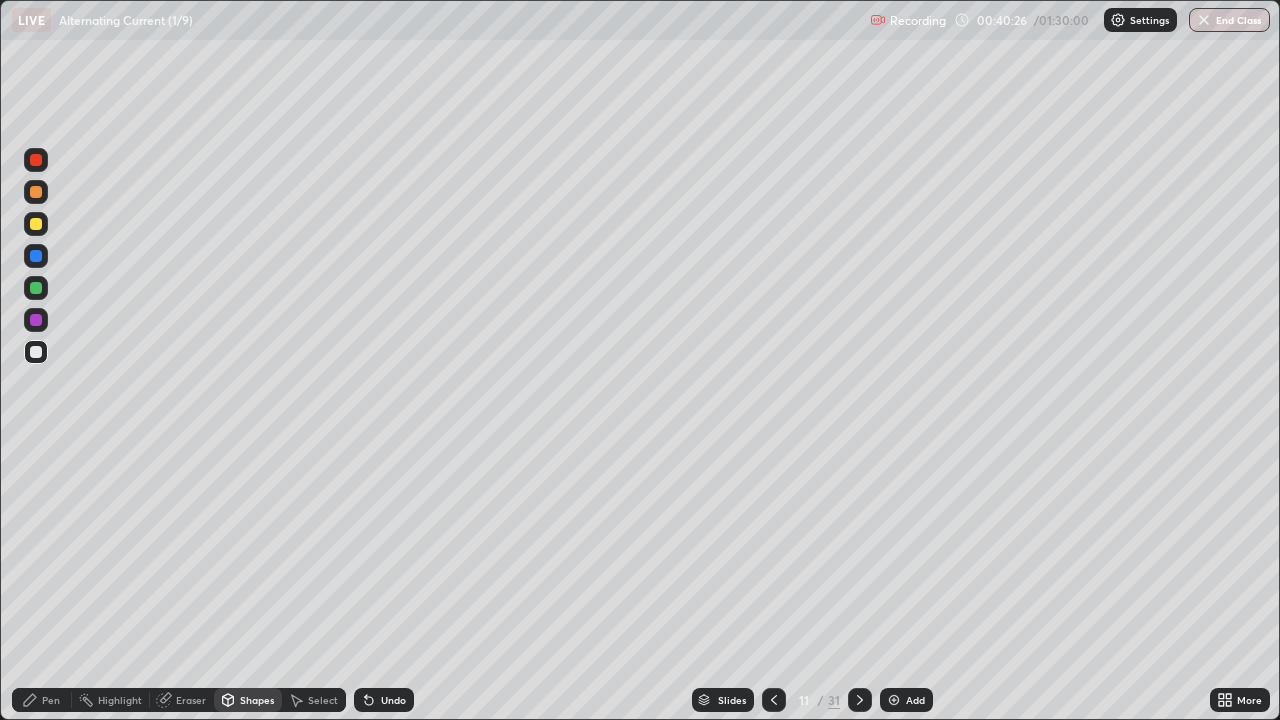 click on "Pen" at bounding box center (42, 700) 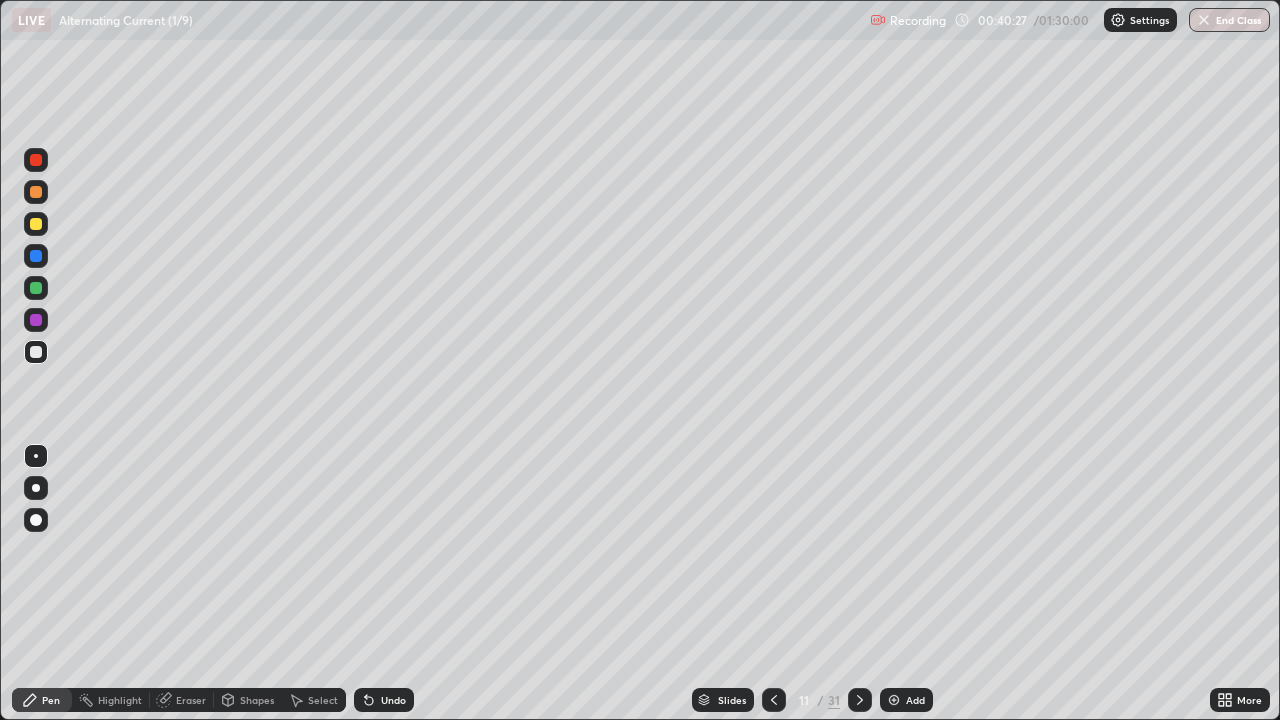 click at bounding box center [36, 288] 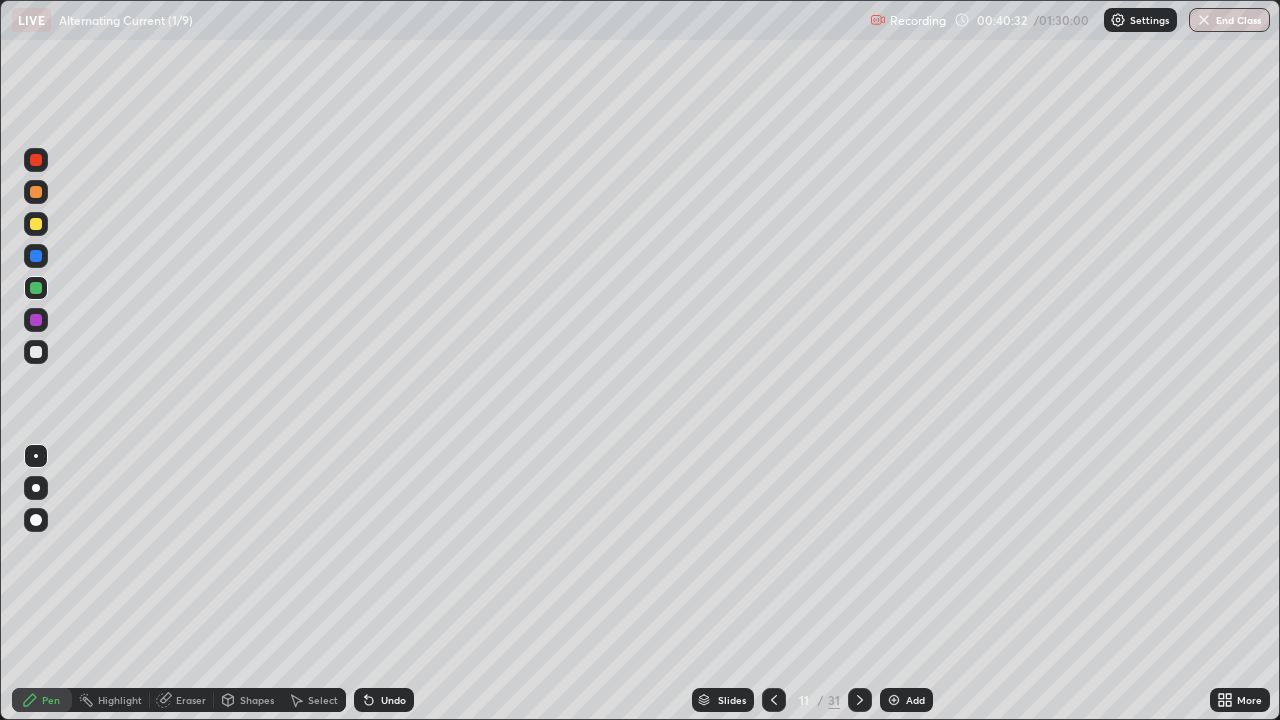 click at bounding box center (36, 160) 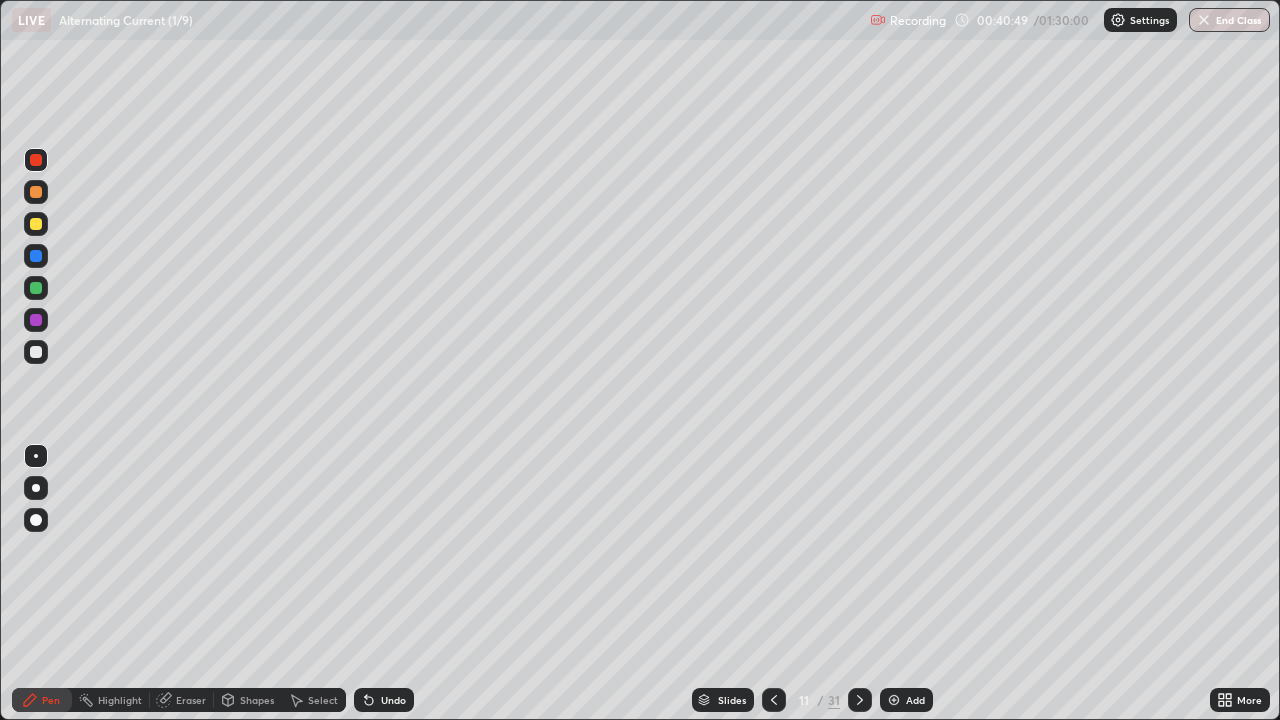 click at bounding box center [36, 288] 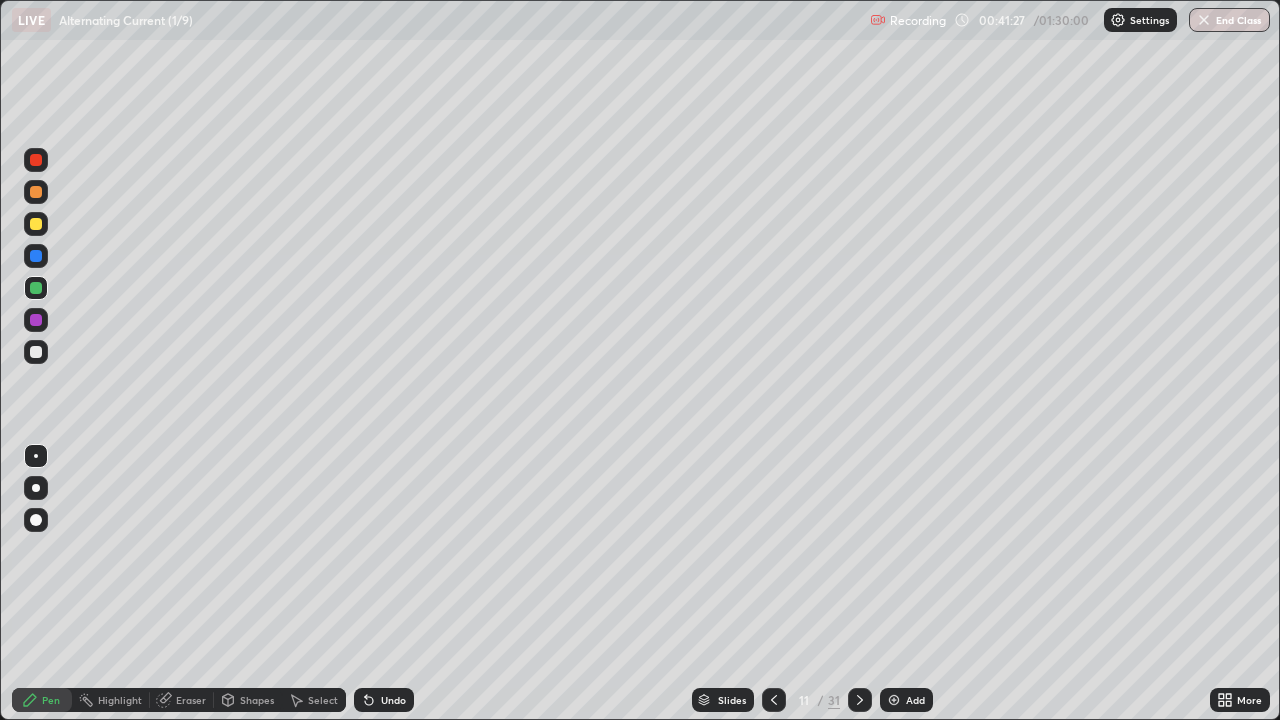 click at bounding box center (36, 224) 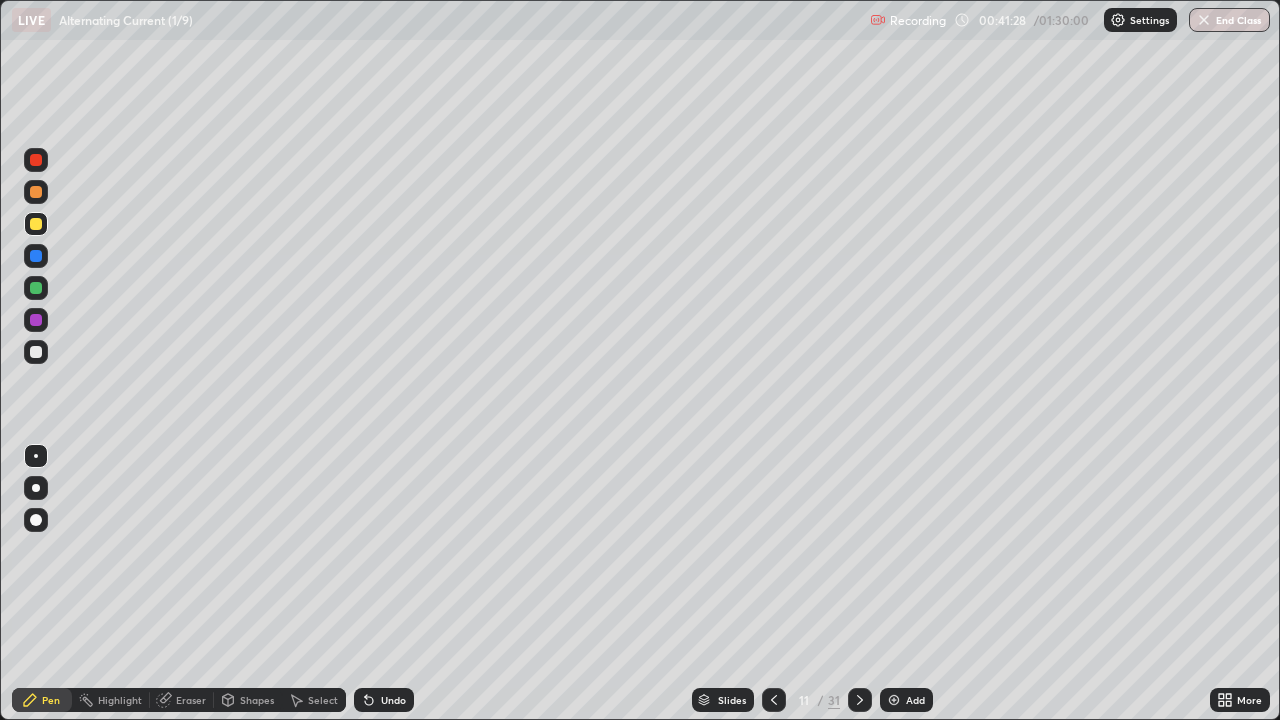 click at bounding box center (36, 224) 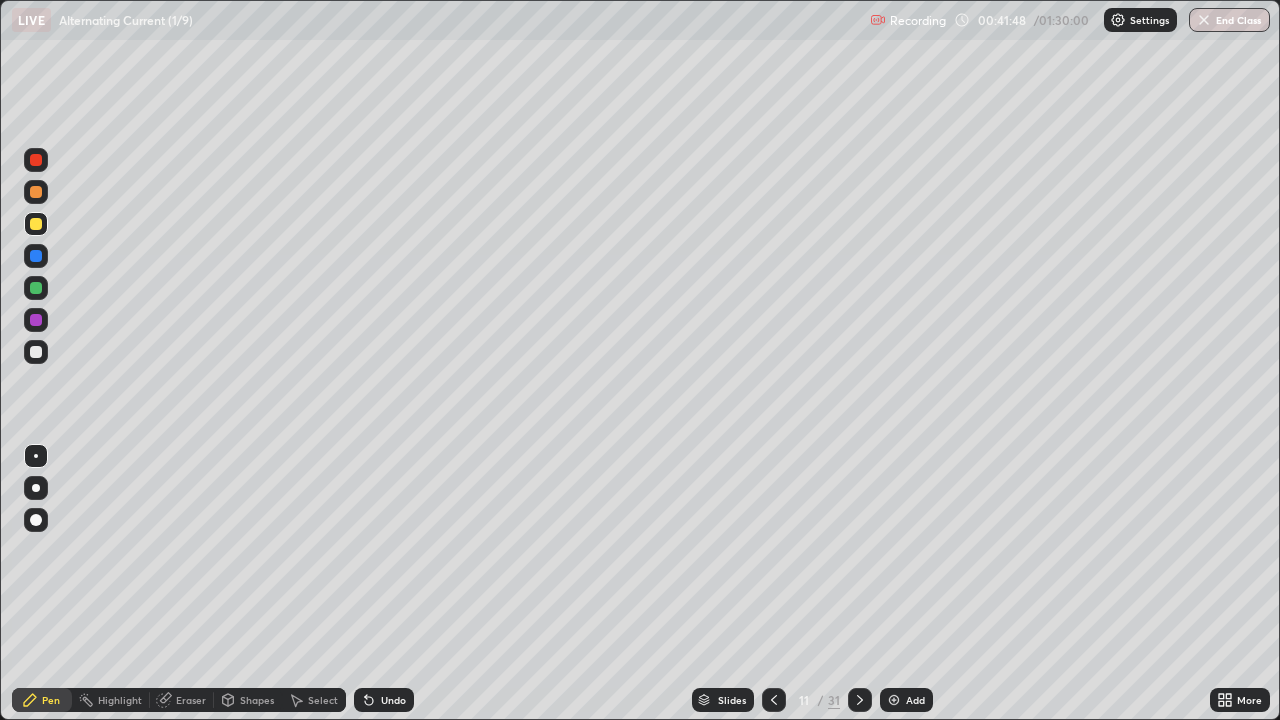 click 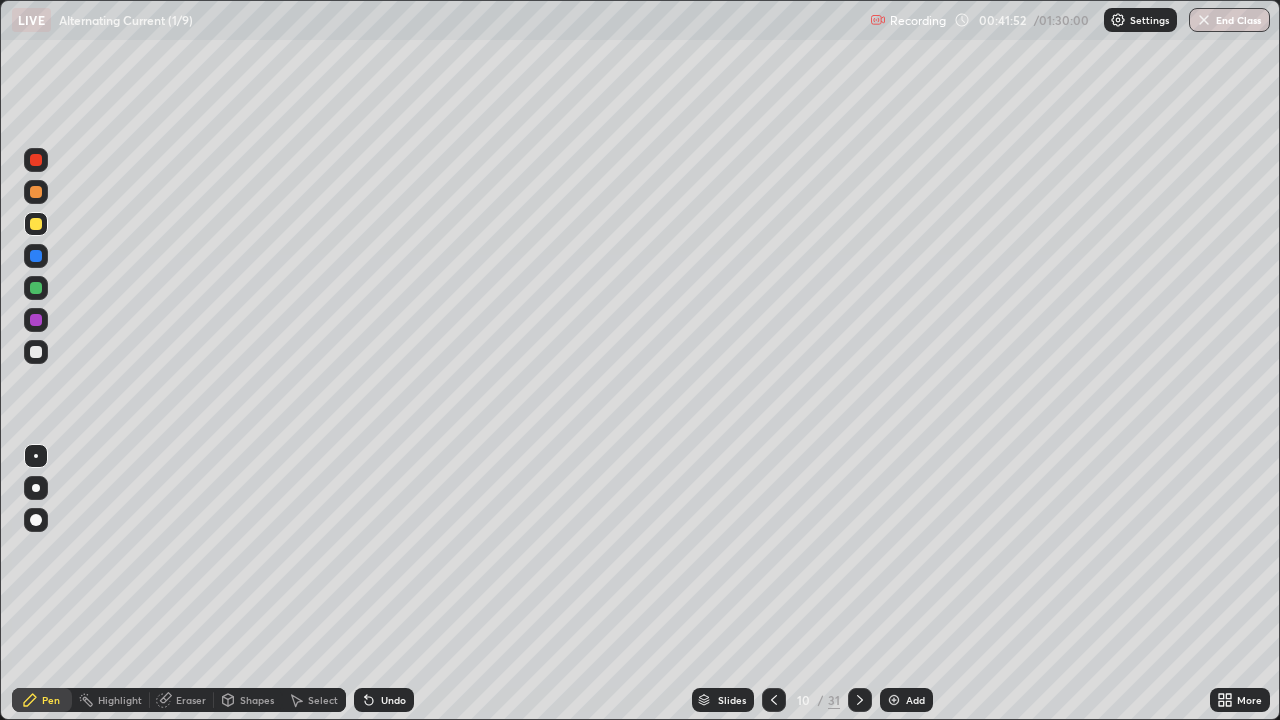 click 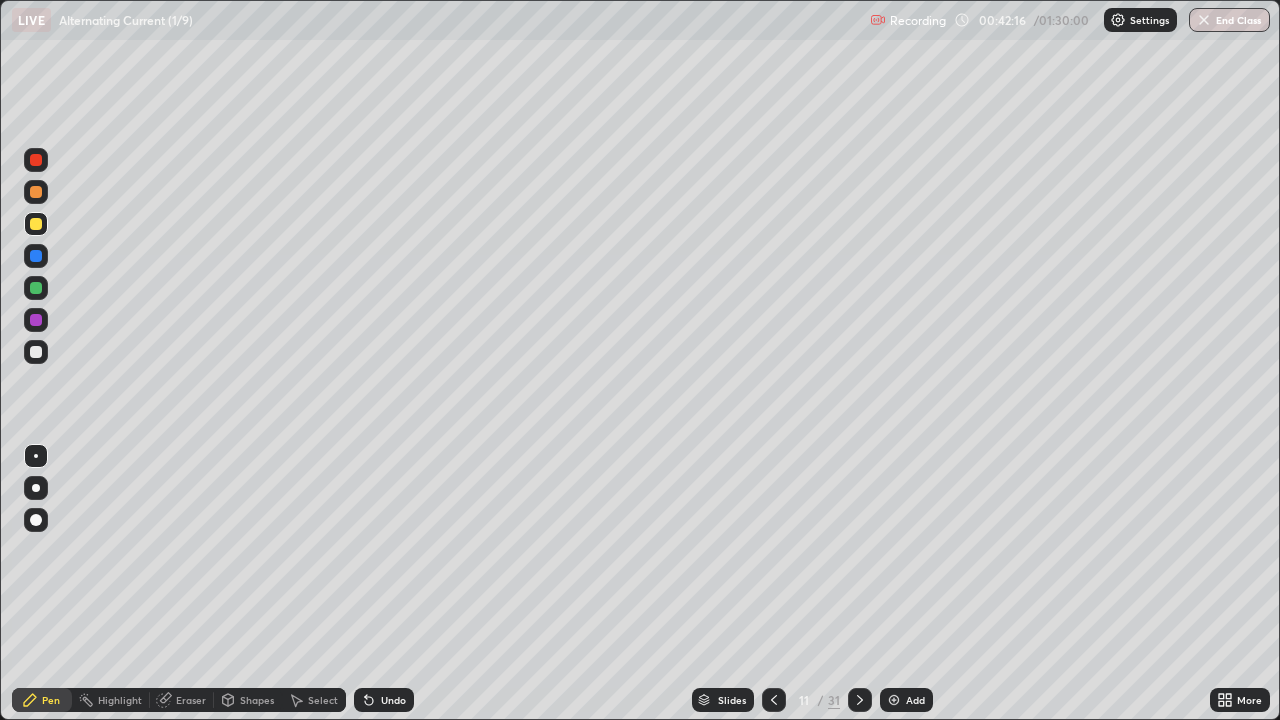 click at bounding box center [894, 700] 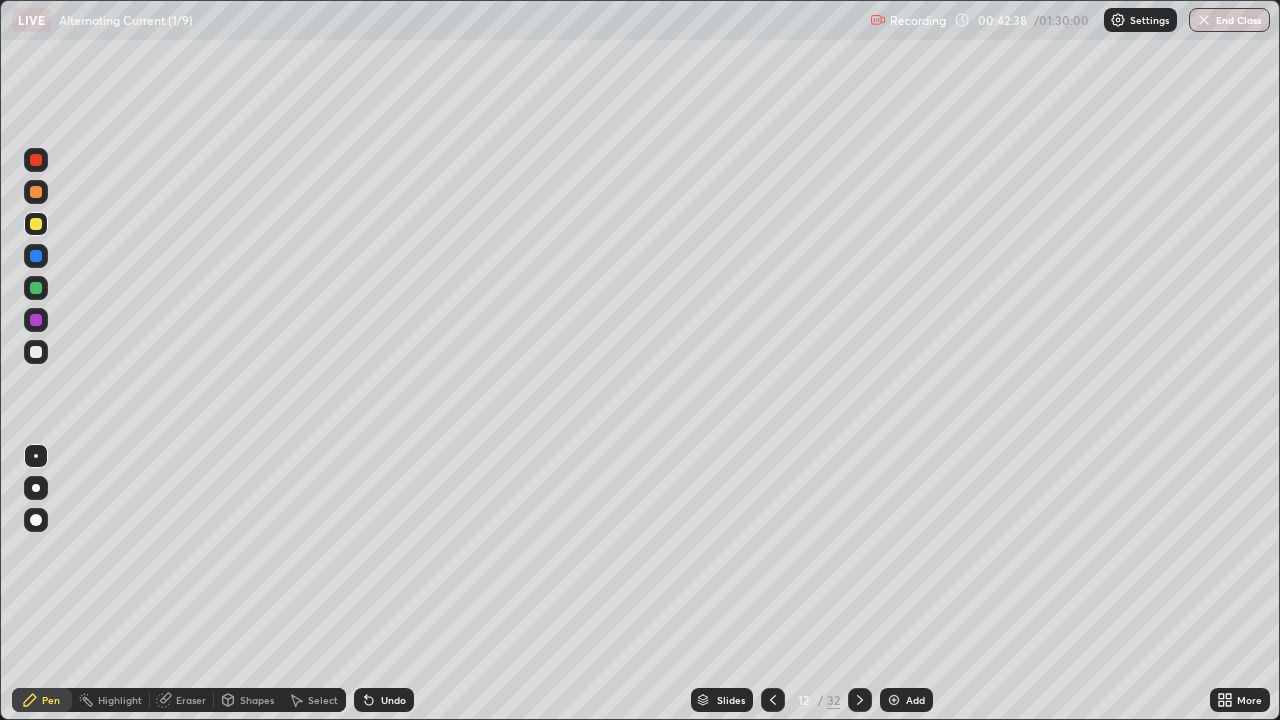 click at bounding box center [36, 288] 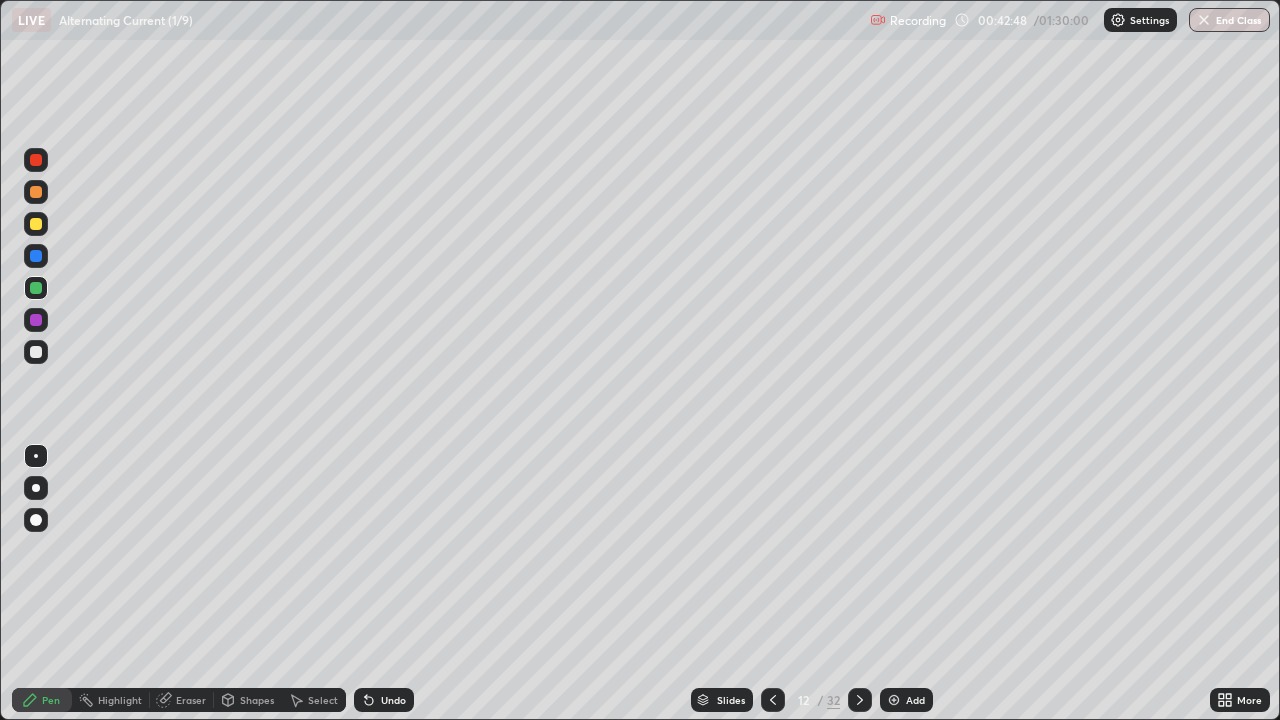 click at bounding box center [36, 224] 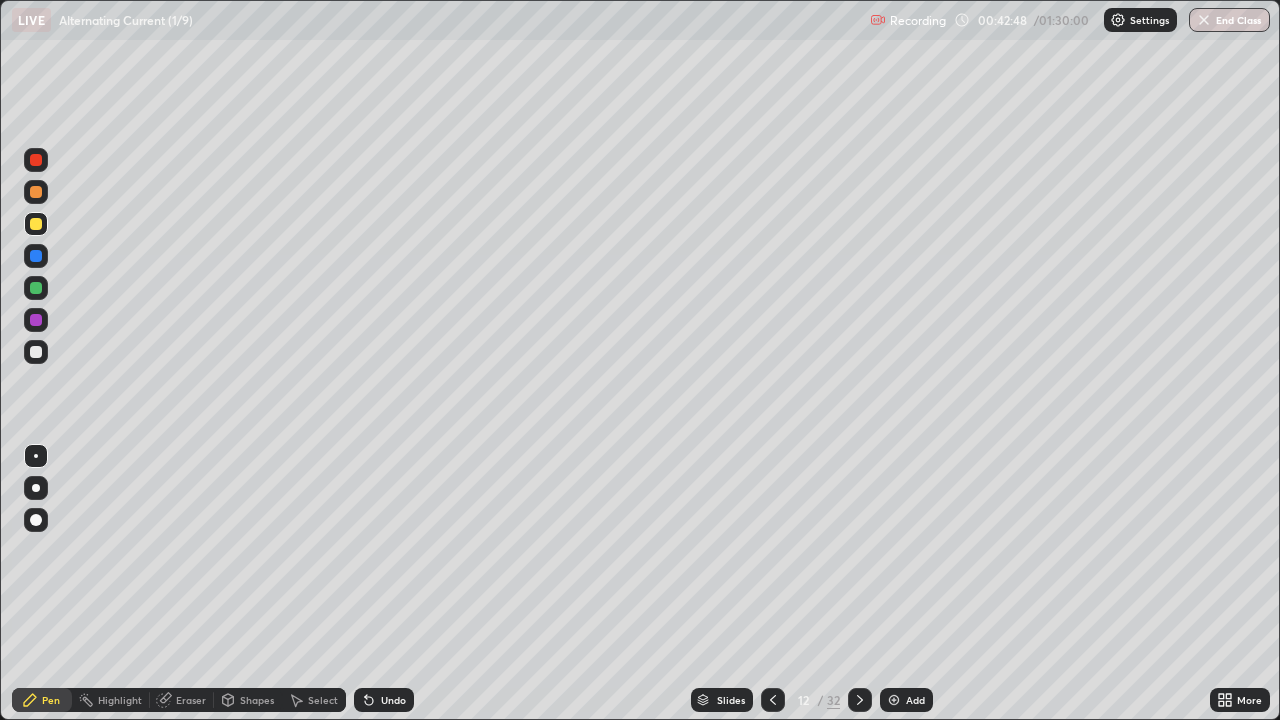 click at bounding box center (36, 224) 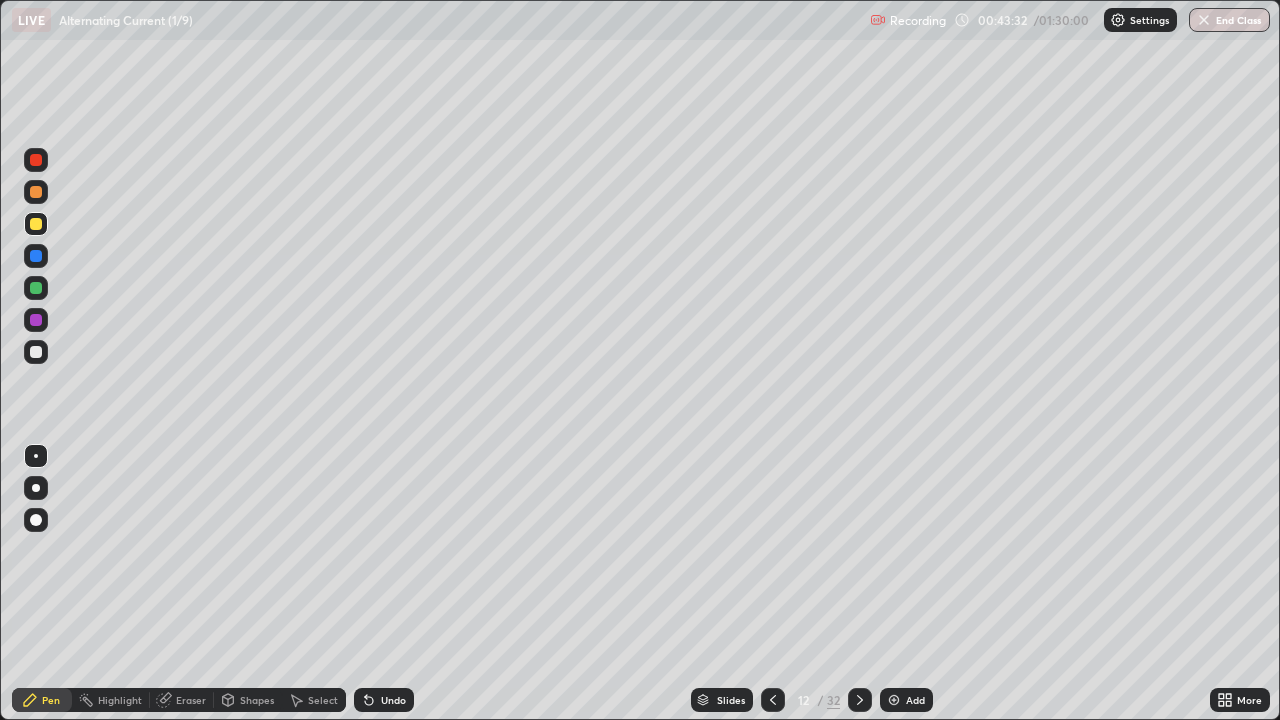 click at bounding box center [36, 320] 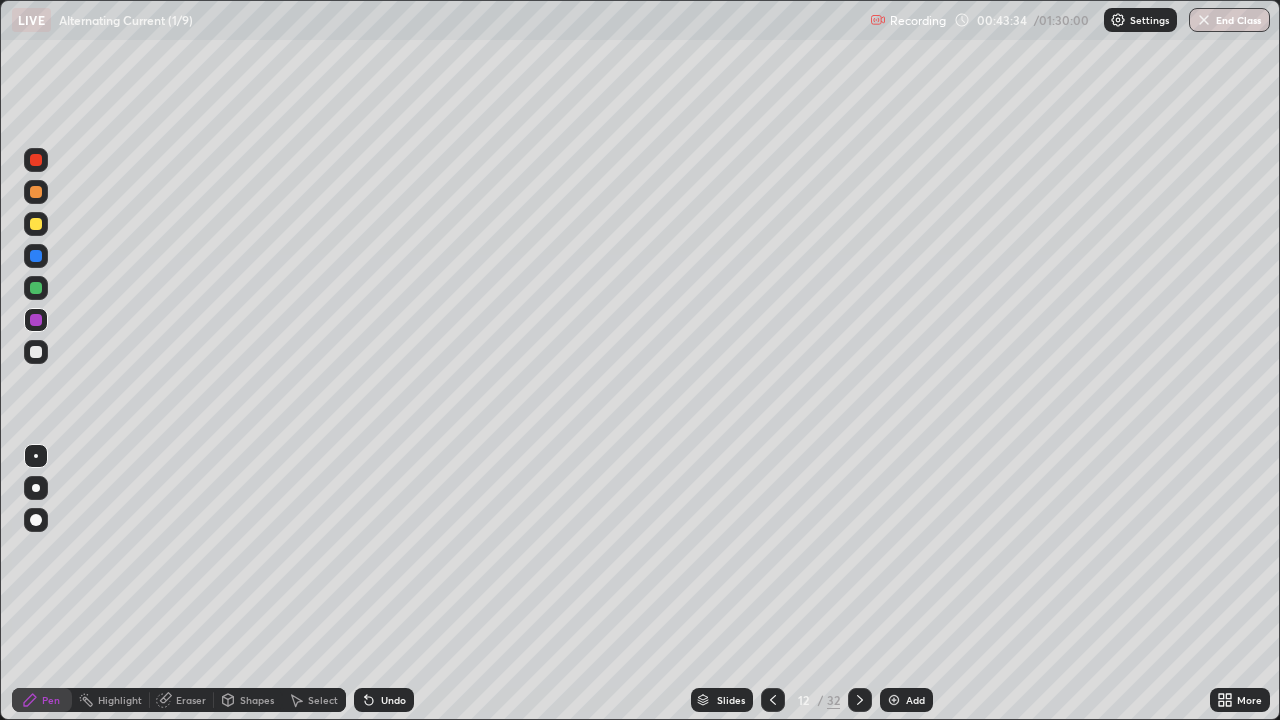 click on "Eraser" at bounding box center (191, 700) 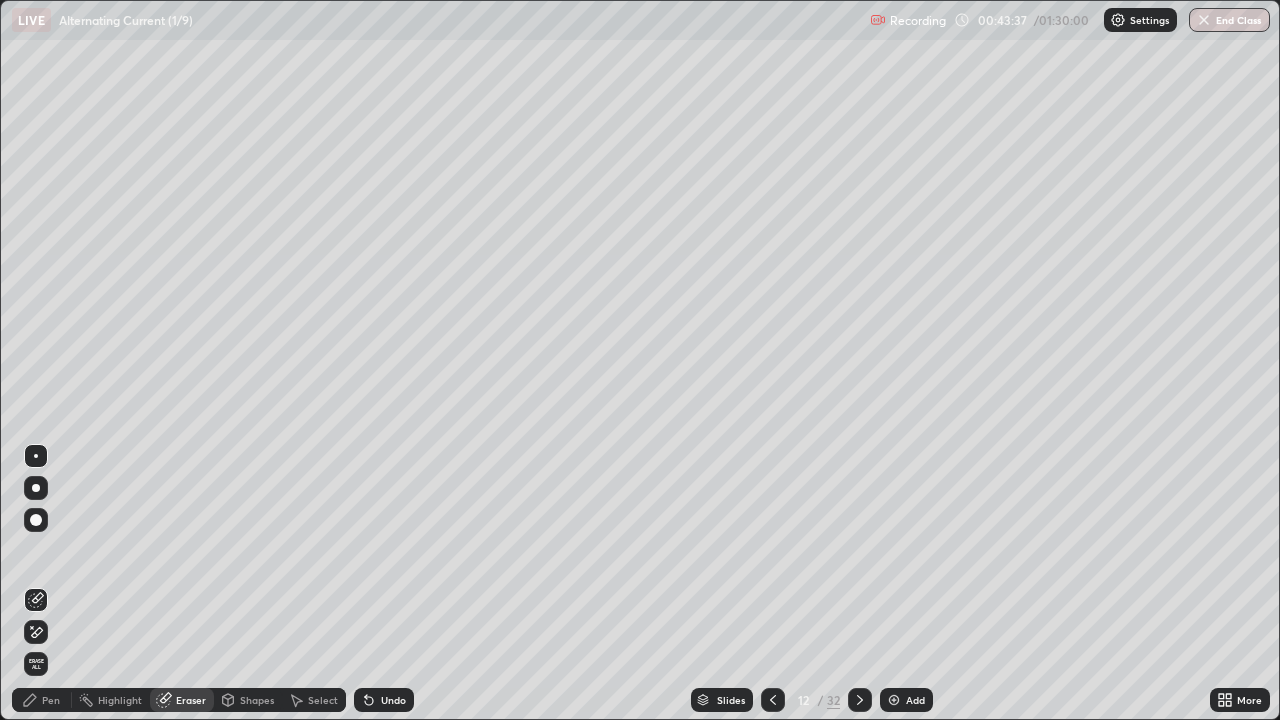 click on "Pen" at bounding box center [51, 700] 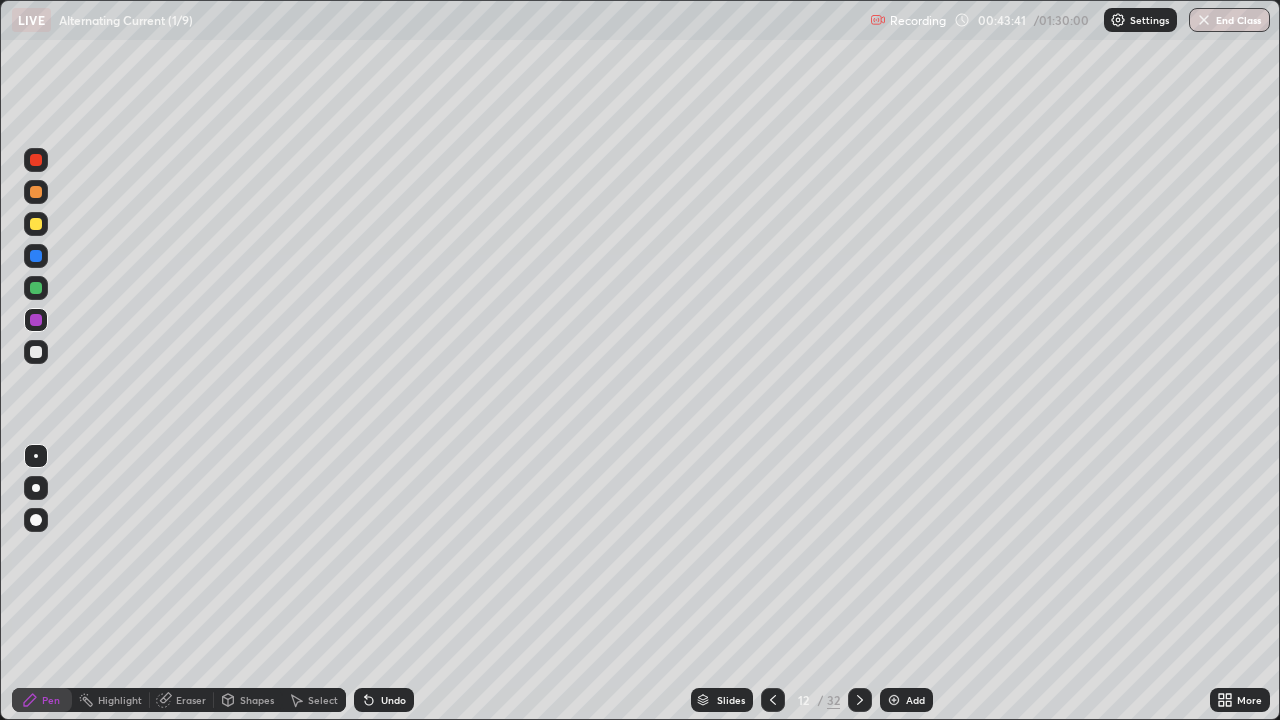 click at bounding box center (36, 352) 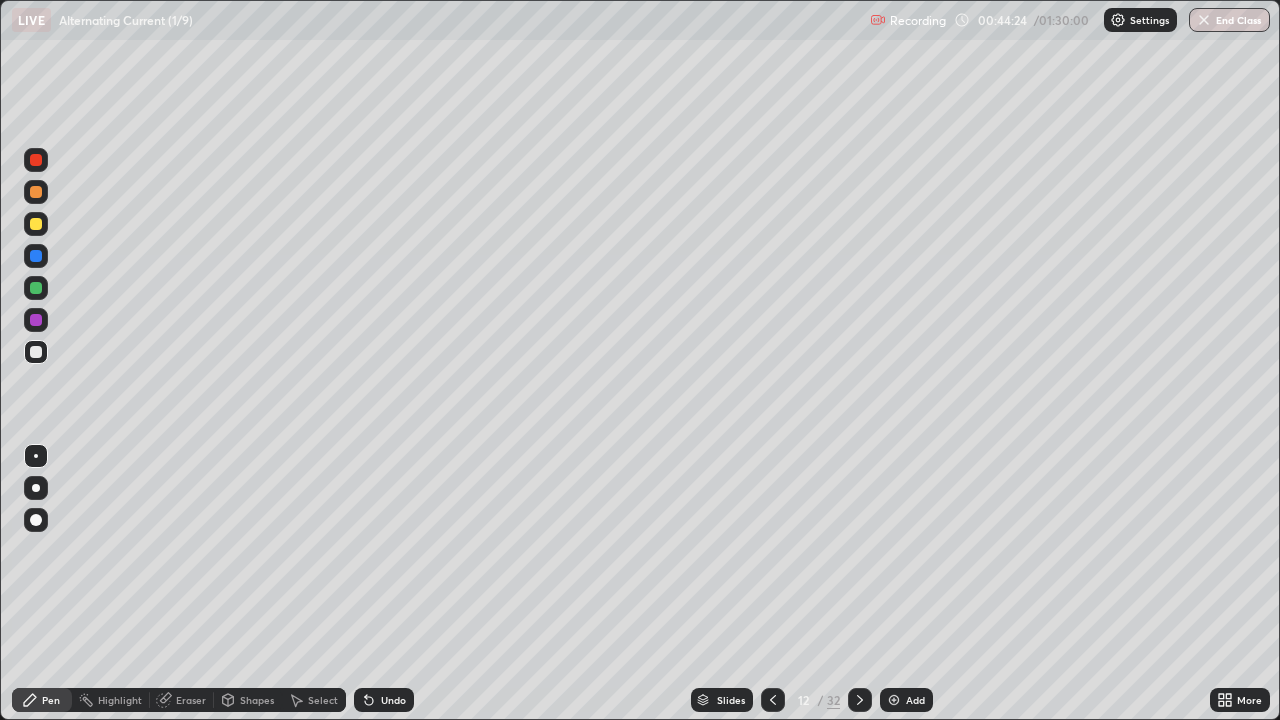 click on "Shapes" at bounding box center [257, 700] 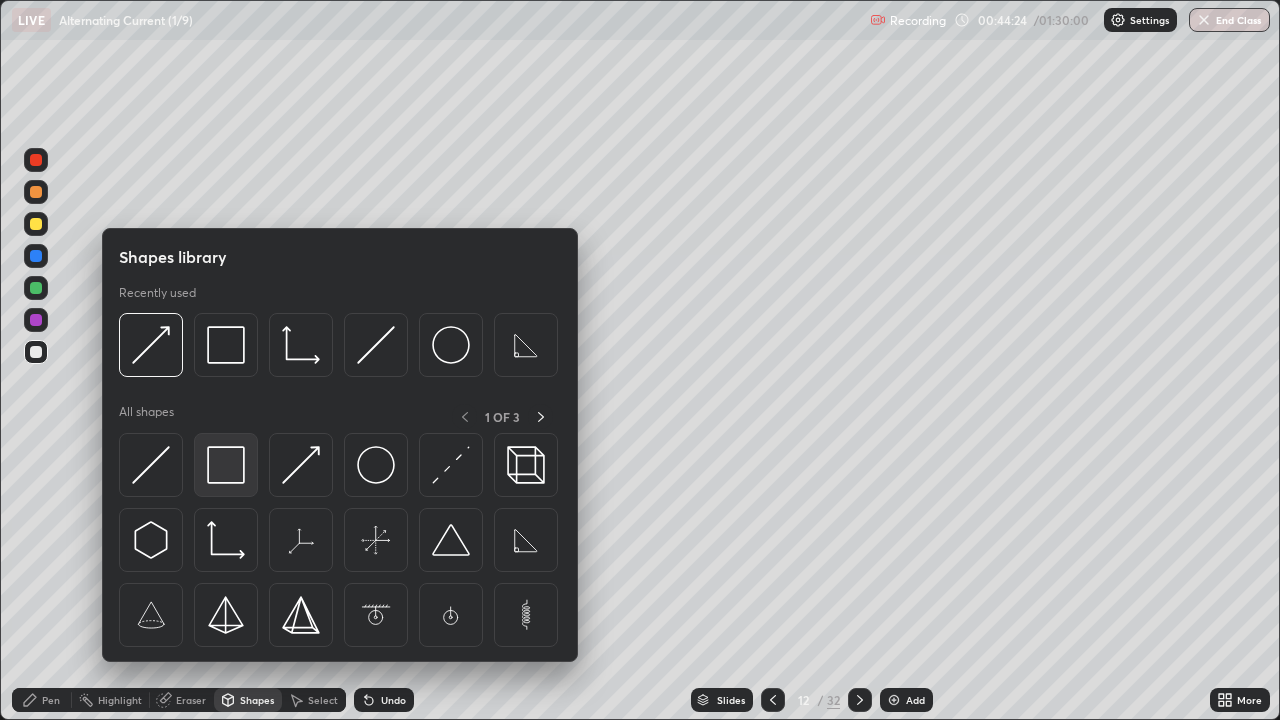 click at bounding box center [226, 465] 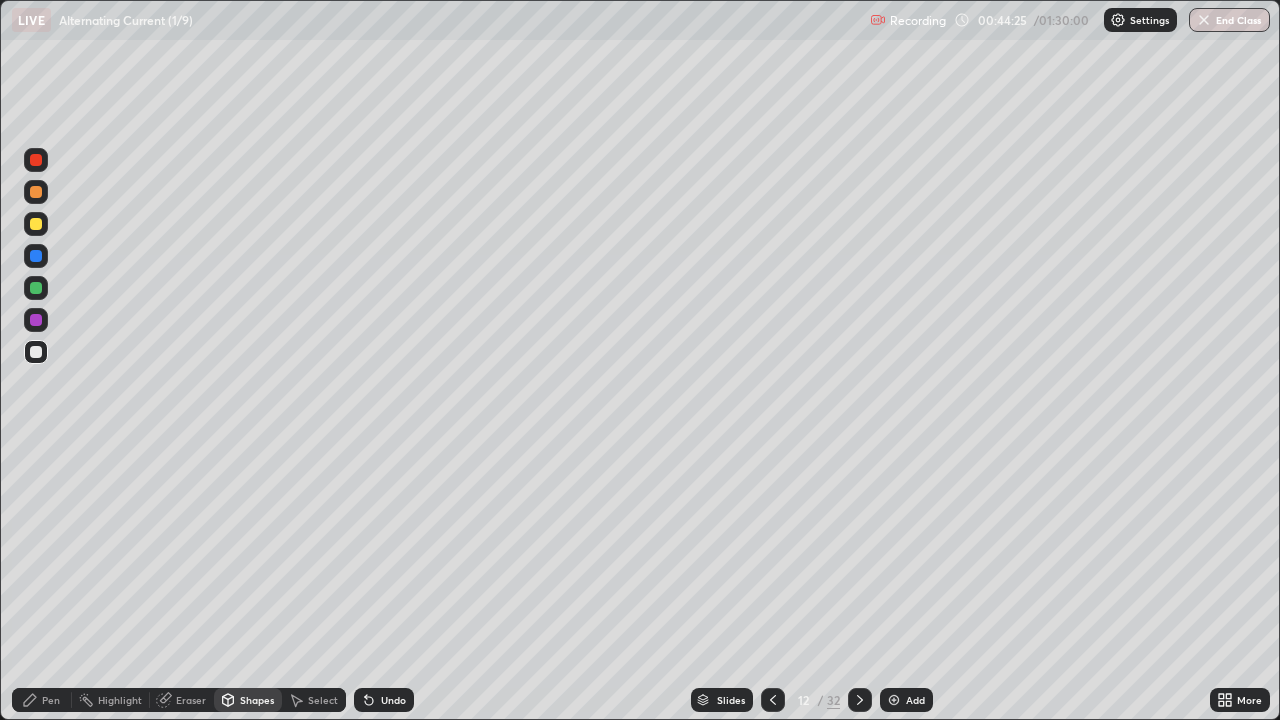 click at bounding box center (36, 288) 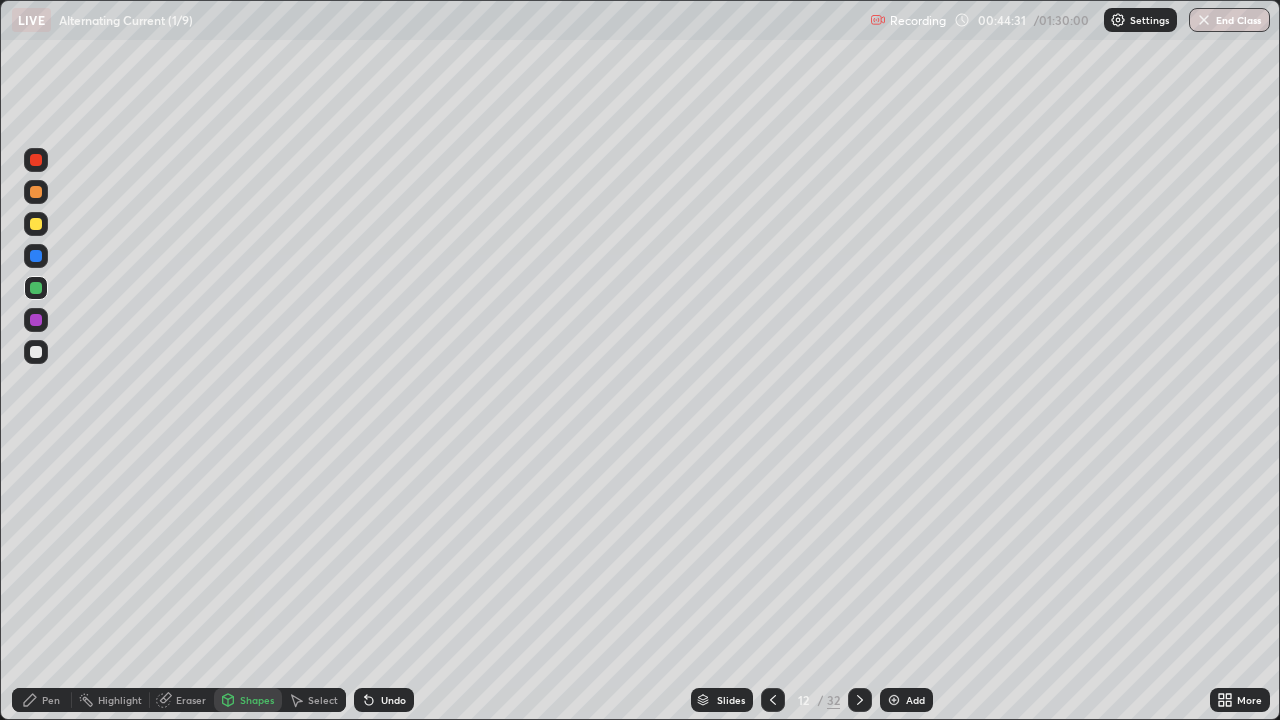 click on "Pen" at bounding box center (42, 700) 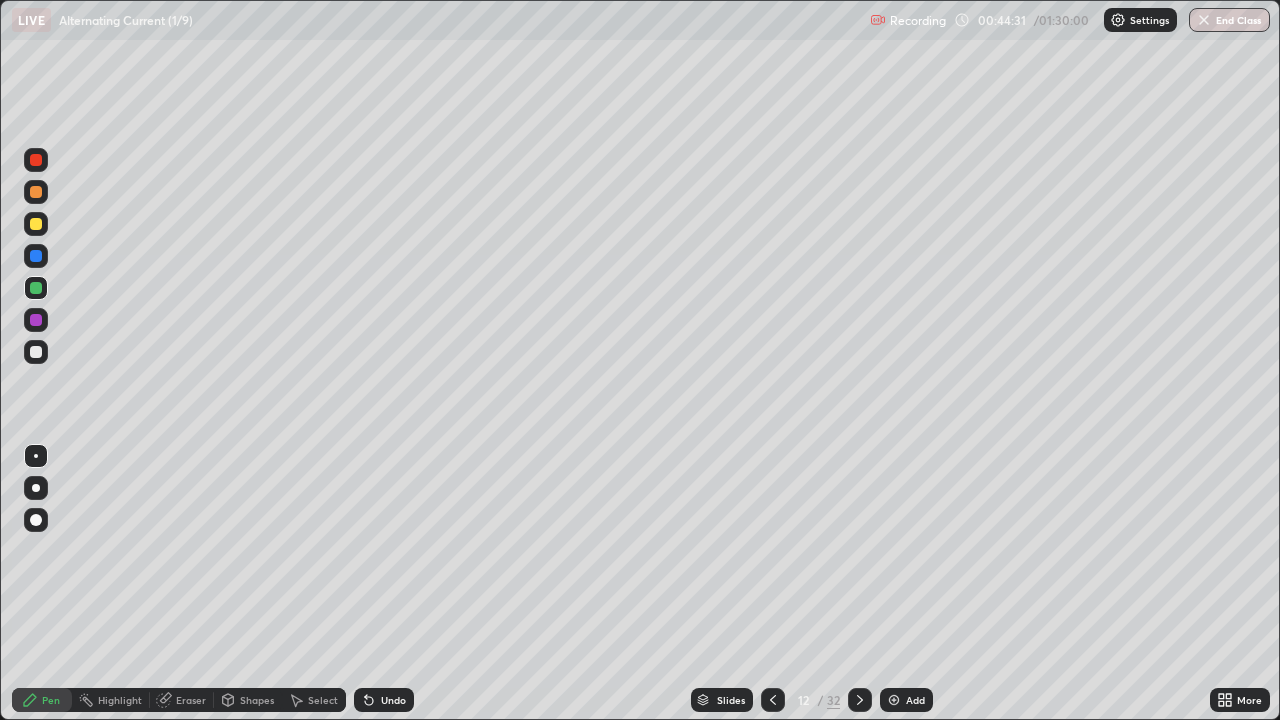 click at bounding box center [36, 320] 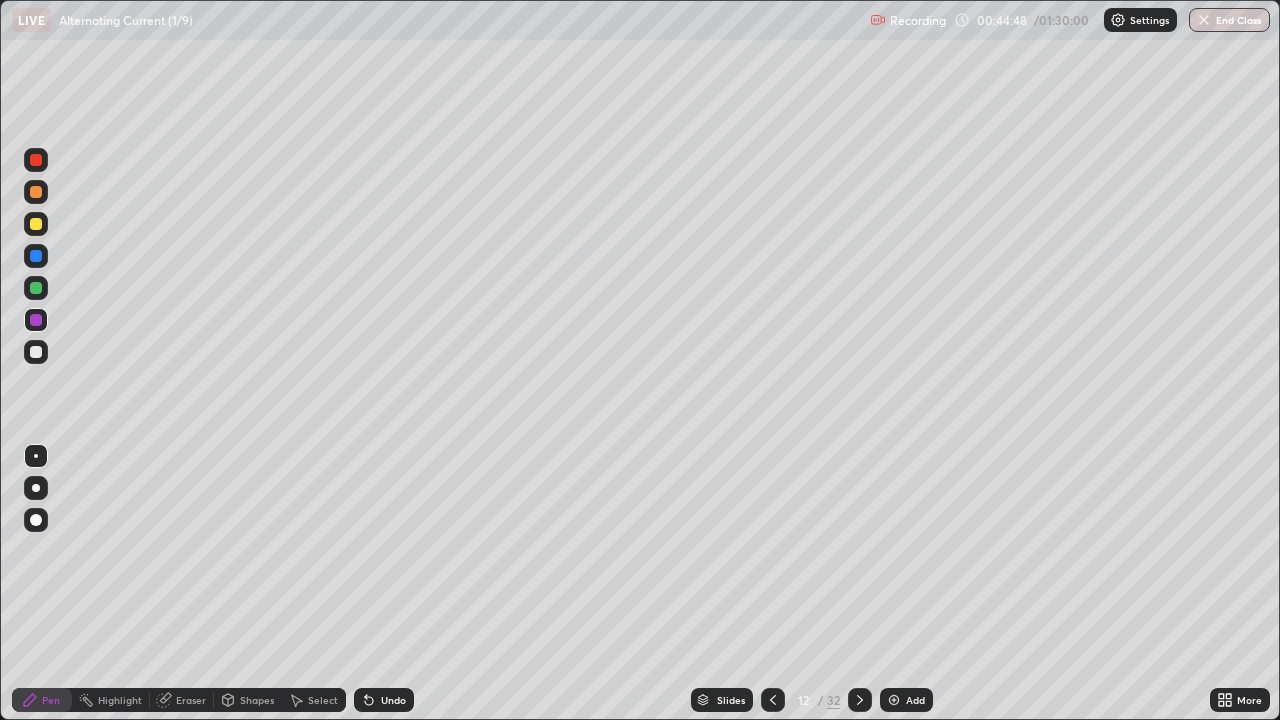 click at bounding box center (36, 256) 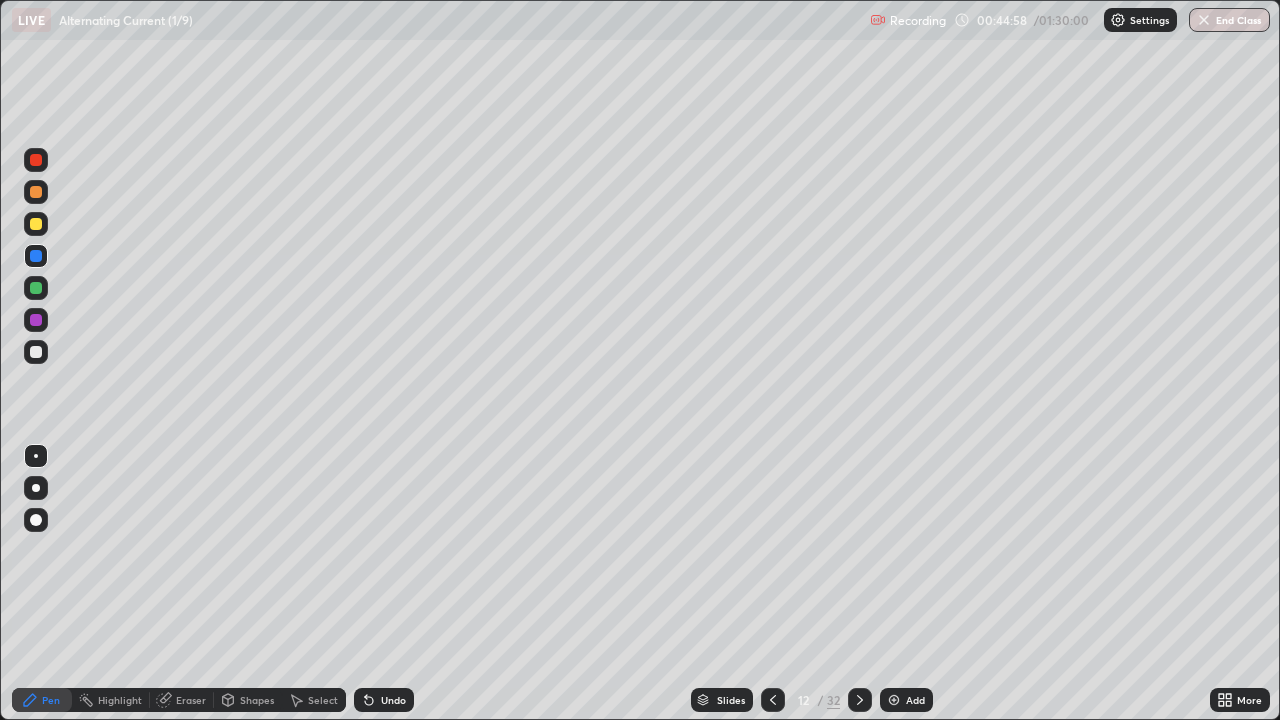 click on "Undo" at bounding box center (393, 700) 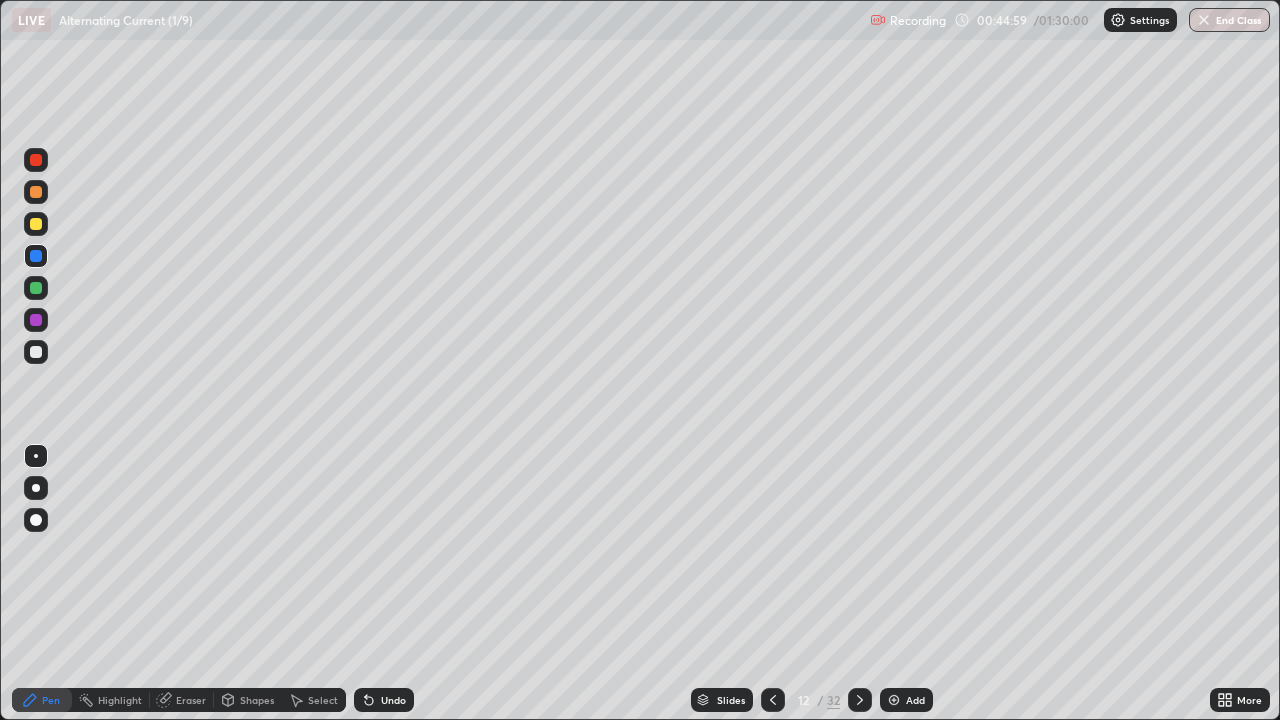 click on "Undo" at bounding box center (393, 700) 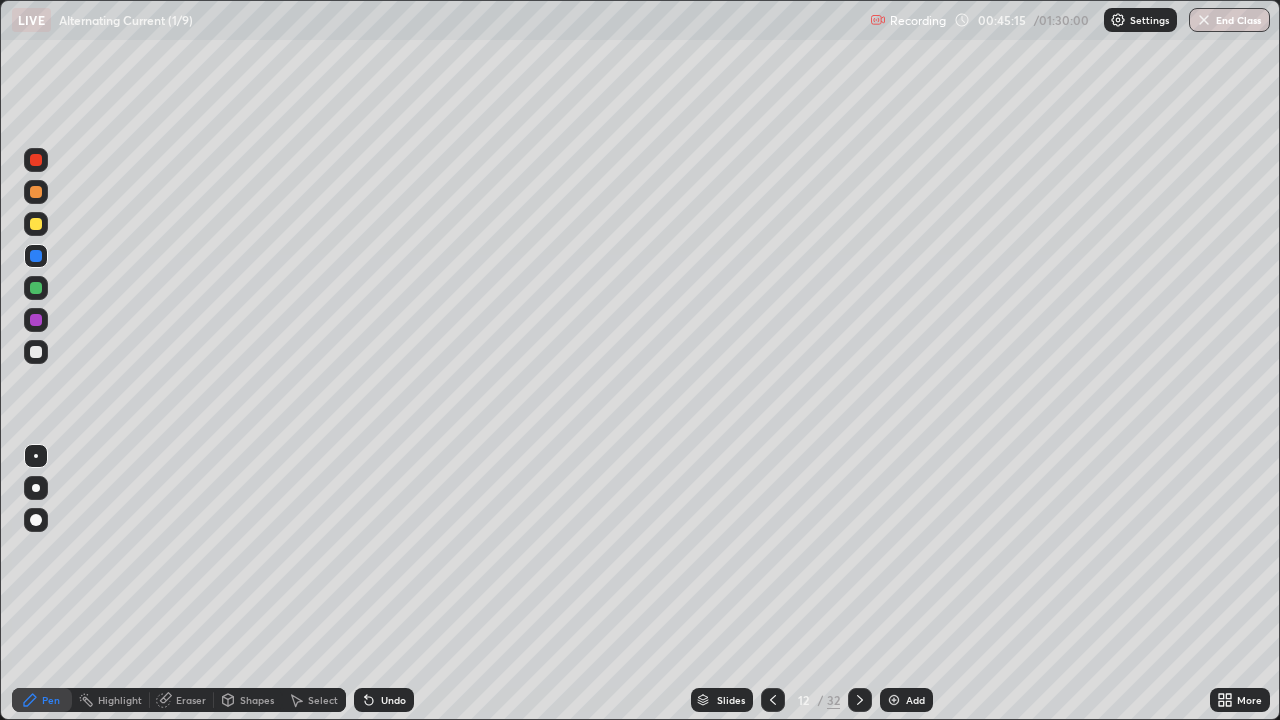 click on "Shapes" at bounding box center [257, 700] 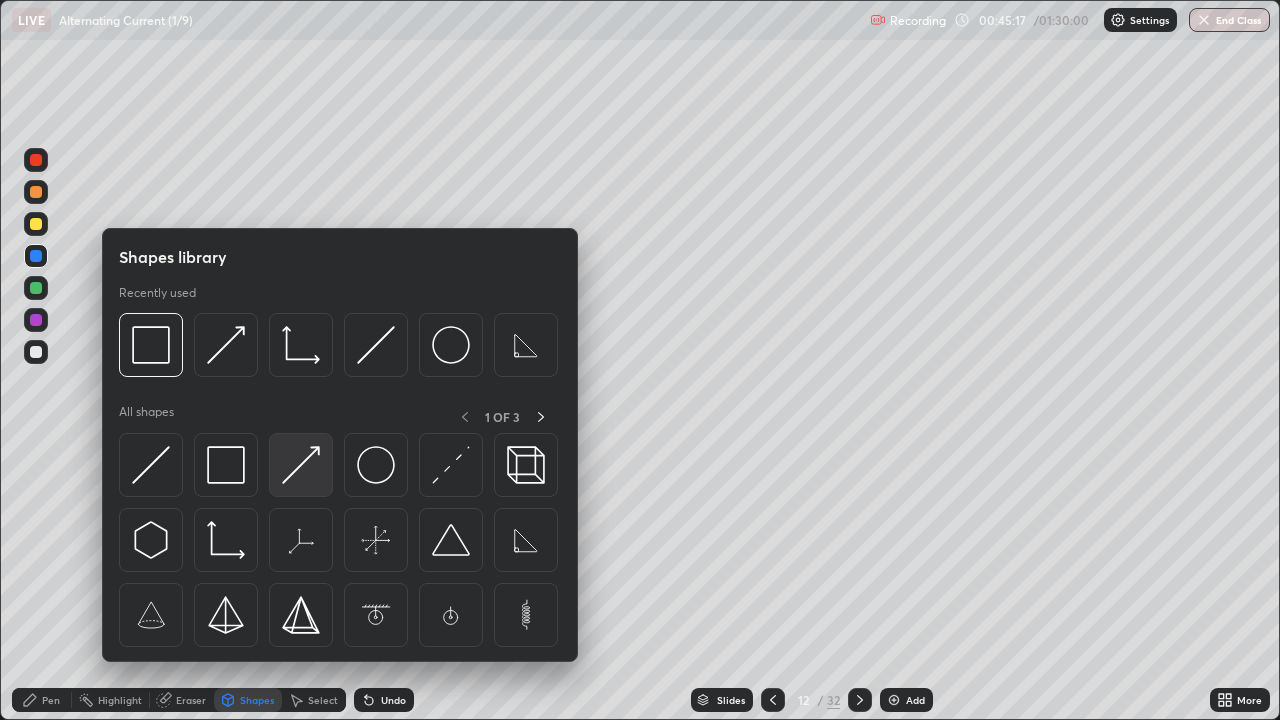 click at bounding box center [301, 465] 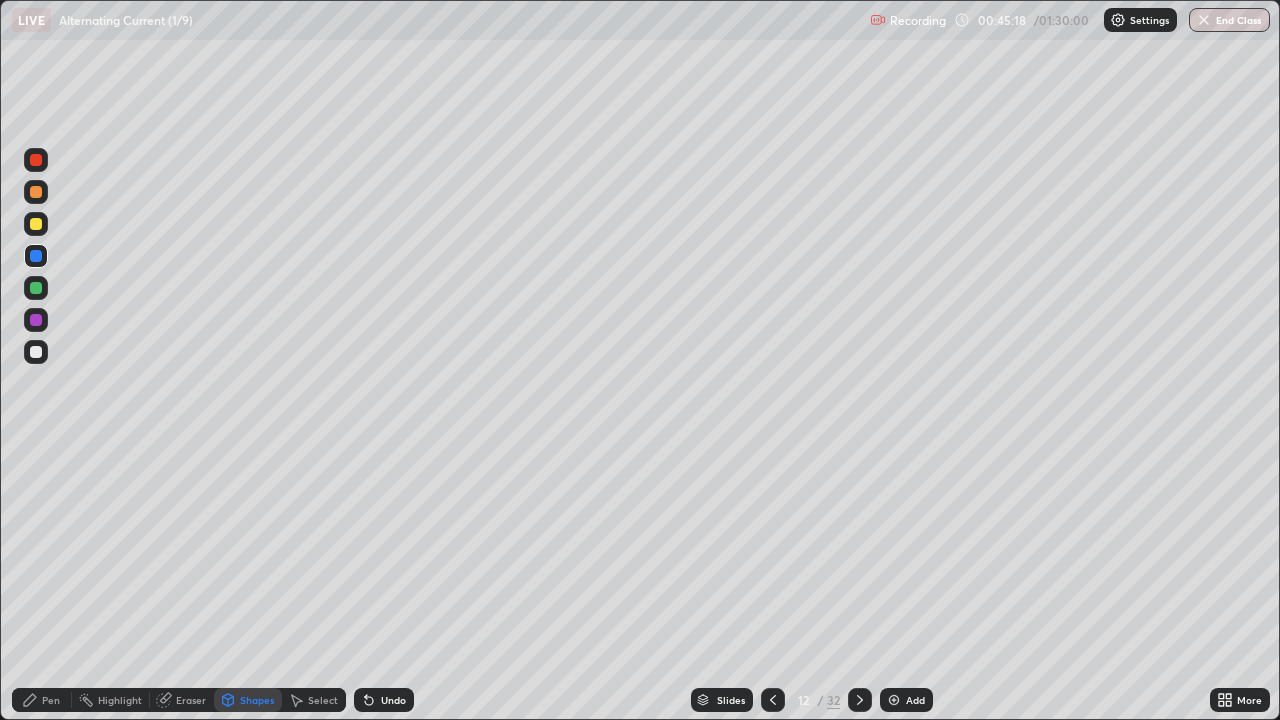 click at bounding box center [36, 352] 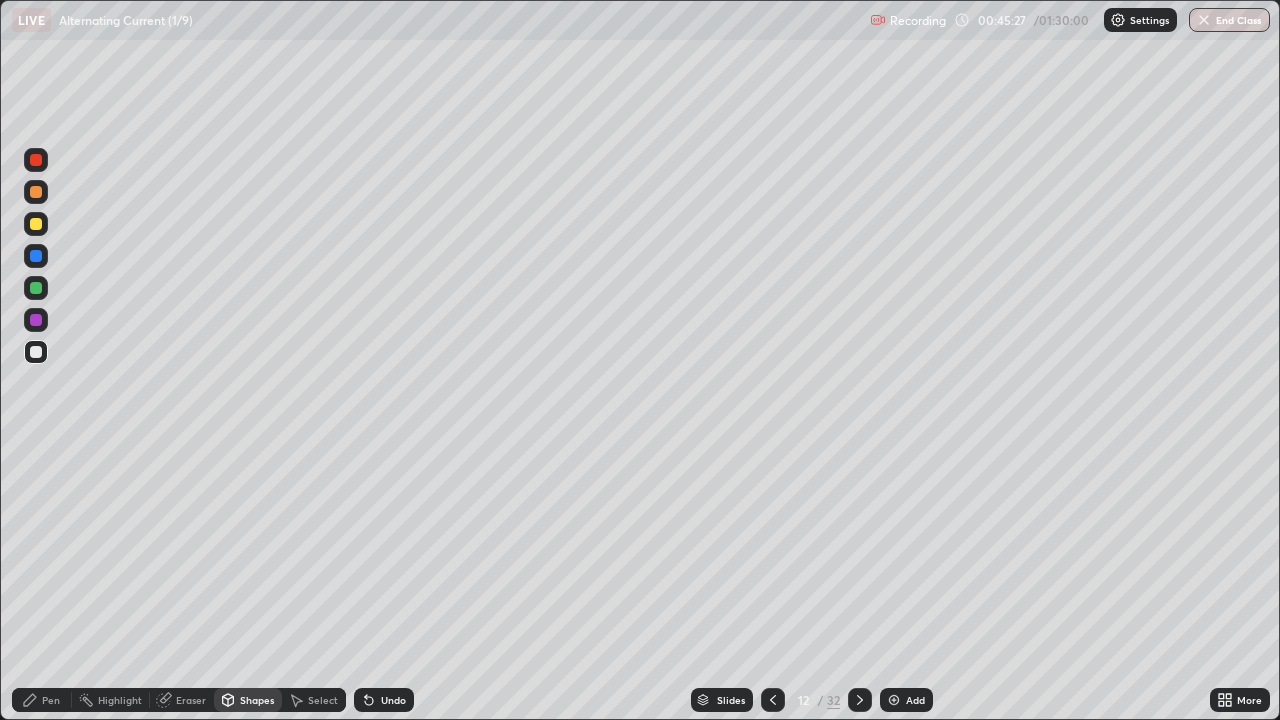 click at bounding box center (36, 288) 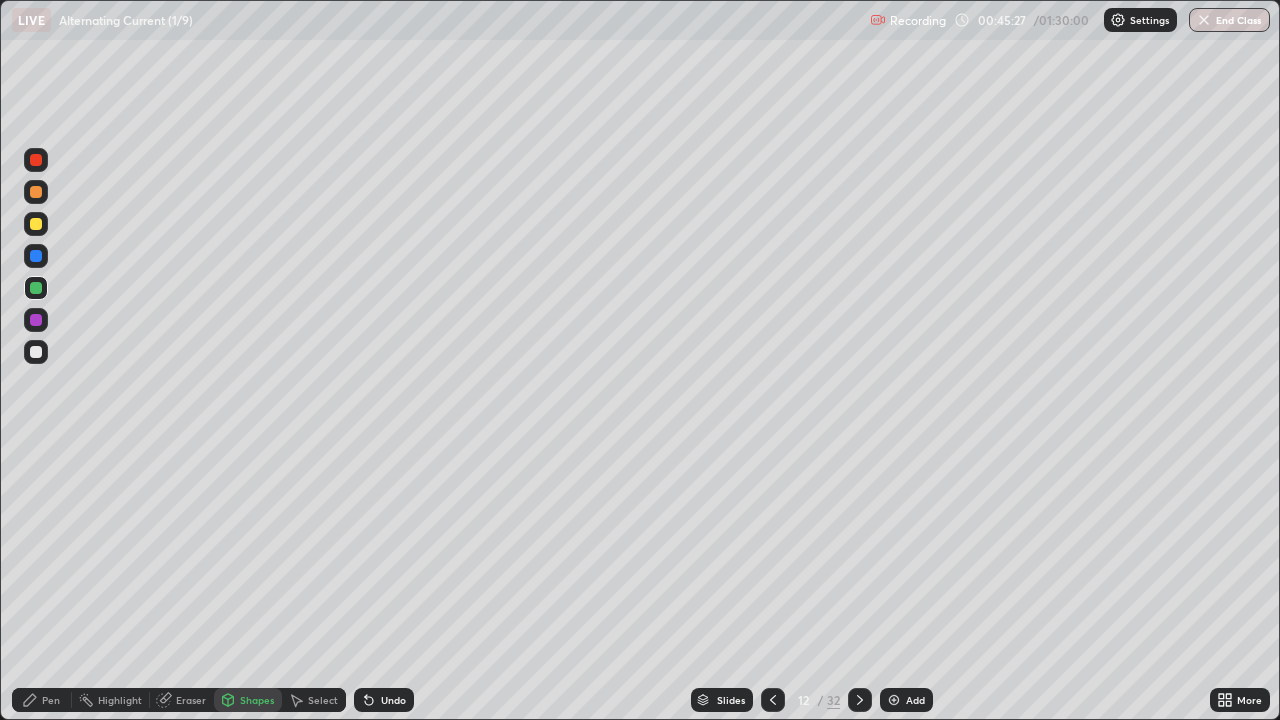click on "Pen" at bounding box center (51, 700) 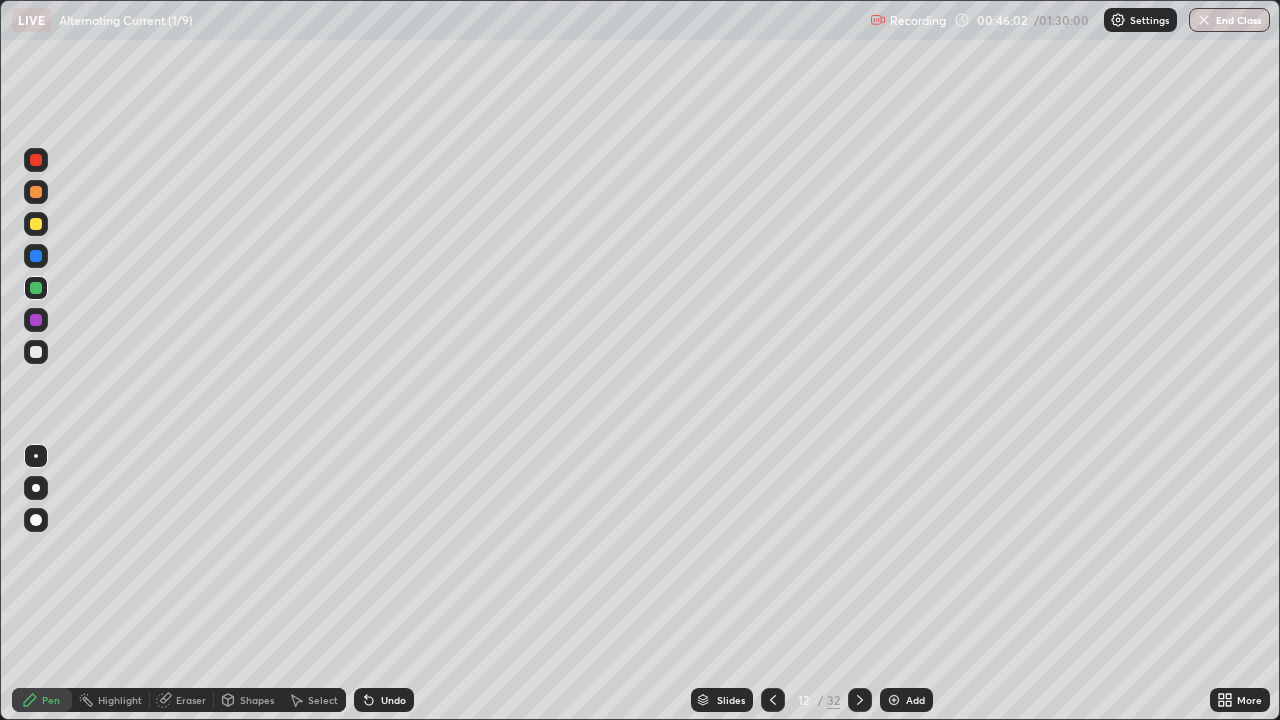 click on "Shapes" at bounding box center (257, 700) 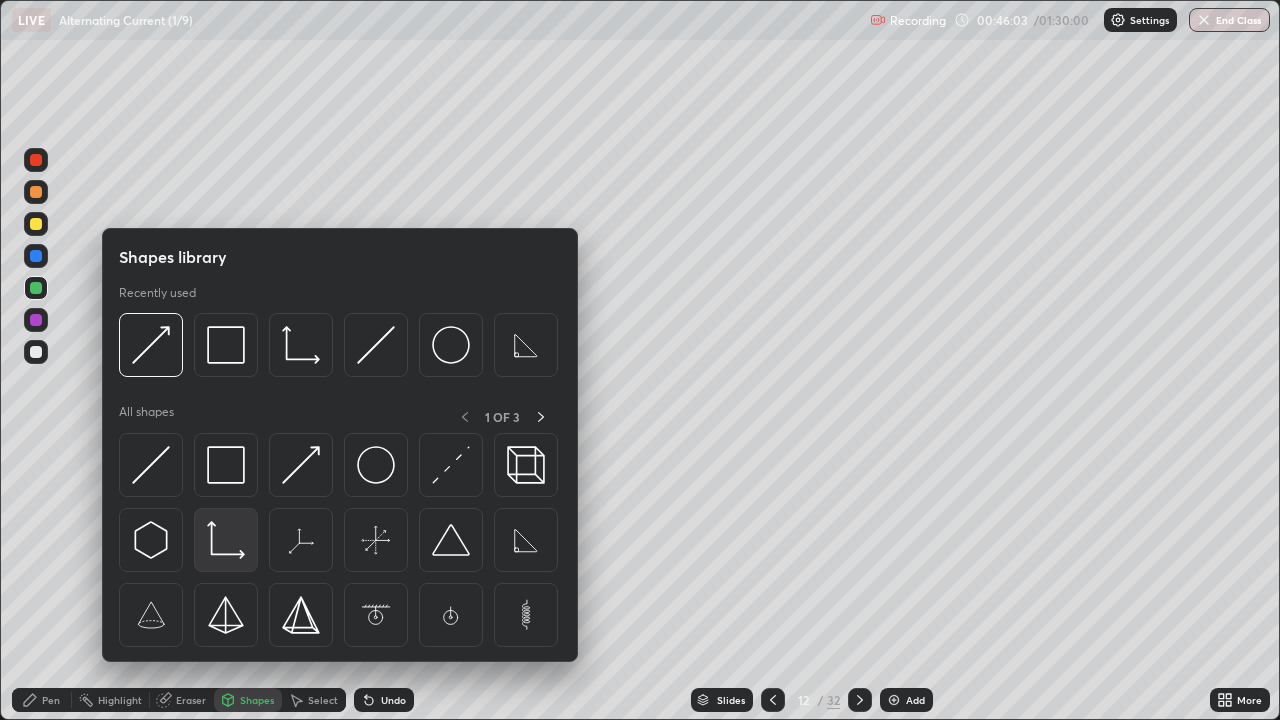 click at bounding box center [226, 540] 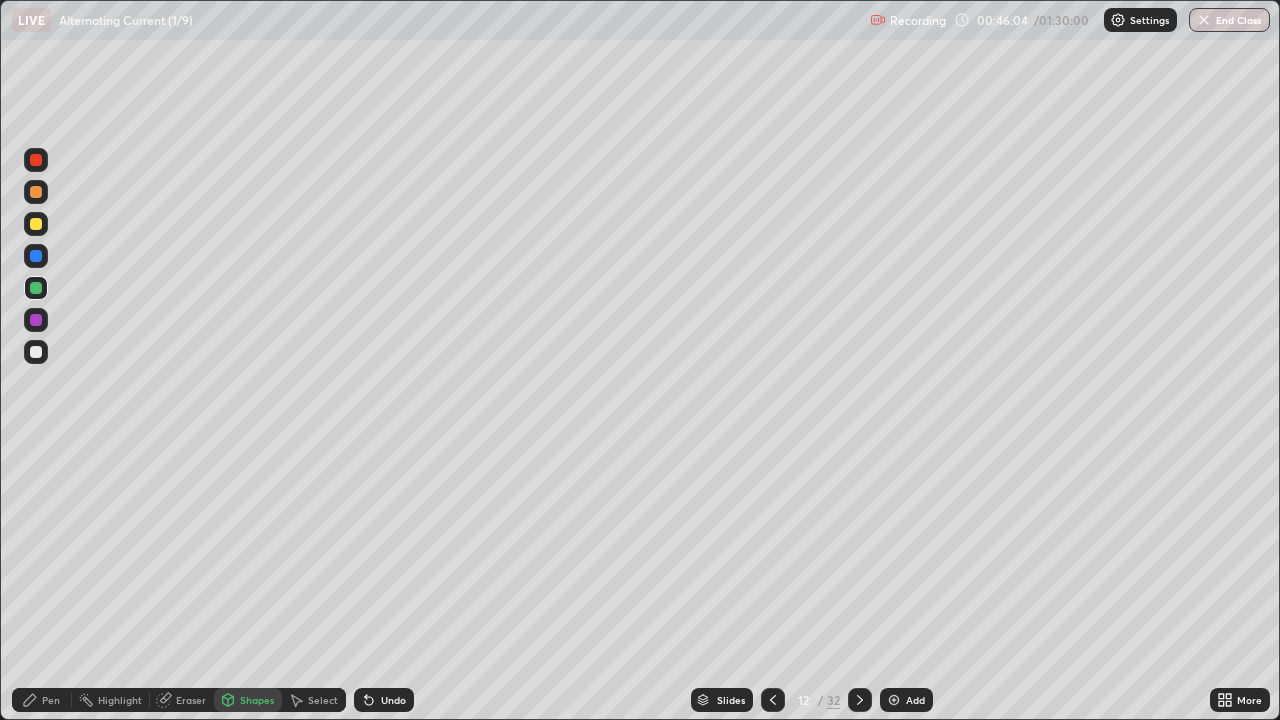 click at bounding box center (36, 352) 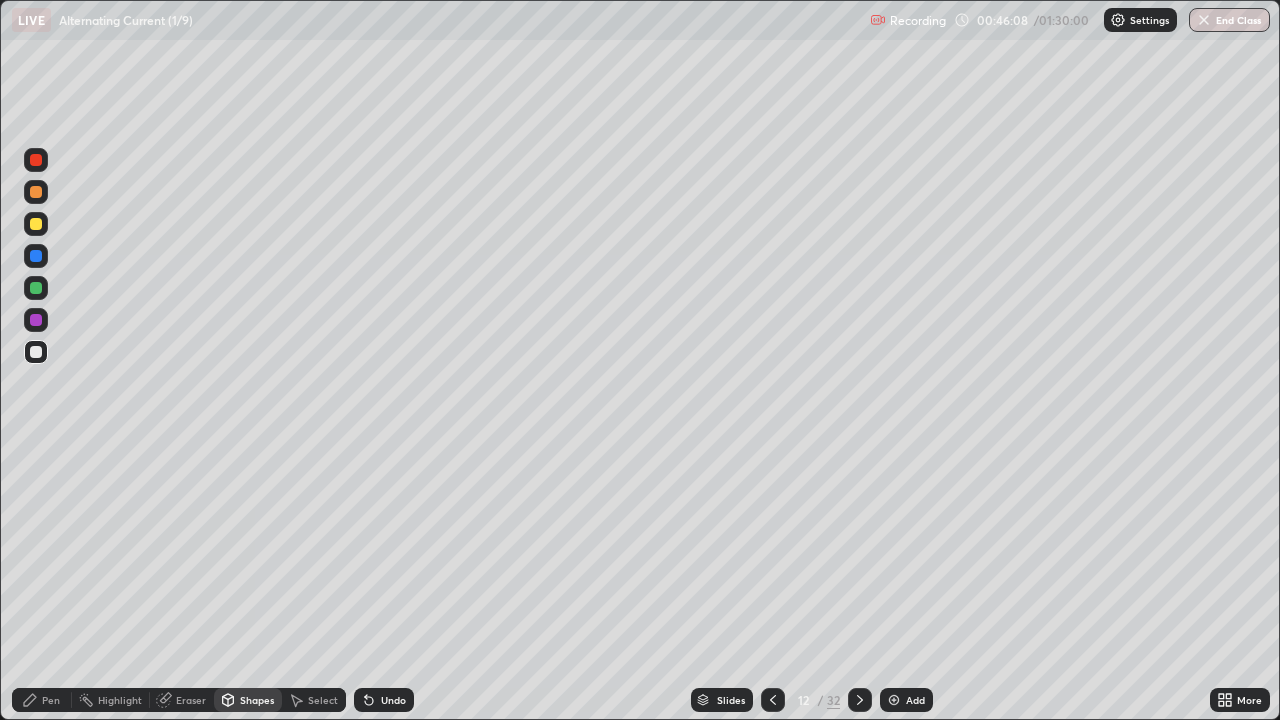 click on "Shapes" at bounding box center (257, 700) 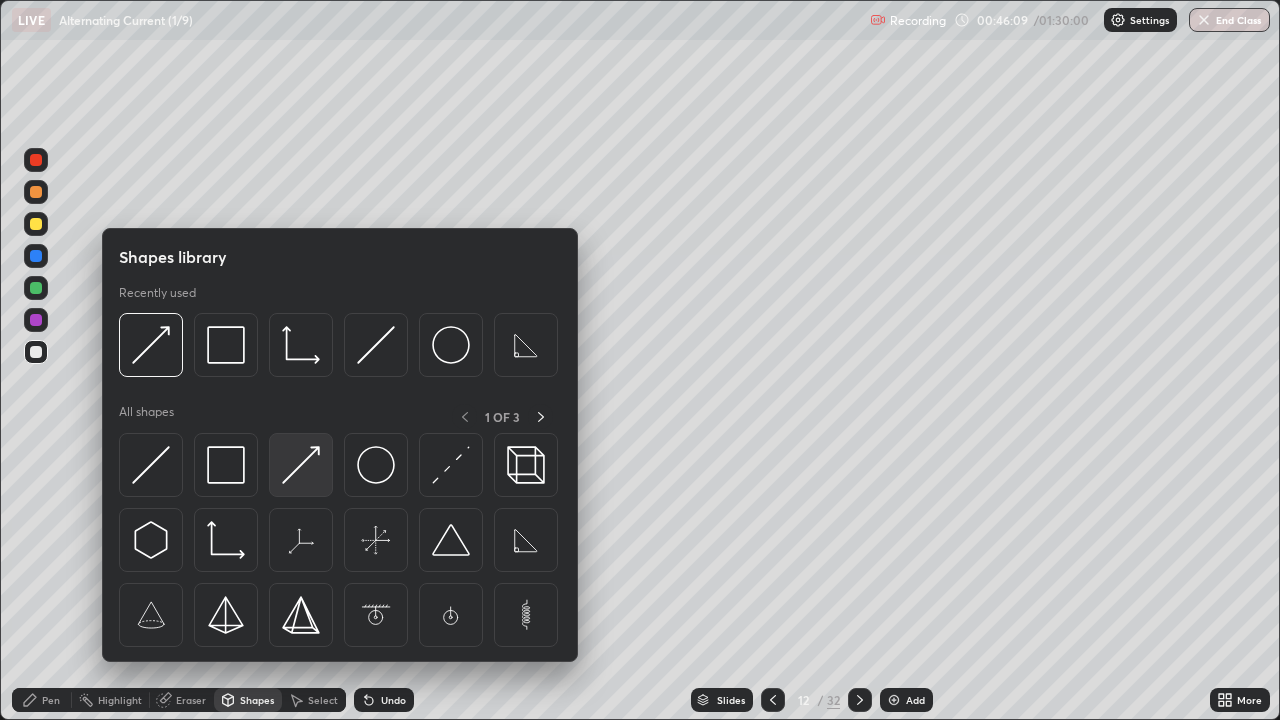 click at bounding box center [301, 465] 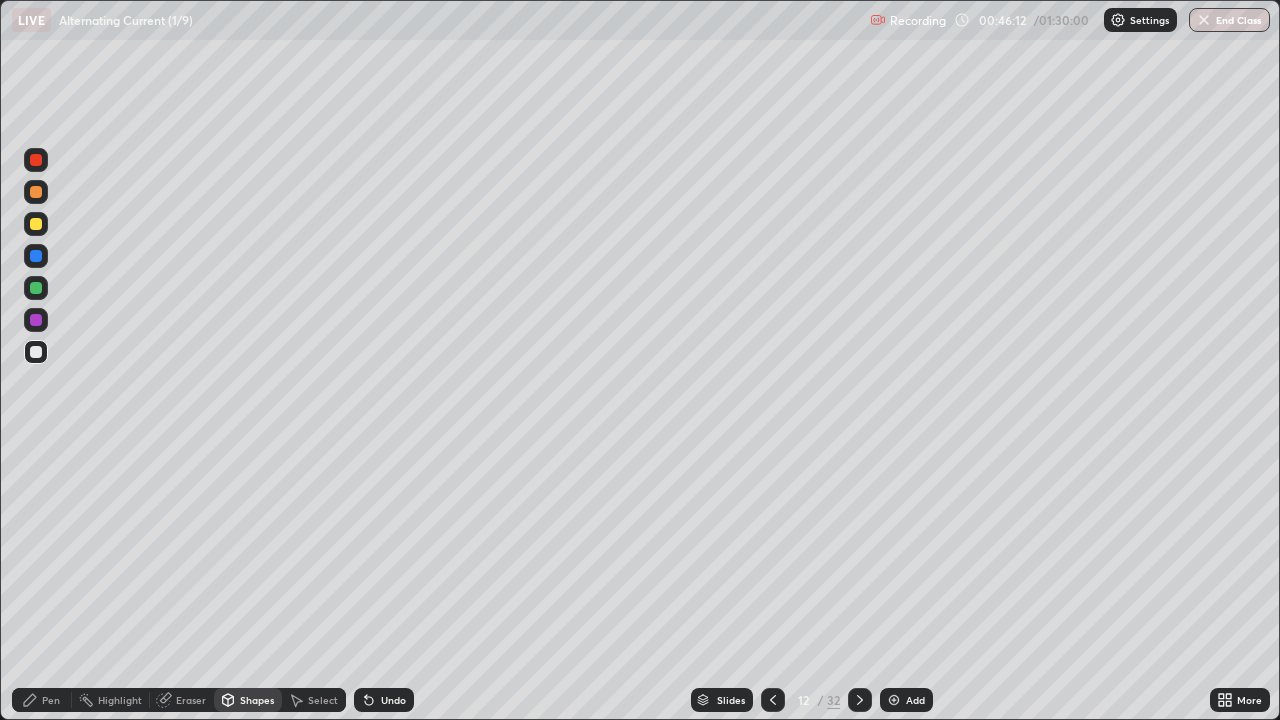 click on "Pen" at bounding box center [42, 700] 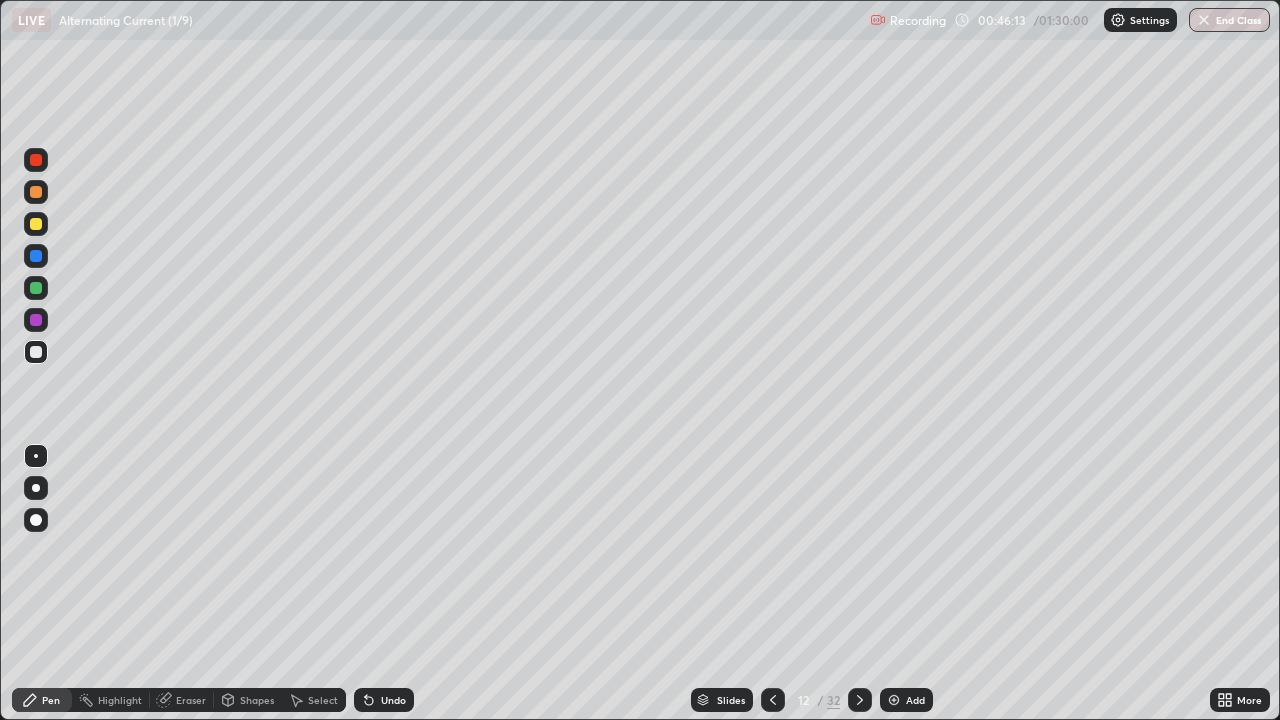 click at bounding box center (36, 288) 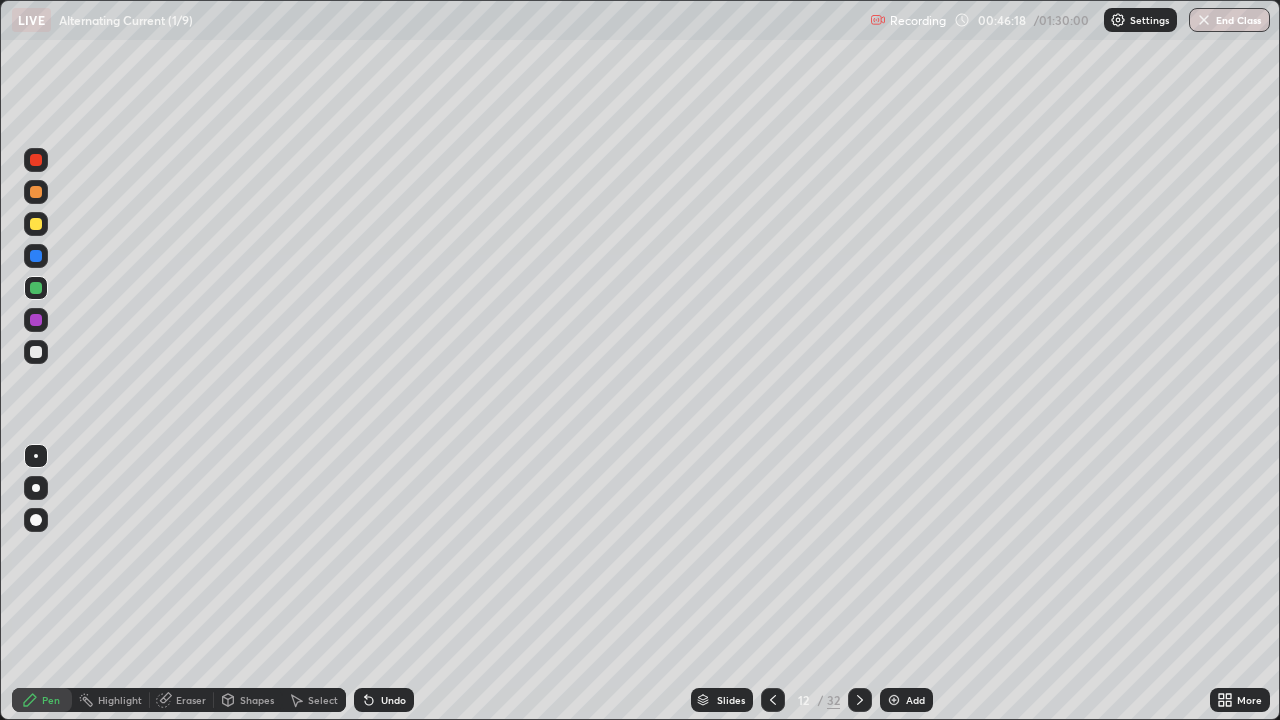 click at bounding box center [36, 160] 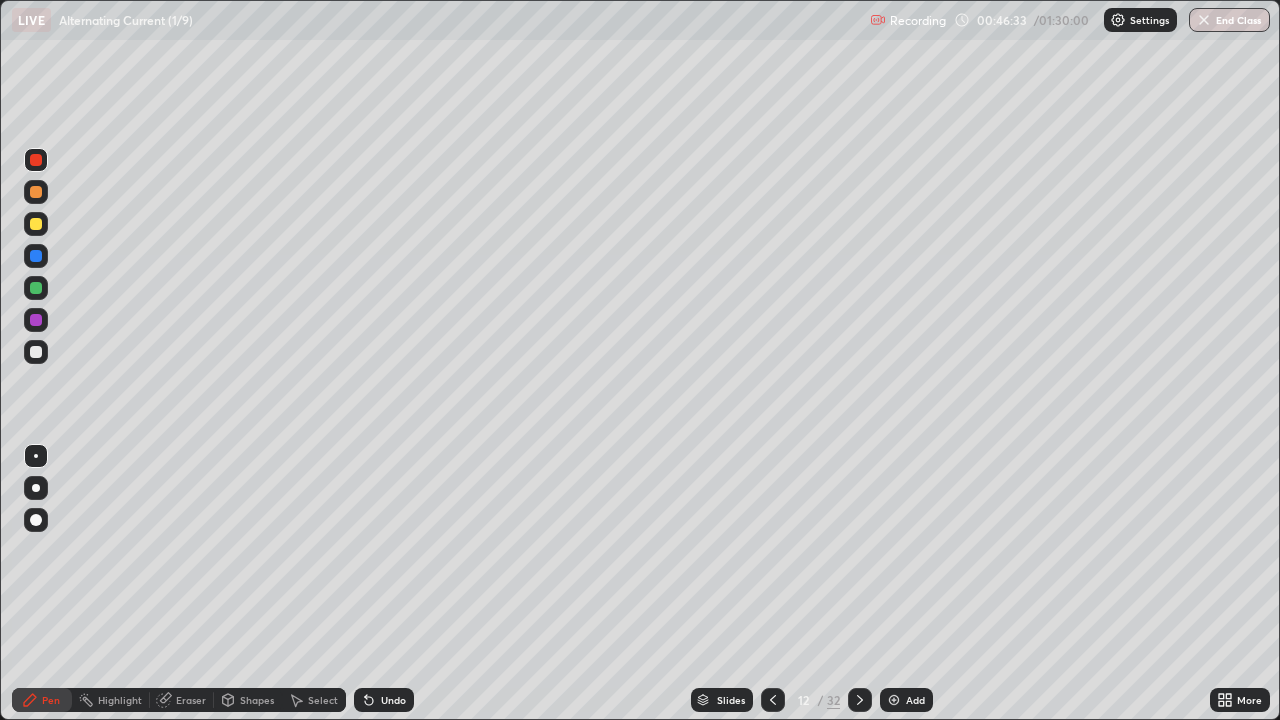 click at bounding box center [36, 288] 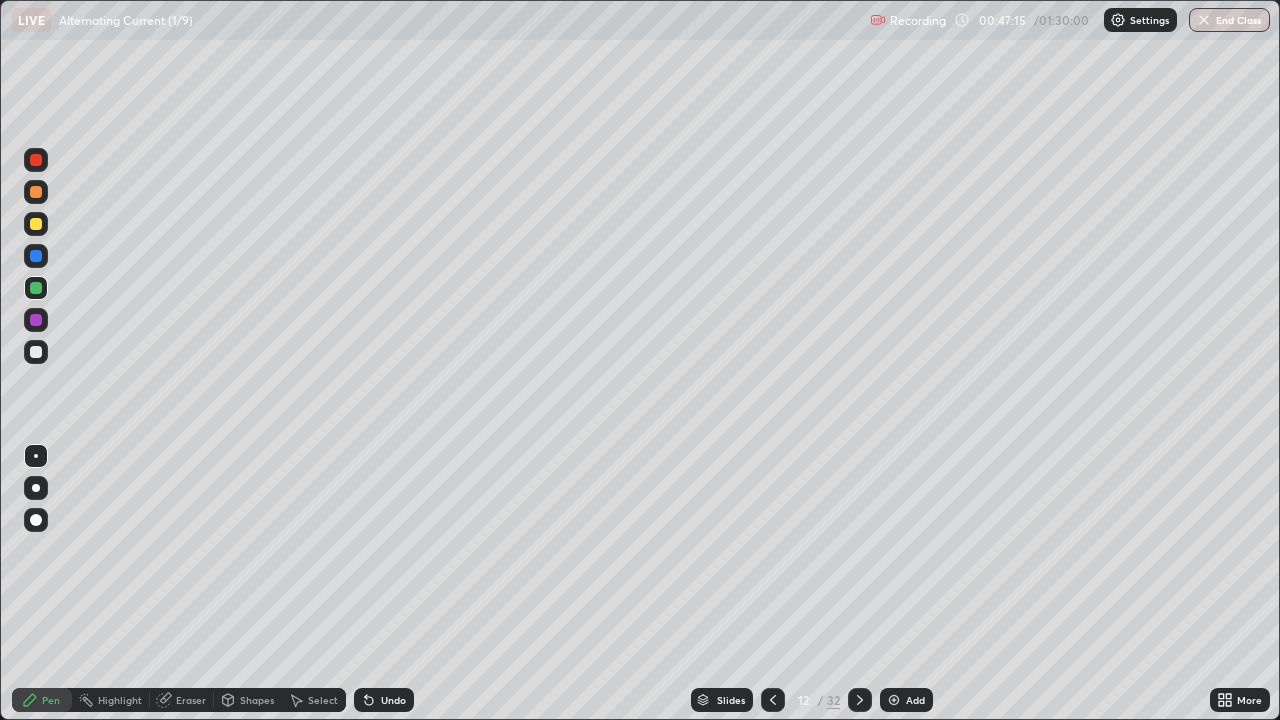click at bounding box center [894, 700] 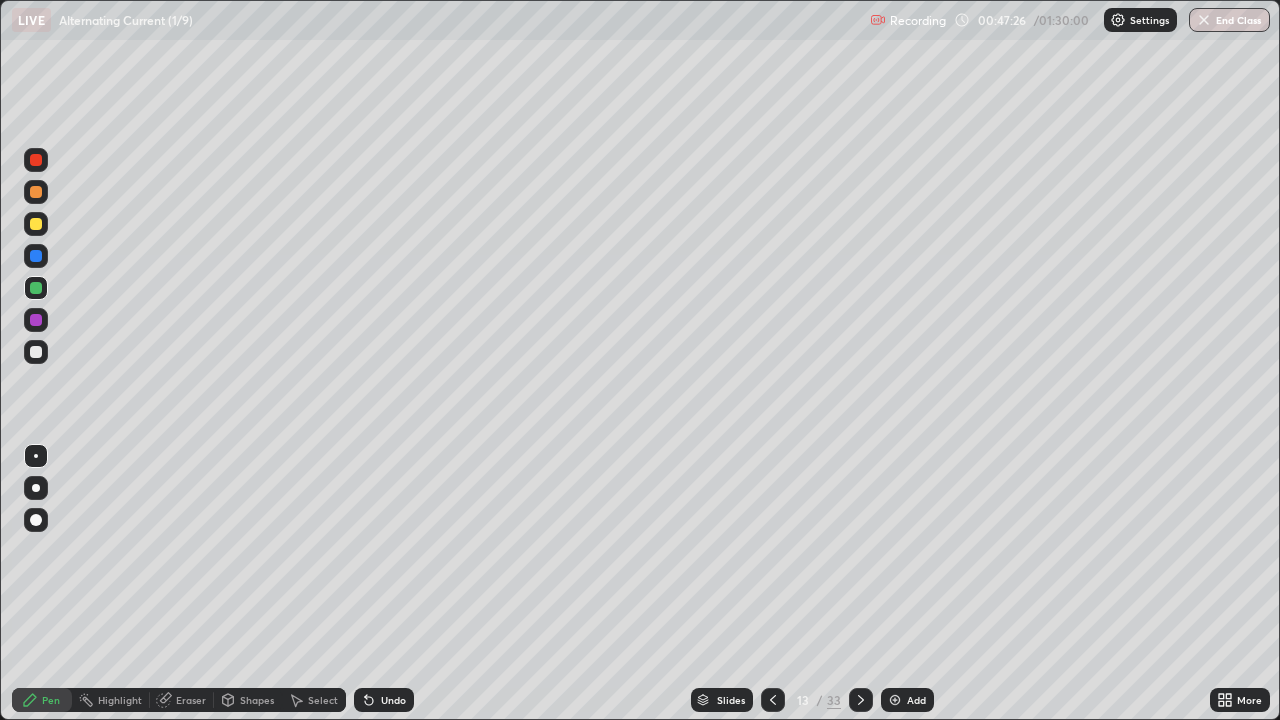 click at bounding box center (36, 352) 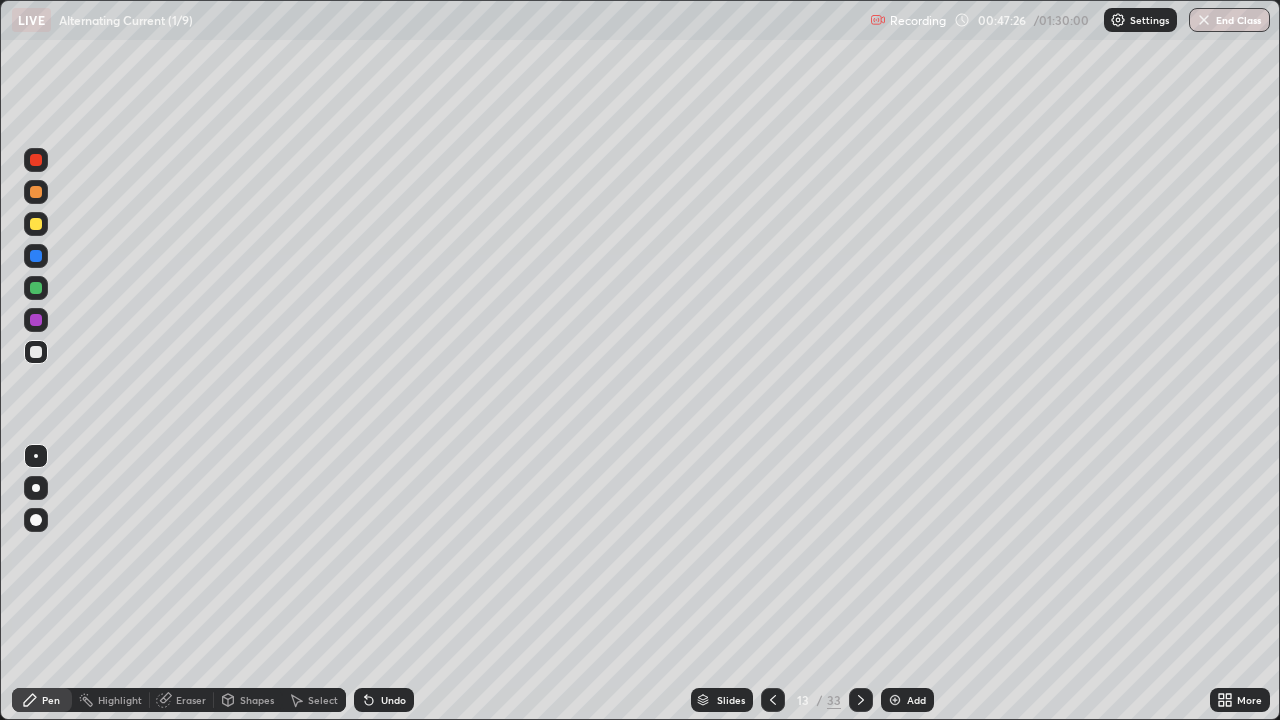 click at bounding box center [36, 352] 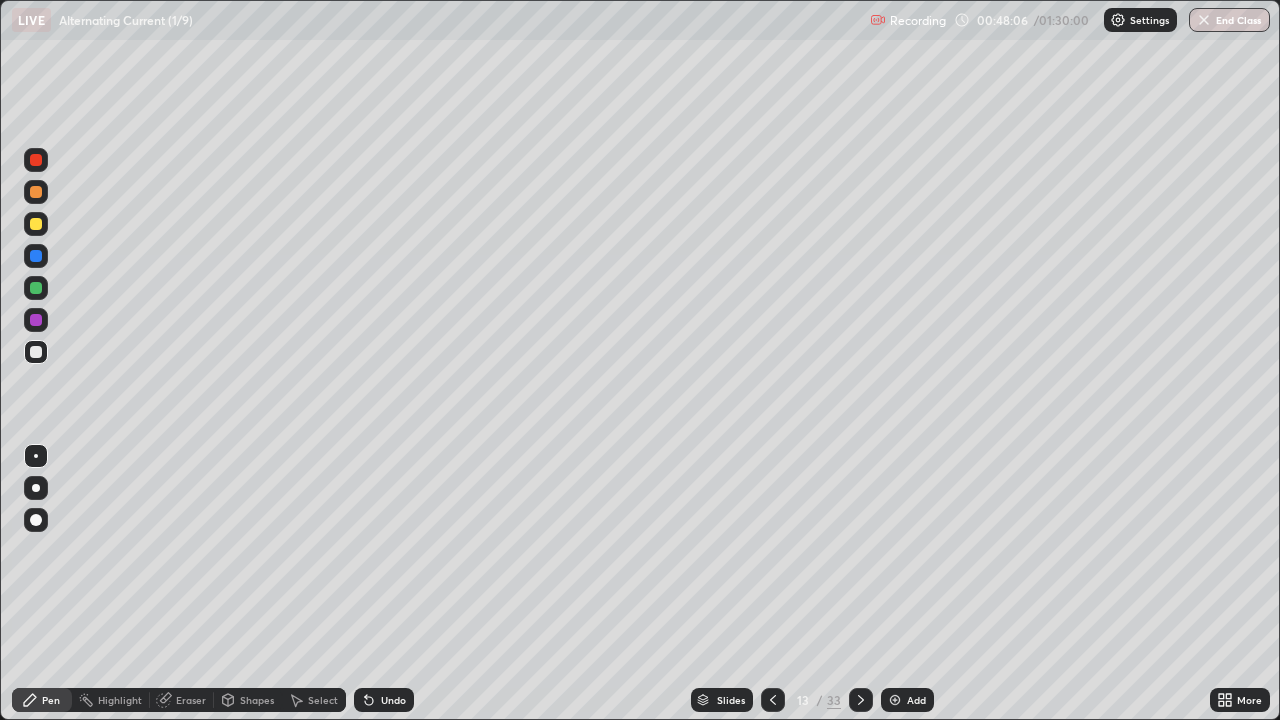 click on "Select" at bounding box center (314, 700) 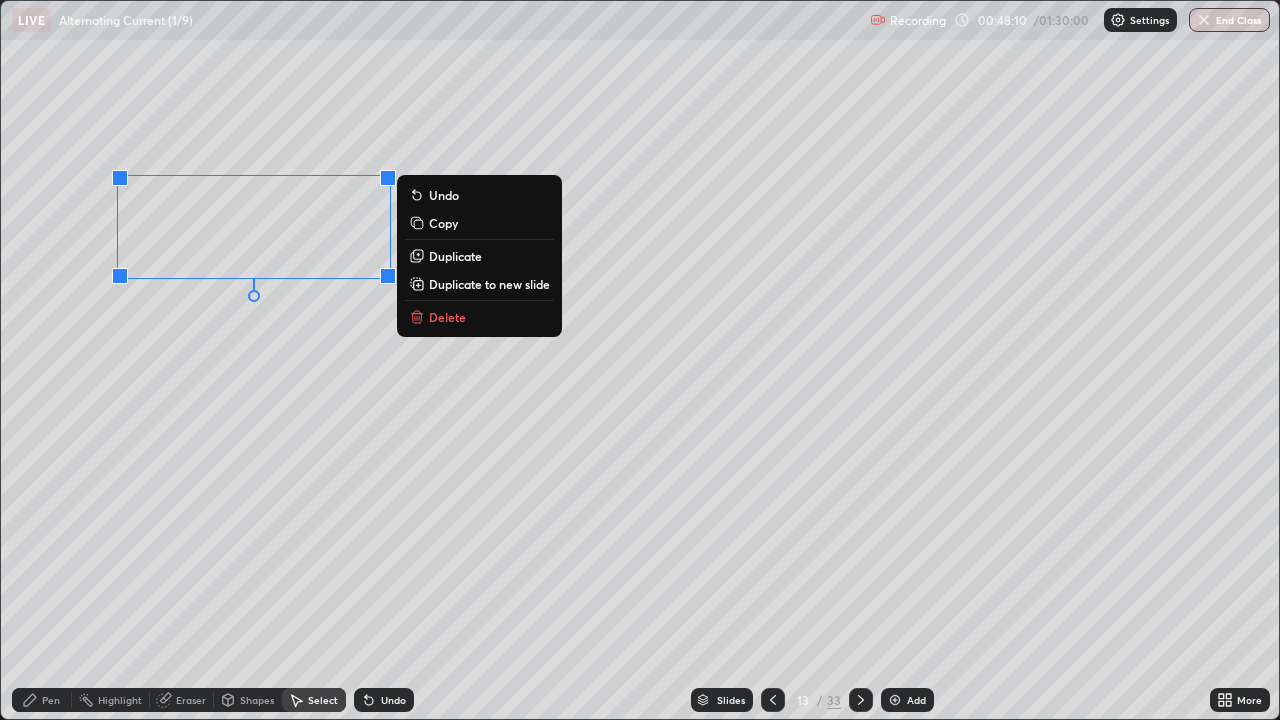 click on "0 ° Undo Copy Duplicate Duplicate to new slide Delete" at bounding box center [640, 360] 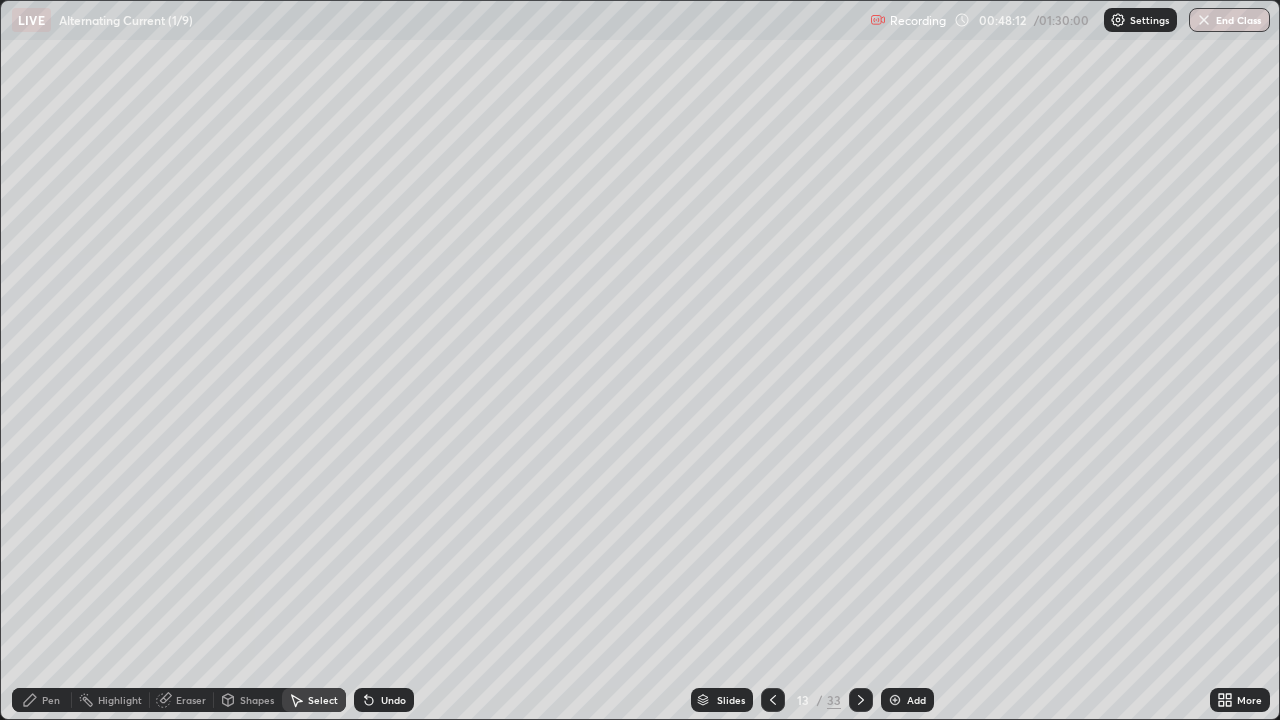 click 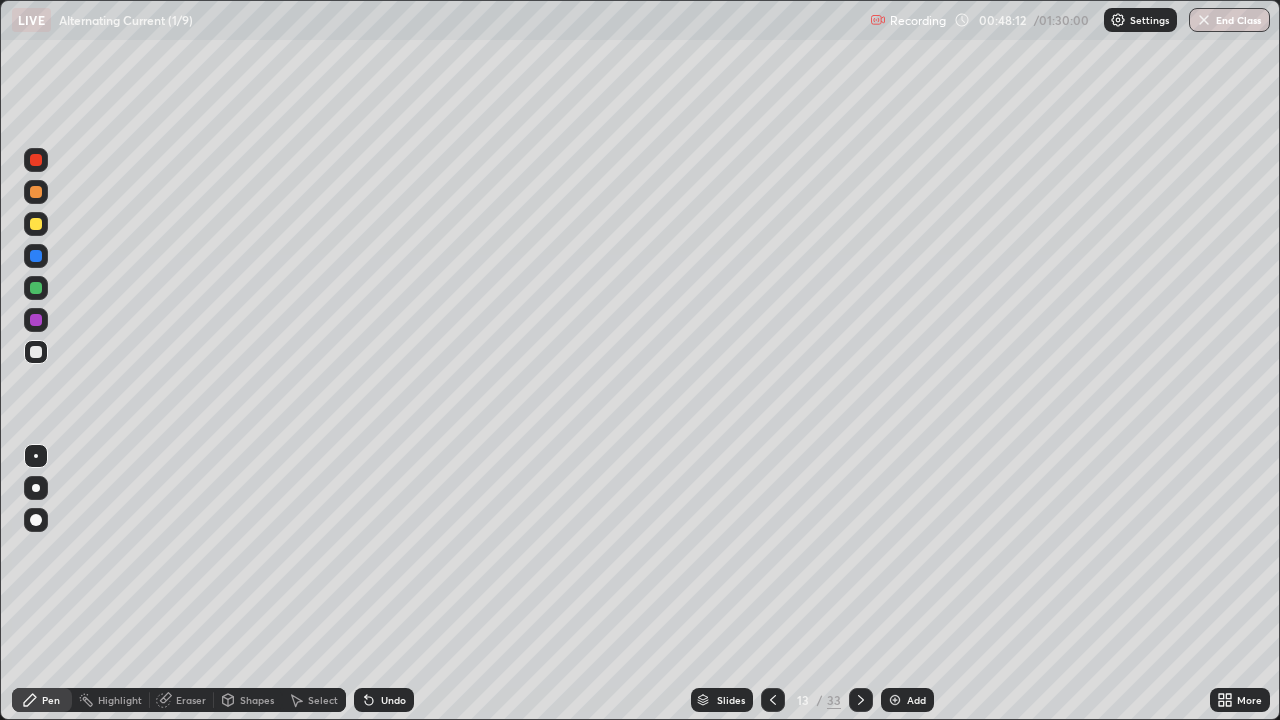 click at bounding box center (36, 224) 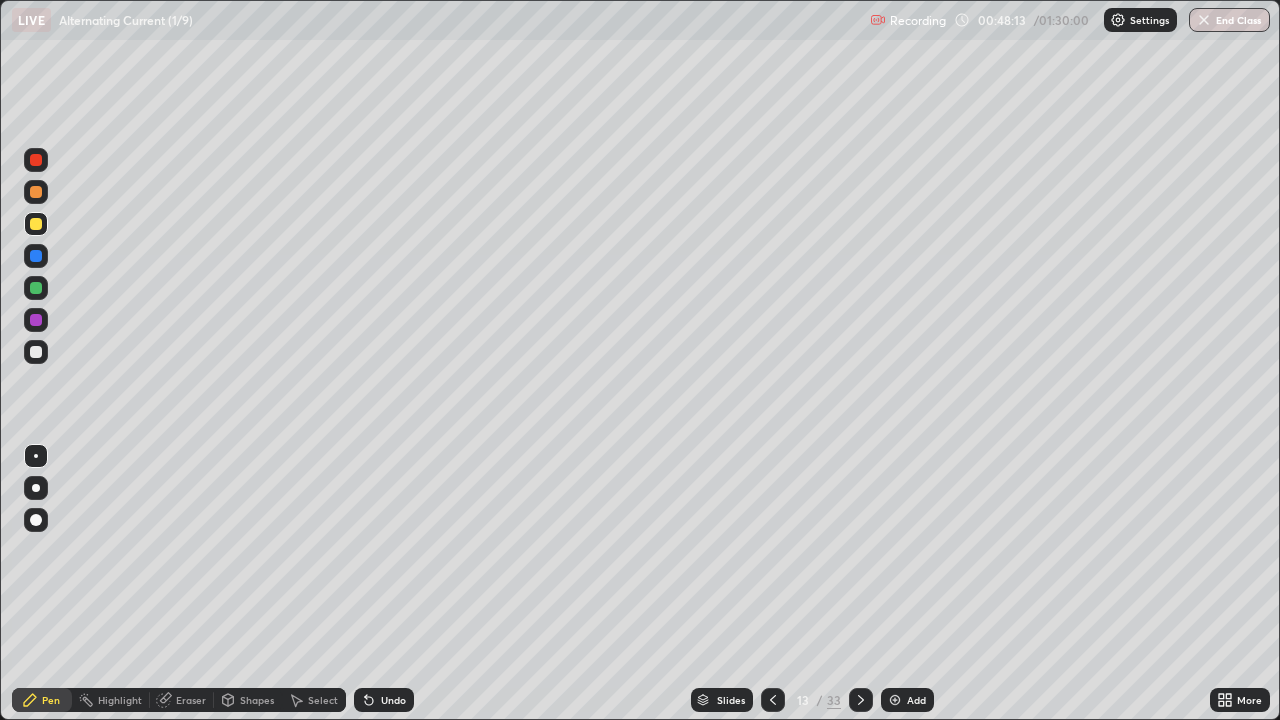 click at bounding box center (36, 224) 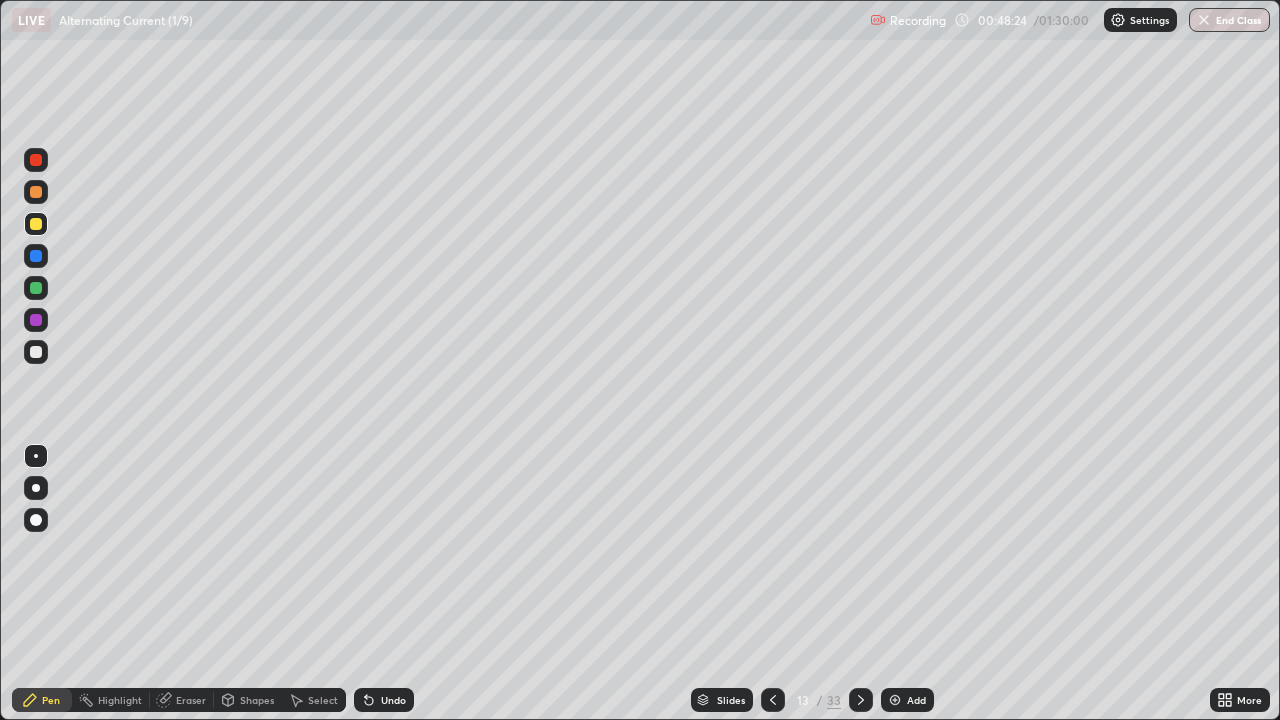 click at bounding box center [36, 288] 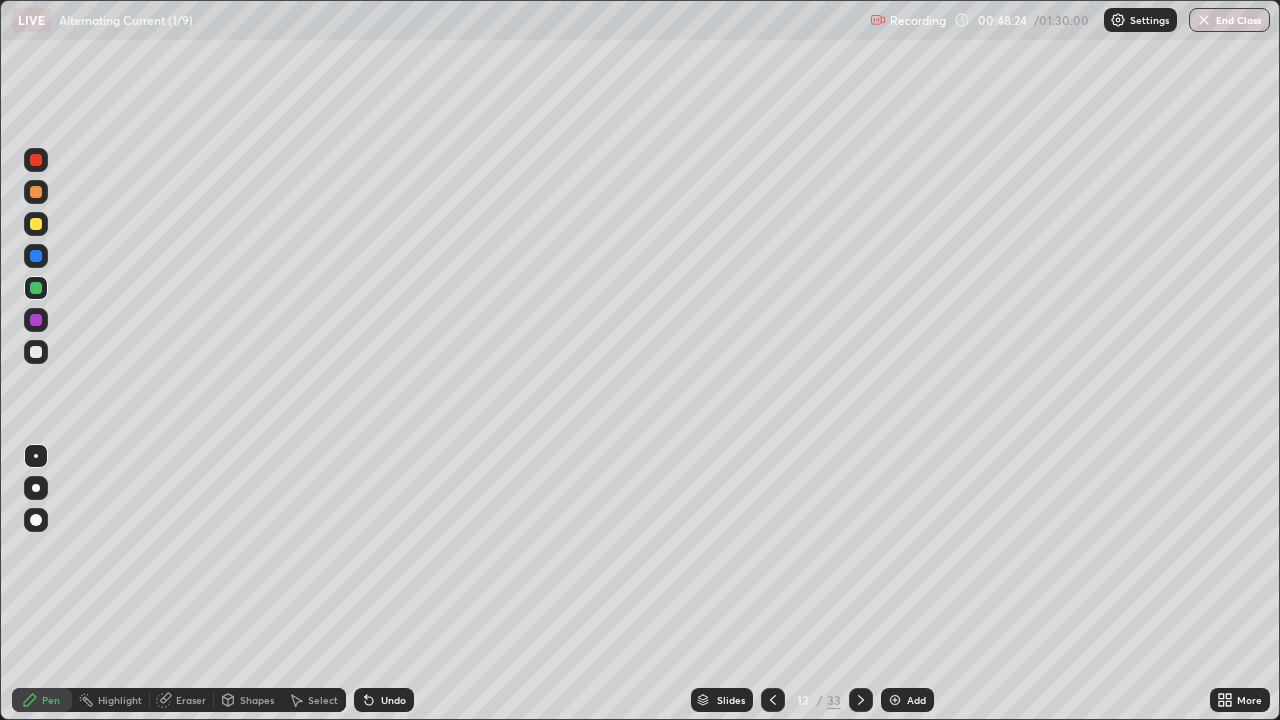 click at bounding box center [36, 288] 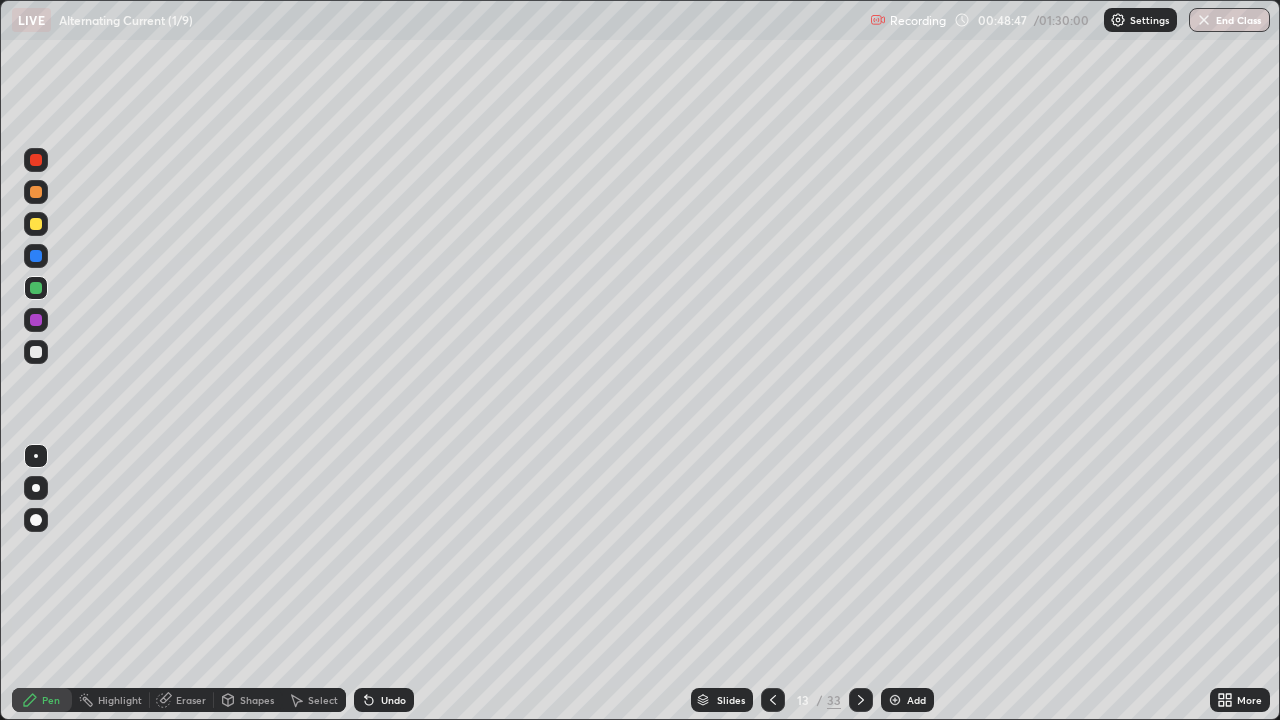 click on "Shapes" at bounding box center (257, 700) 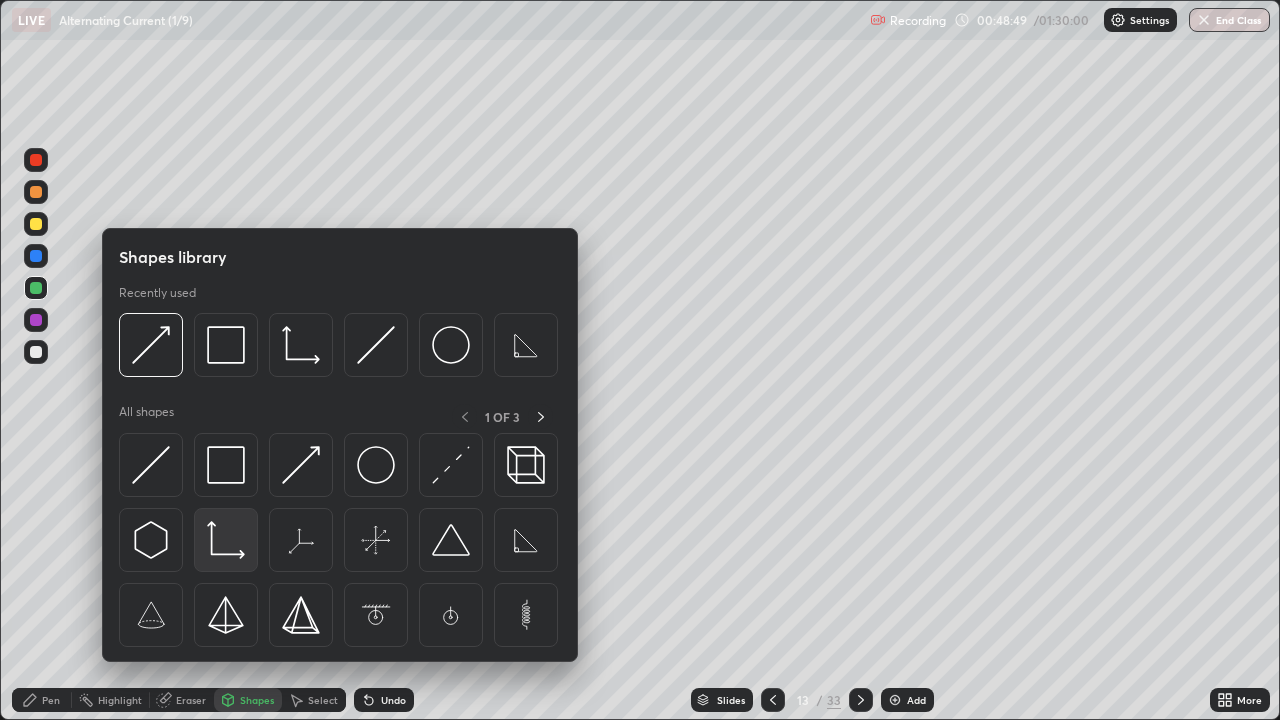 click at bounding box center (226, 540) 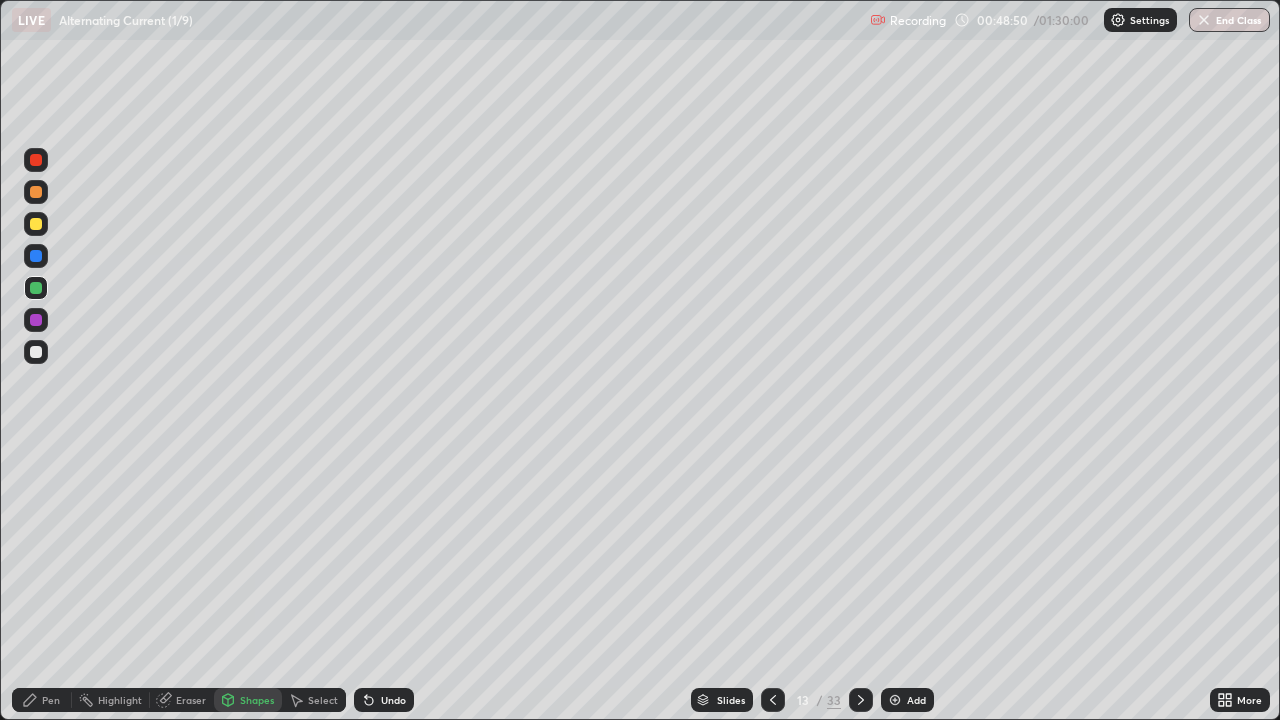 click at bounding box center [36, 352] 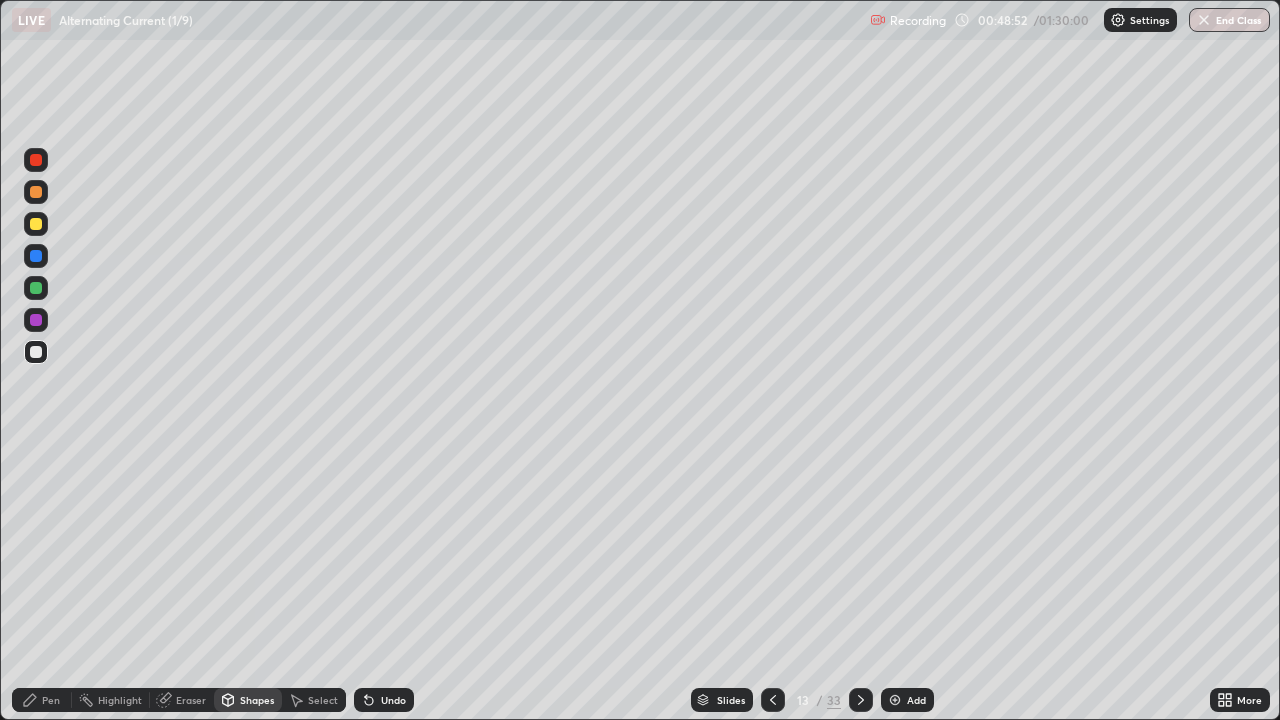 click on "Pen" at bounding box center [42, 700] 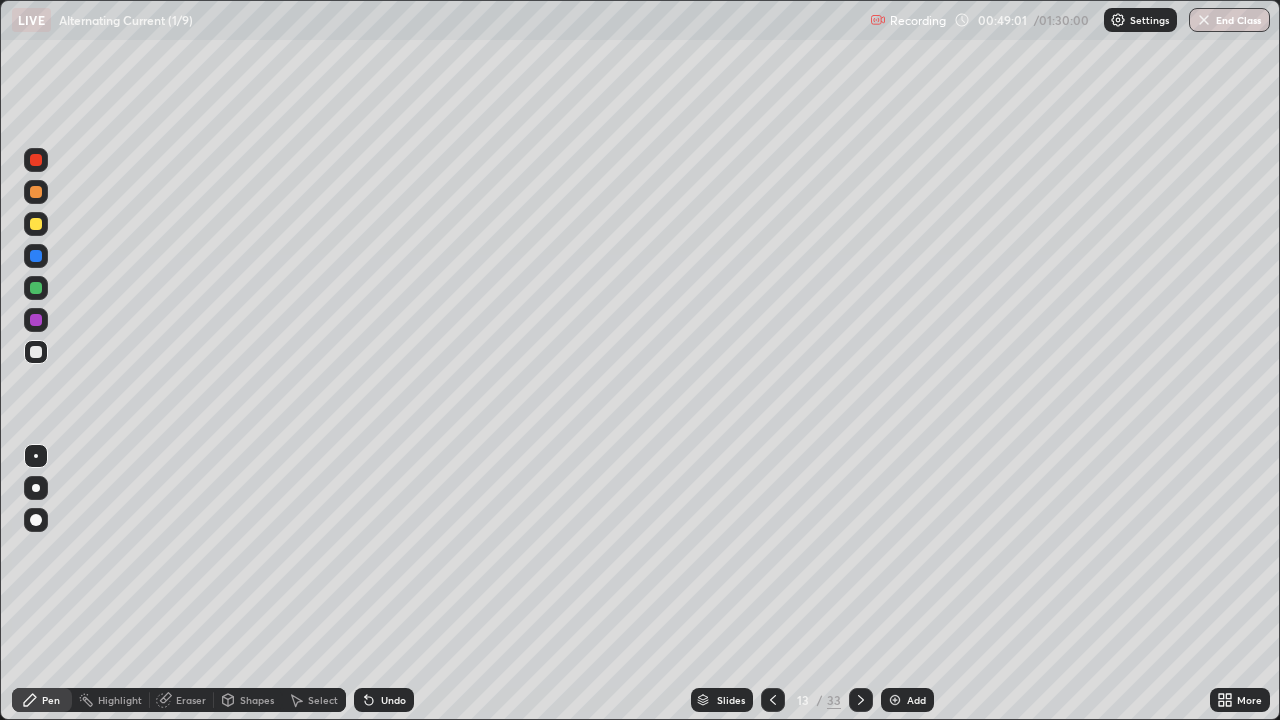 click on "Shapes" at bounding box center (248, 700) 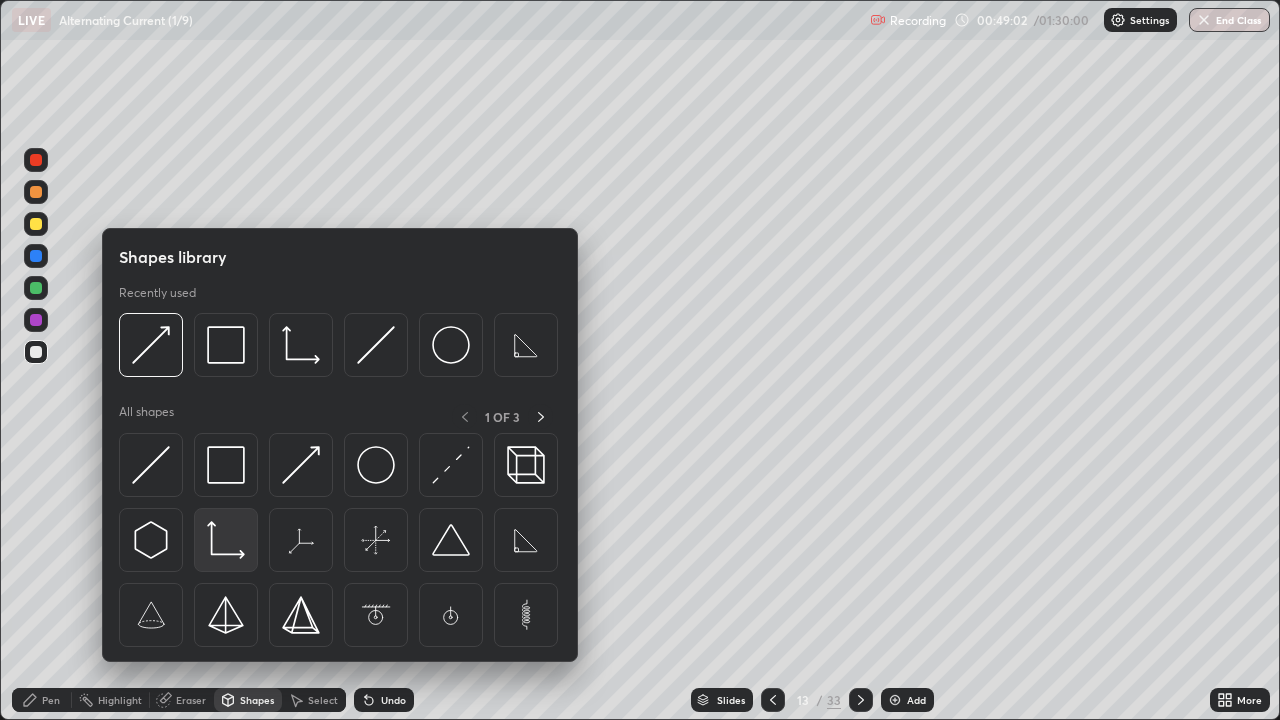 click at bounding box center (226, 540) 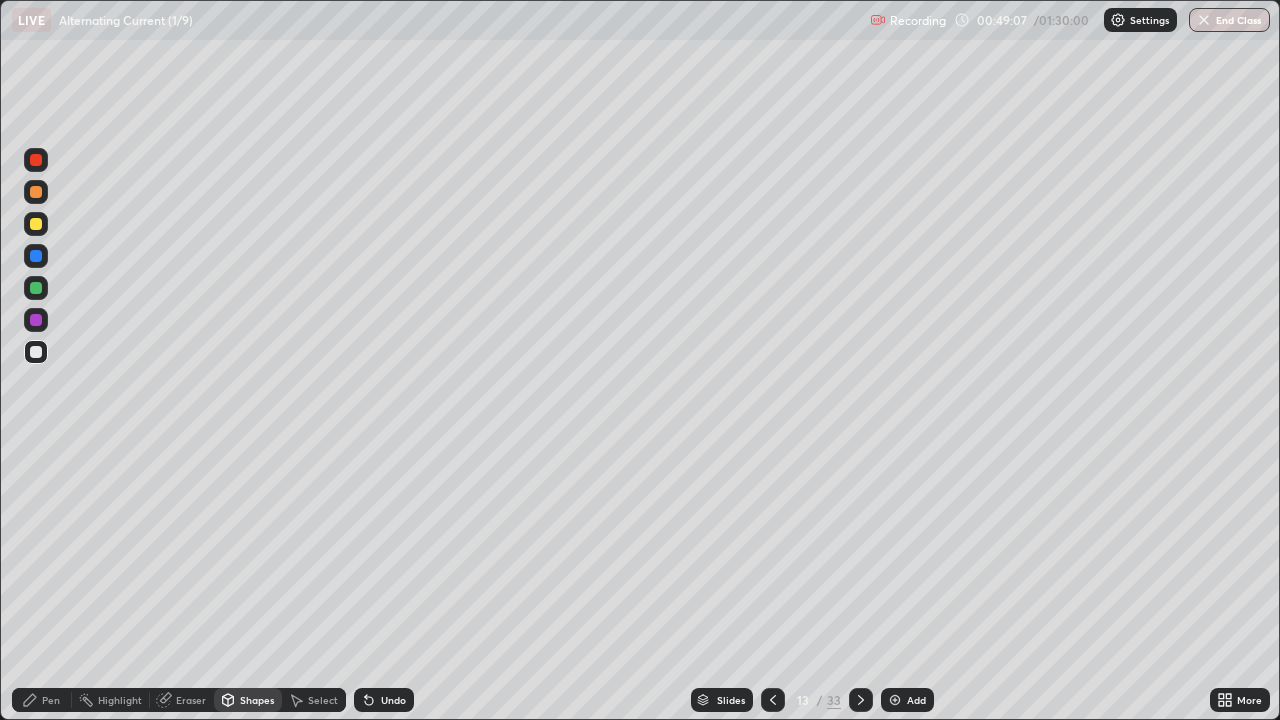 click on "Shapes" at bounding box center [248, 700] 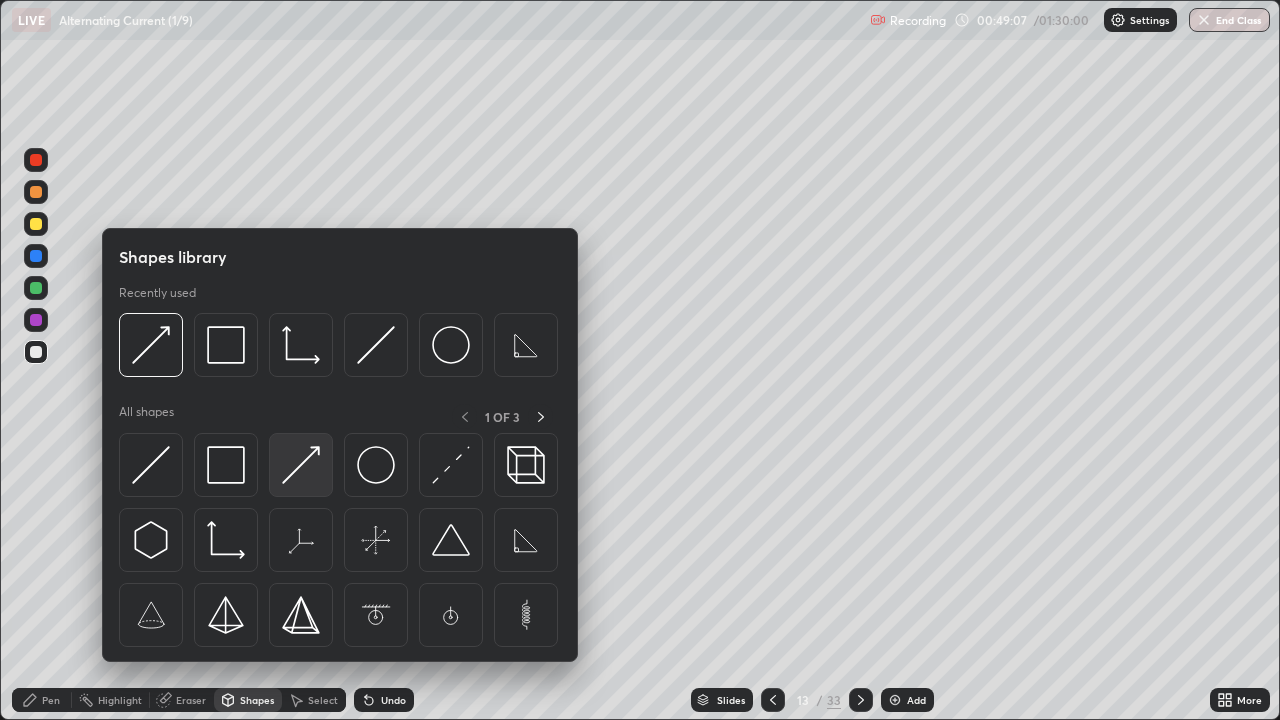 click at bounding box center [301, 465] 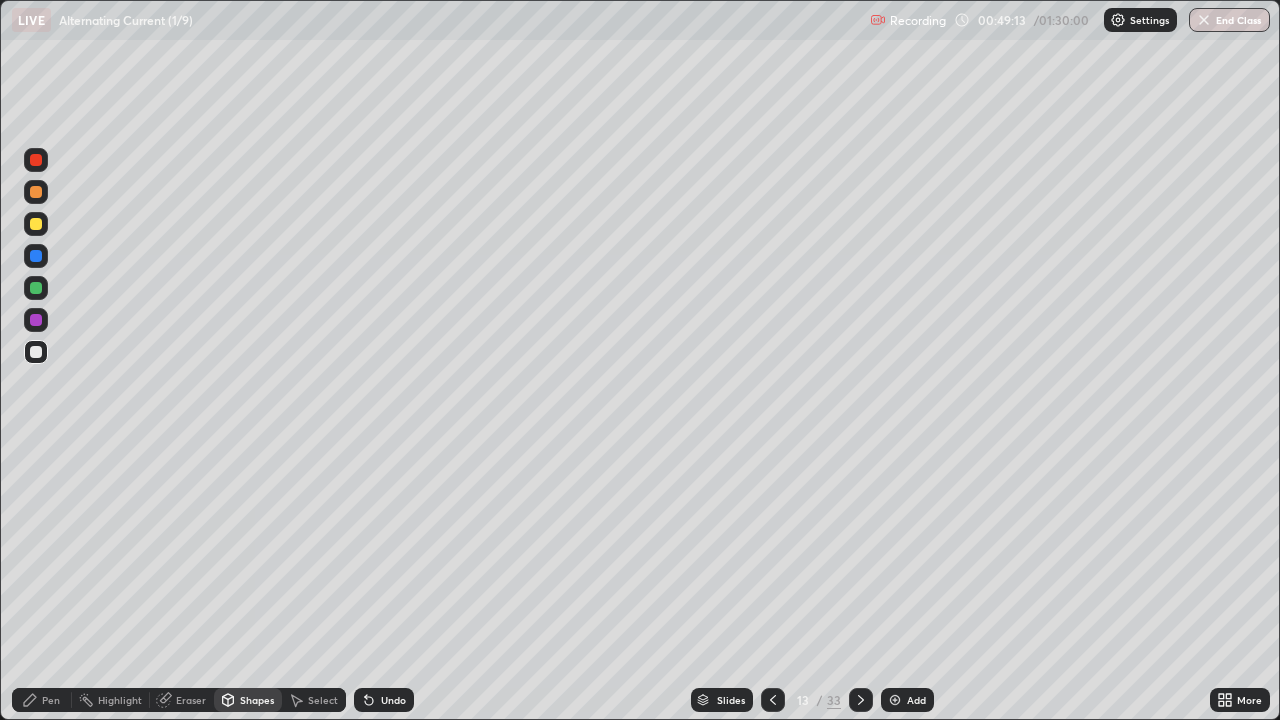 click at bounding box center (36, 288) 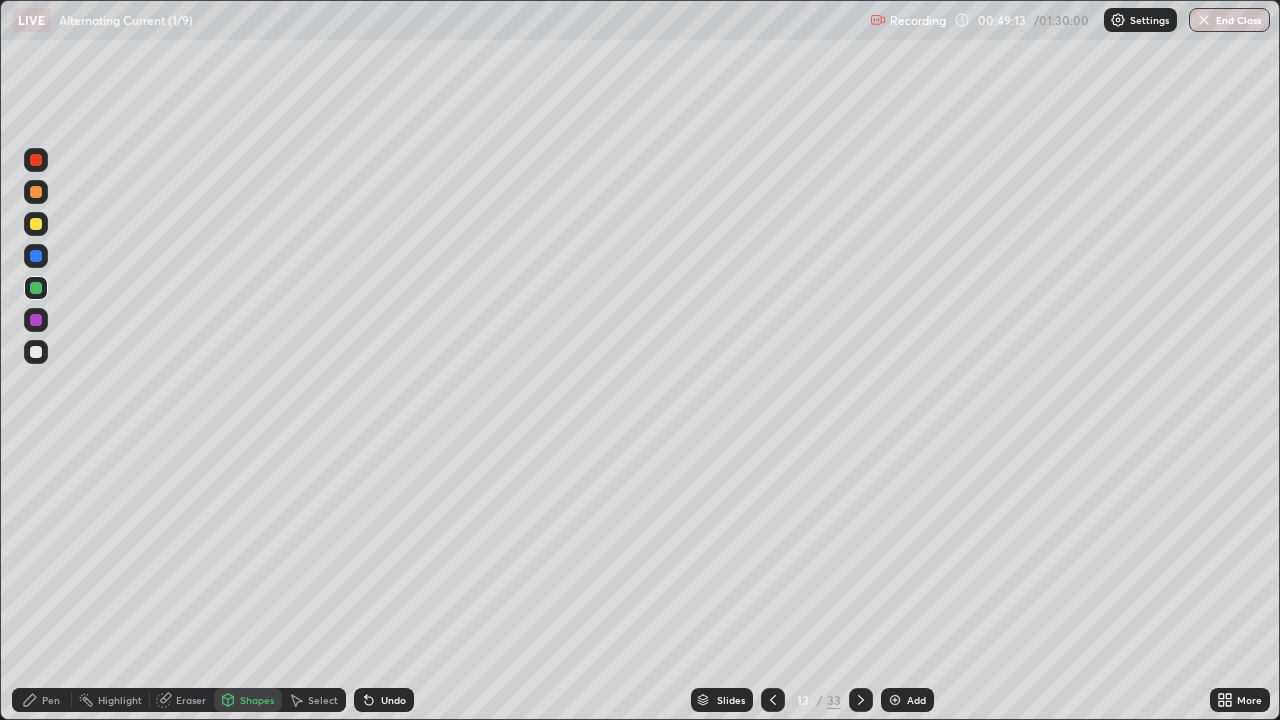click at bounding box center (36, 288) 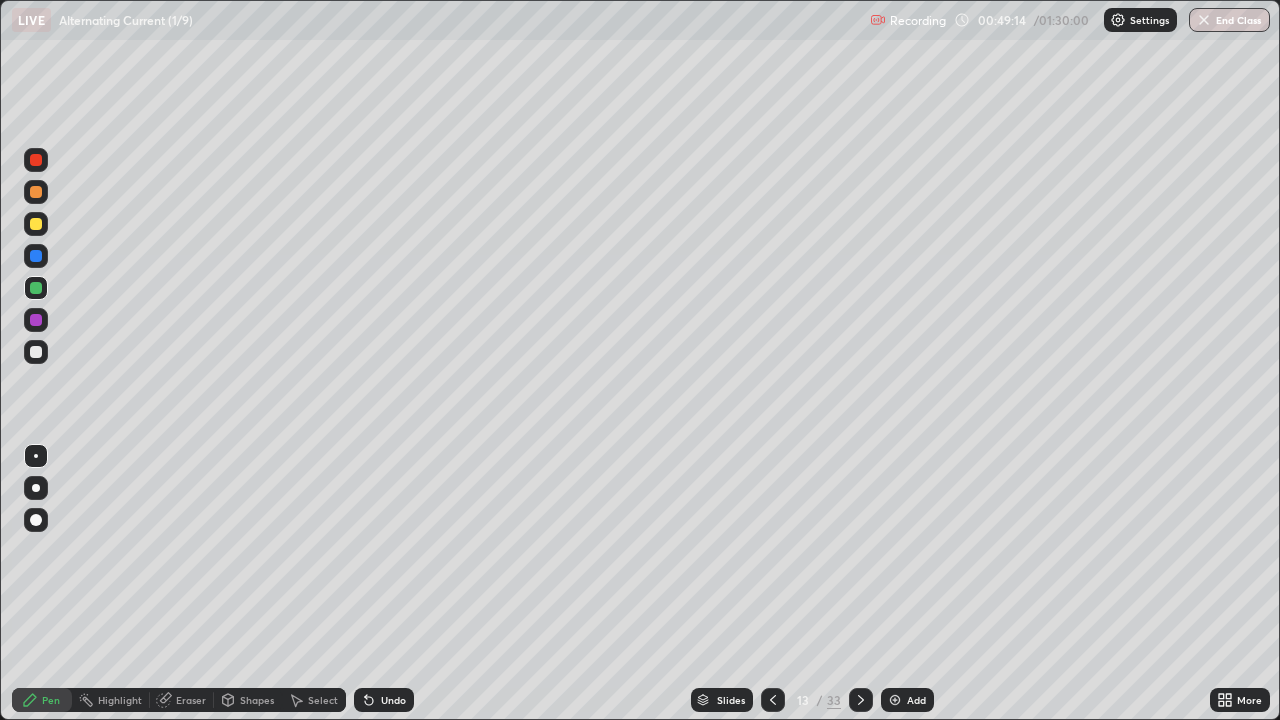 click on "Pen" at bounding box center [51, 700] 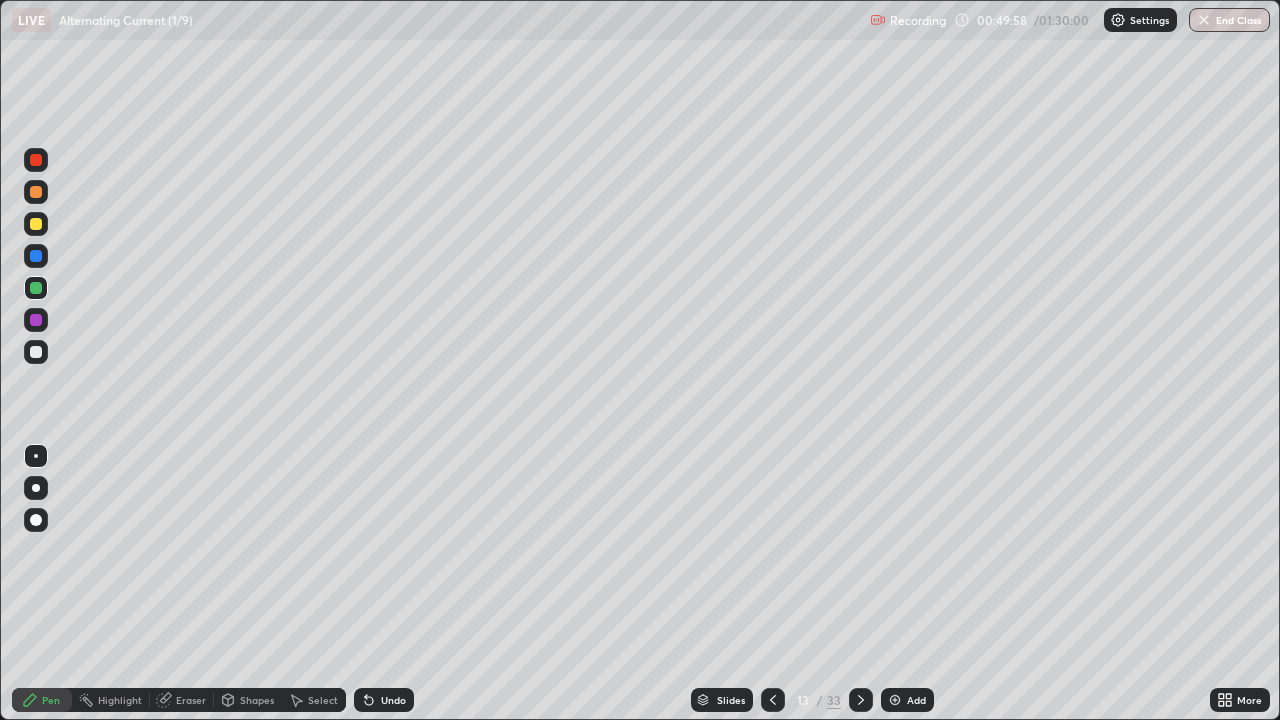 click 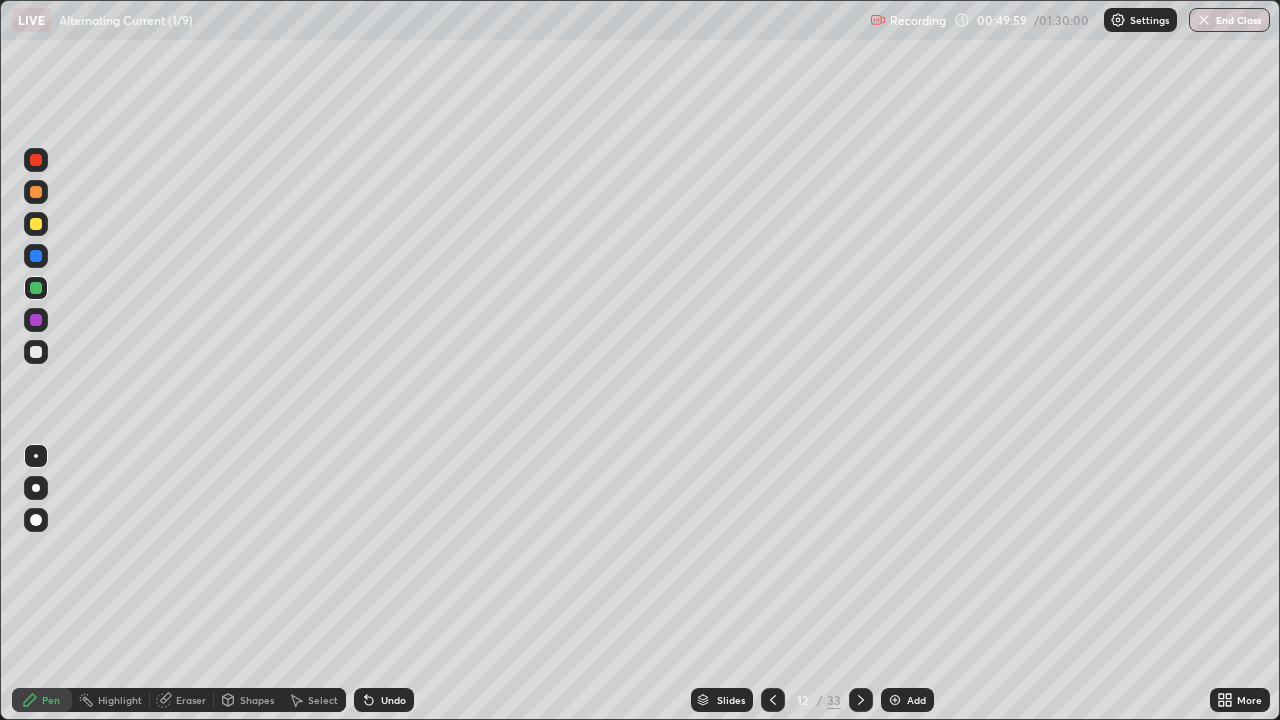 click 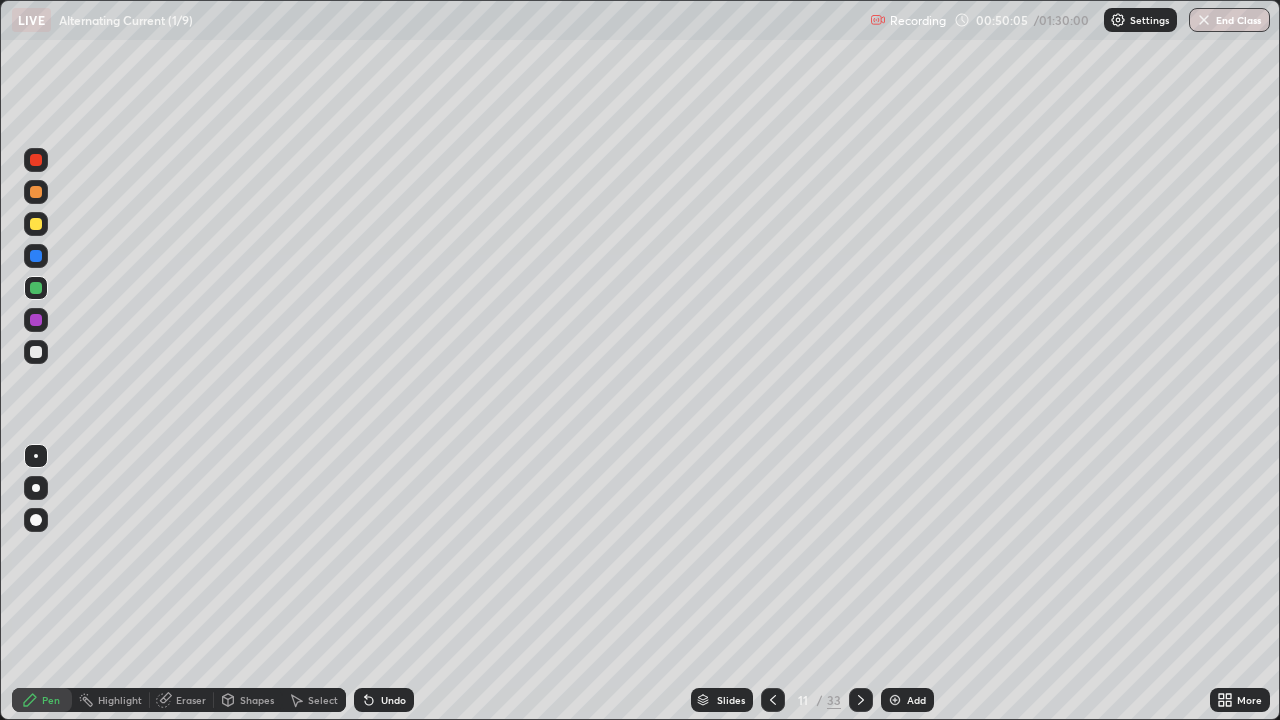 click 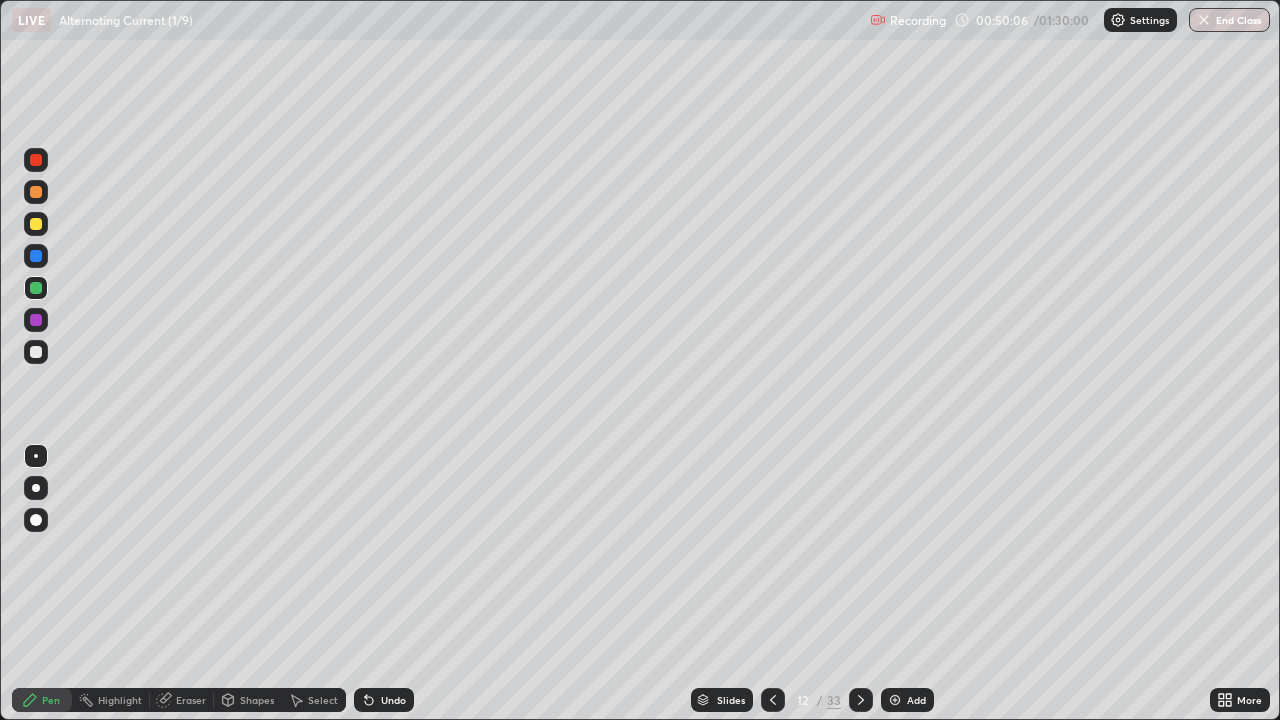 click at bounding box center [861, 700] 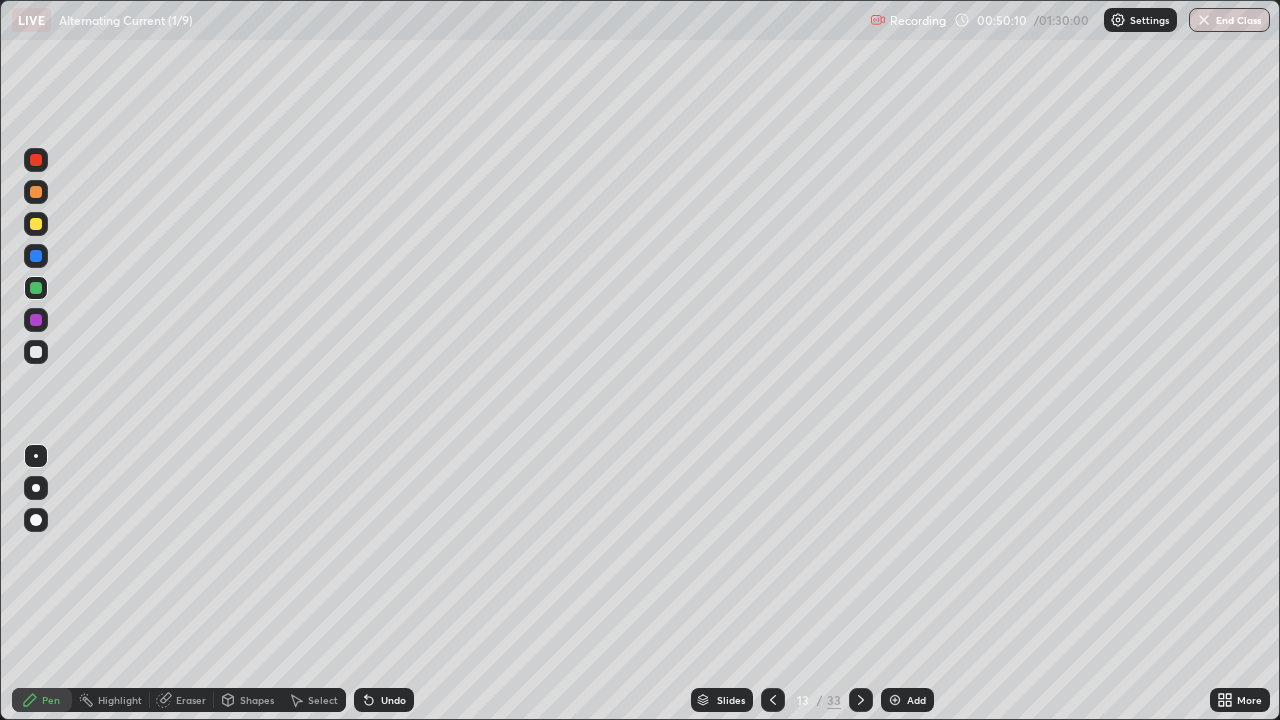 click 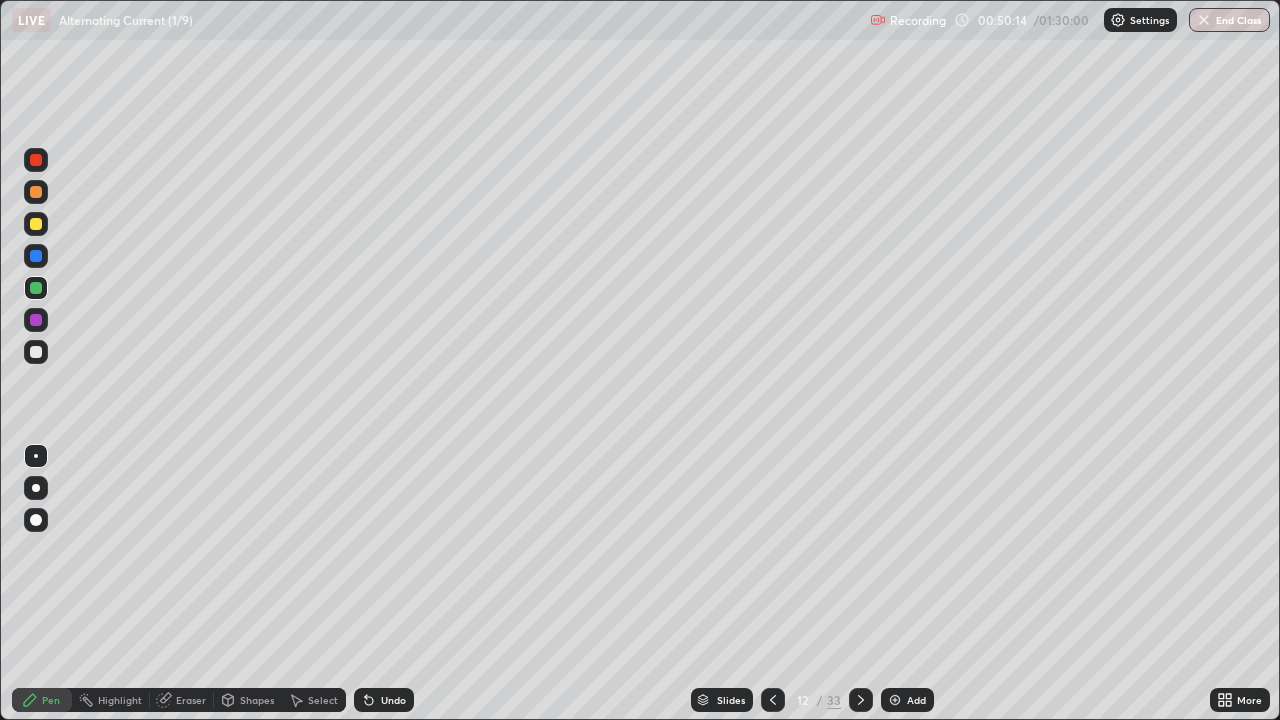click 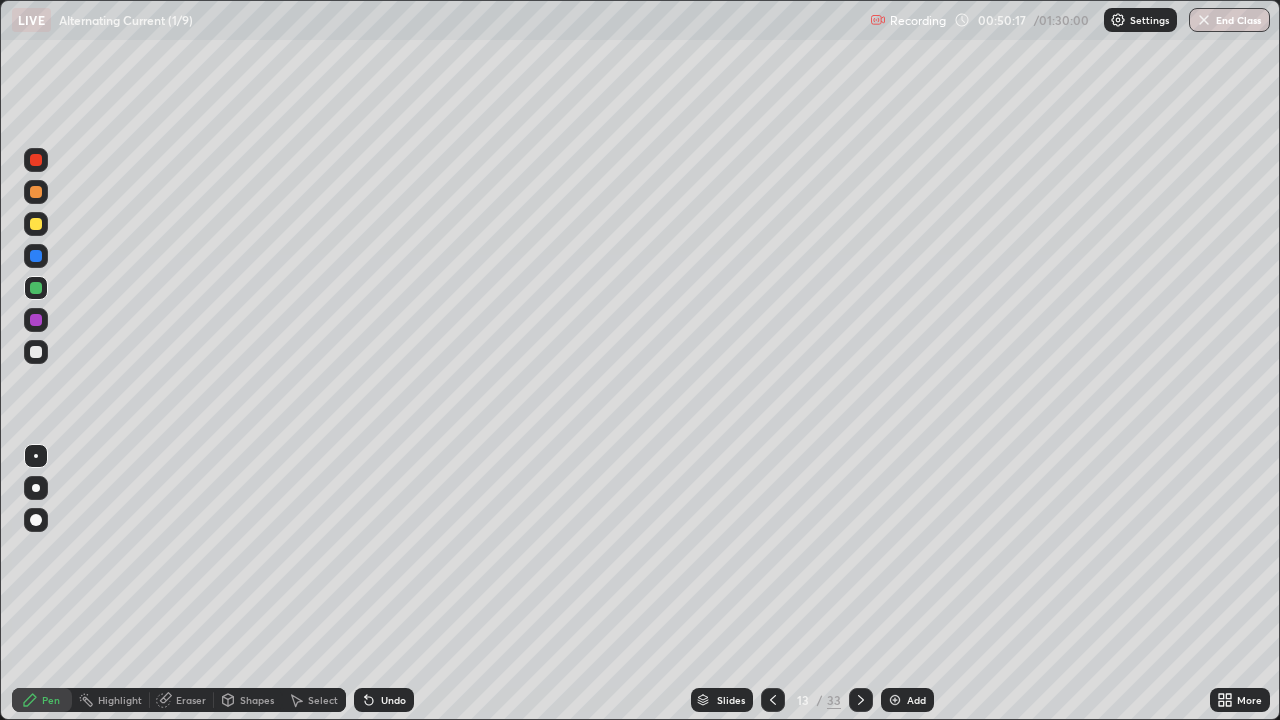 click 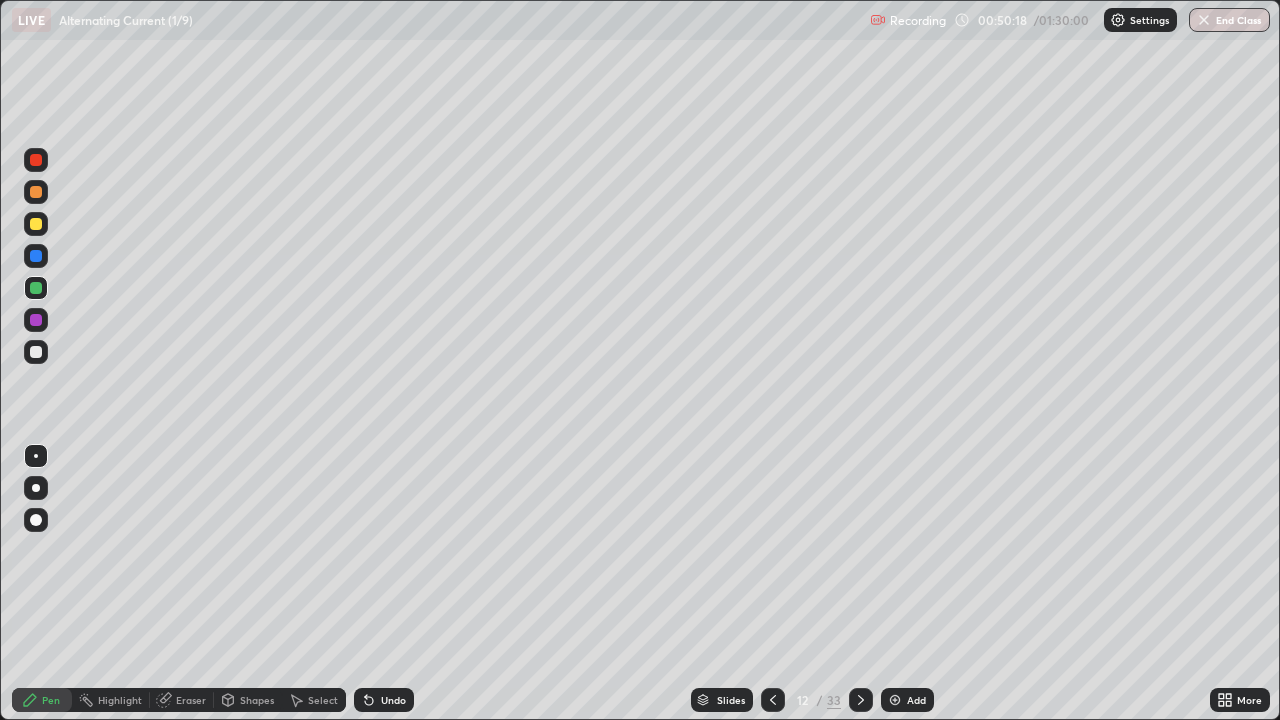 click 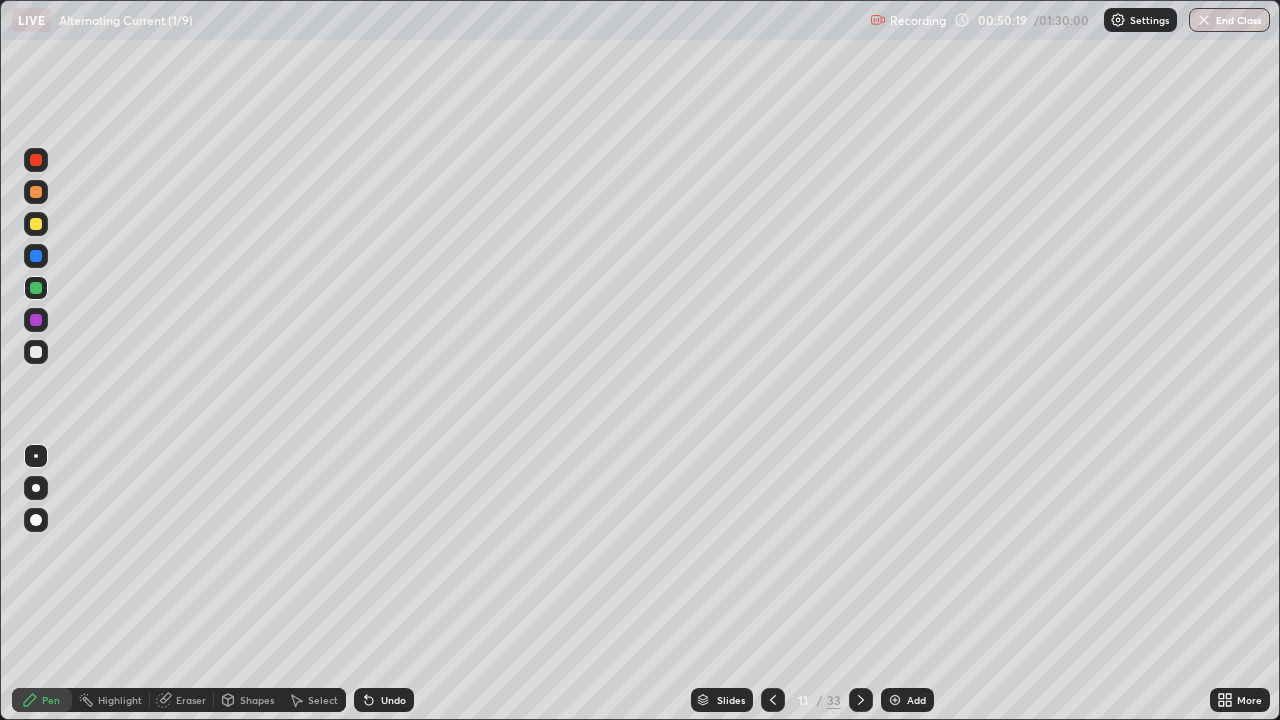 click 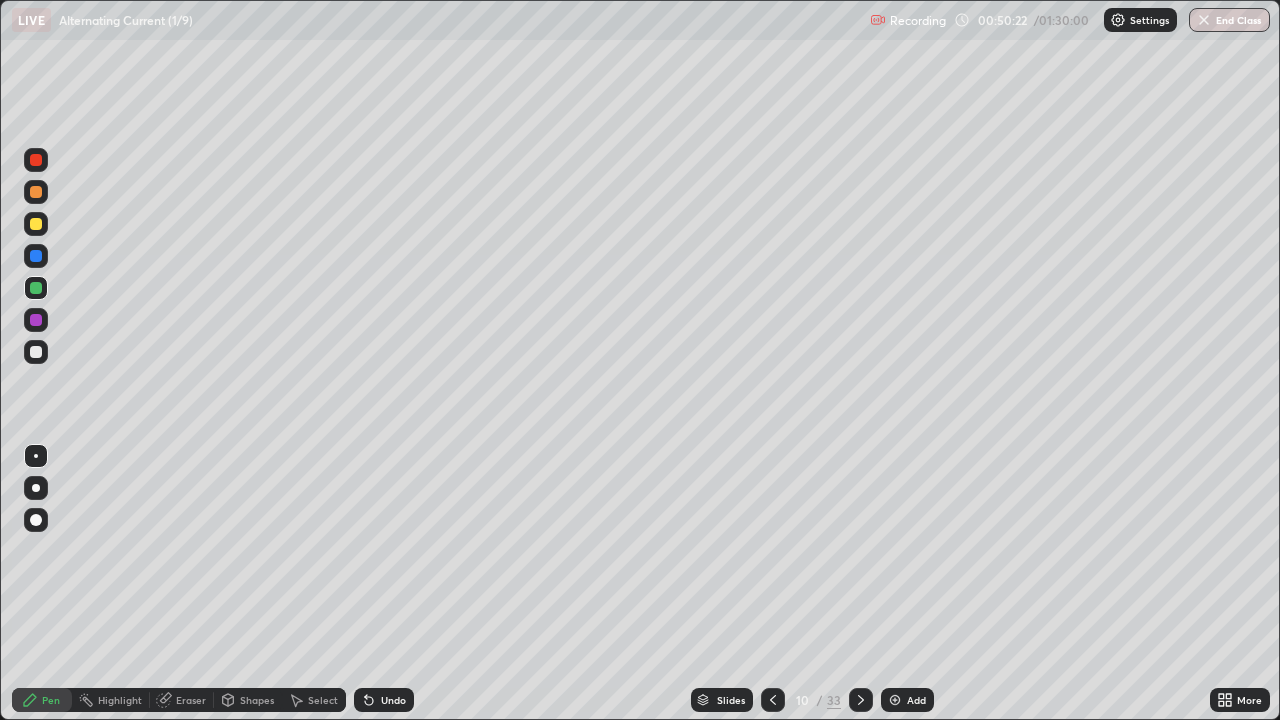 click 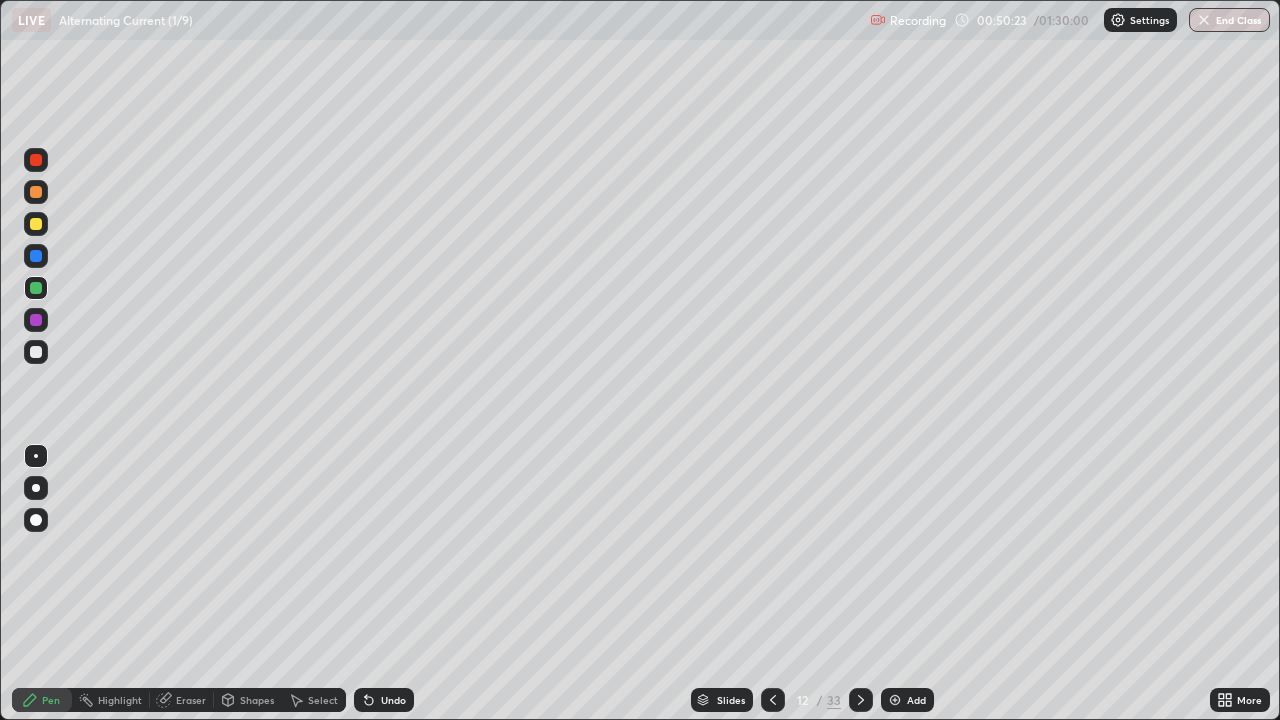 click at bounding box center [861, 700] 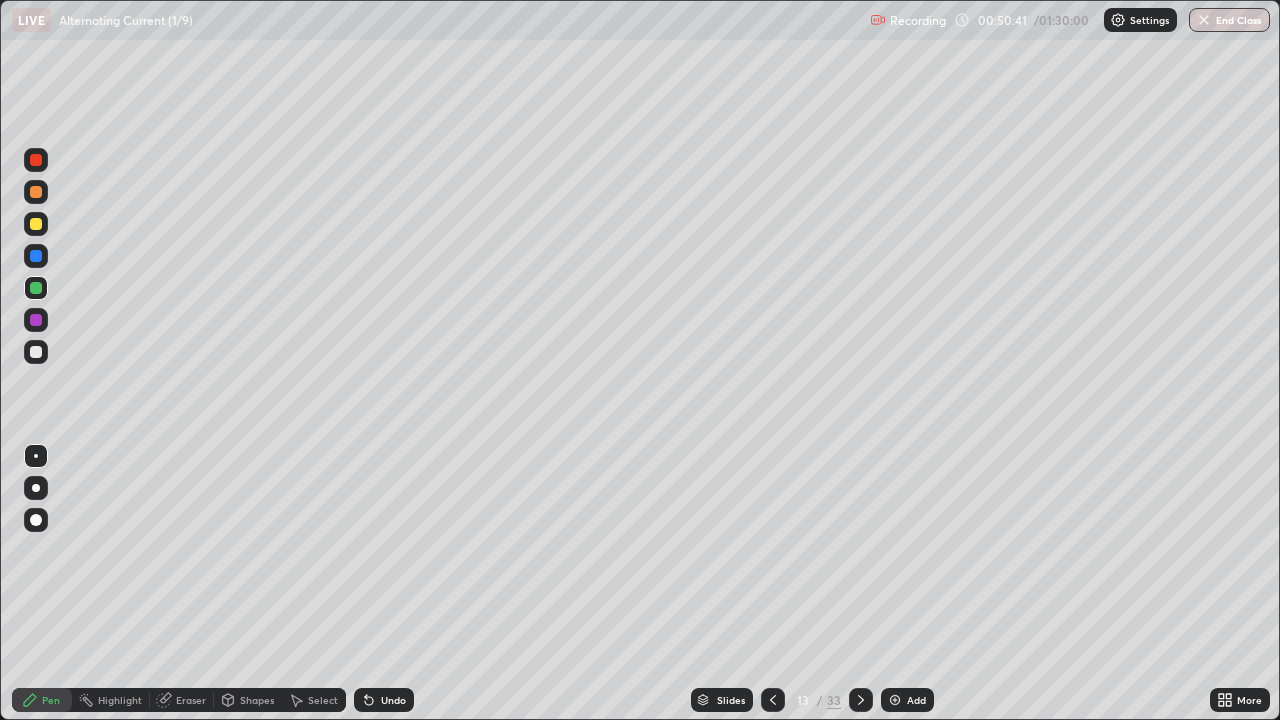 click 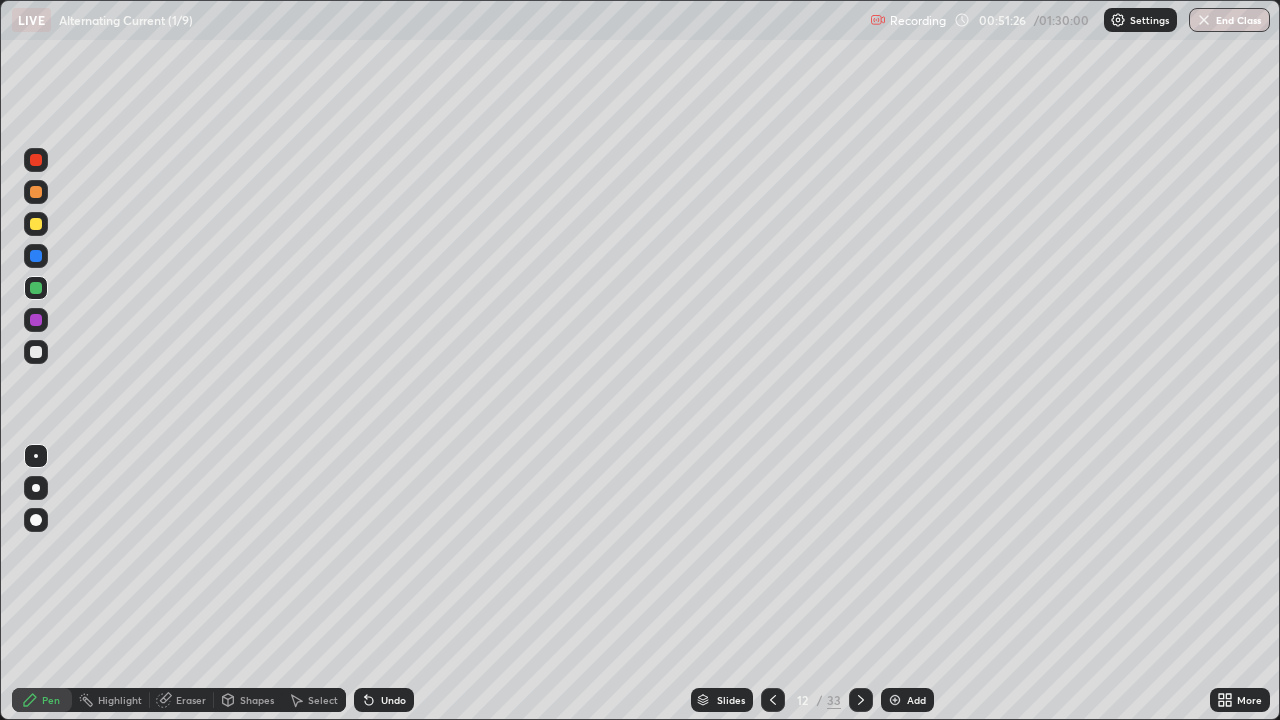 click 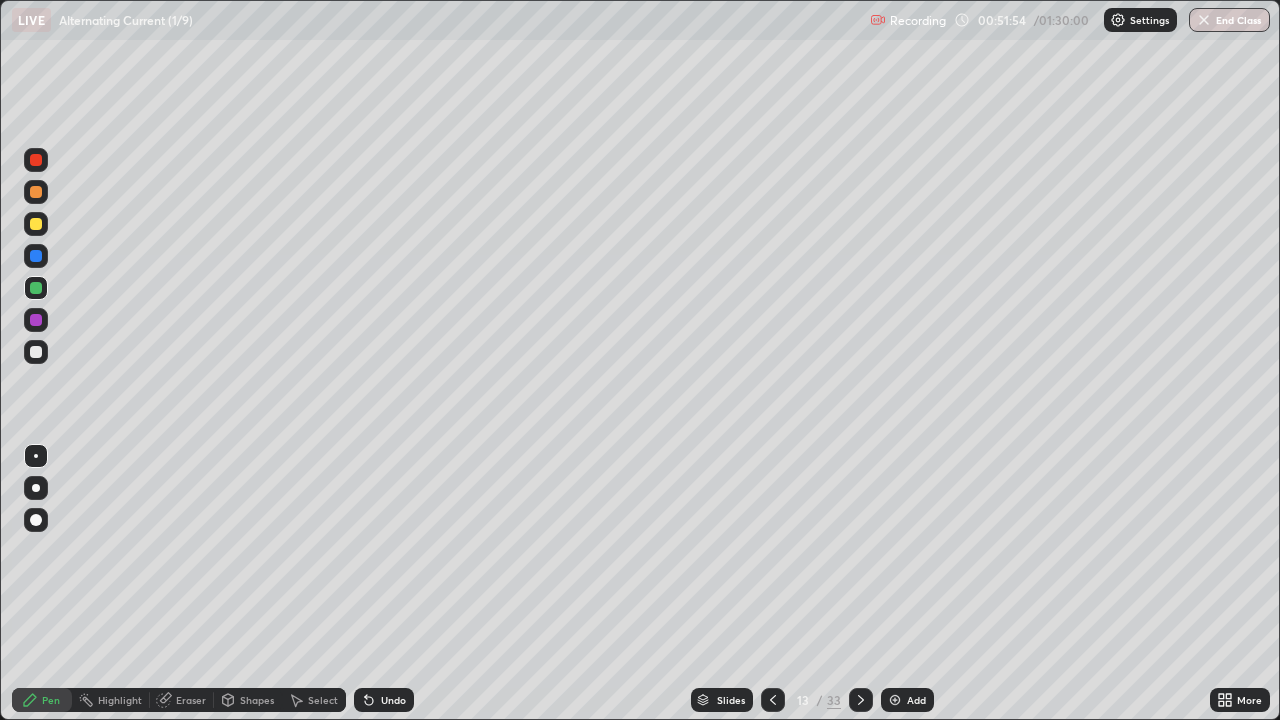 click on "Select" at bounding box center [323, 700] 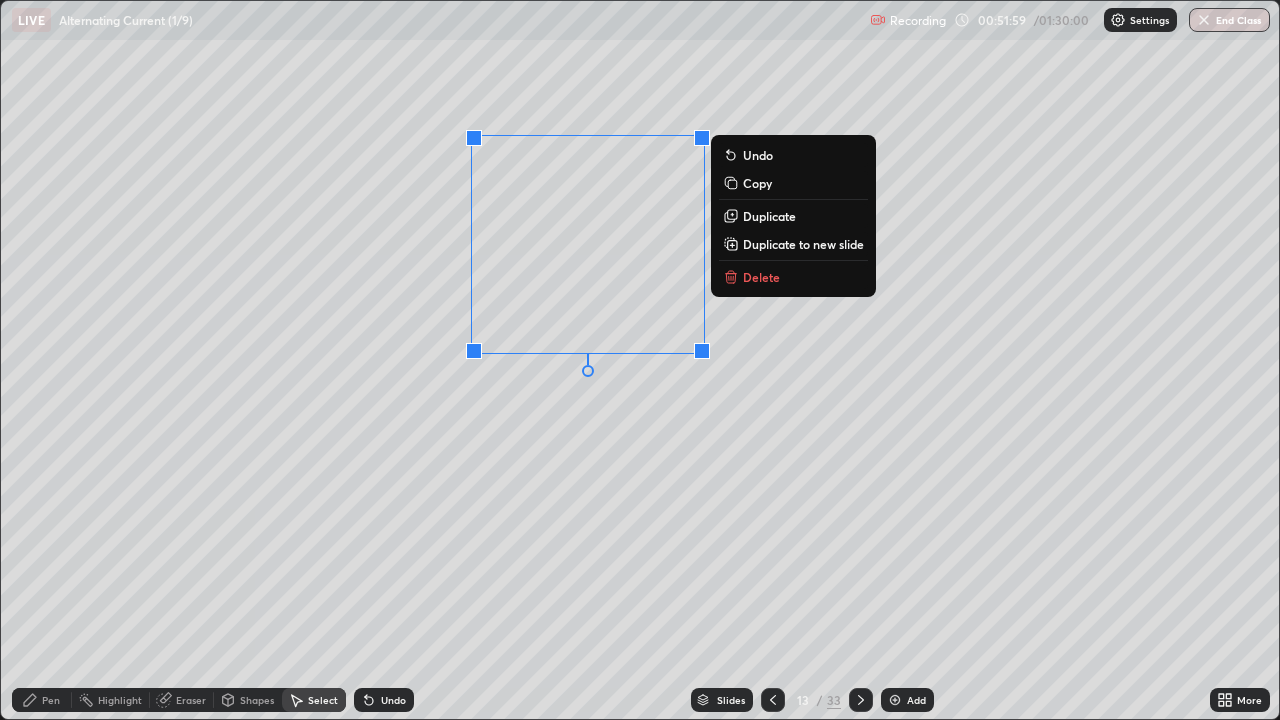 click on "Copy" at bounding box center (757, 183) 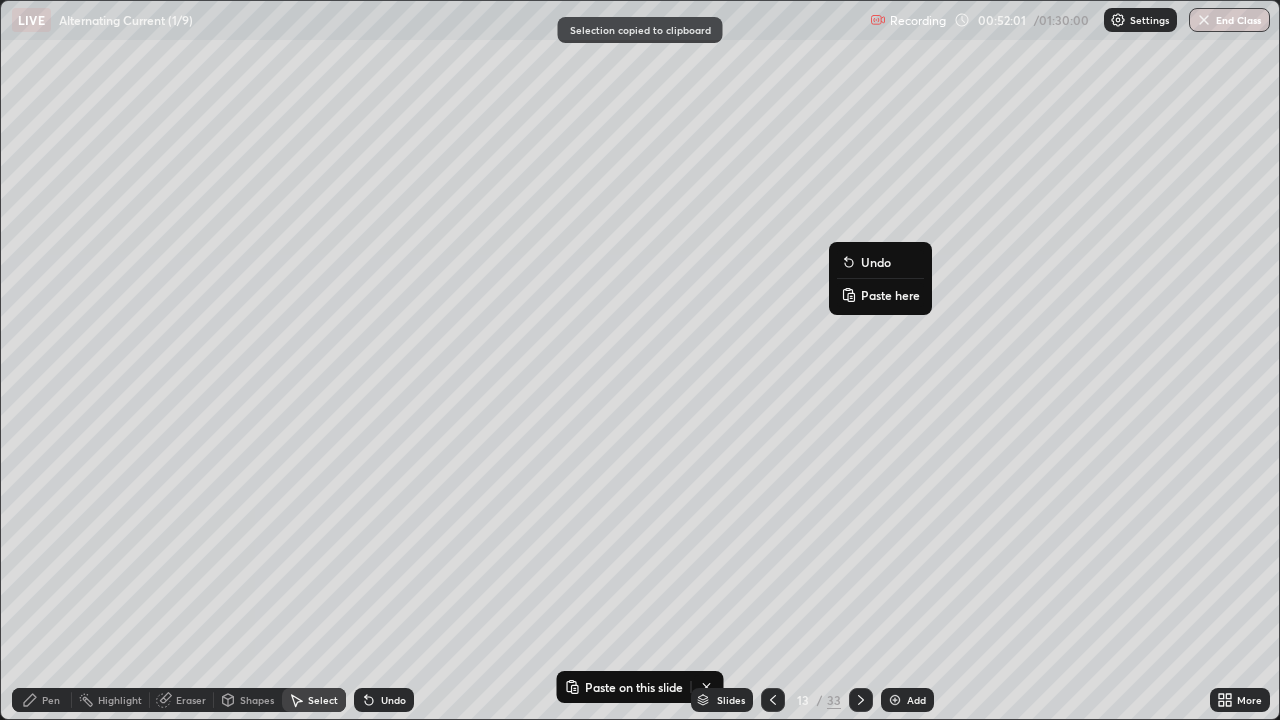 click on "Paste here" at bounding box center [890, 295] 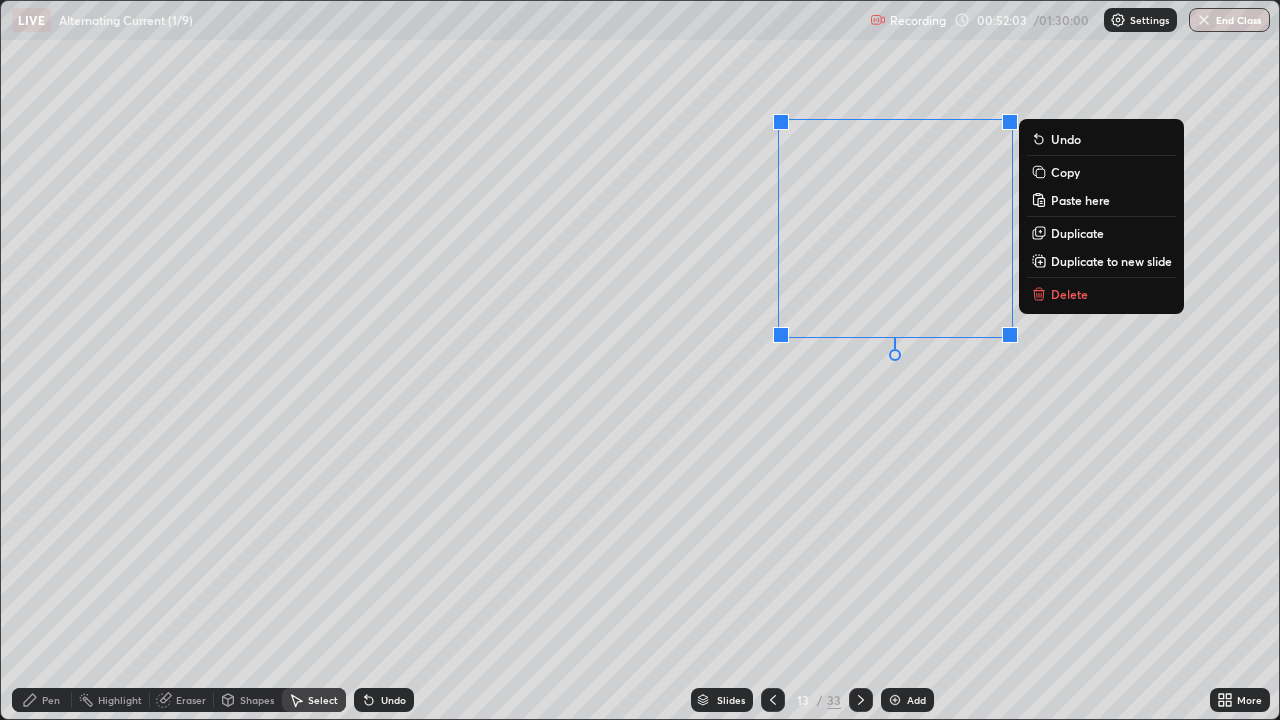 click on "0 ° Undo Copy Paste here Duplicate Duplicate to new slide Delete" at bounding box center [640, 360] 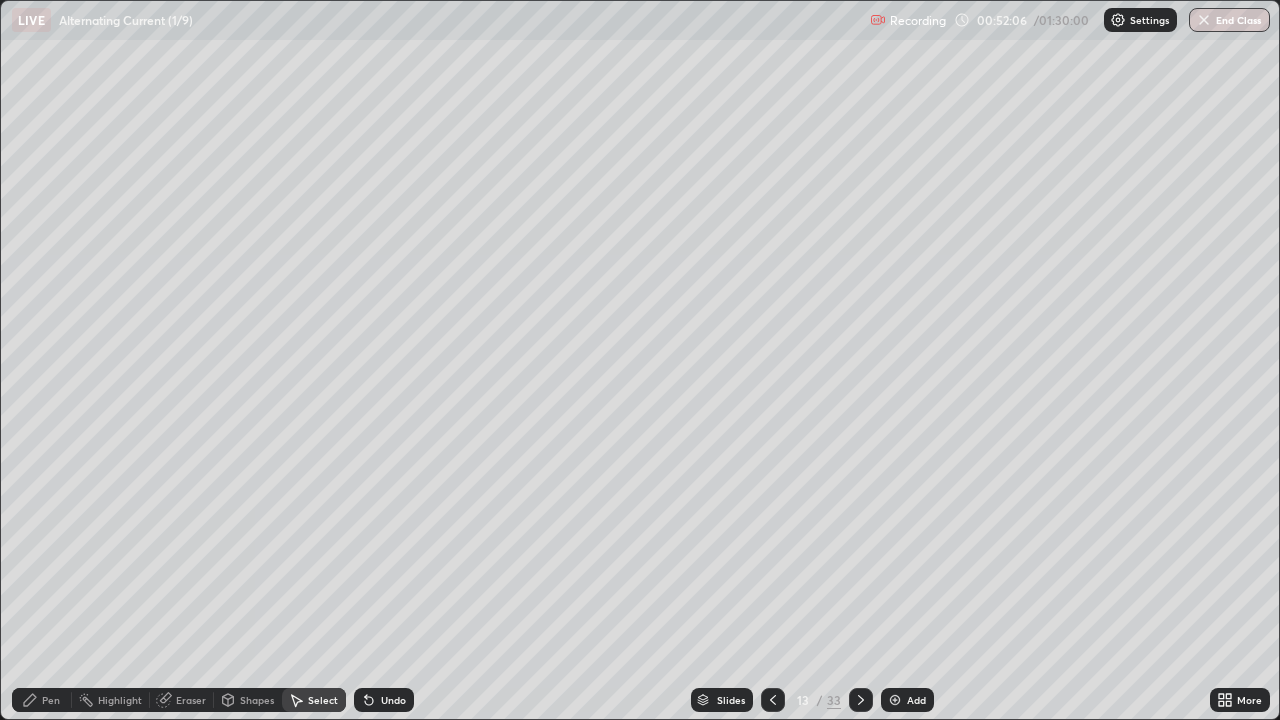 click on "Eraser" at bounding box center [191, 700] 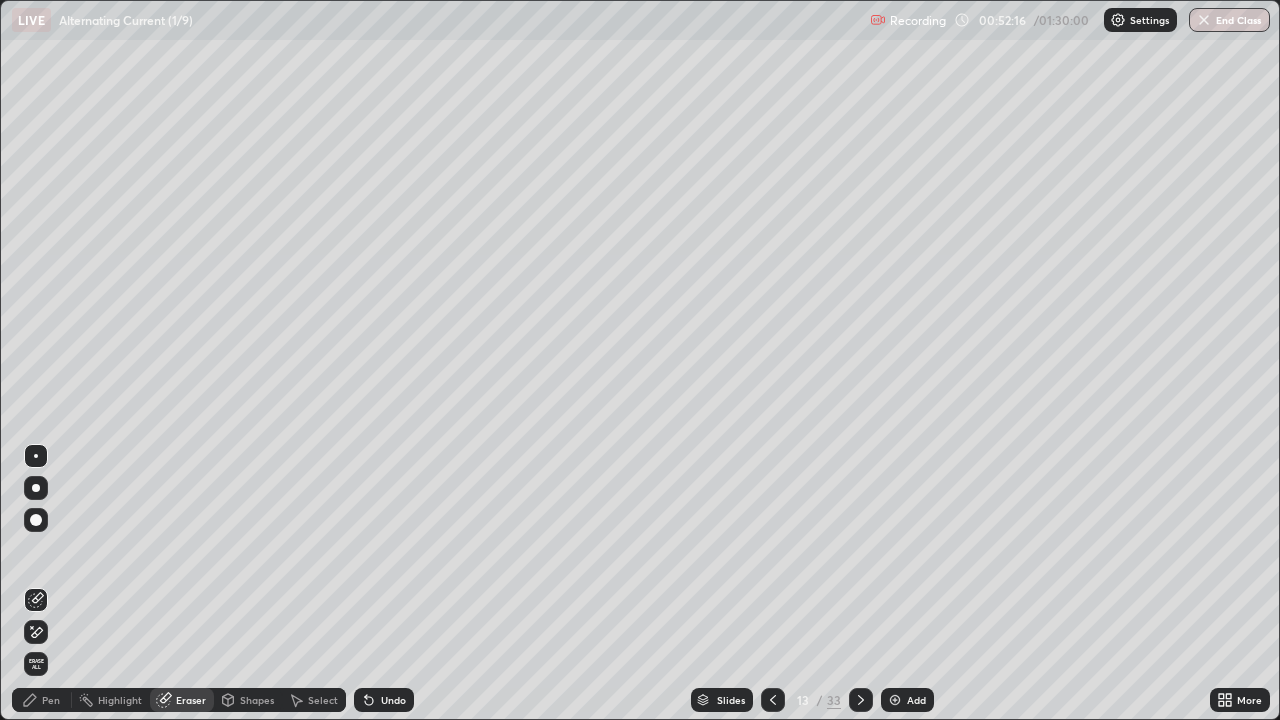 click on "Pen" at bounding box center (42, 700) 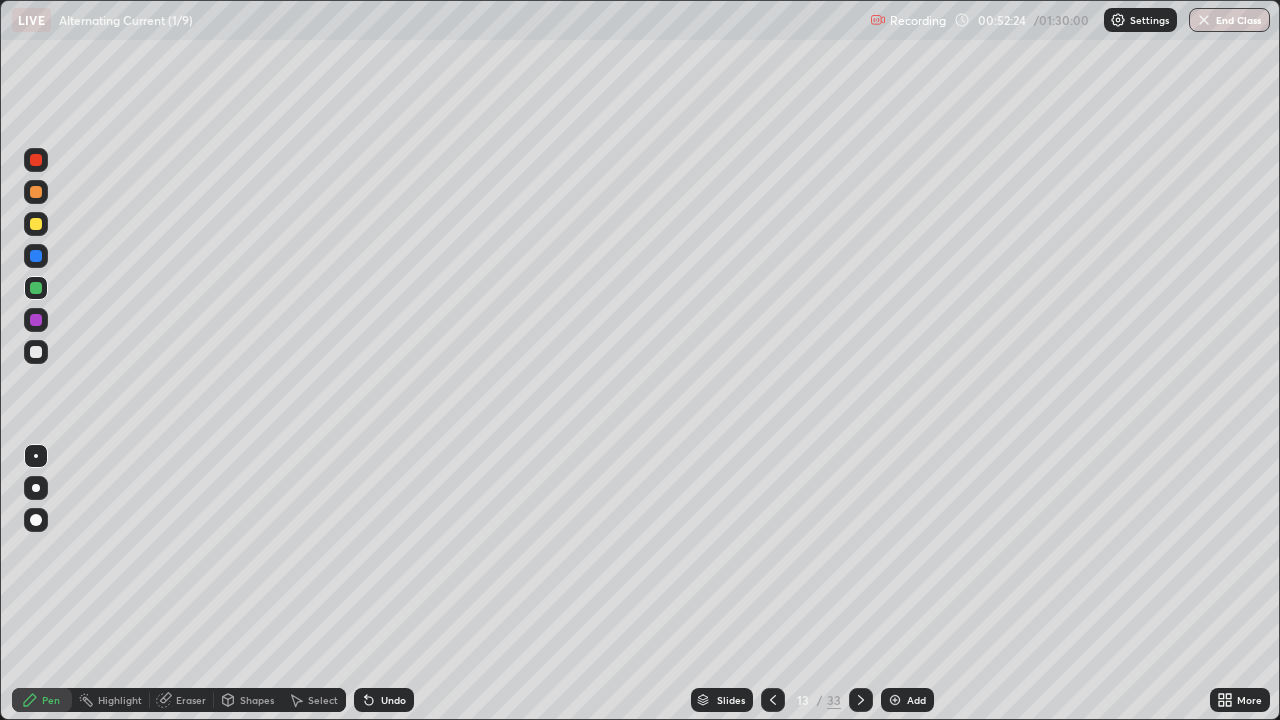 click on "Eraser" at bounding box center (191, 700) 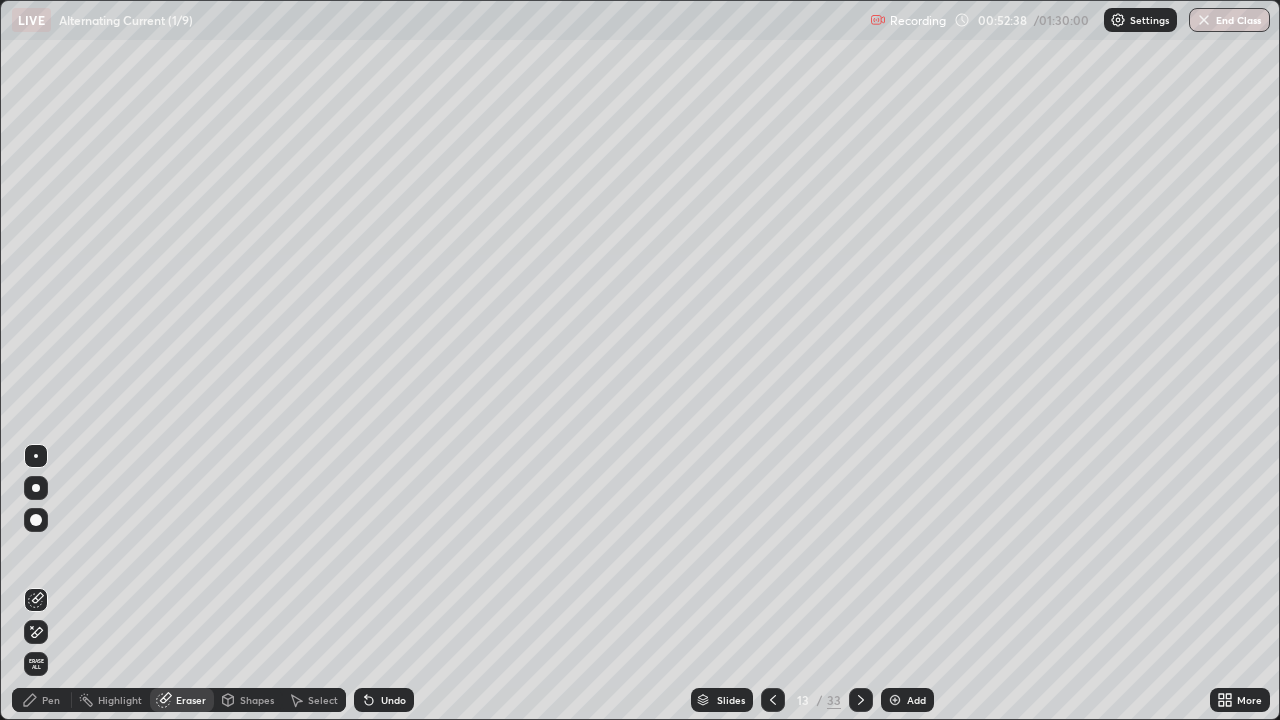 click on "Shapes" at bounding box center [257, 700] 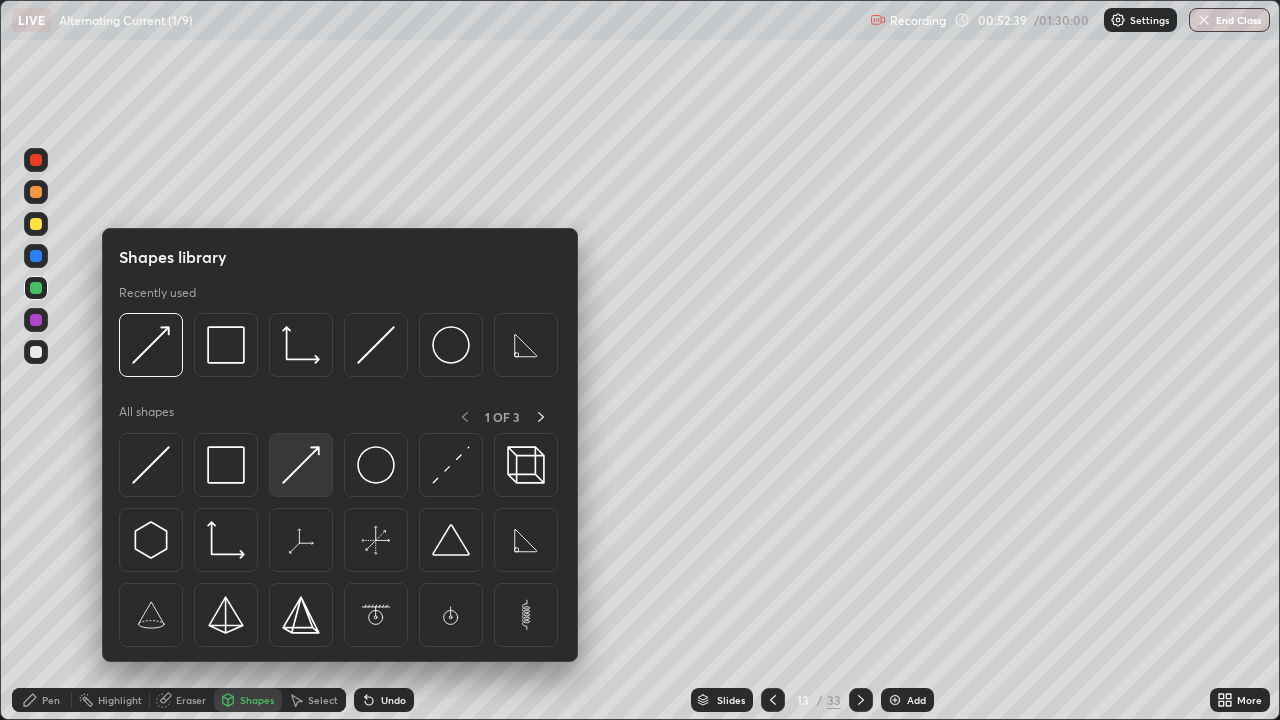 click at bounding box center (301, 465) 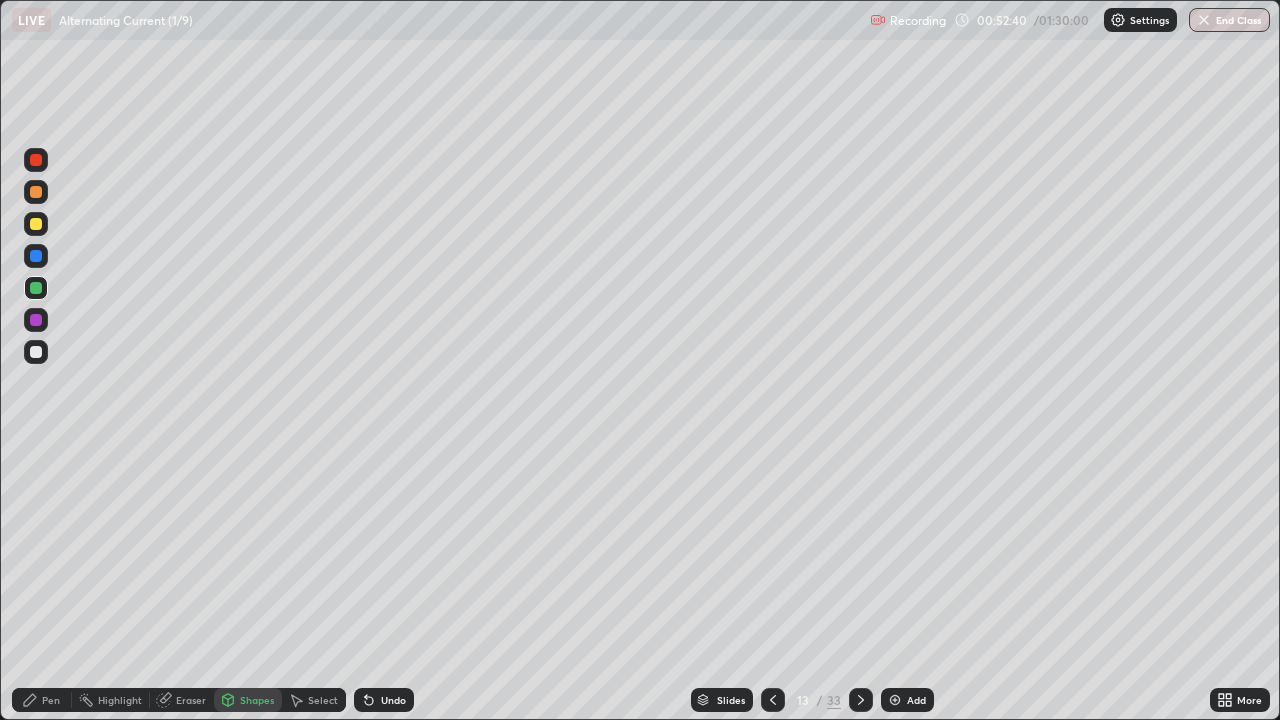 click at bounding box center (36, 352) 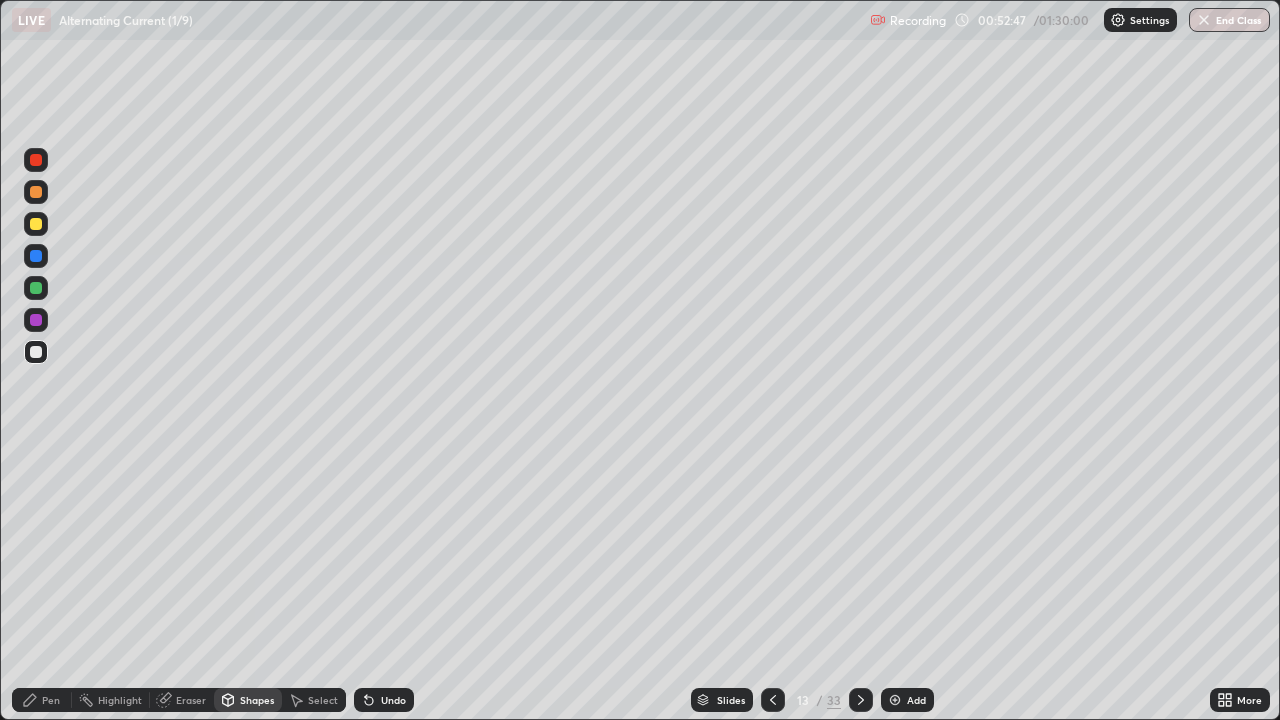 click on "Pen" at bounding box center [42, 700] 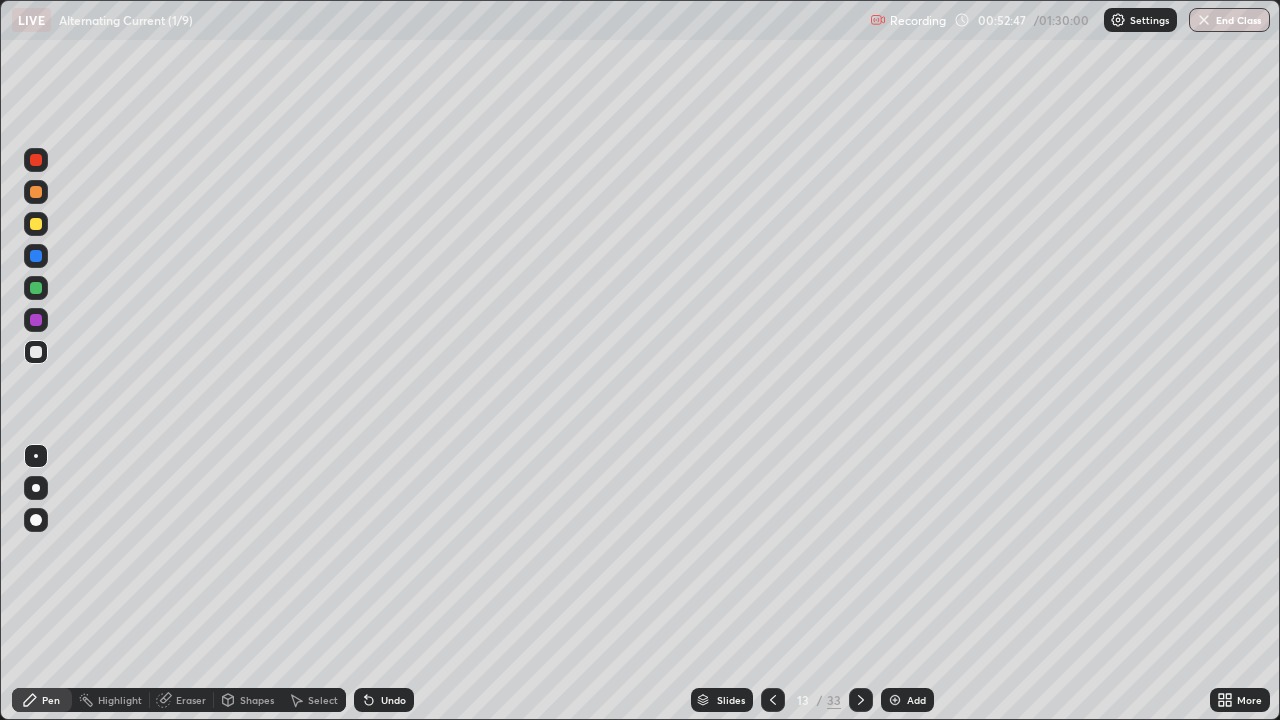 click at bounding box center (36, 288) 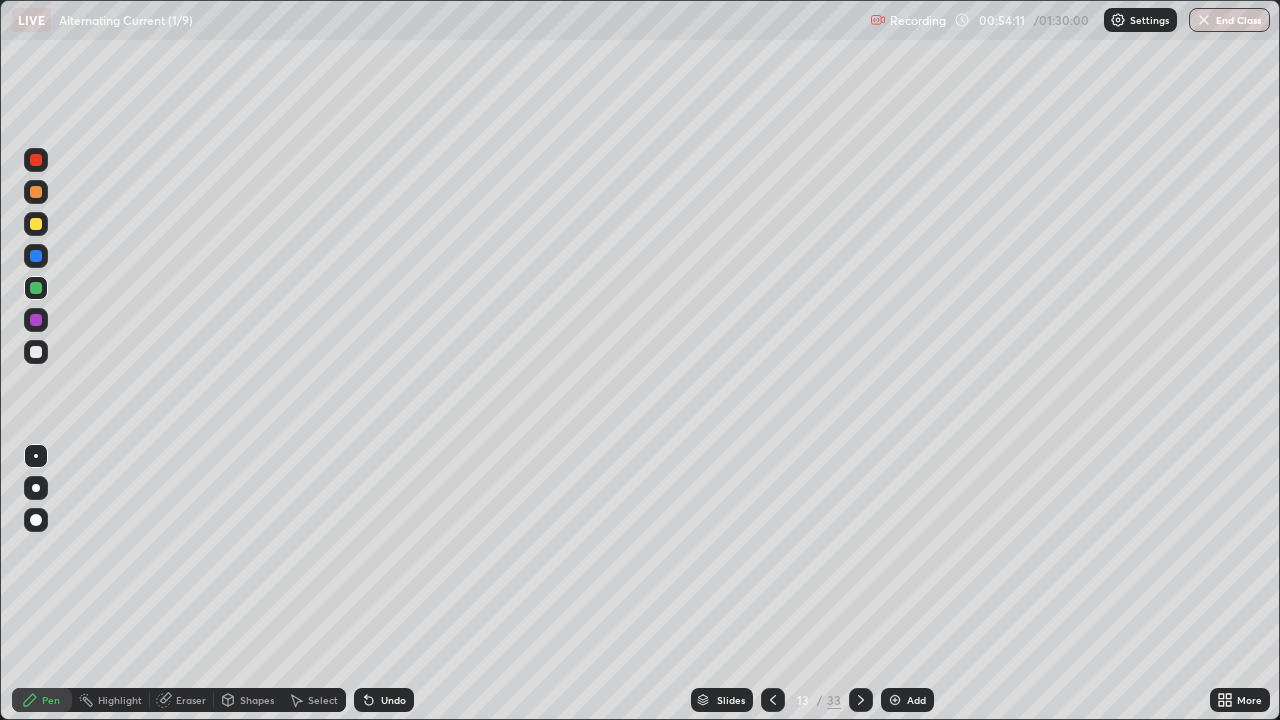 click at bounding box center (36, 352) 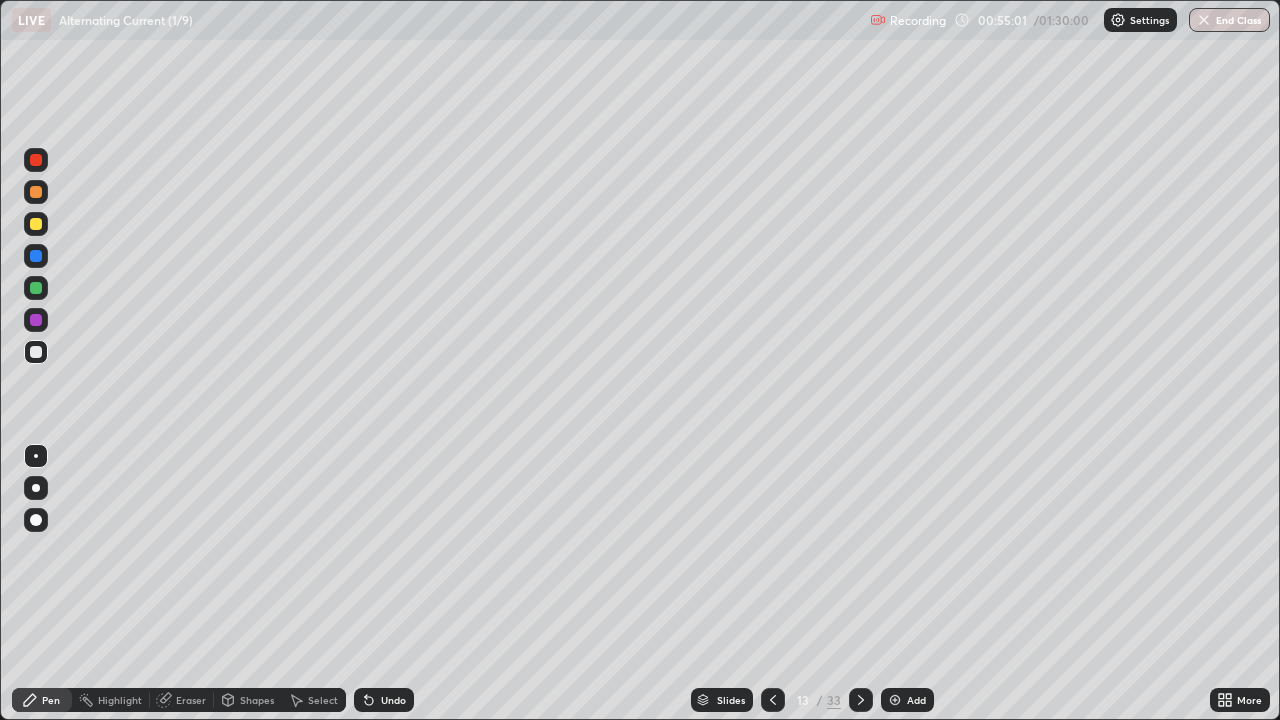click on "Undo" at bounding box center [393, 700] 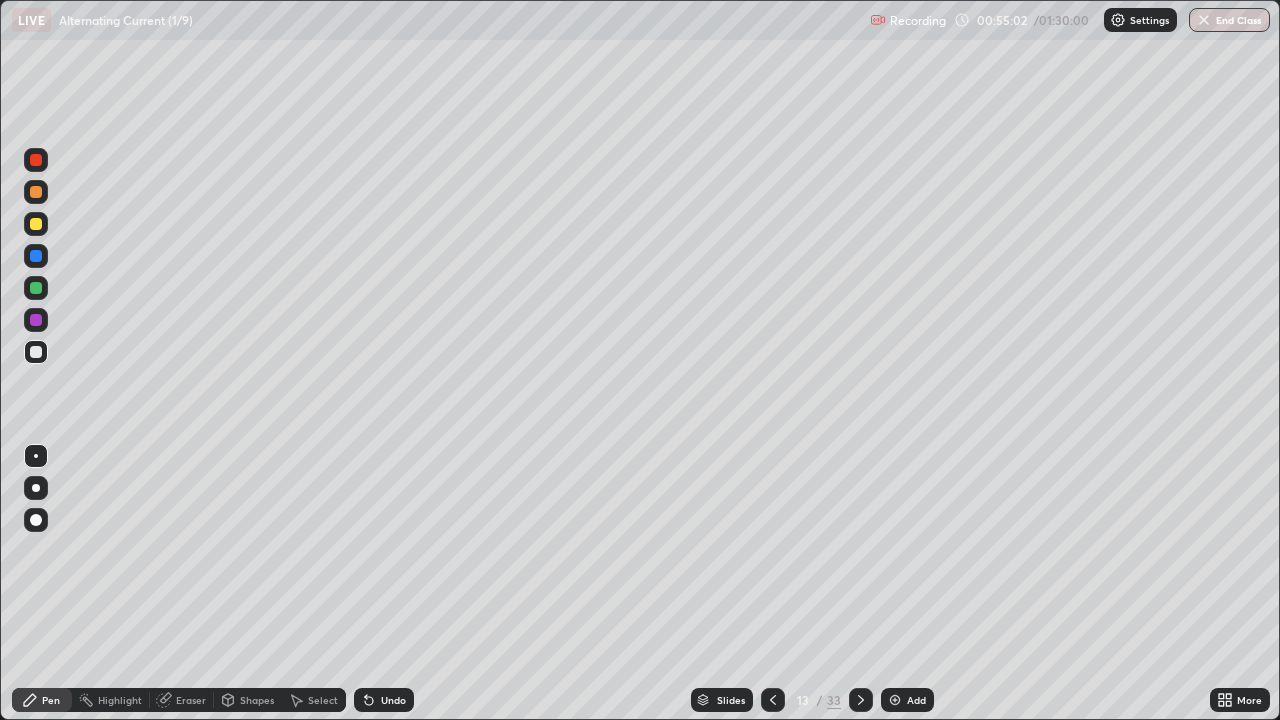 click on "Undo" at bounding box center (393, 700) 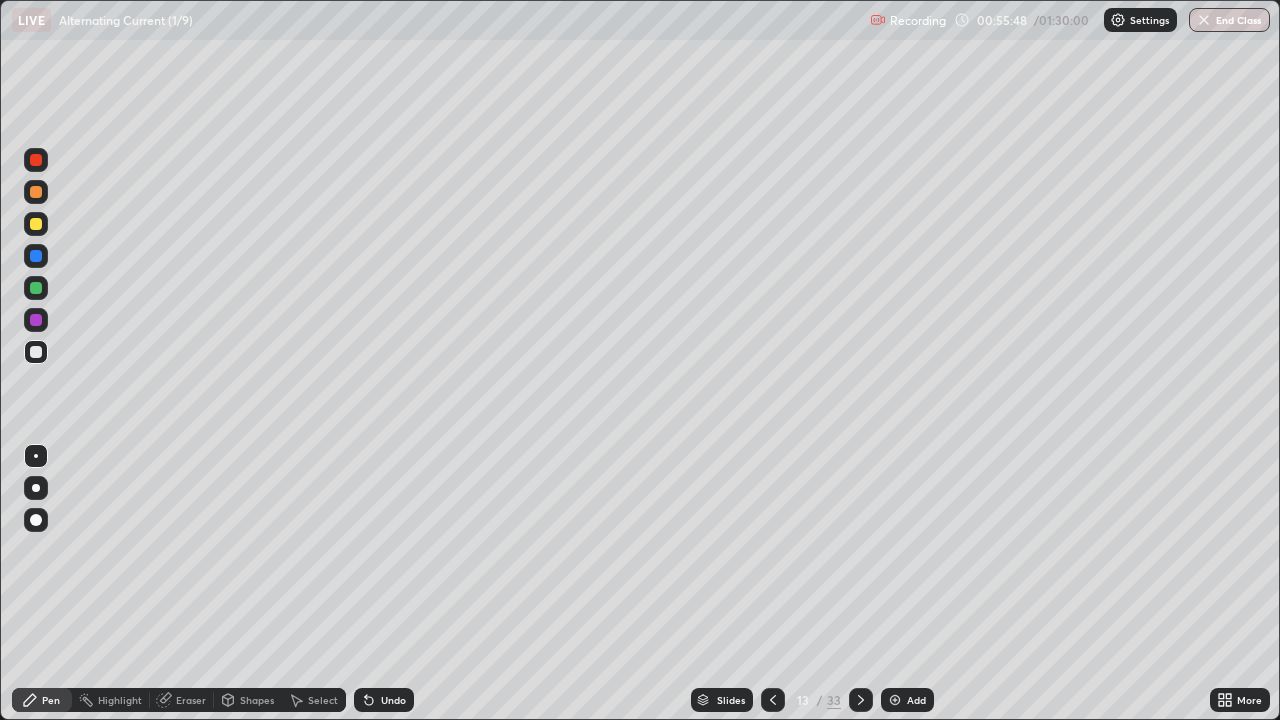 click at bounding box center (36, 224) 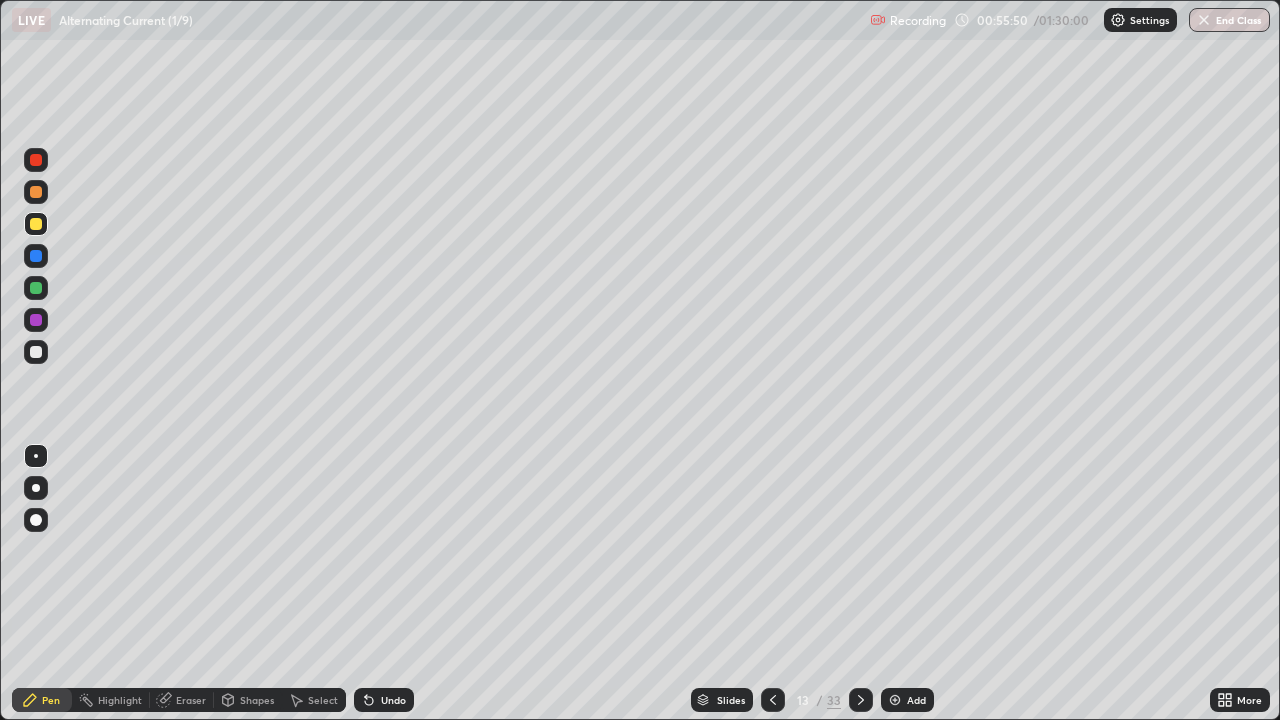 click at bounding box center [36, 352] 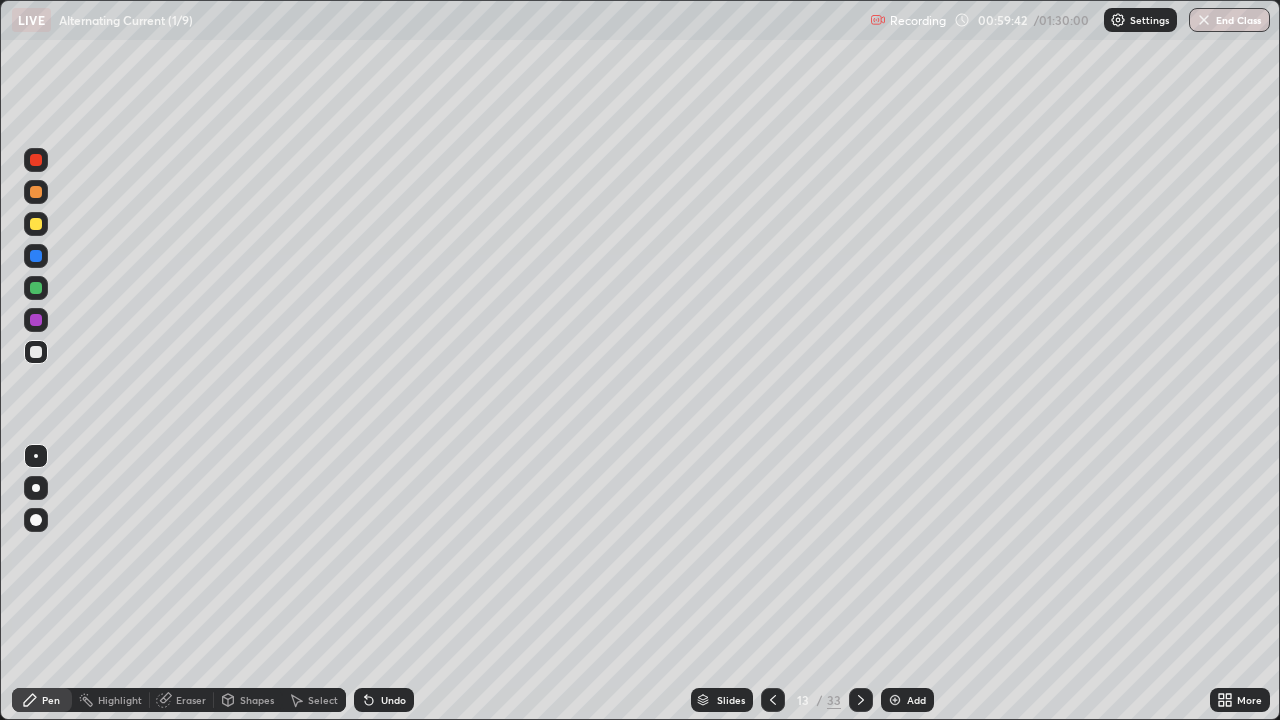 click on "Undo" at bounding box center [384, 700] 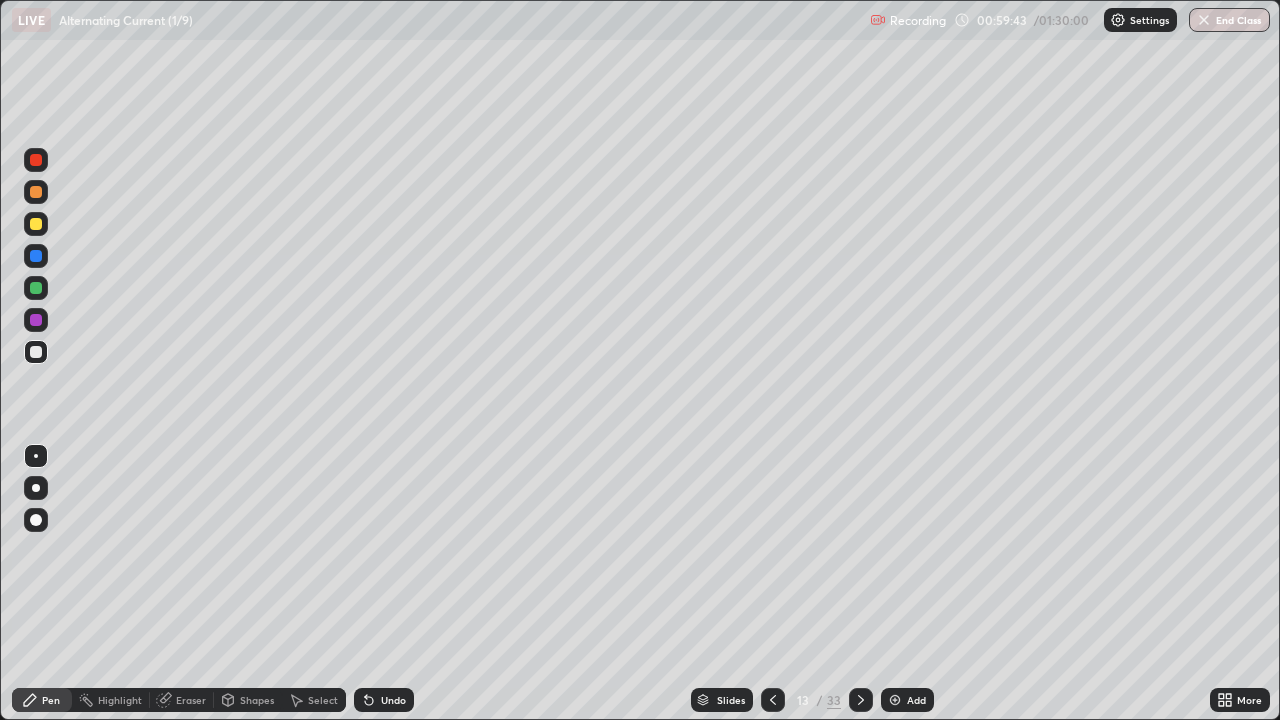 click on "Undo" at bounding box center (384, 700) 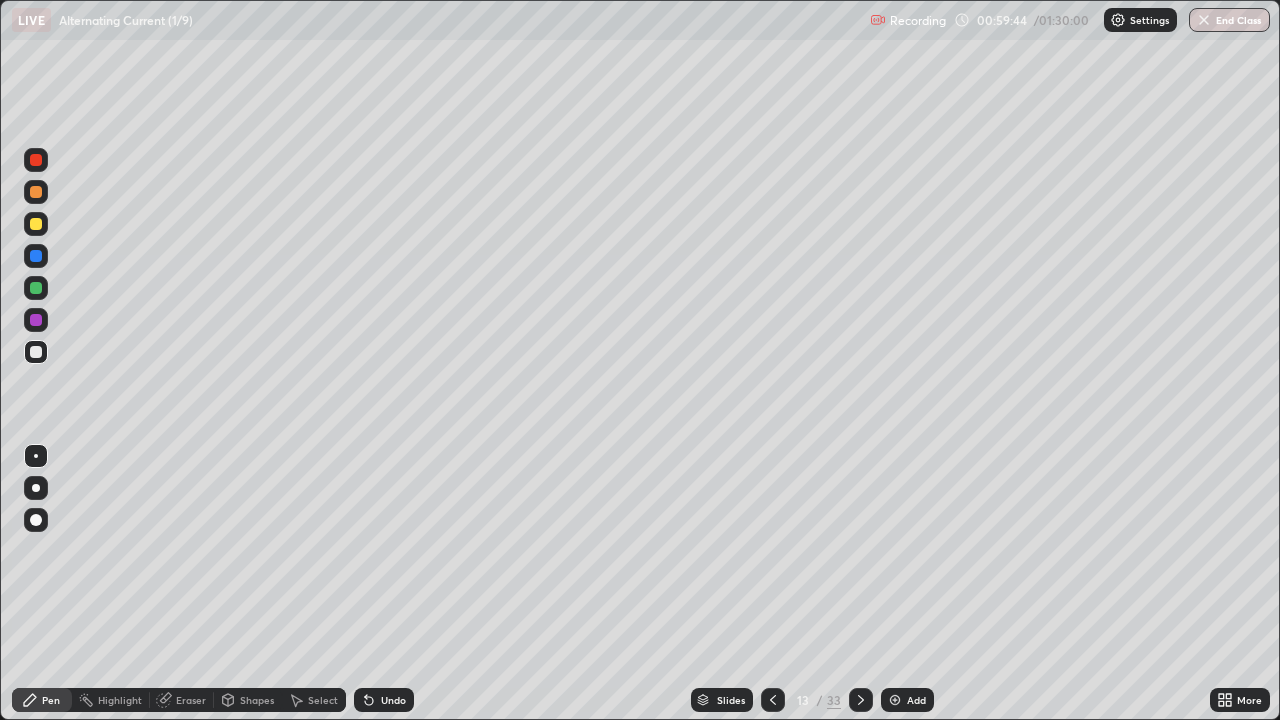 click on "Undo" at bounding box center (384, 700) 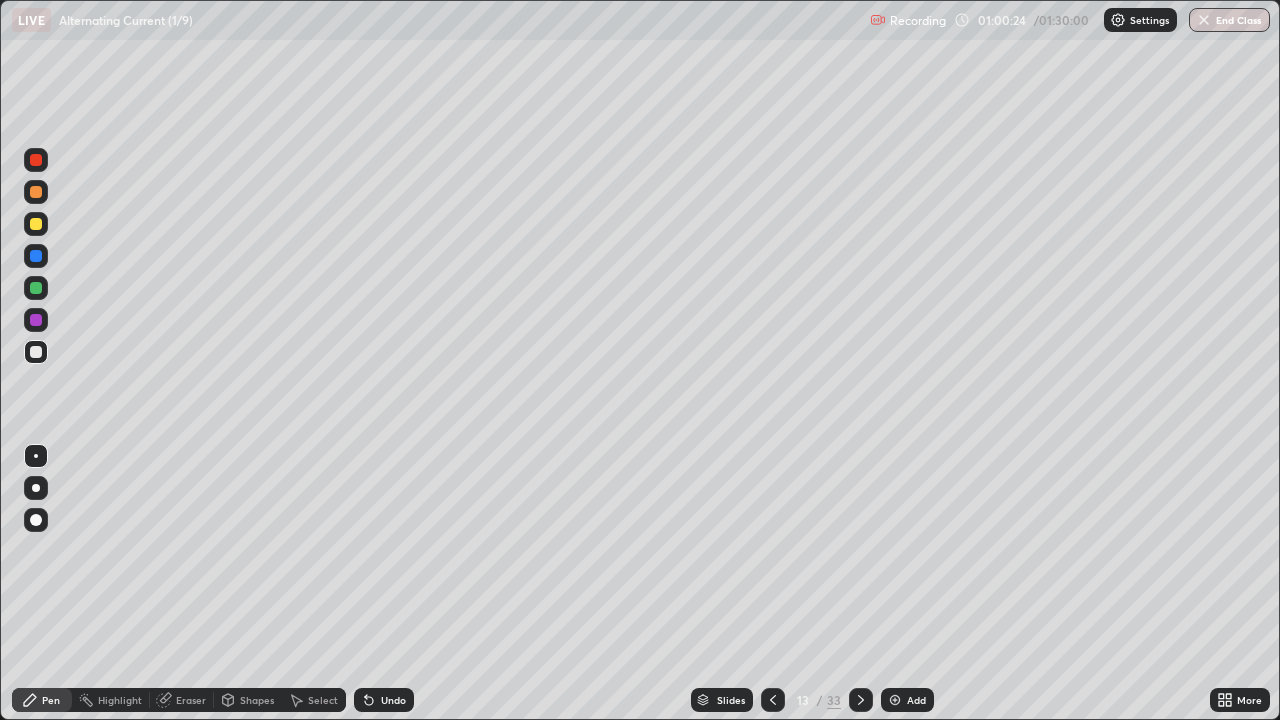 click on "Select" at bounding box center [314, 700] 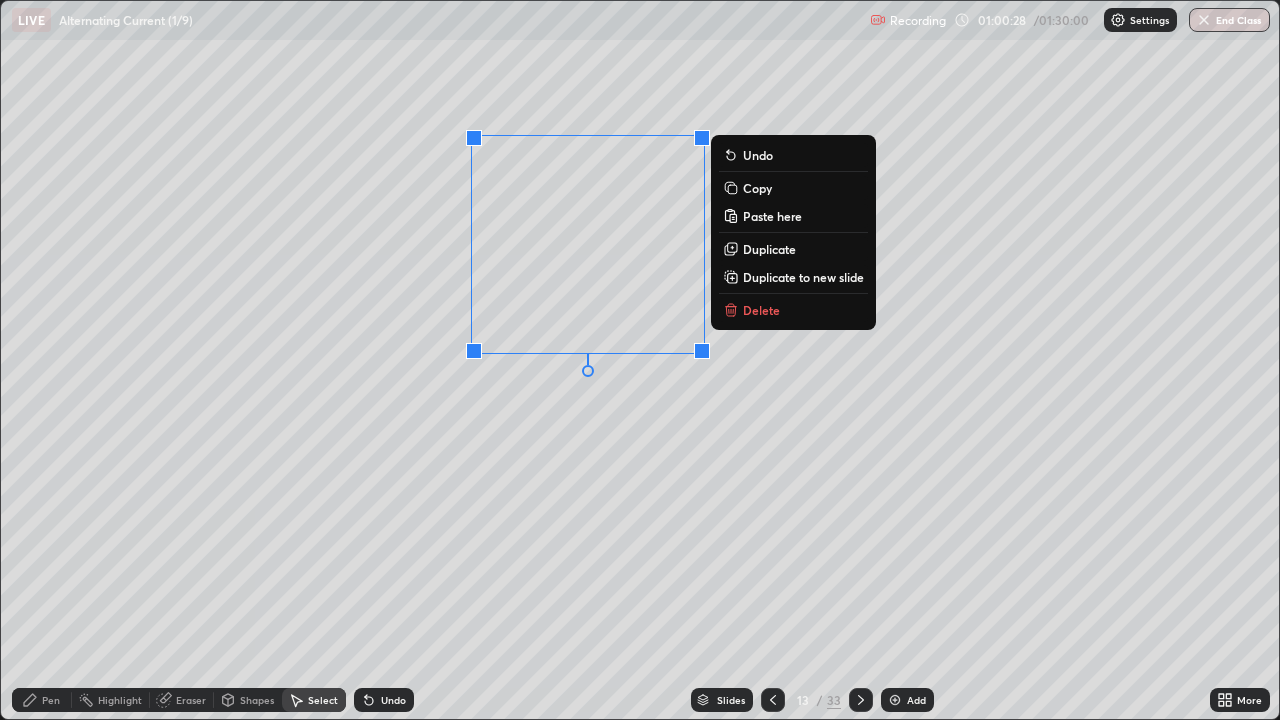 click on "Copy" at bounding box center (757, 188) 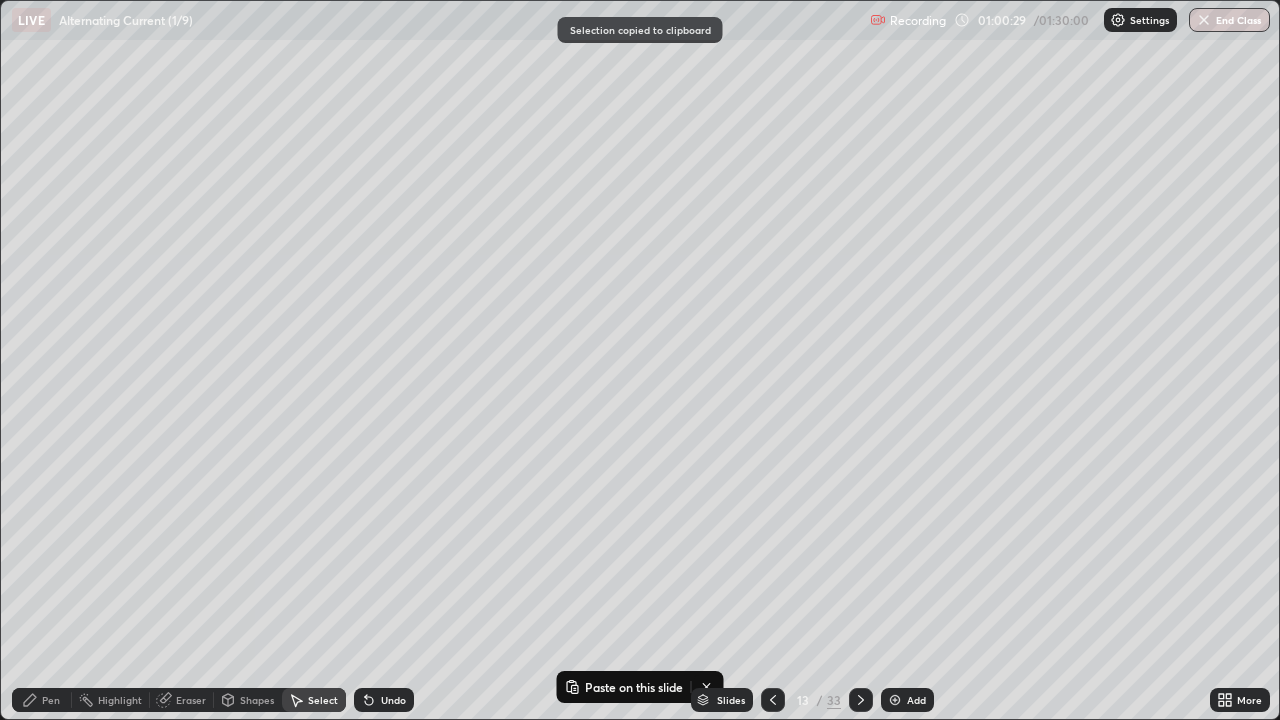 click at bounding box center (895, 700) 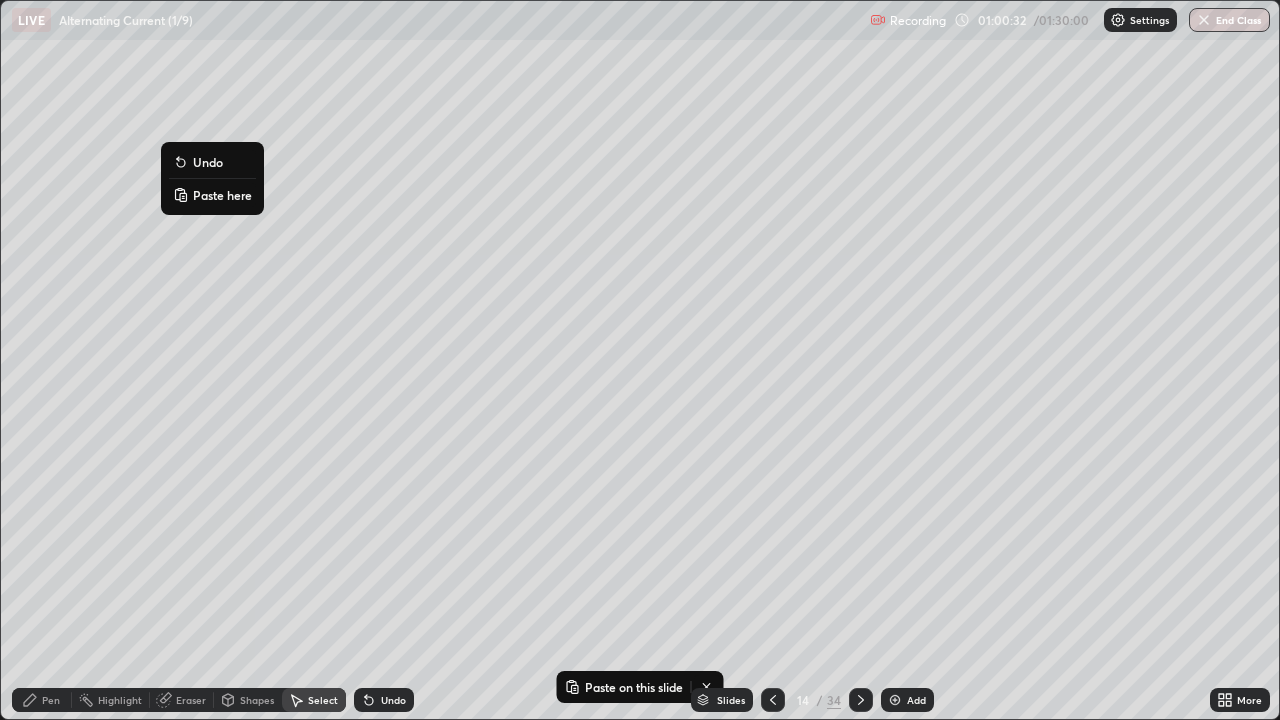 click on "Paste here" at bounding box center [222, 195] 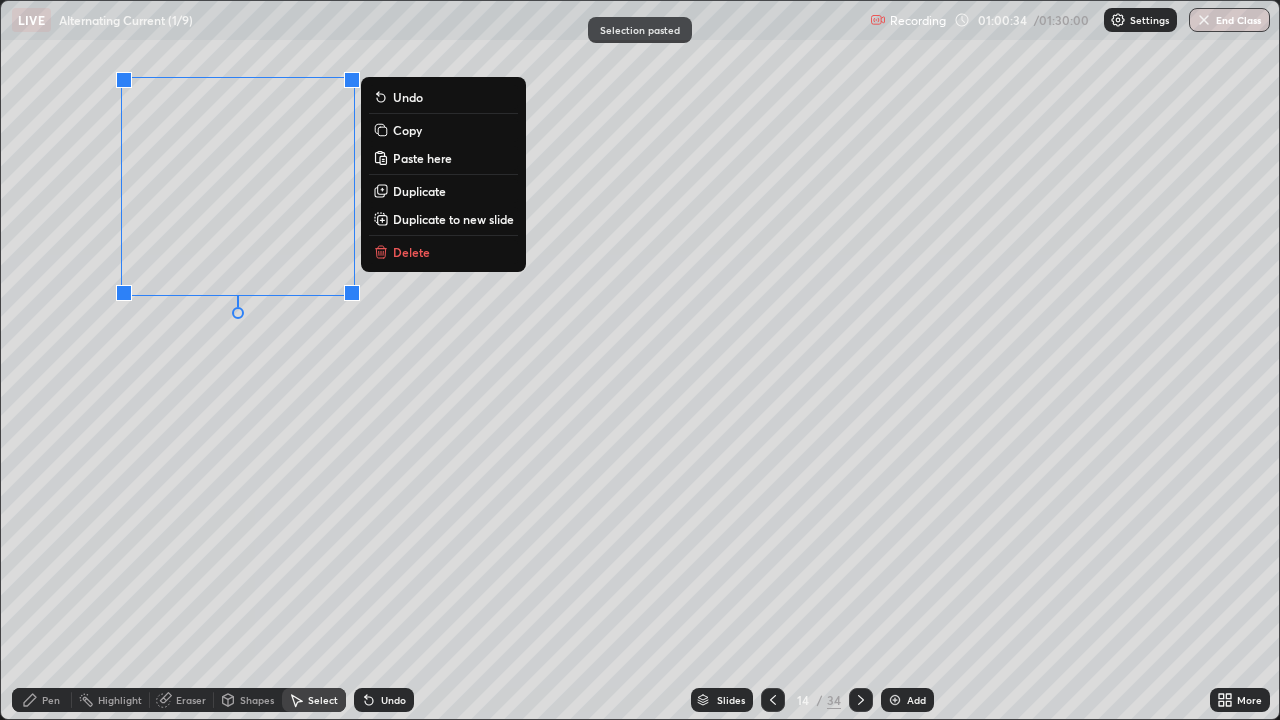 click on "0 ° Undo Copy Paste here Duplicate Duplicate to new slide Delete" at bounding box center (640, 360) 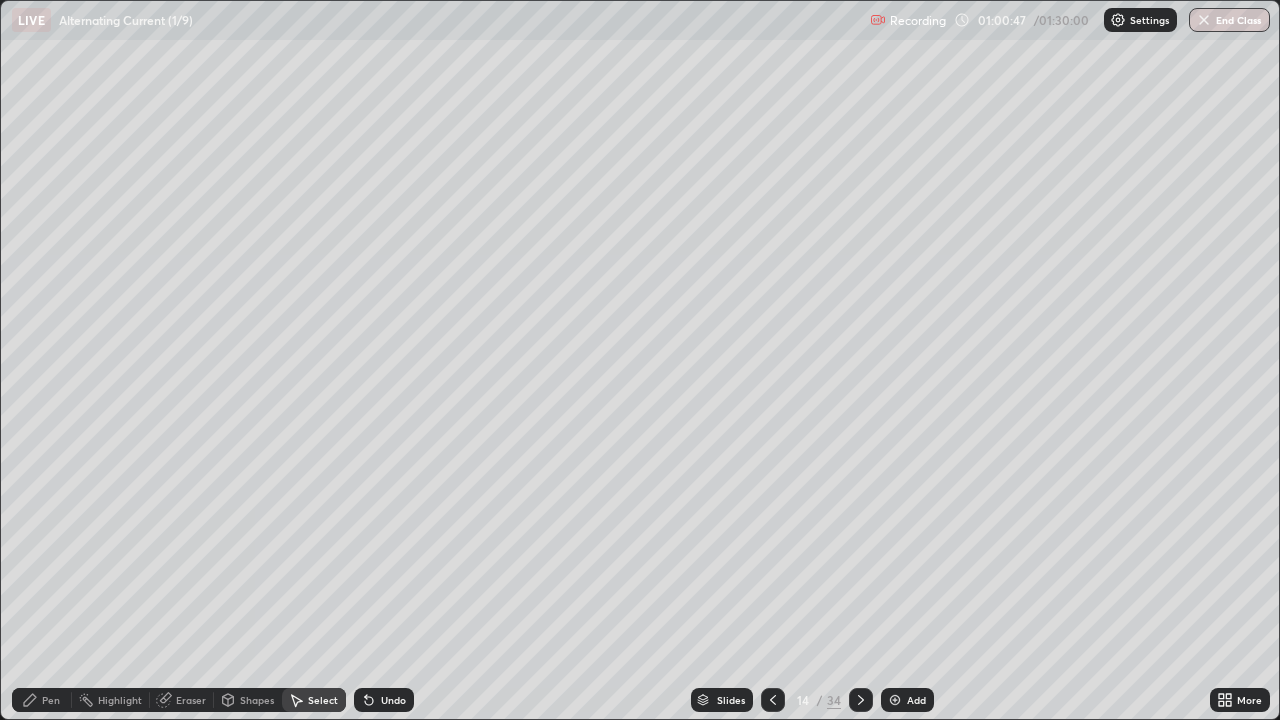 click on "Shapes" at bounding box center (257, 700) 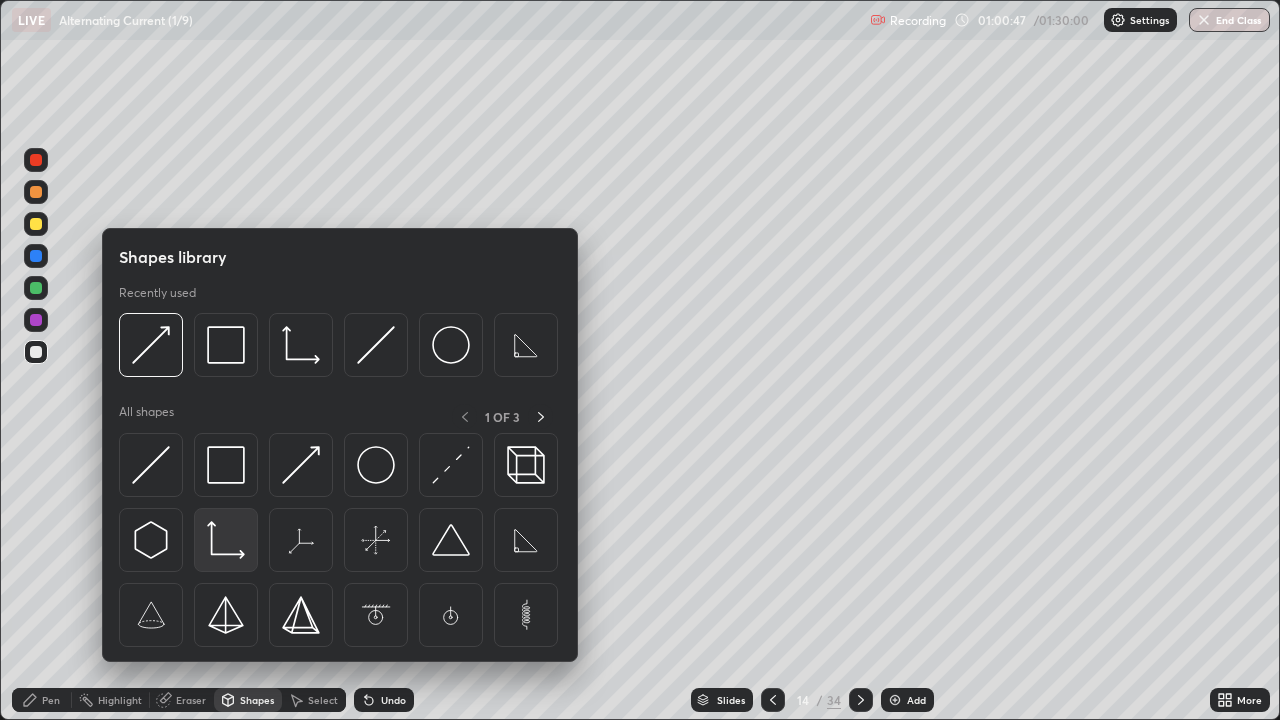 click at bounding box center (226, 540) 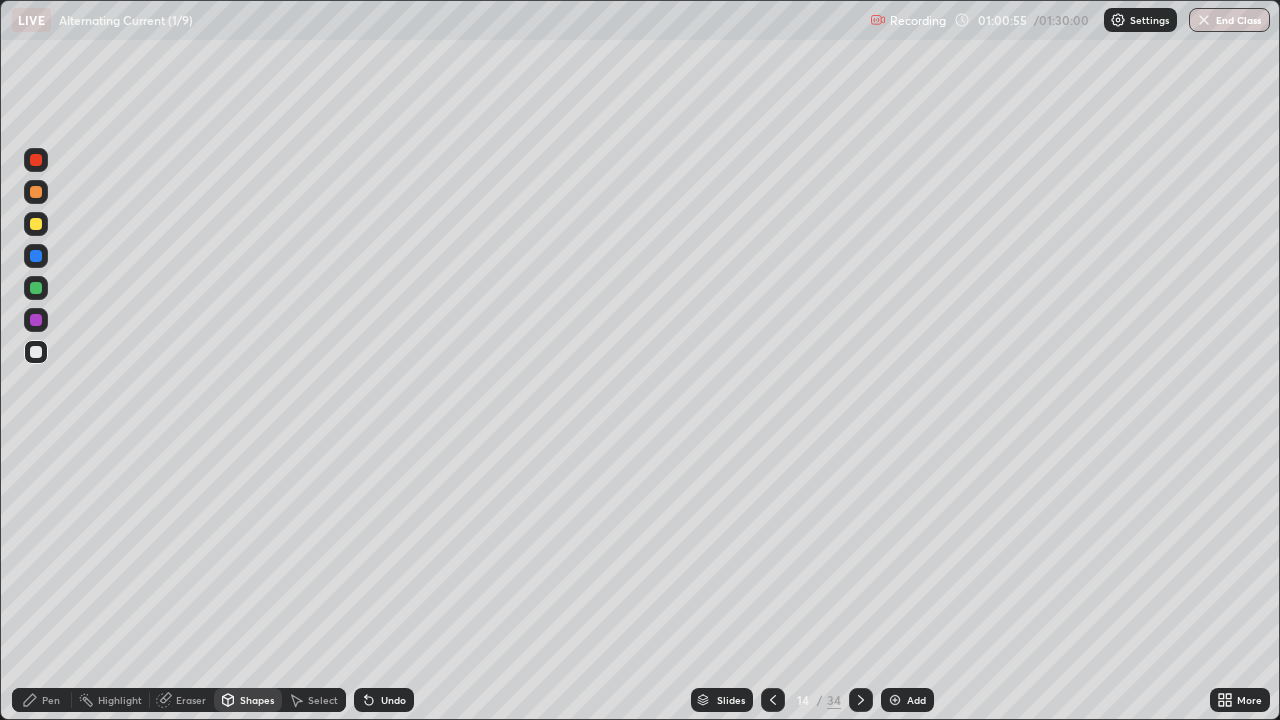 click on "Select" at bounding box center [323, 700] 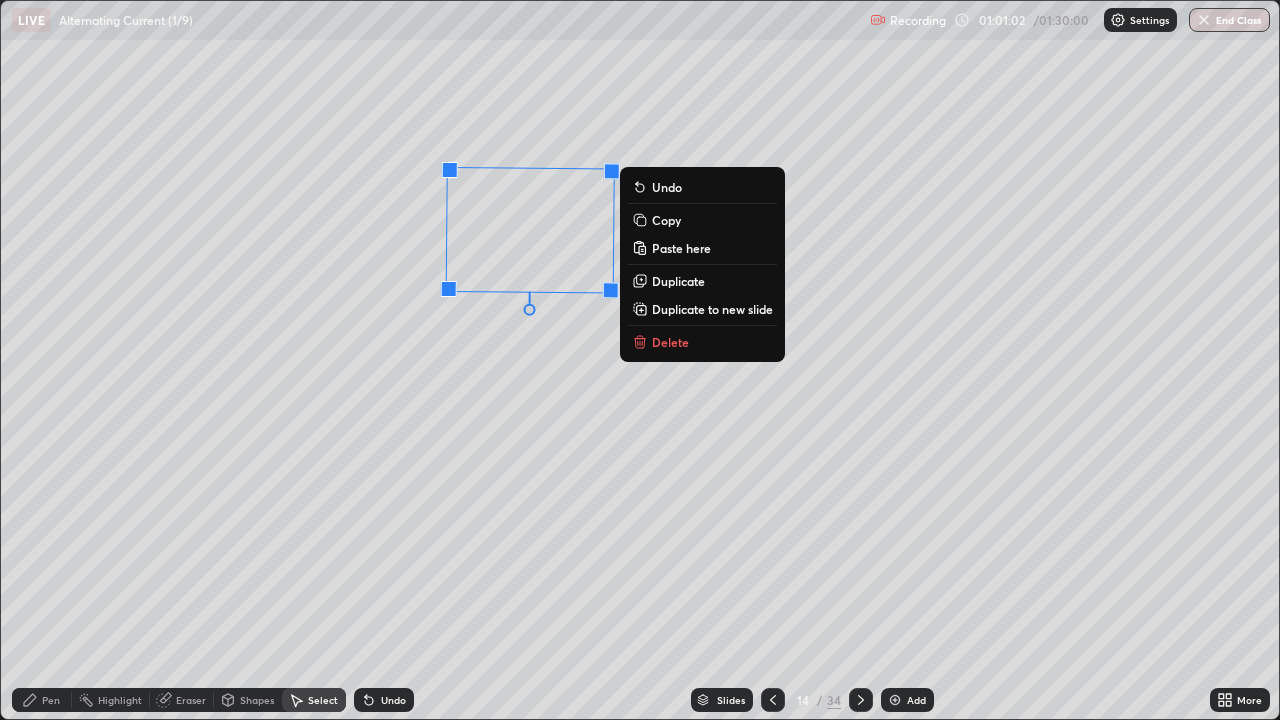 click on "91 ° Undo Copy Paste here Duplicate Duplicate to new slide Delete" at bounding box center [640, 360] 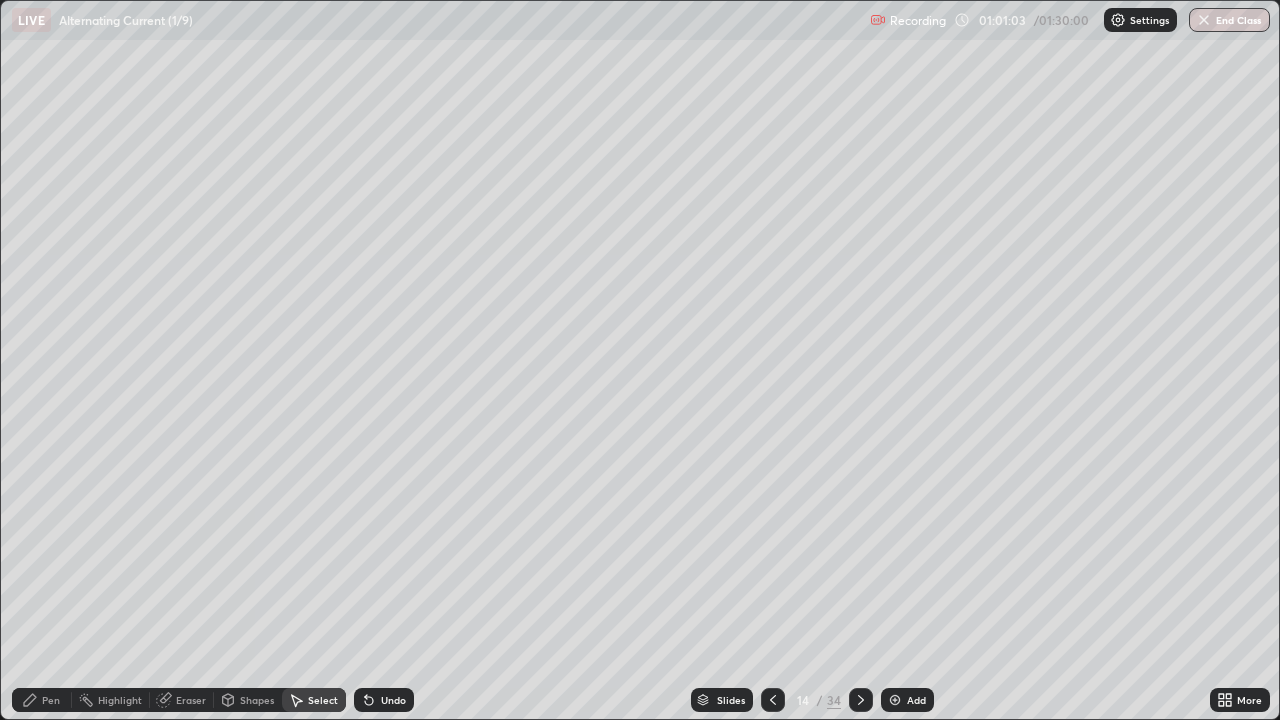click on "Pen" at bounding box center [42, 700] 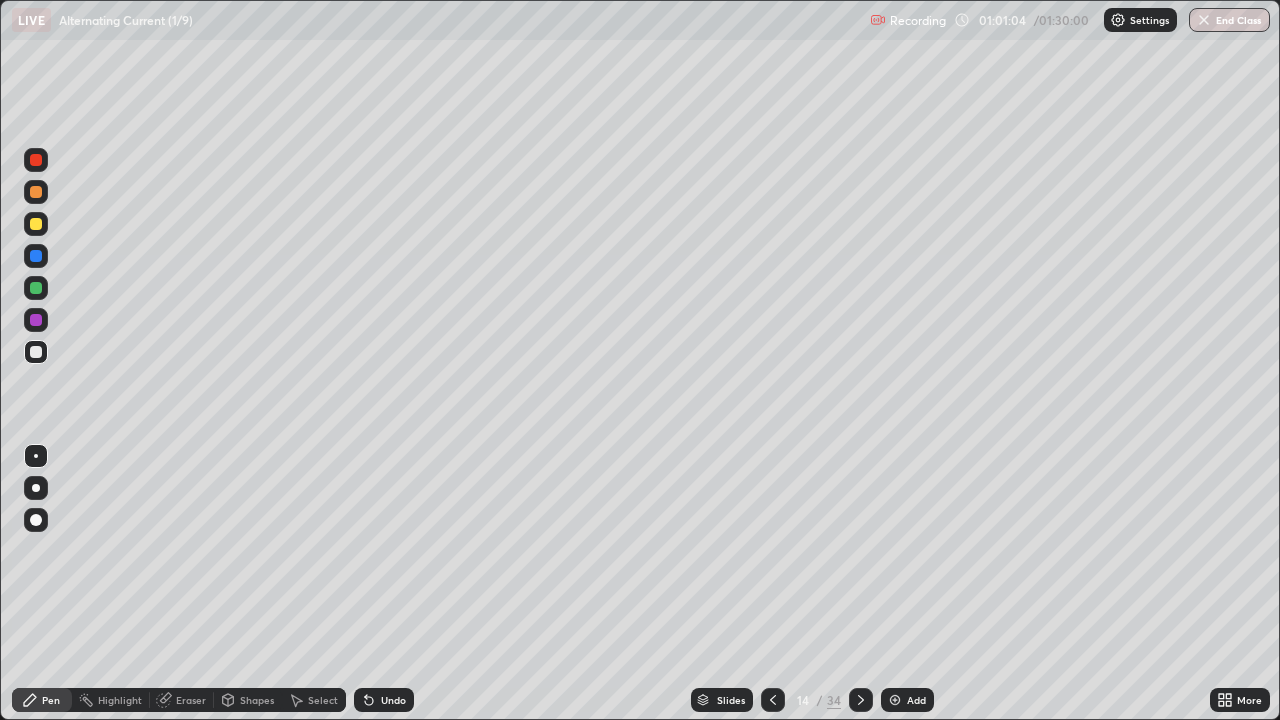 click at bounding box center (36, 288) 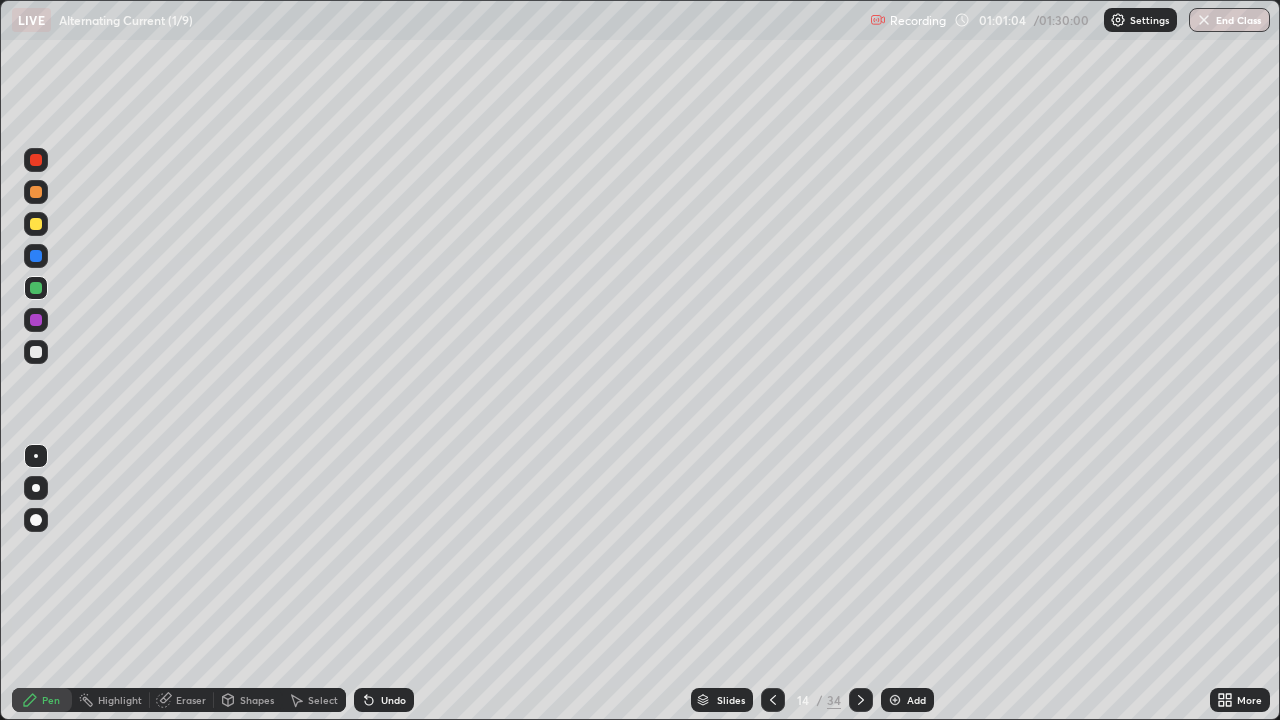 click at bounding box center [36, 288] 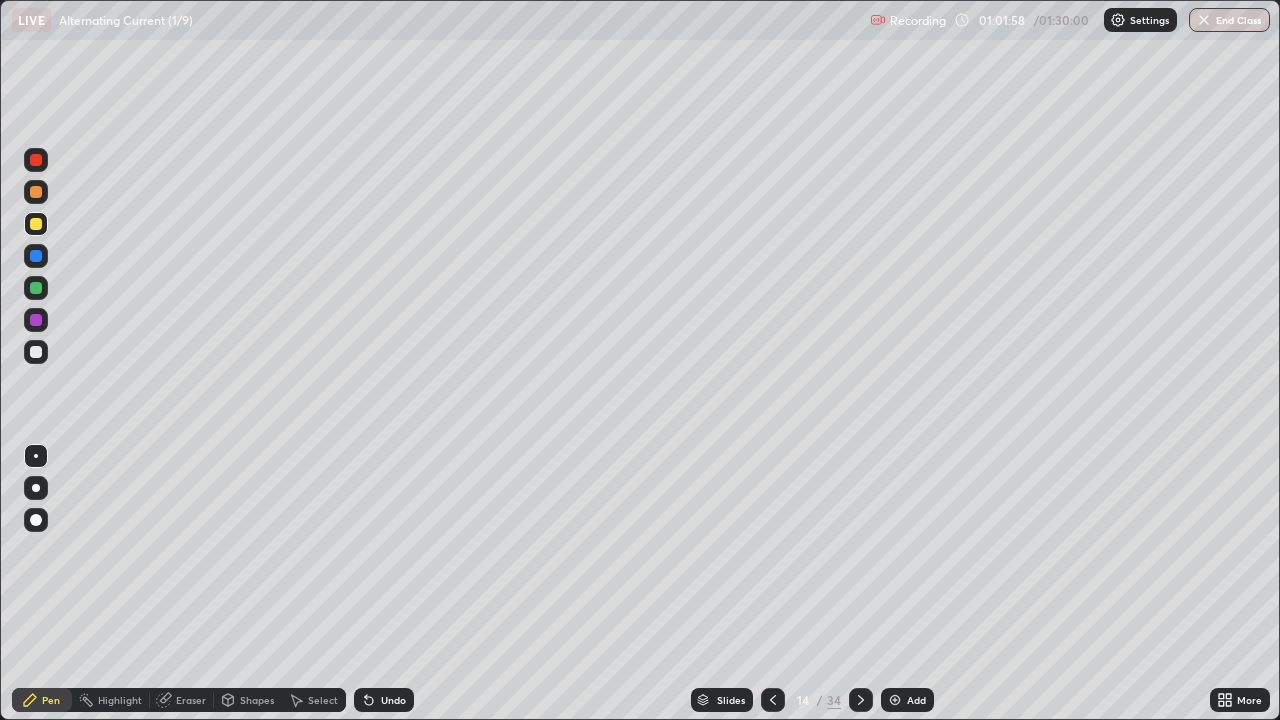 click at bounding box center (36, 320) 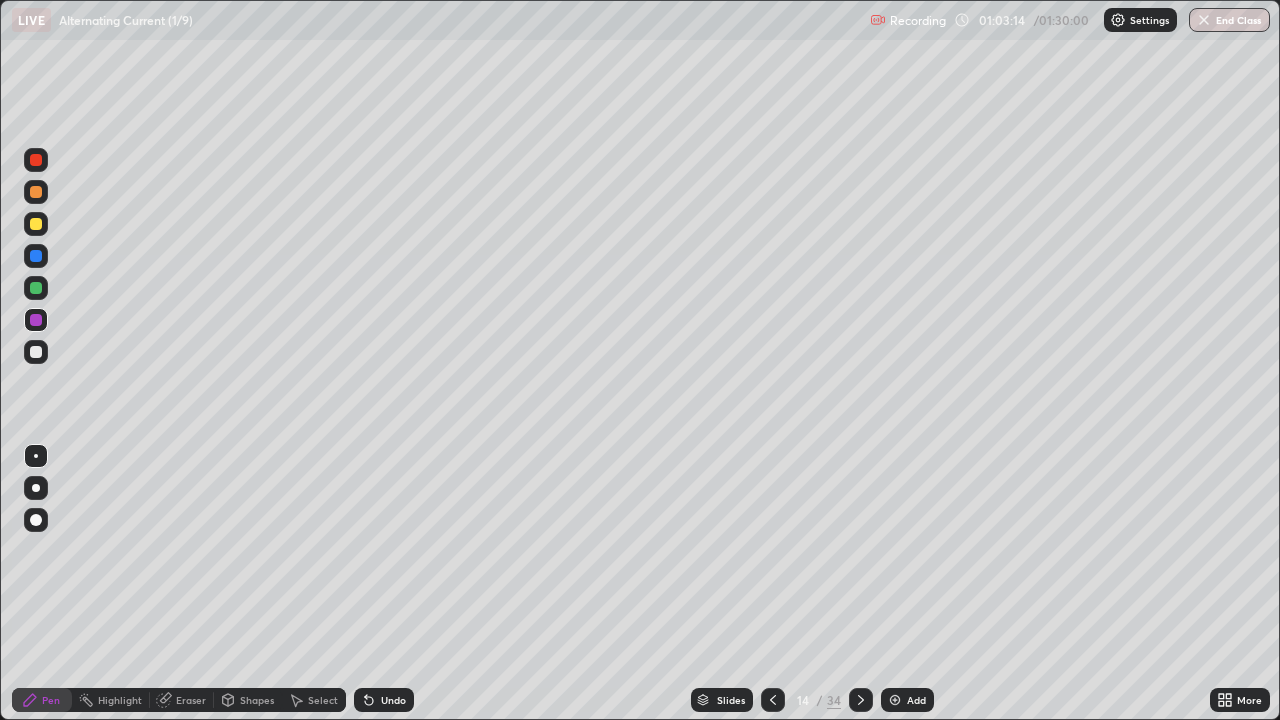 click at bounding box center (36, 288) 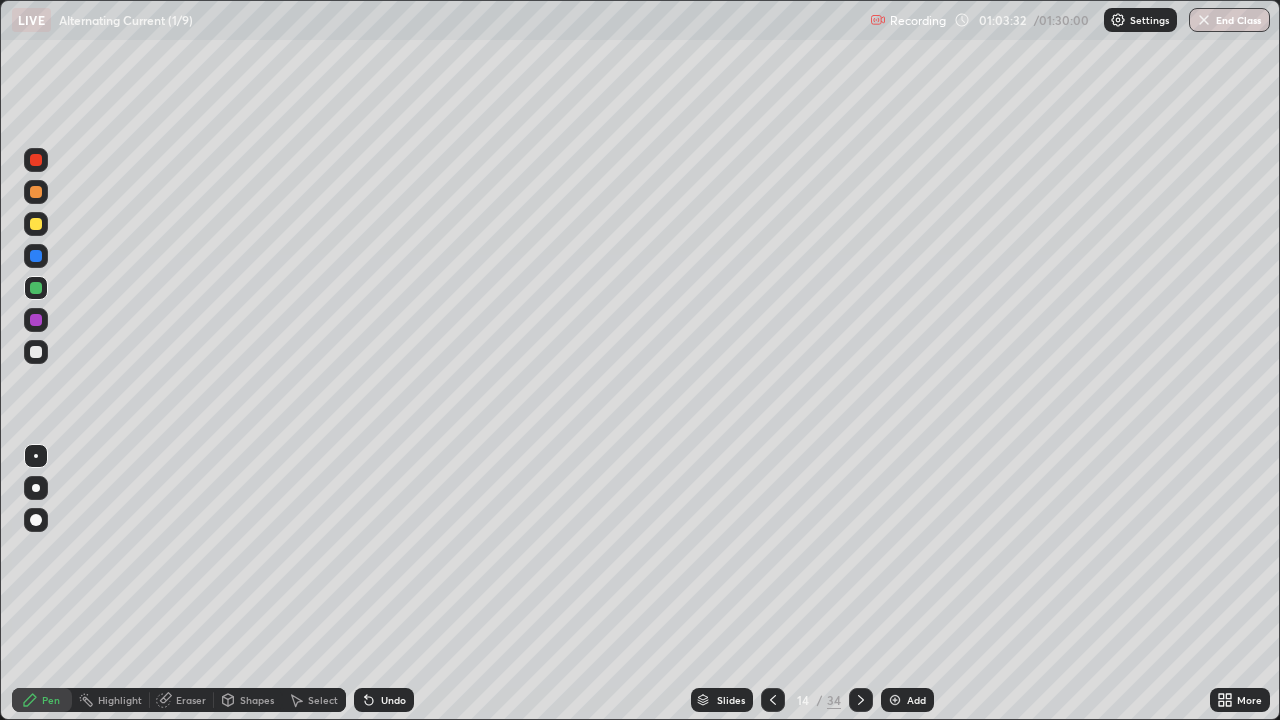 click on "Undo" at bounding box center (384, 700) 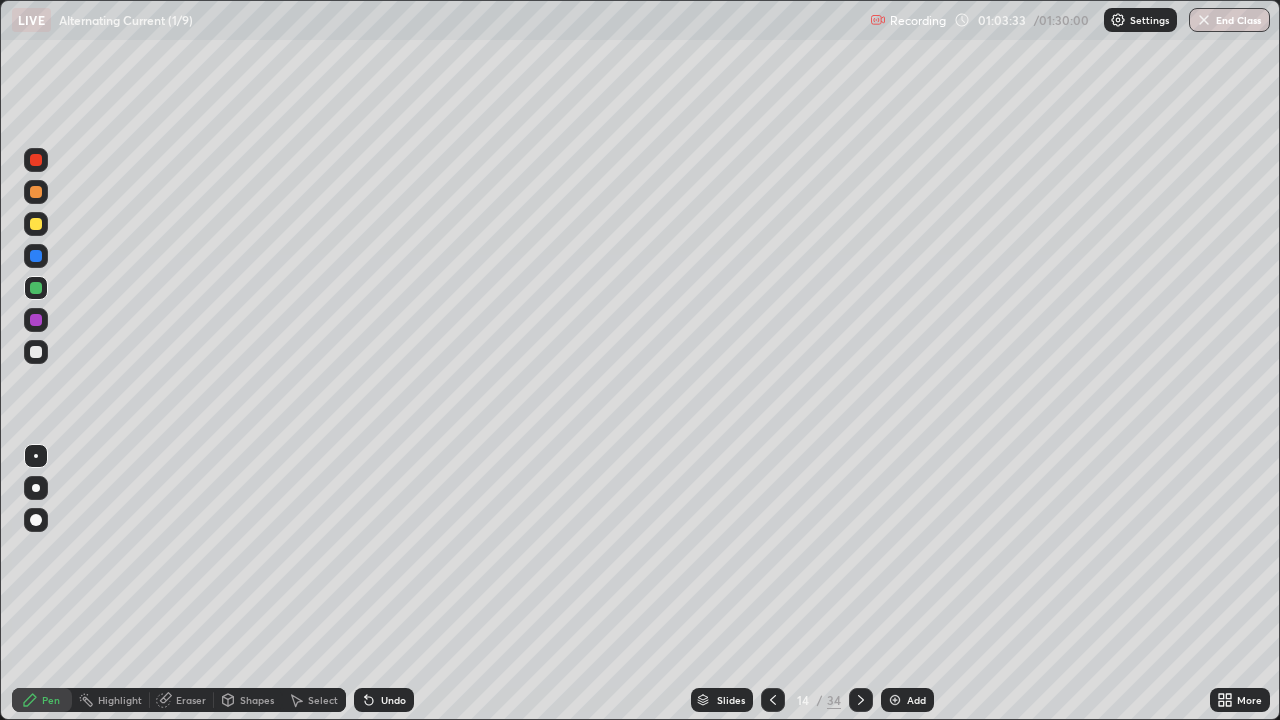 click on "Undo" at bounding box center (393, 700) 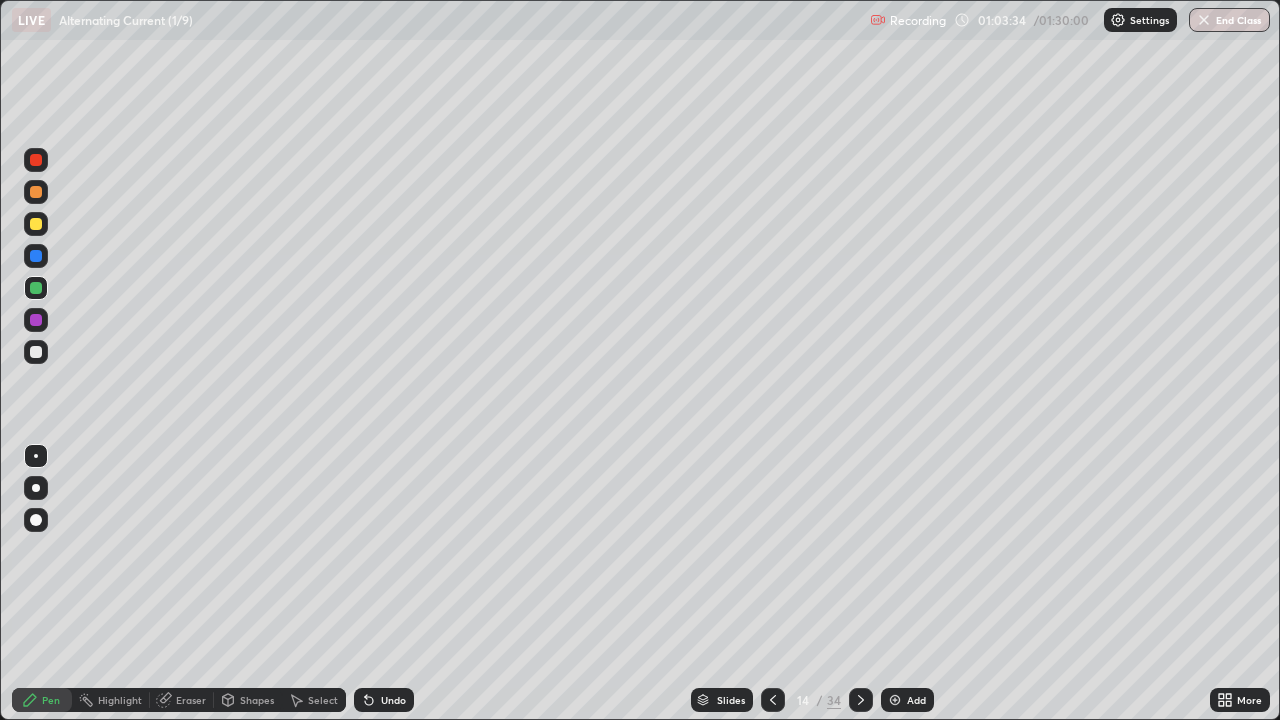 click on "Undo" at bounding box center (393, 700) 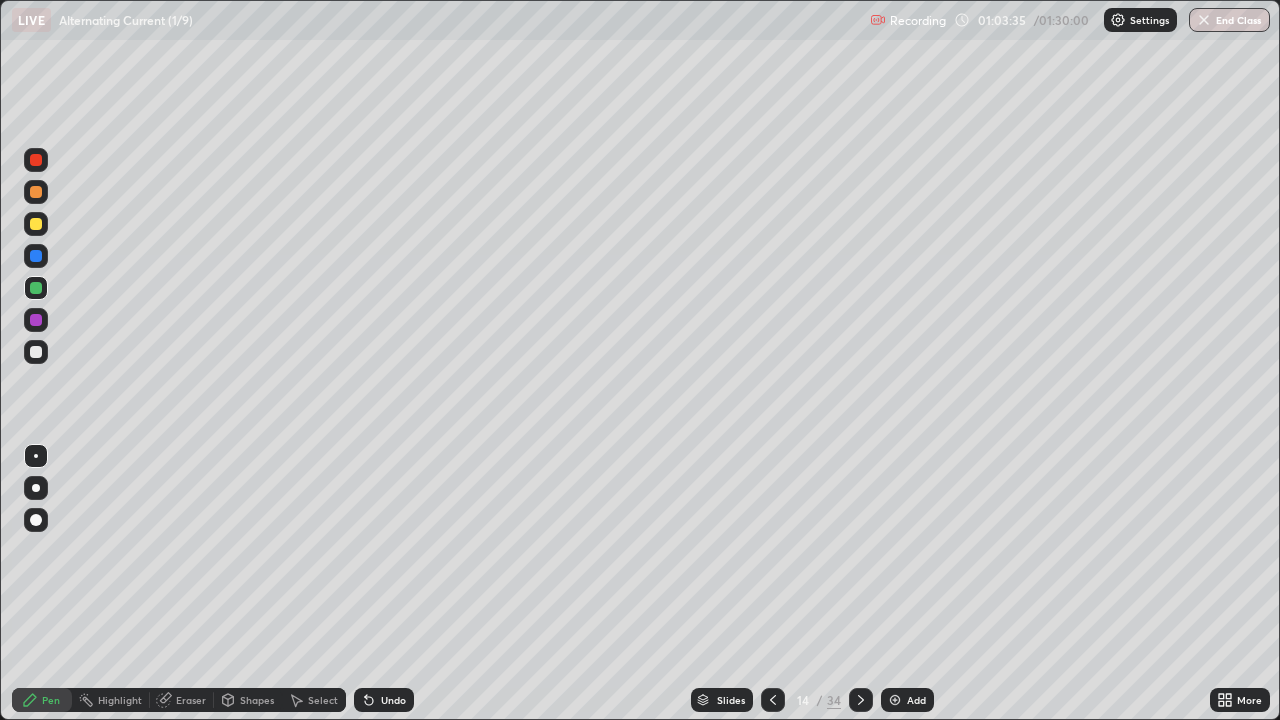 click on "Undo" at bounding box center (384, 700) 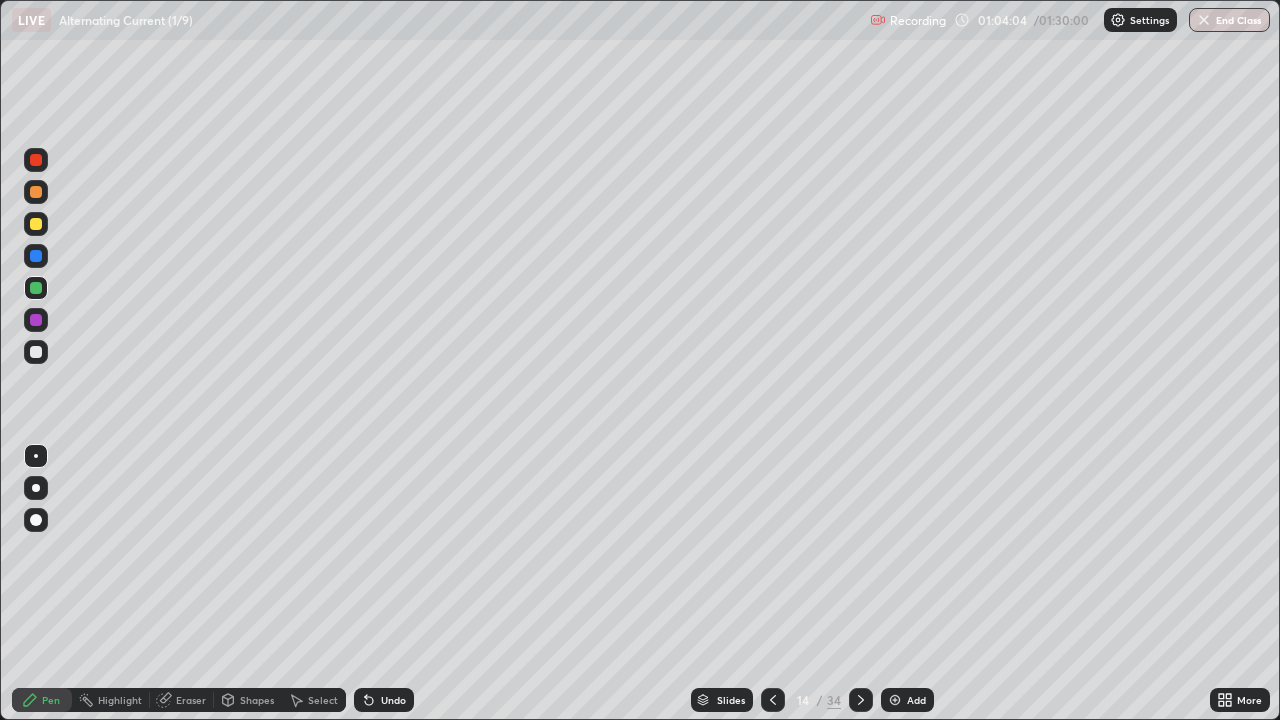 click on "Undo" at bounding box center [384, 700] 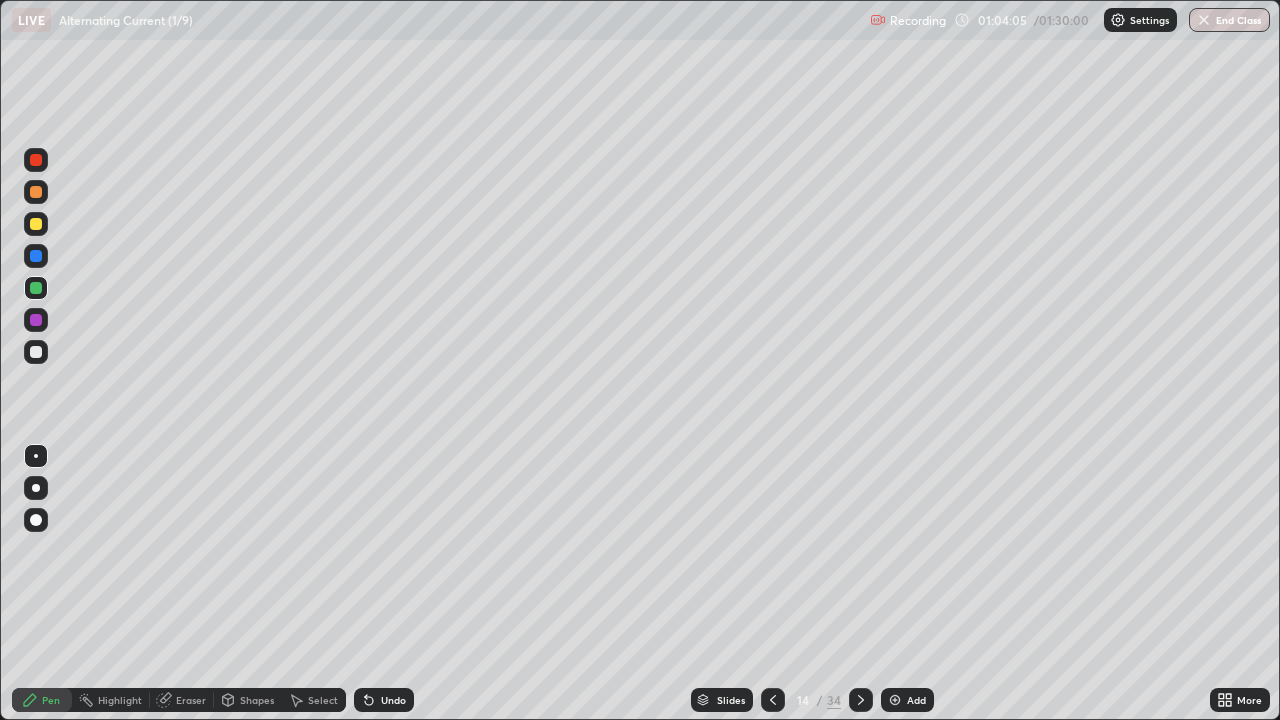click on "Undo" at bounding box center (393, 700) 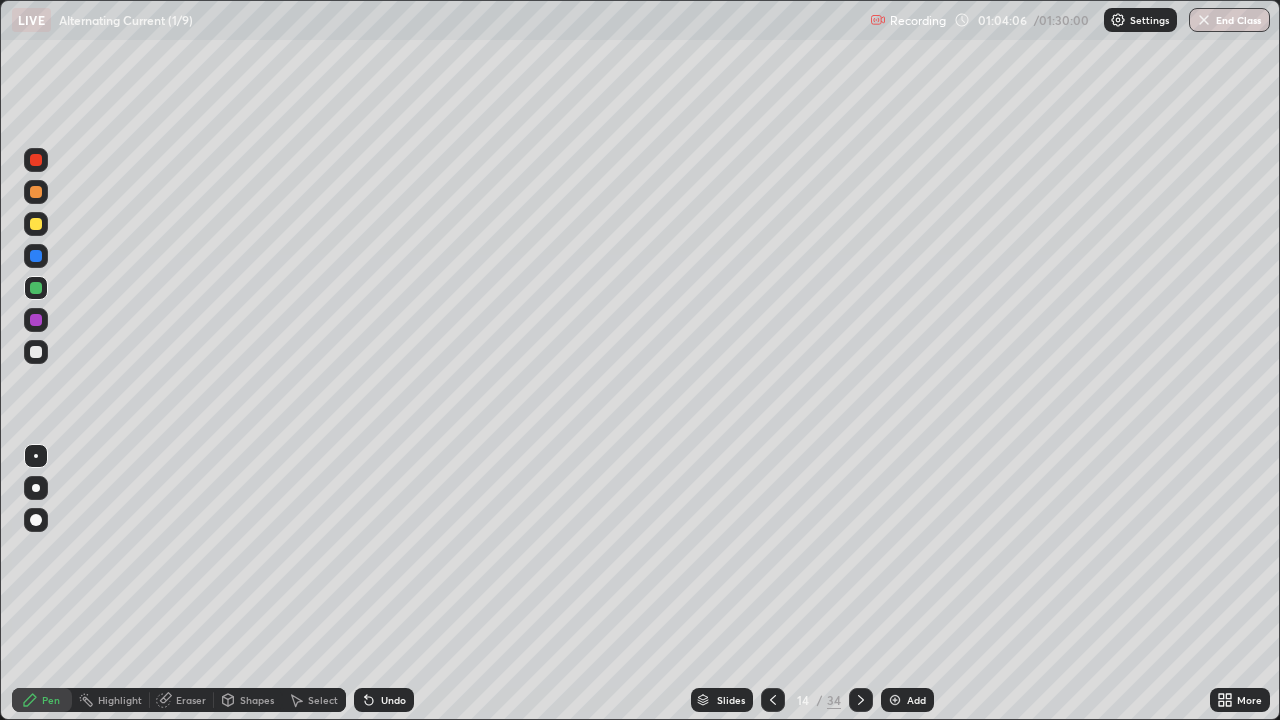 click on "Undo" at bounding box center [393, 700] 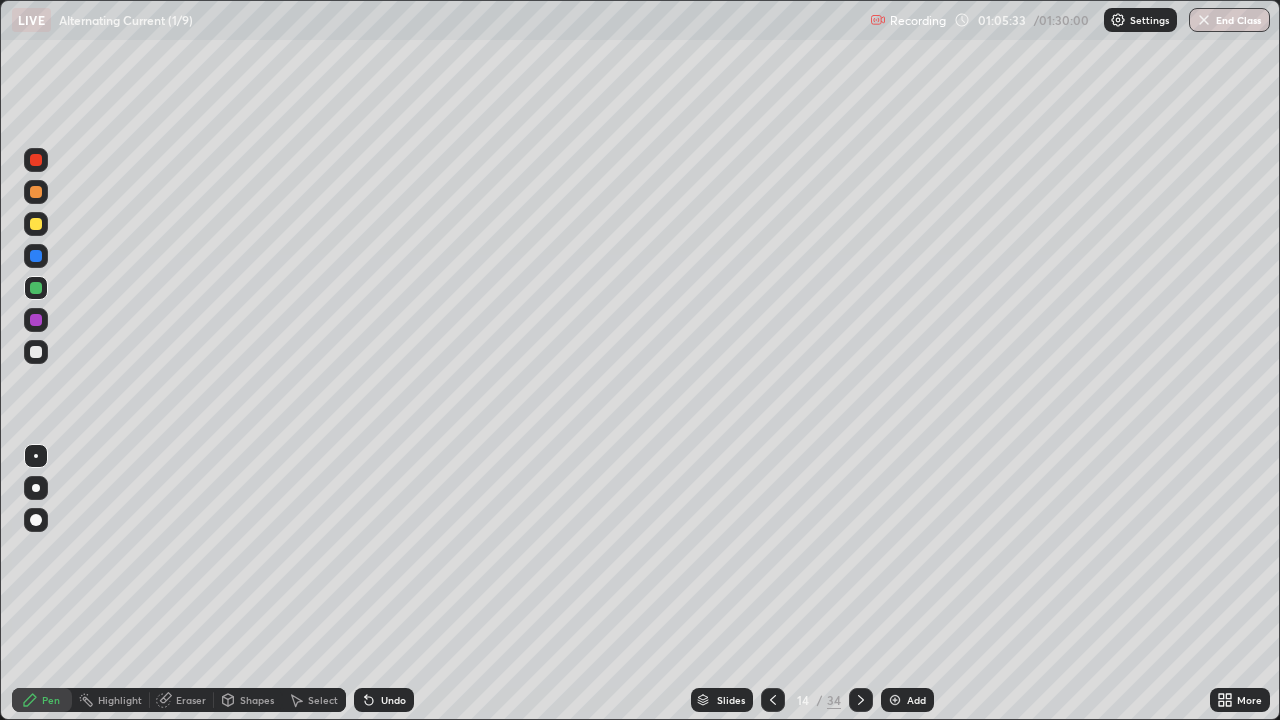 click 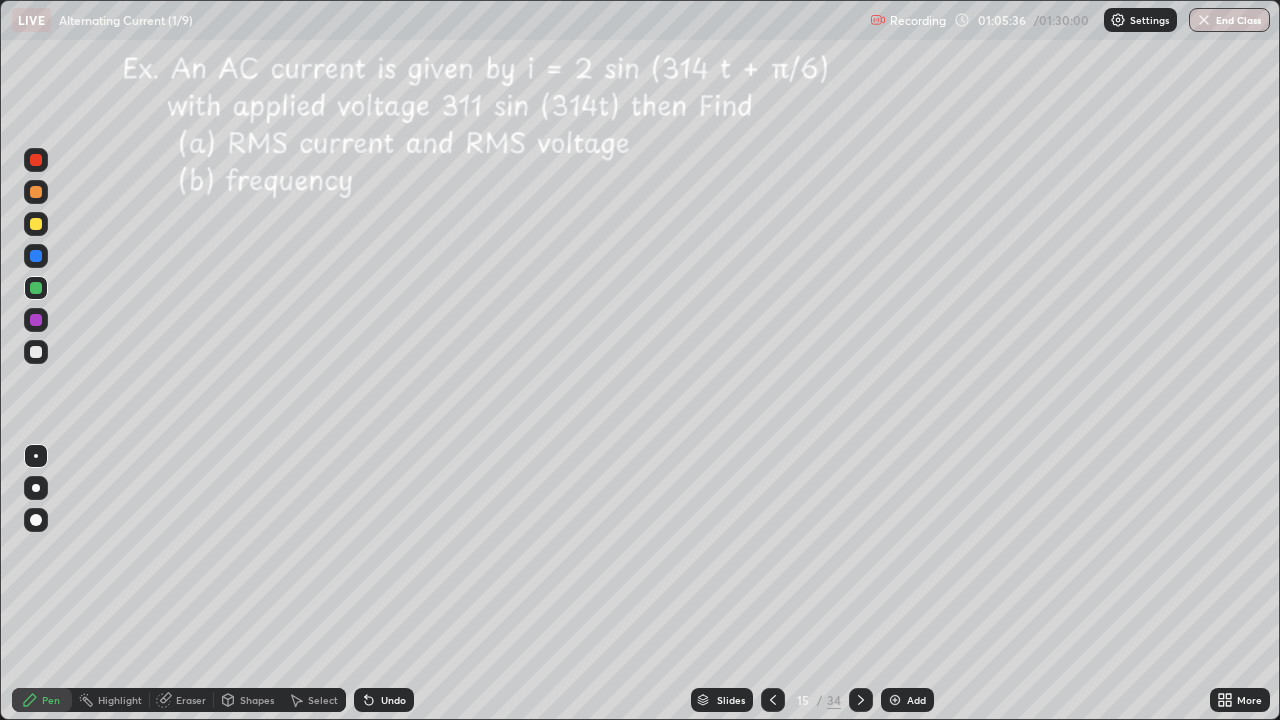 click 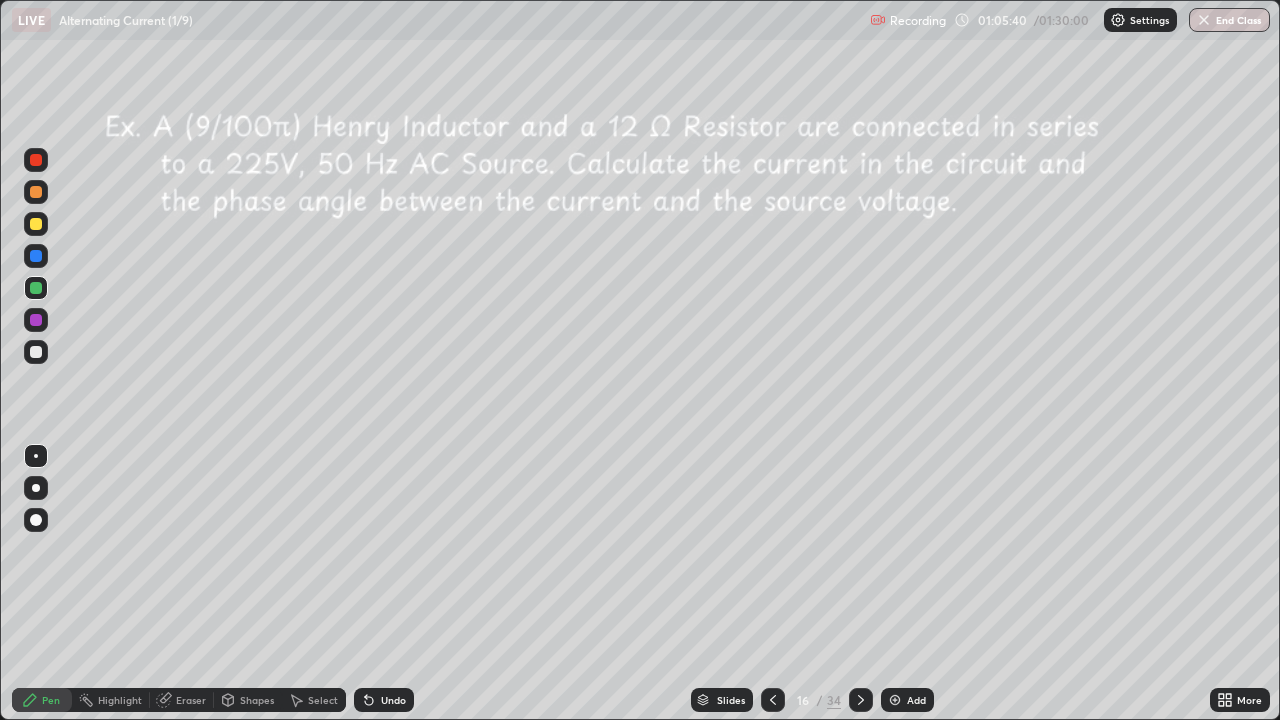 click 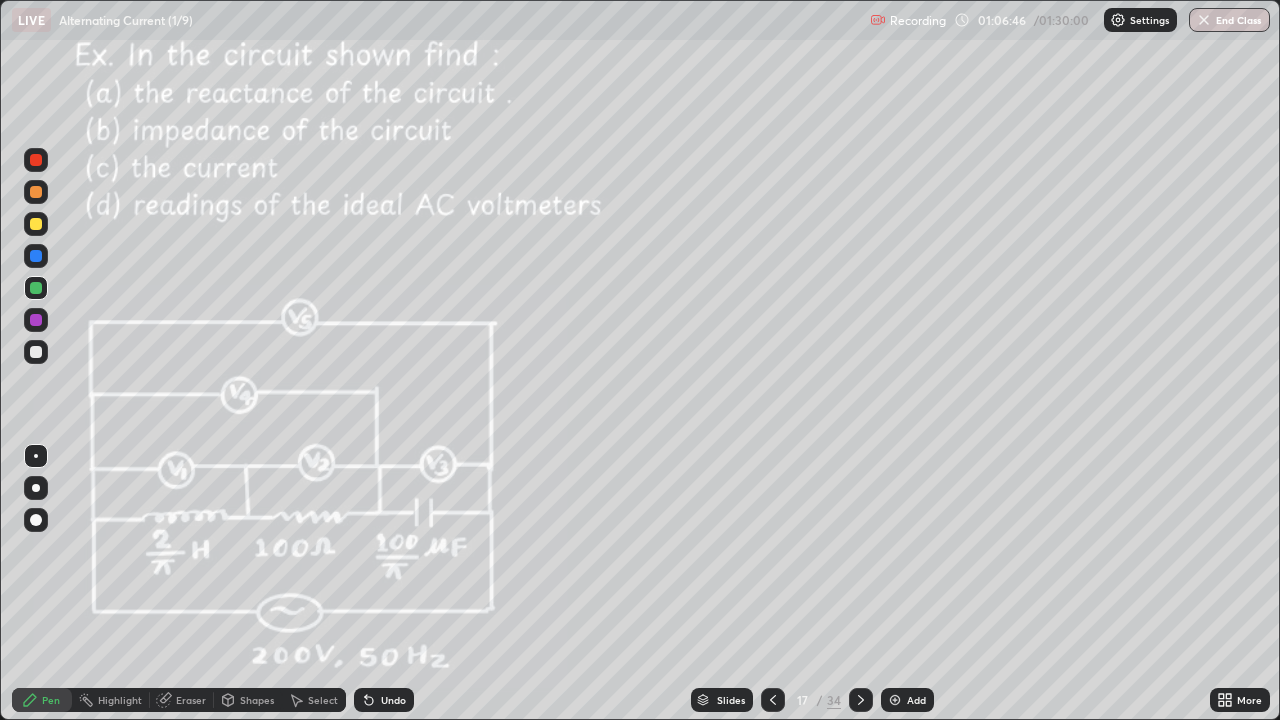 click at bounding box center (36, 320) 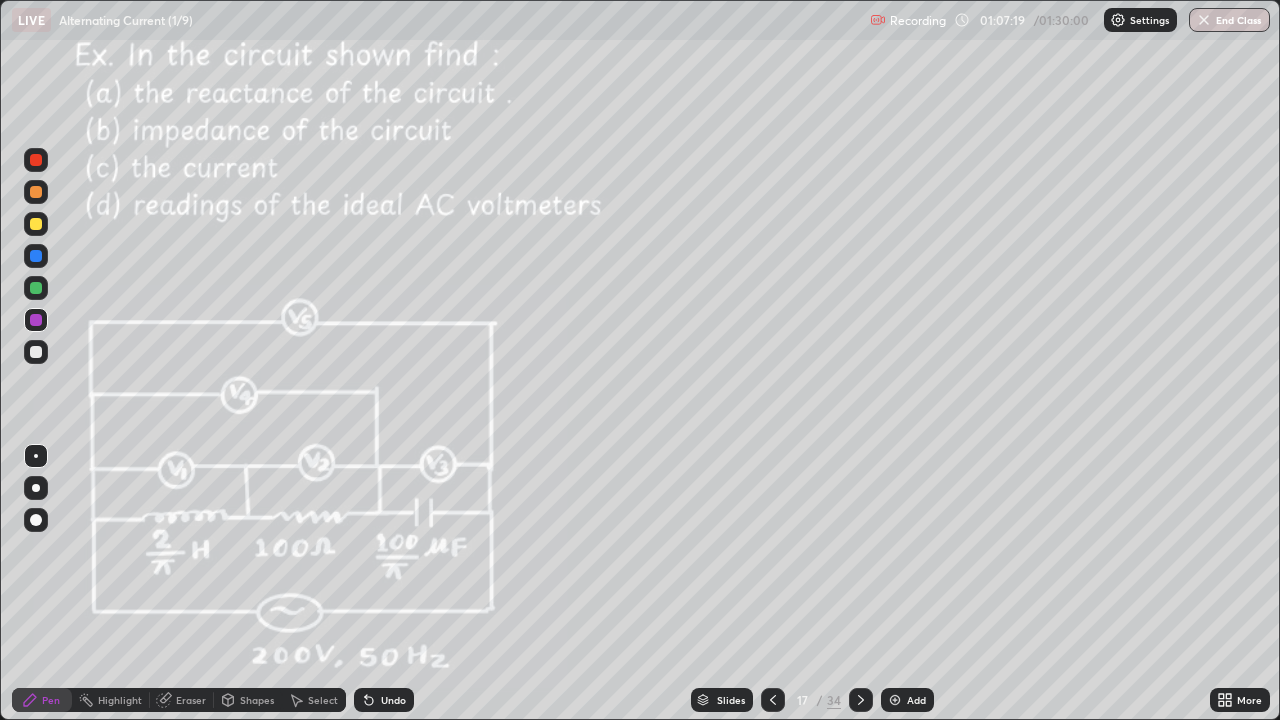 click on "Undo" at bounding box center [393, 700] 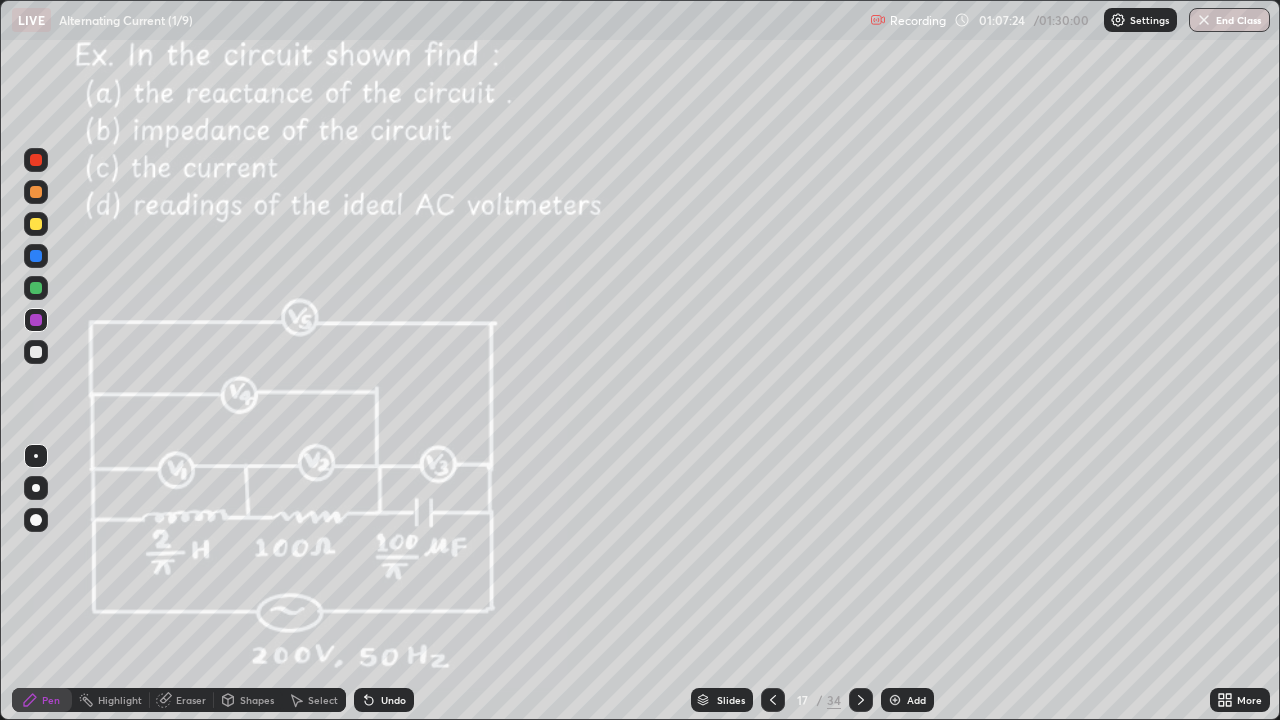 click at bounding box center (36, 224) 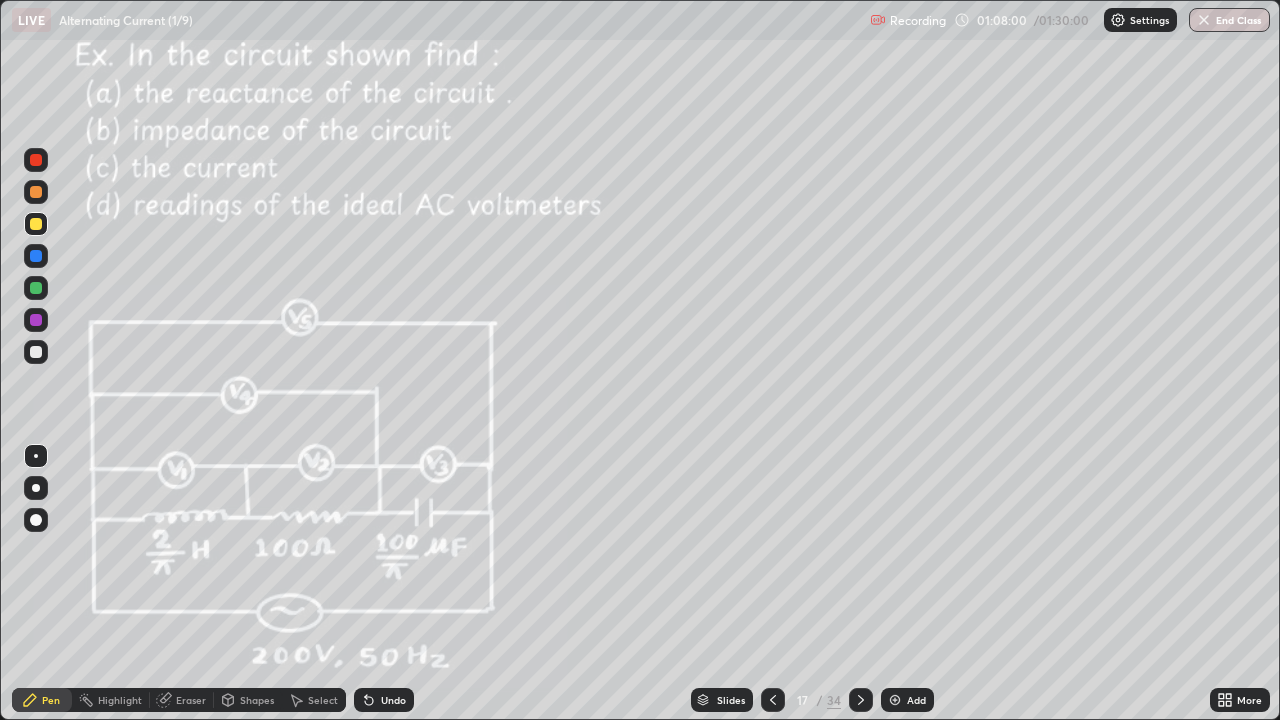 click on "Undo" at bounding box center [384, 700] 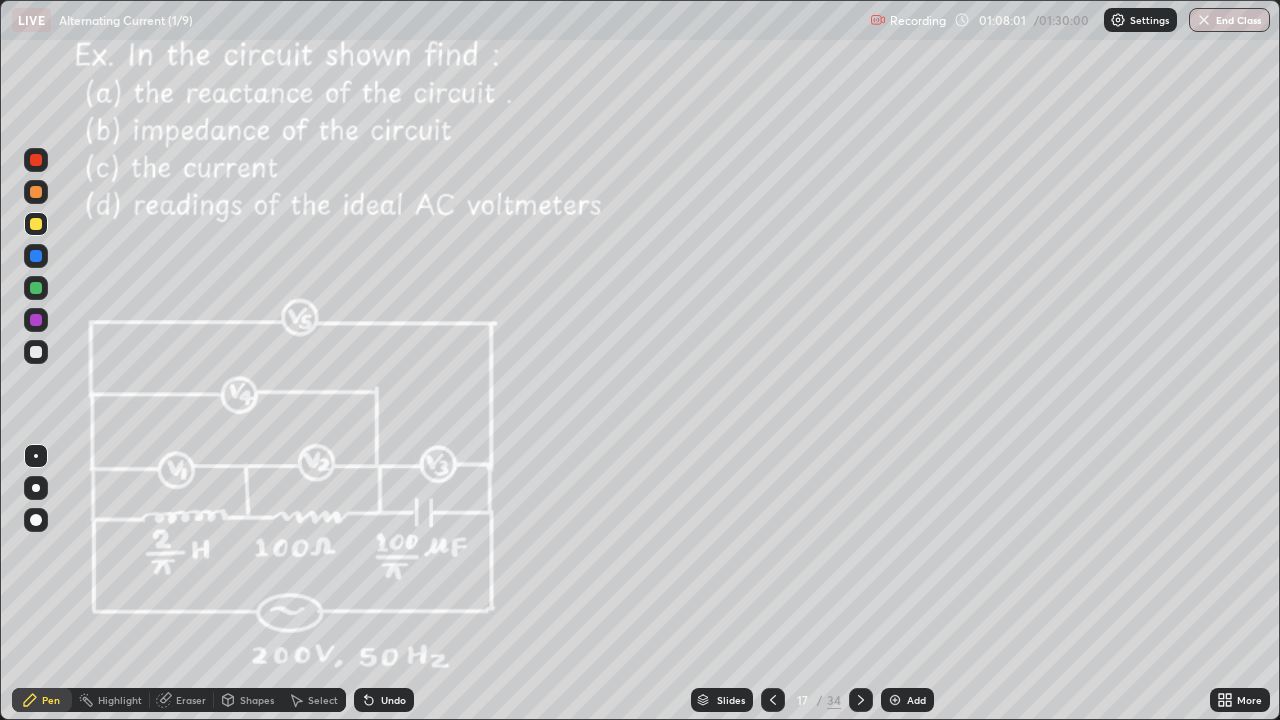 click on "Undo" at bounding box center [393, 700] 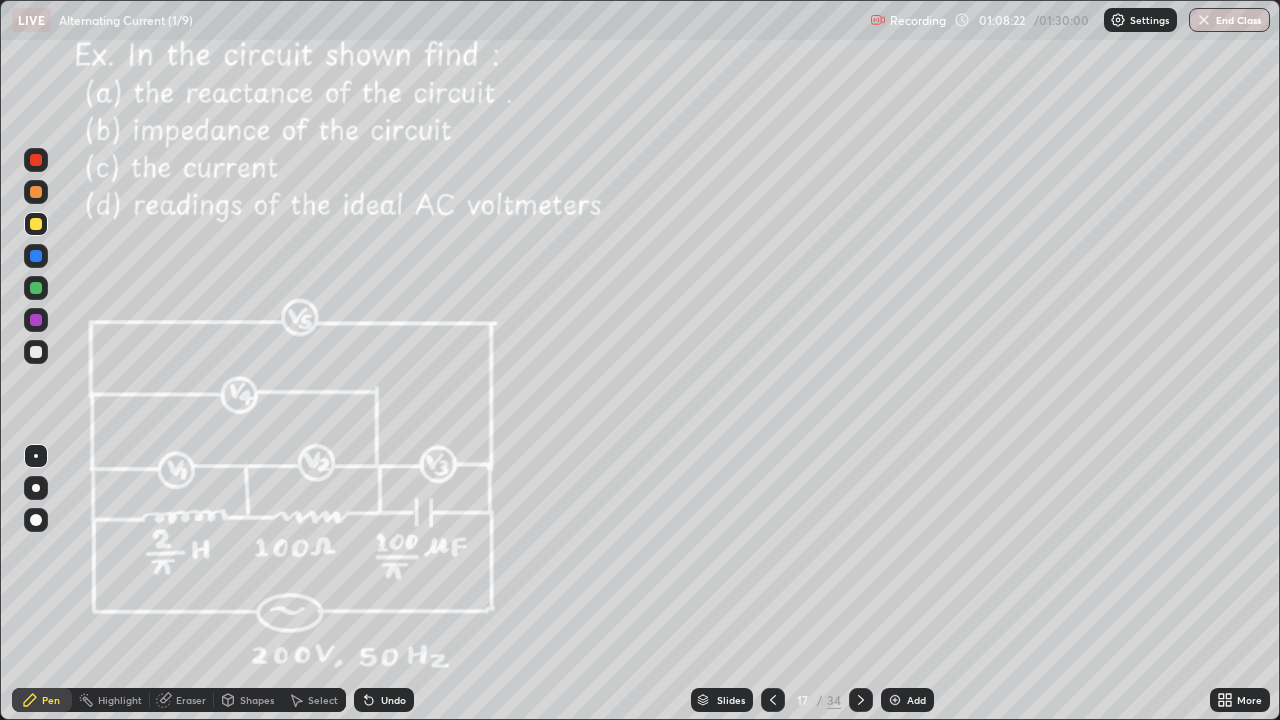 click 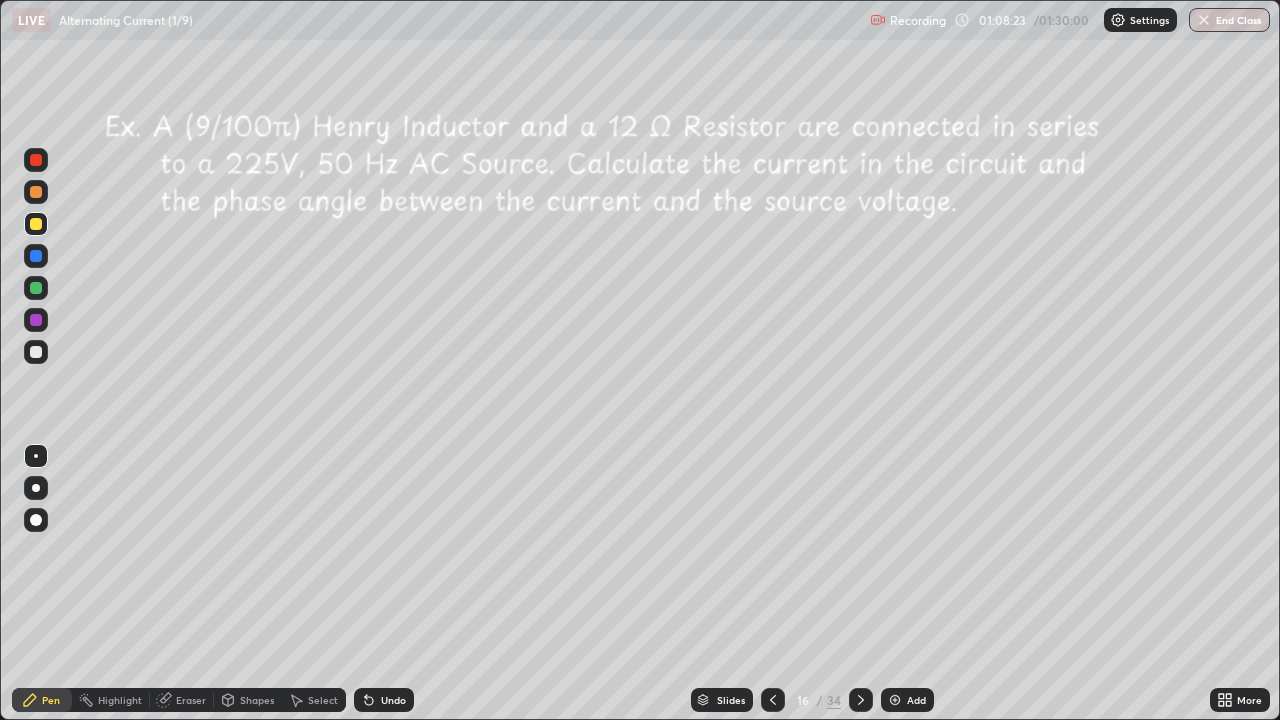 click 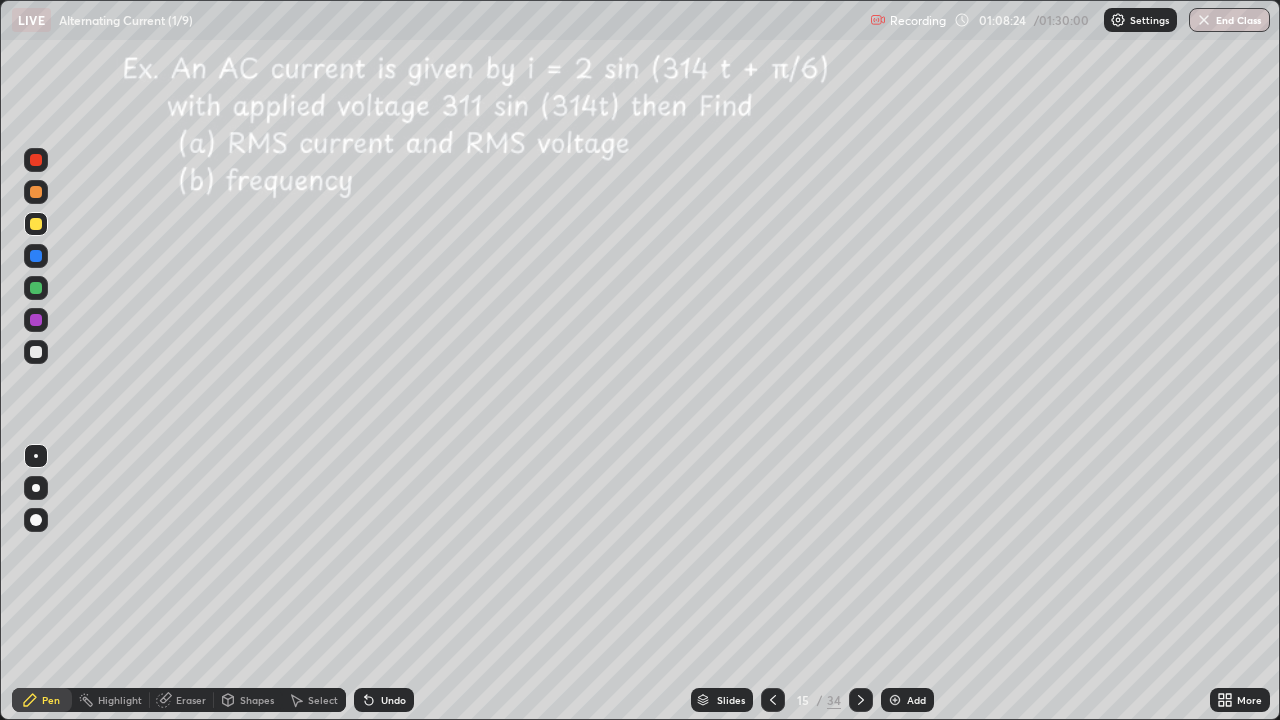 click 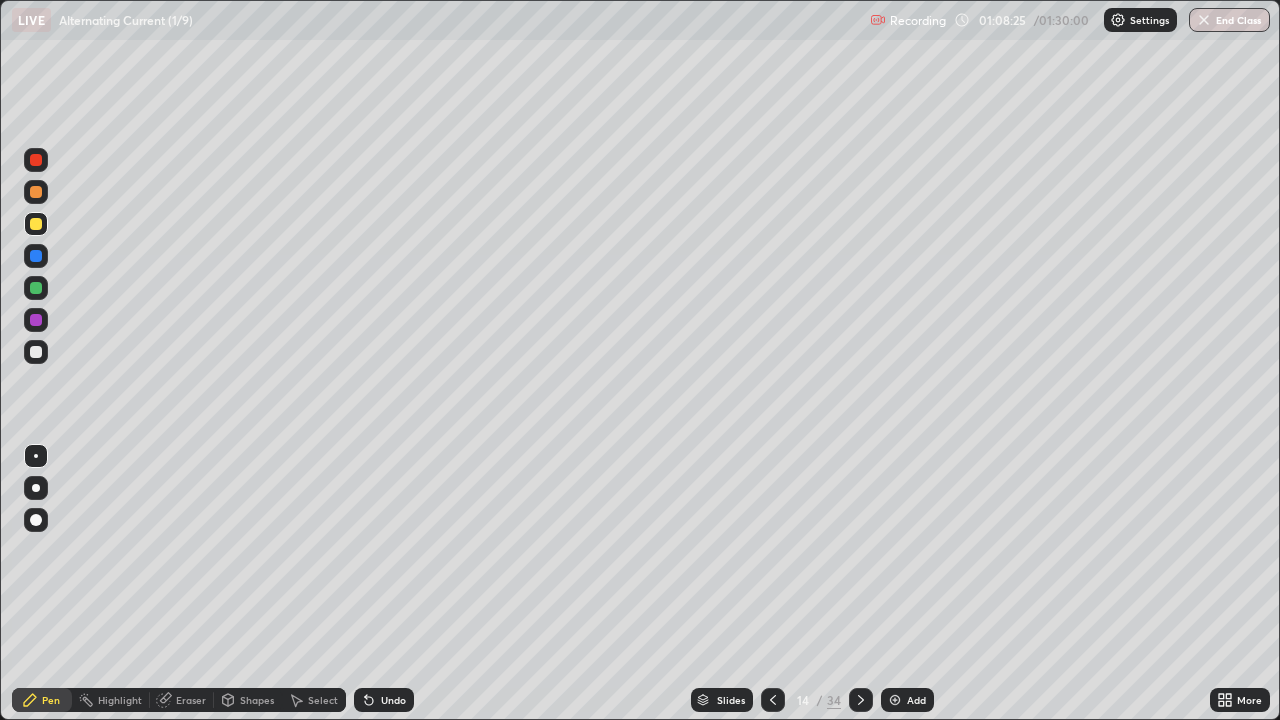 click on "Slides" at bounding box center [722, 700] 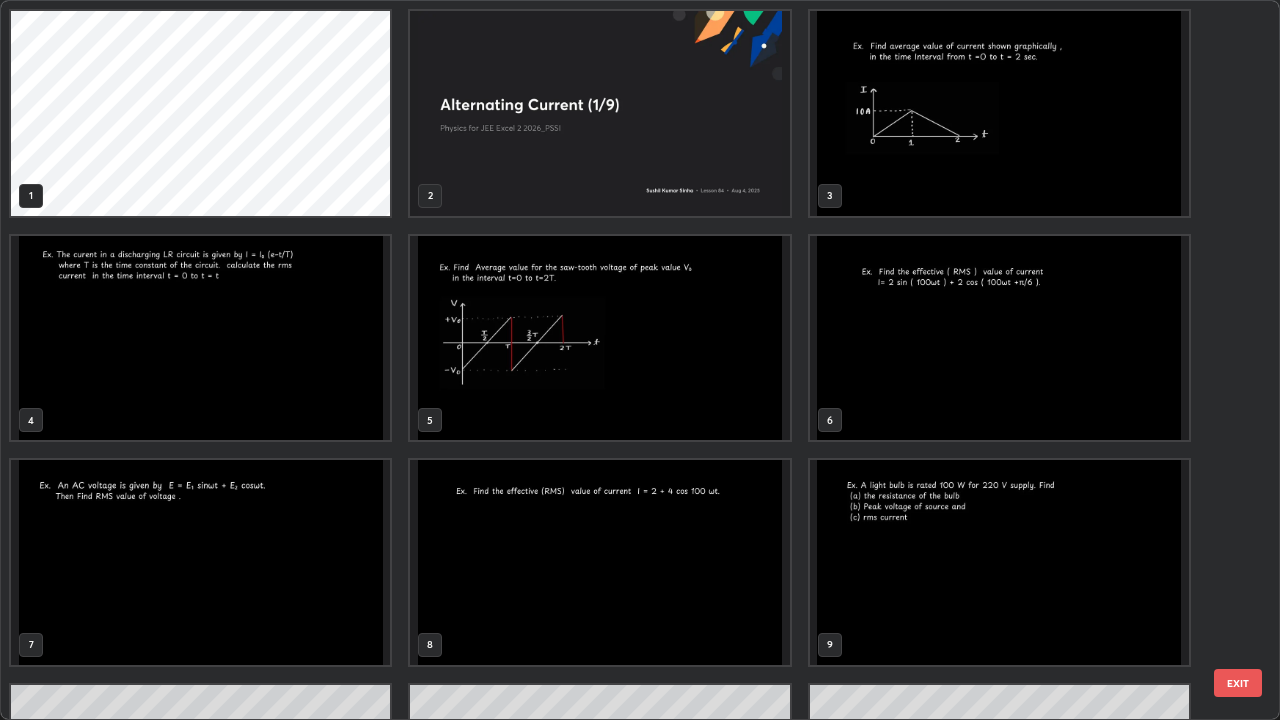scroll, scrollTop: 405, scrollLeft: 0, axis: vertical 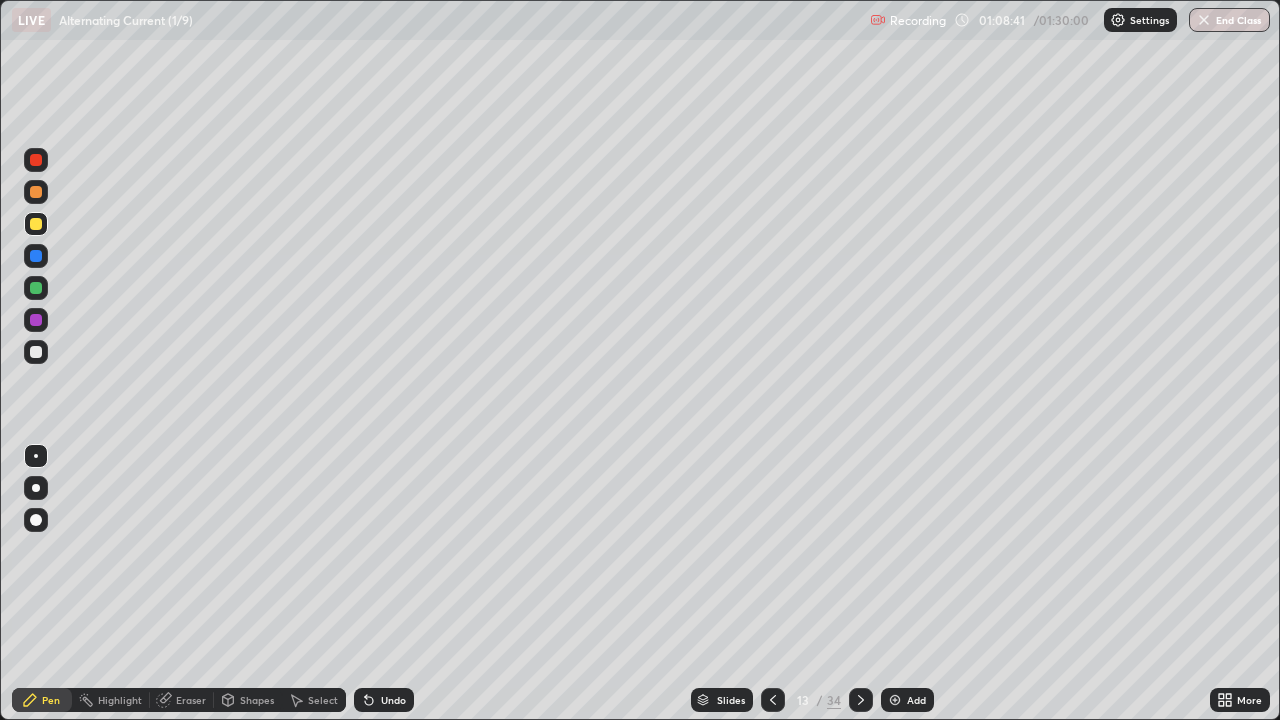 click 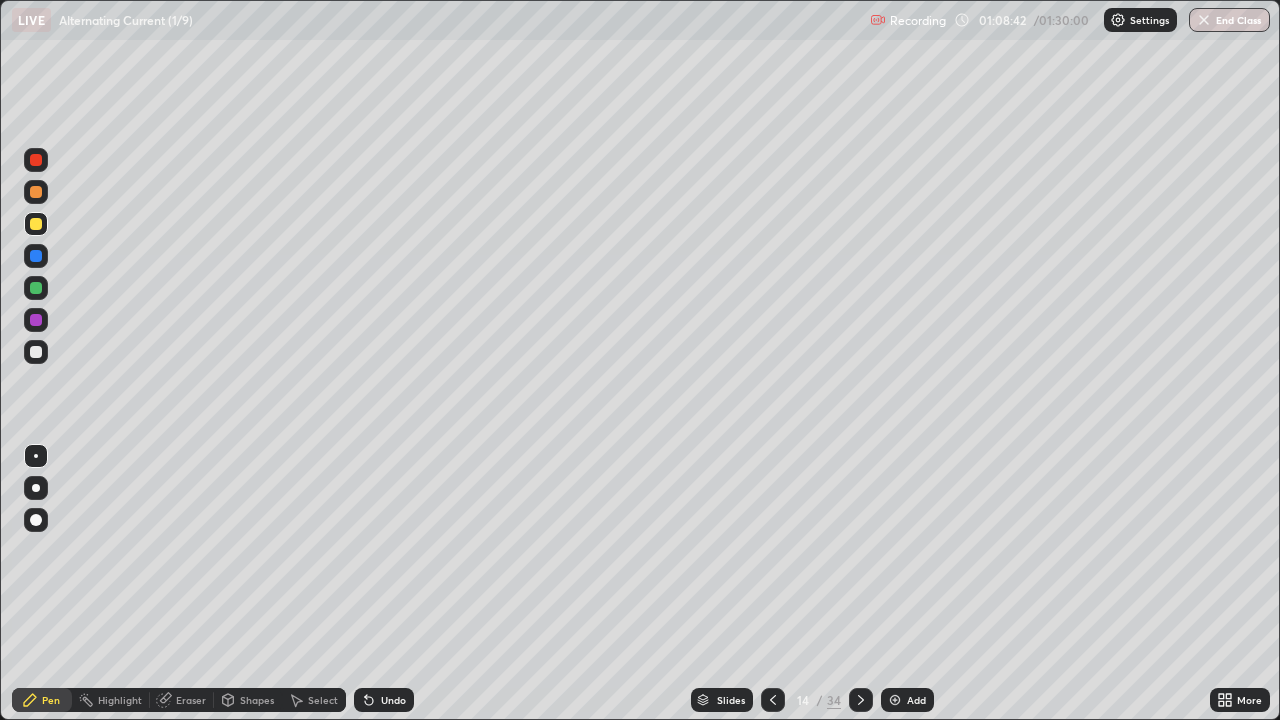 click 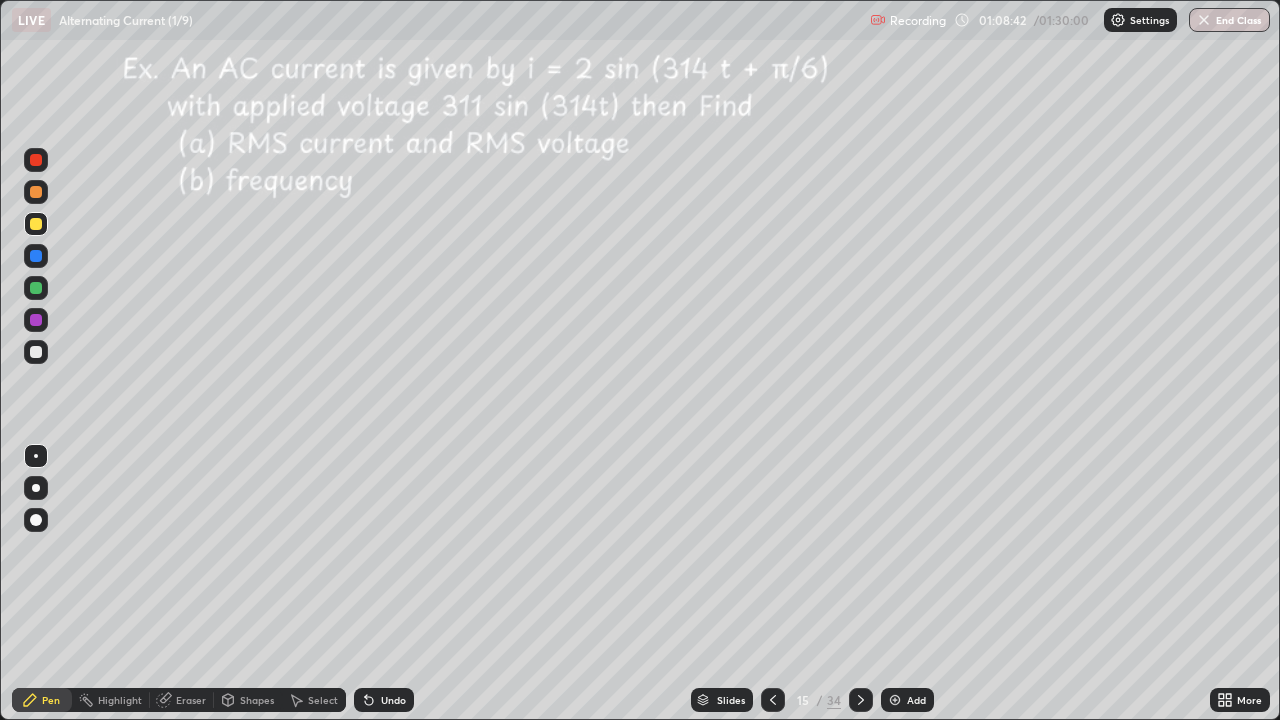 click 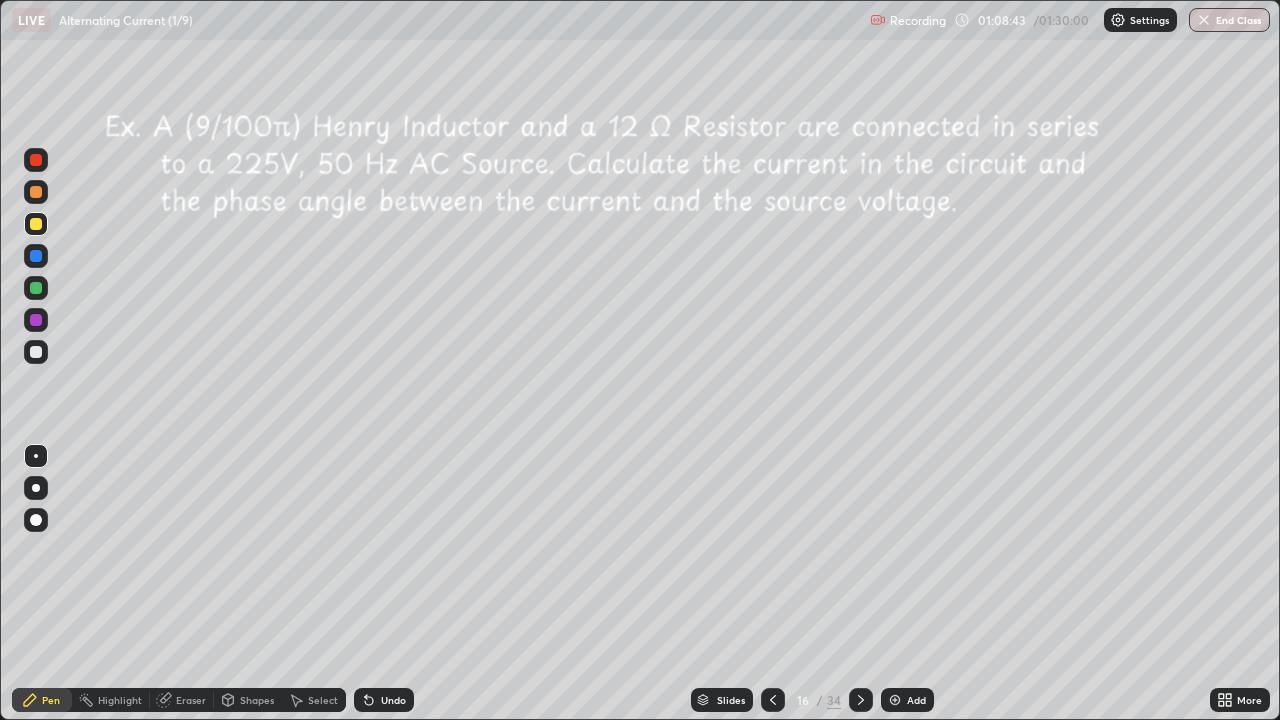 click 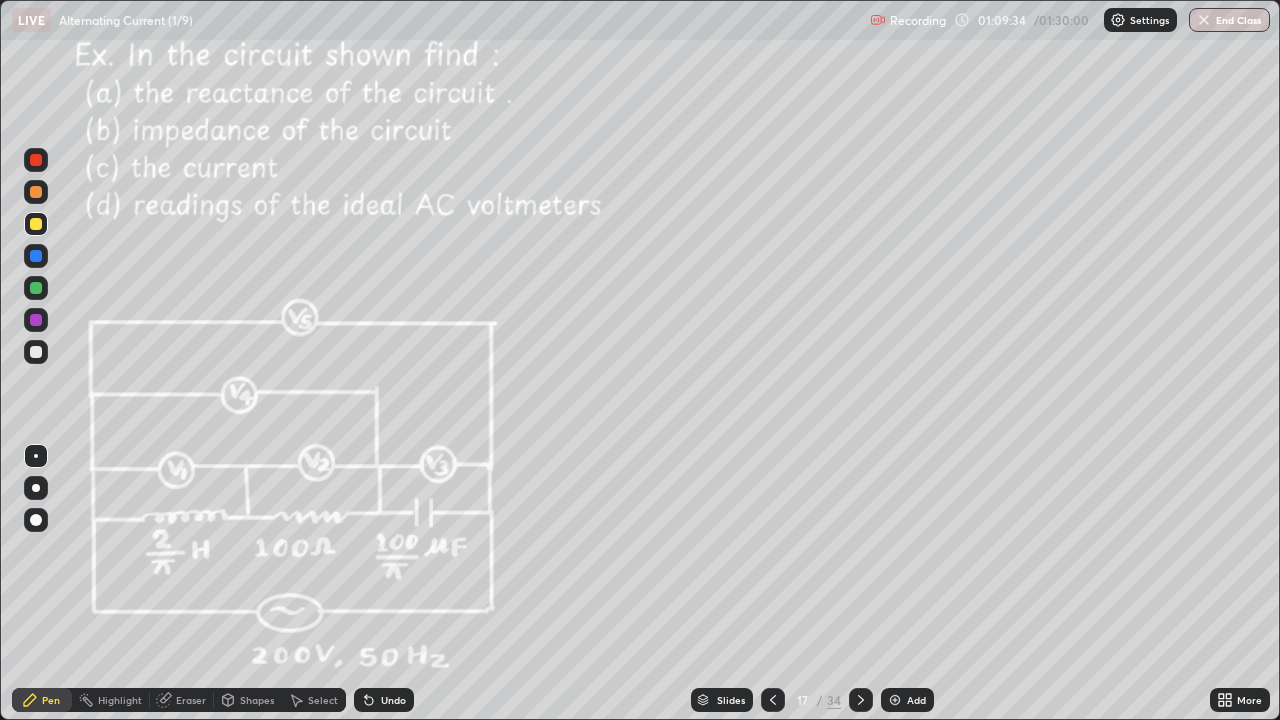 click on "Undo" at bounding box center [393, 700] 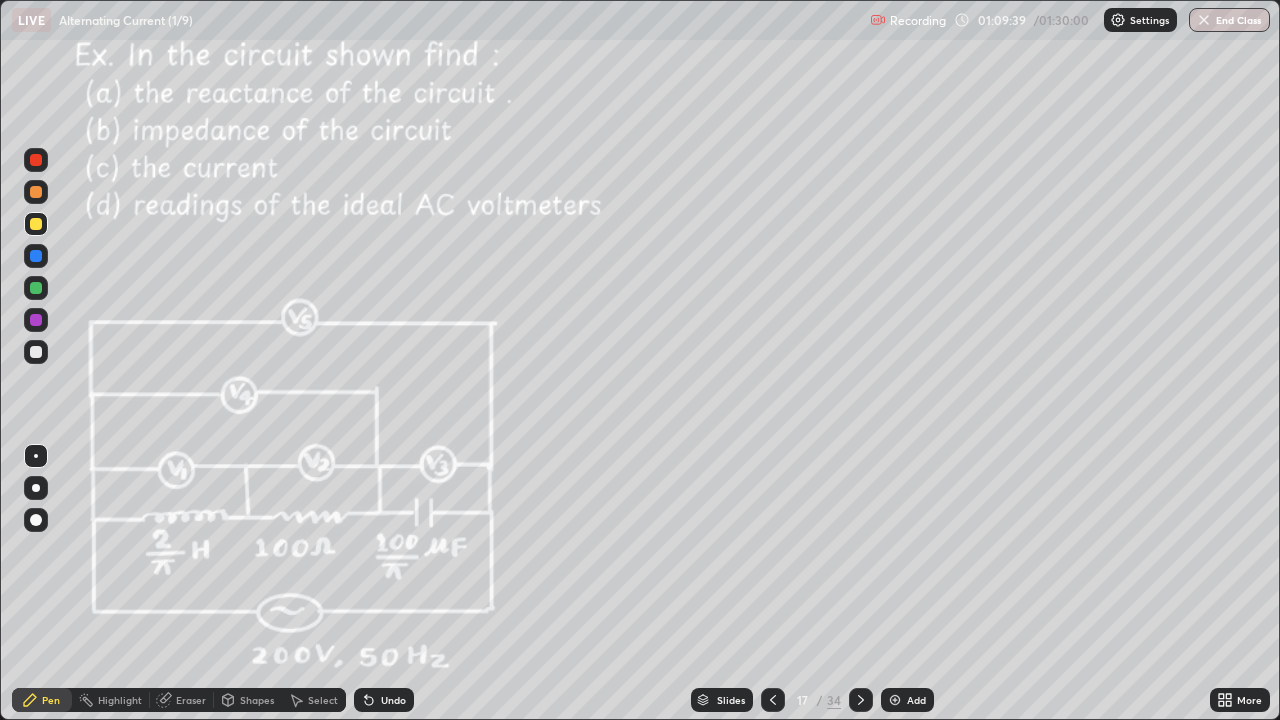 click at bounding box center (36, 288) 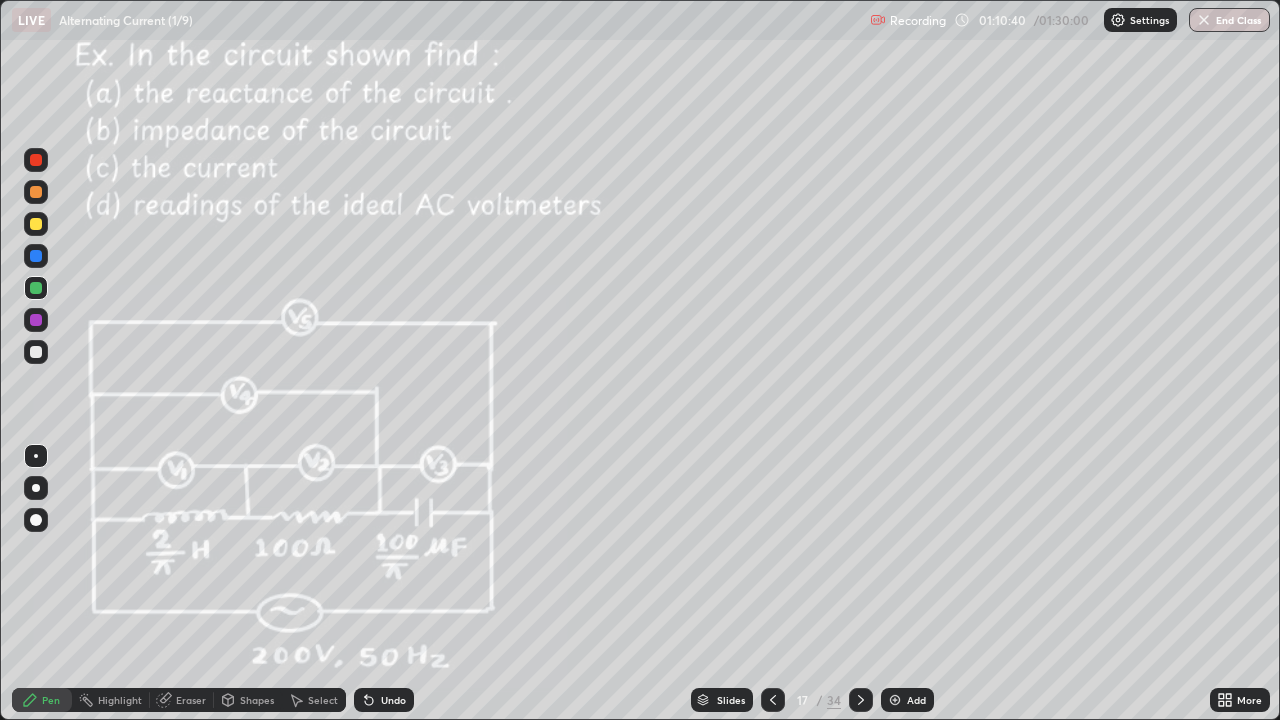 click on "Undo" at bounding box center (393, 700) 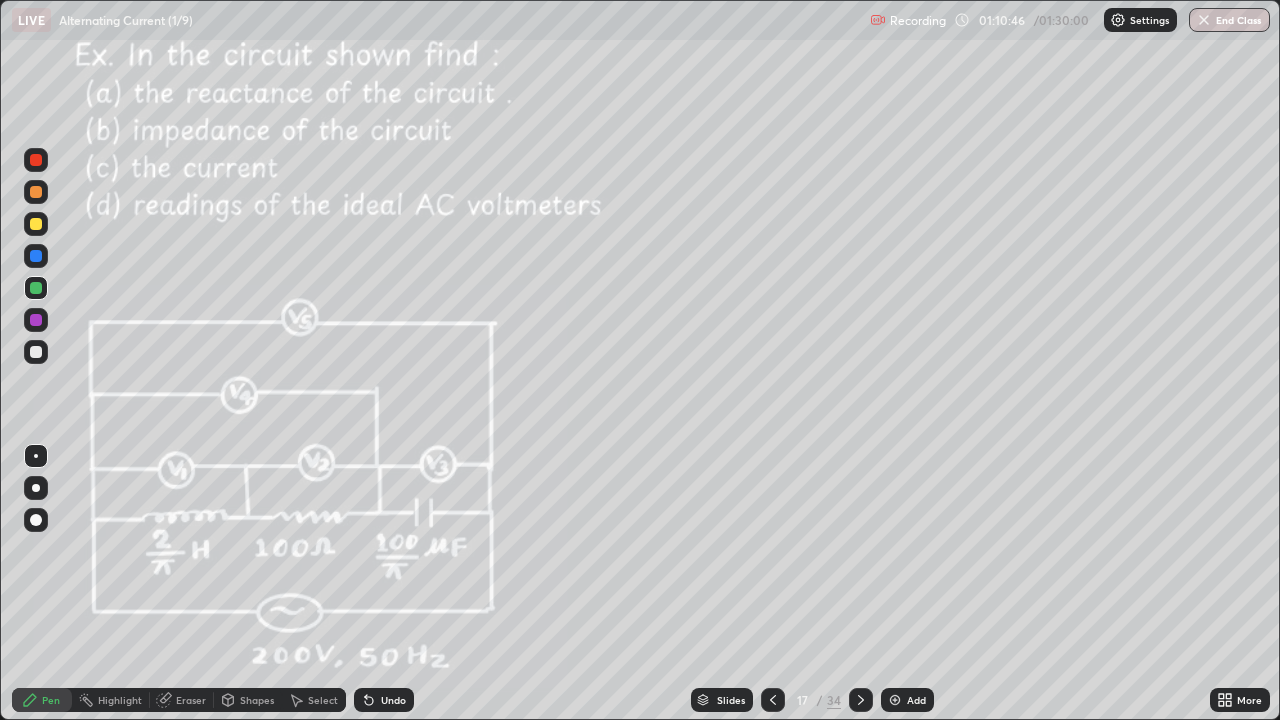 click on "Eraser" at bounding box center [191, 700] 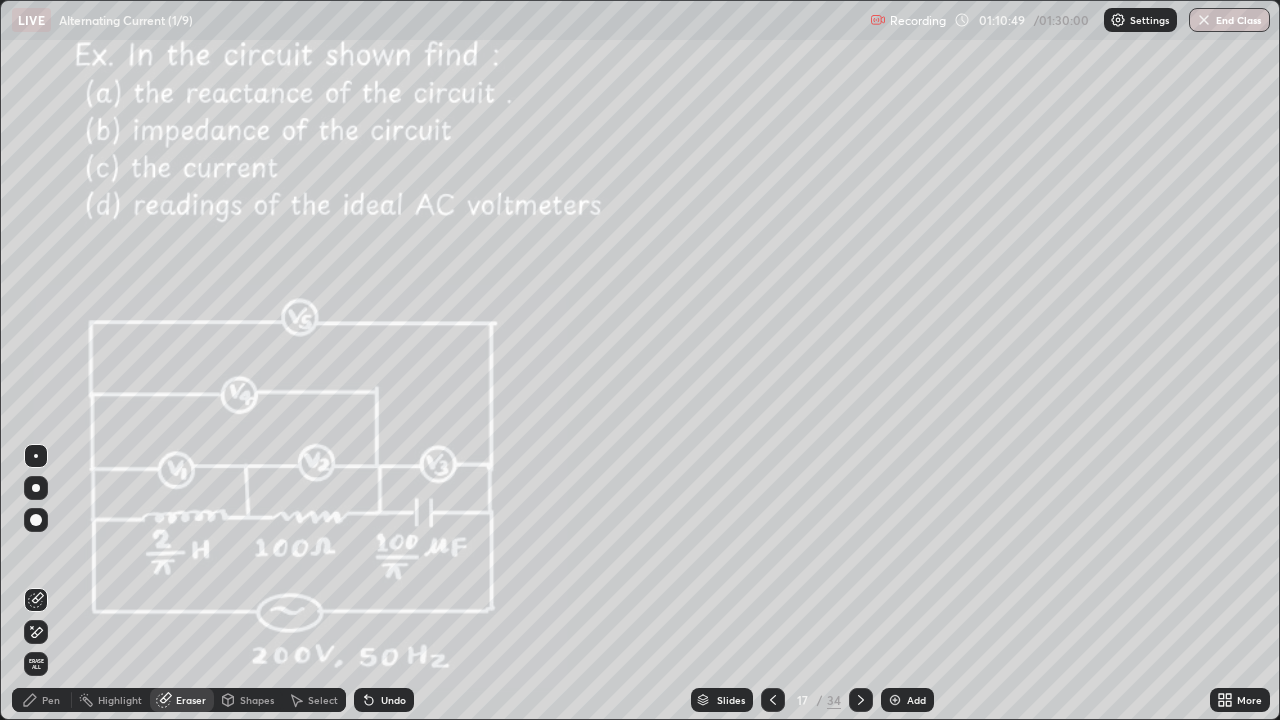 click on "Pen" at bounding box center (51, 700) 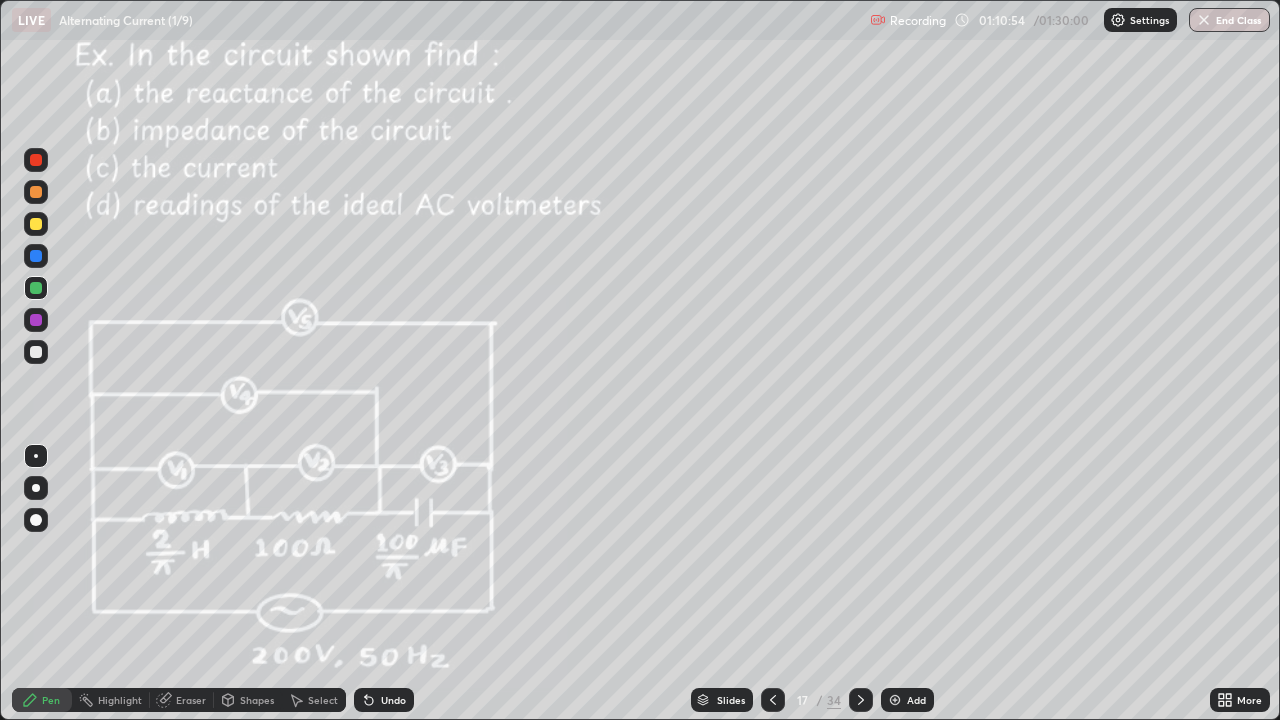 click on "Undo" at bounding box center (384, 700) 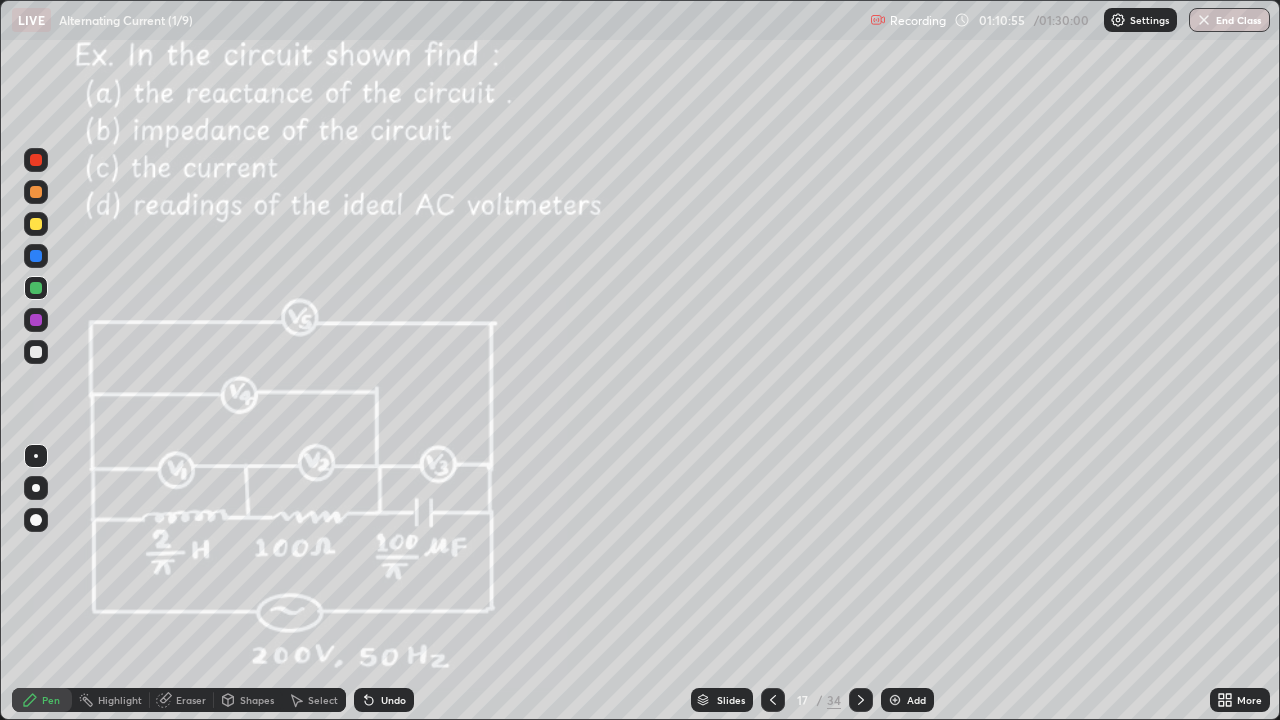 click at bounding box center (36, 320) 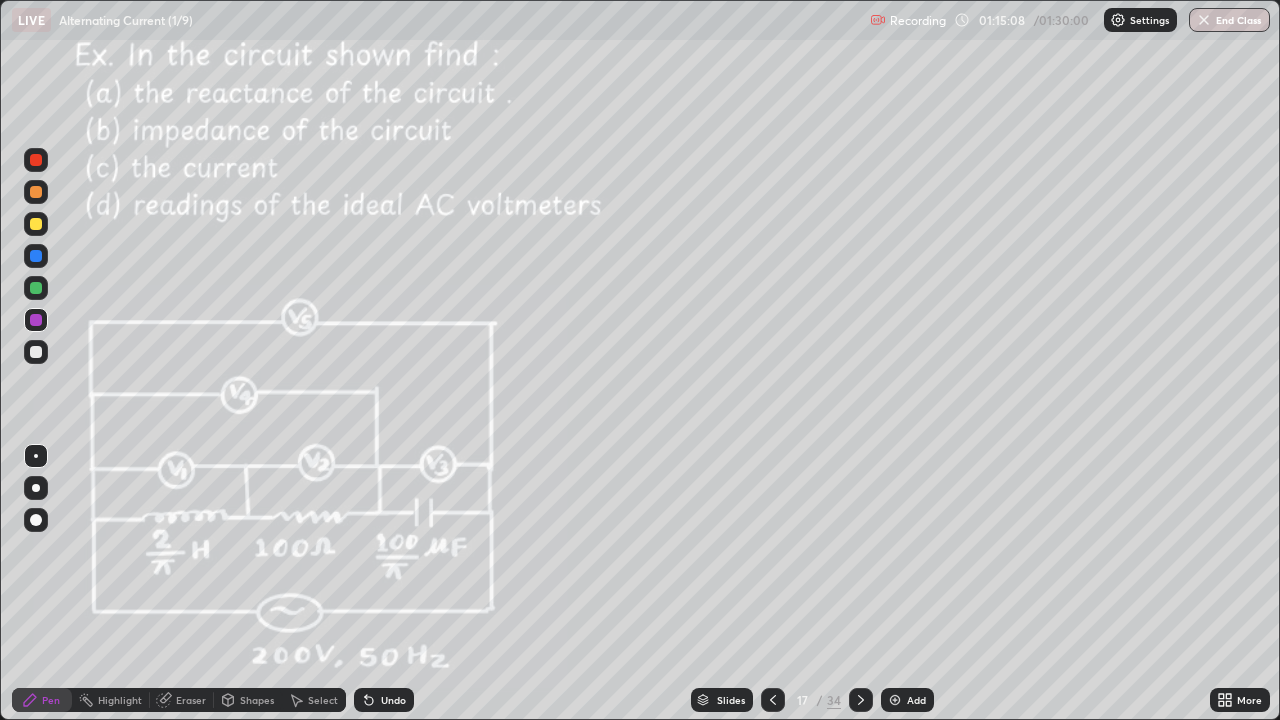 click on "Undo" at bounding box center (384, 700) 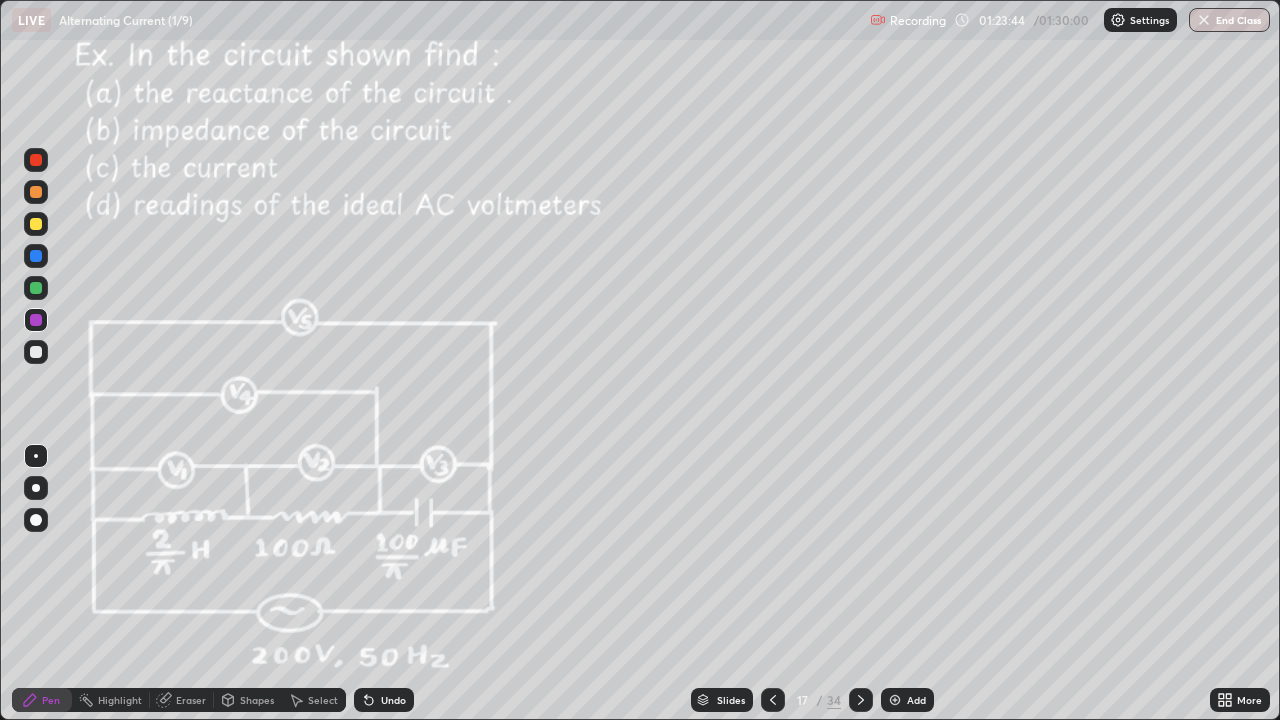 click 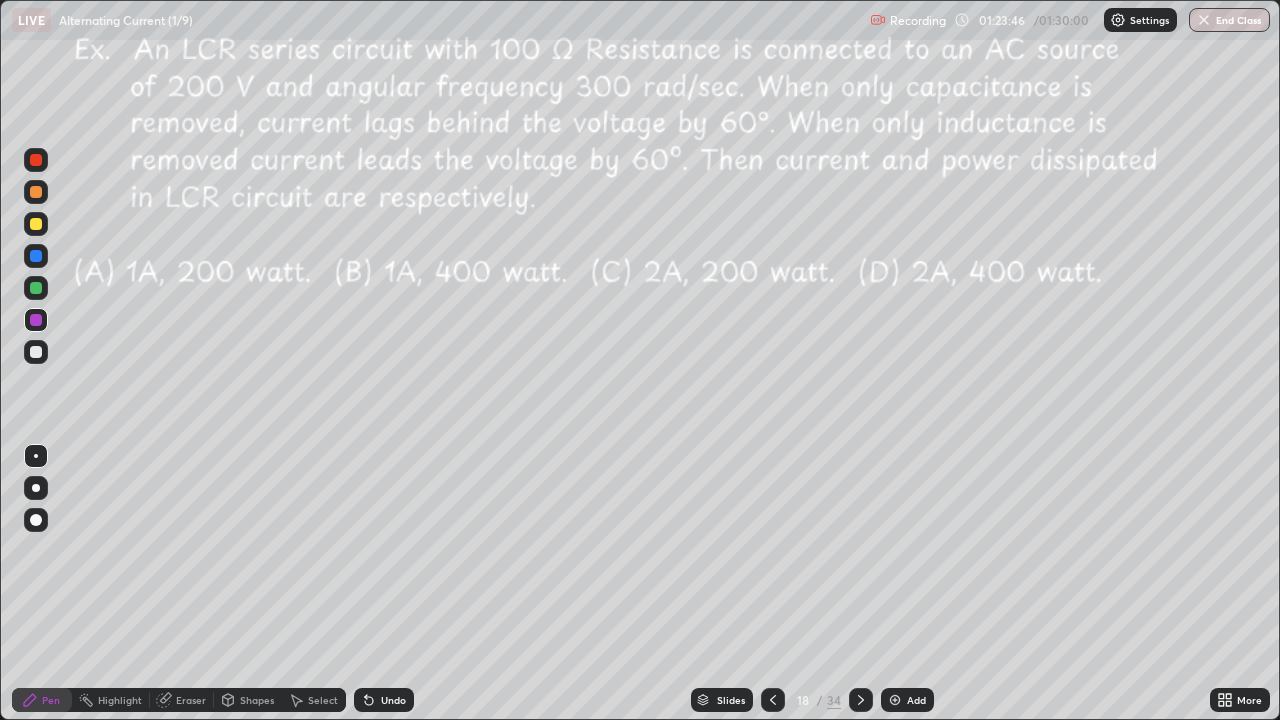 click at bounding box center [861, 700] 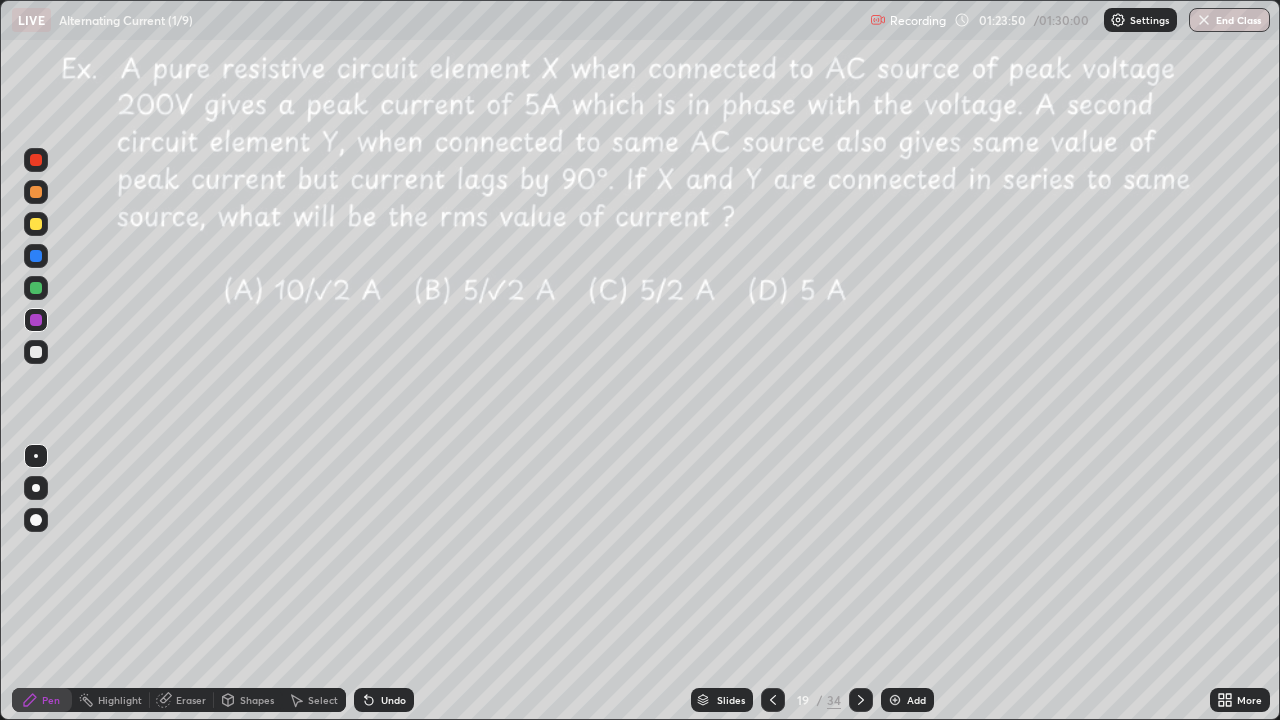 click 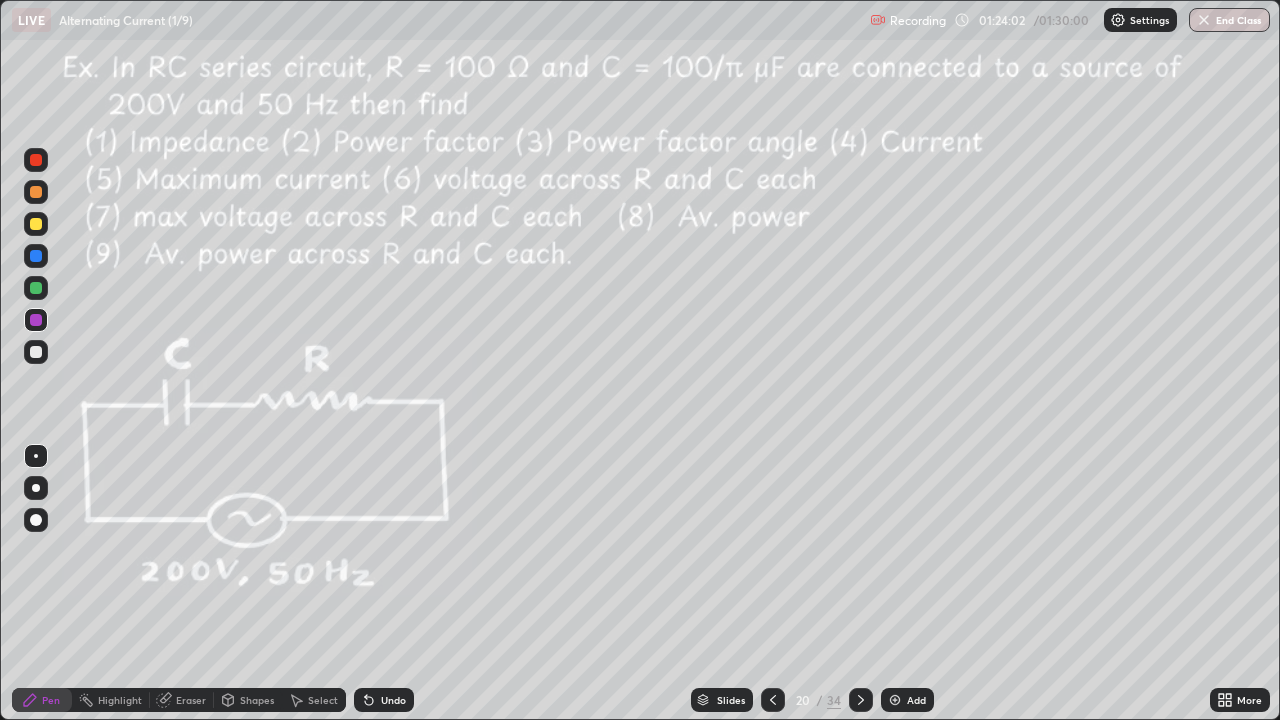 click on "End Class" at bounding box center [1229, 20] 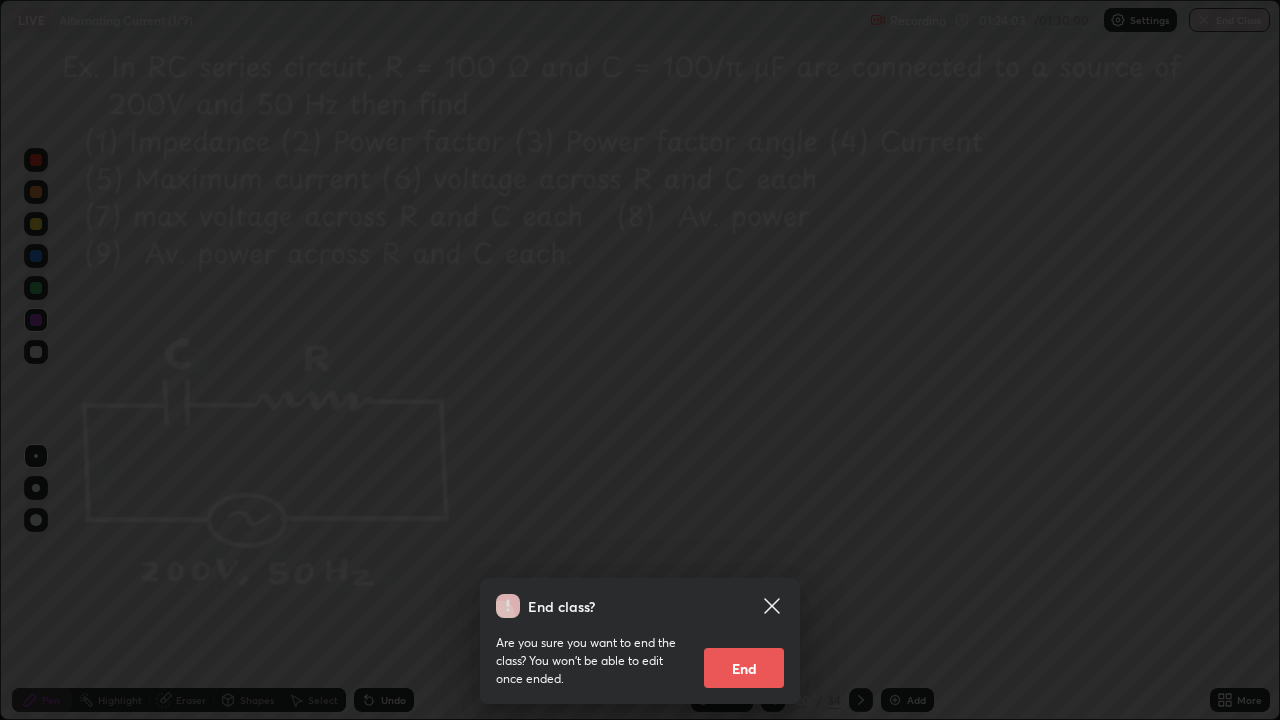 click on "End" at bounding box center (744, 668) 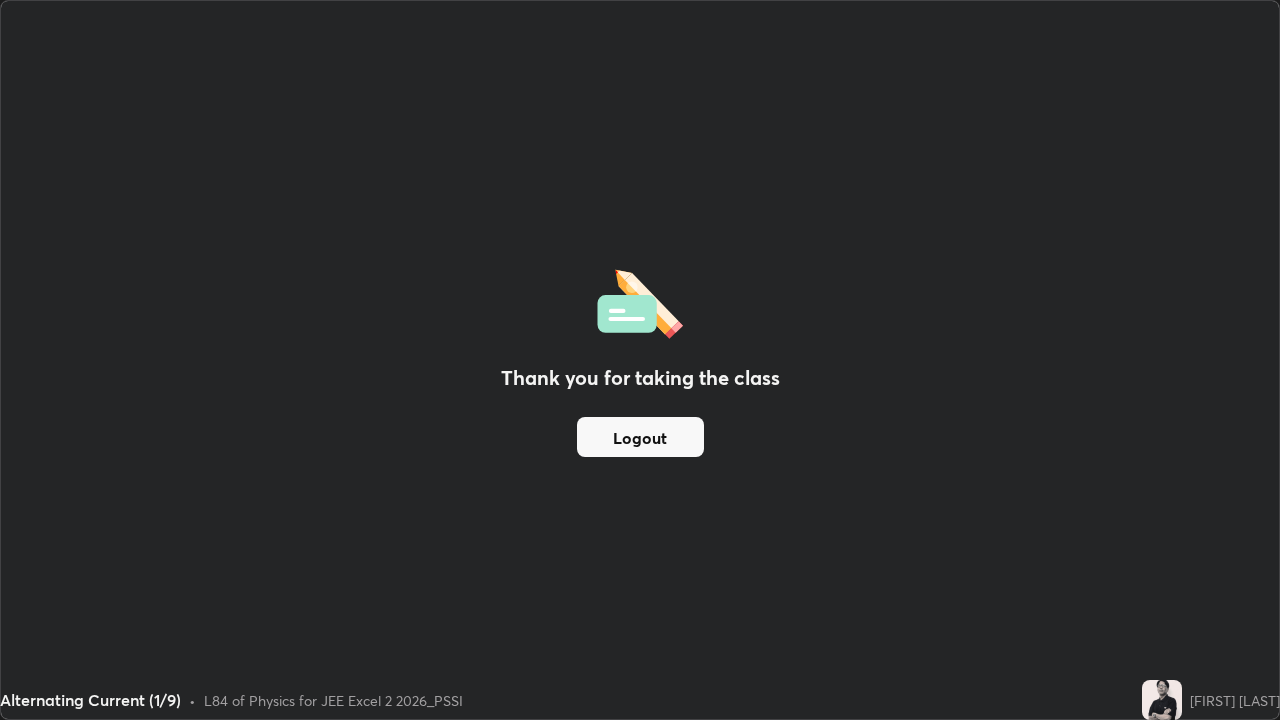 click on "Logout" at bounding box center [640, 437] 